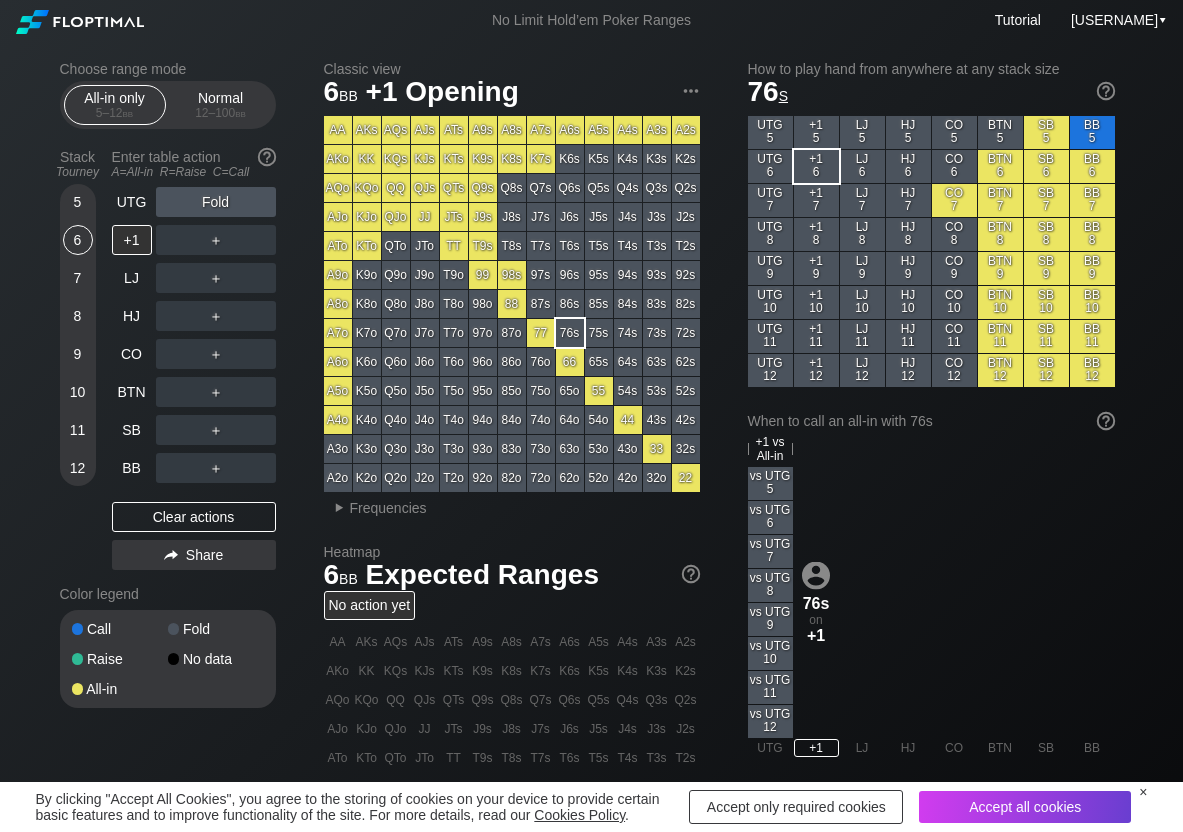 scroll, scrollTop: 0, scrollLeft: 0, axis: both 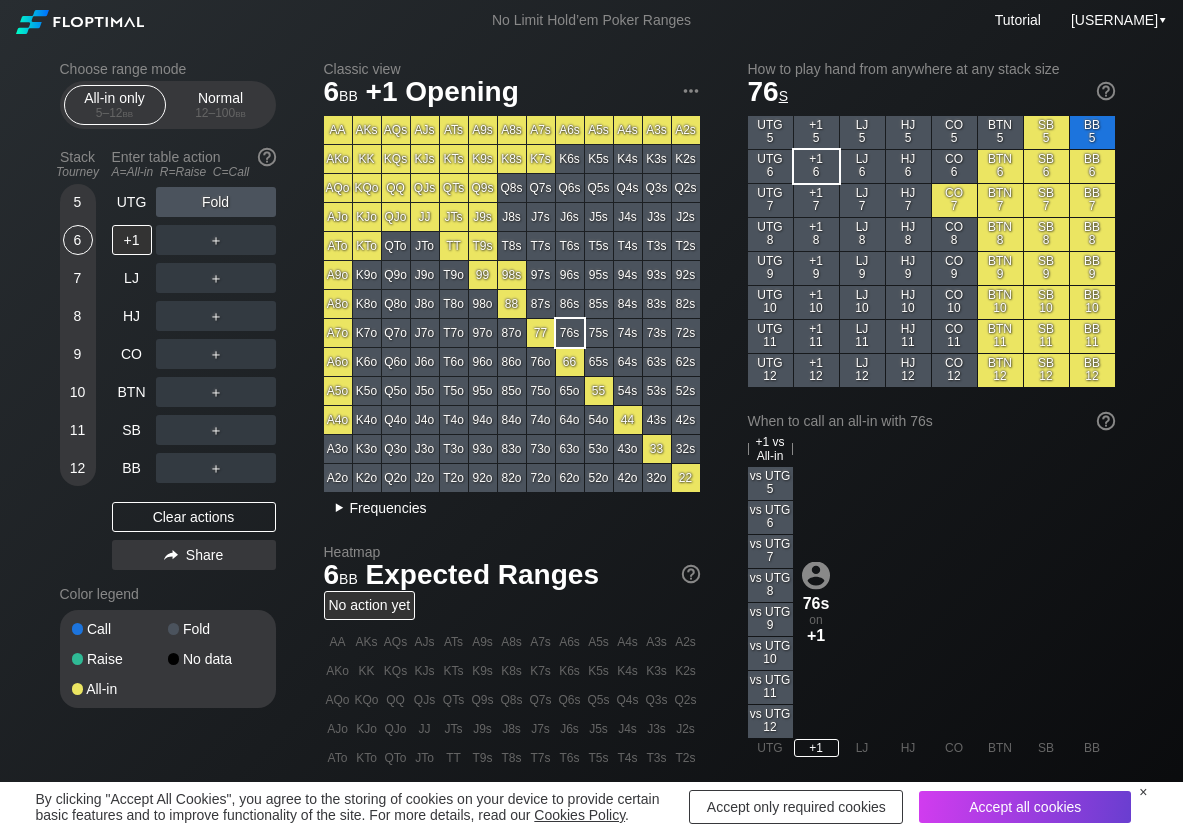 click on "Frequencies" at bounding box center (388, 508) 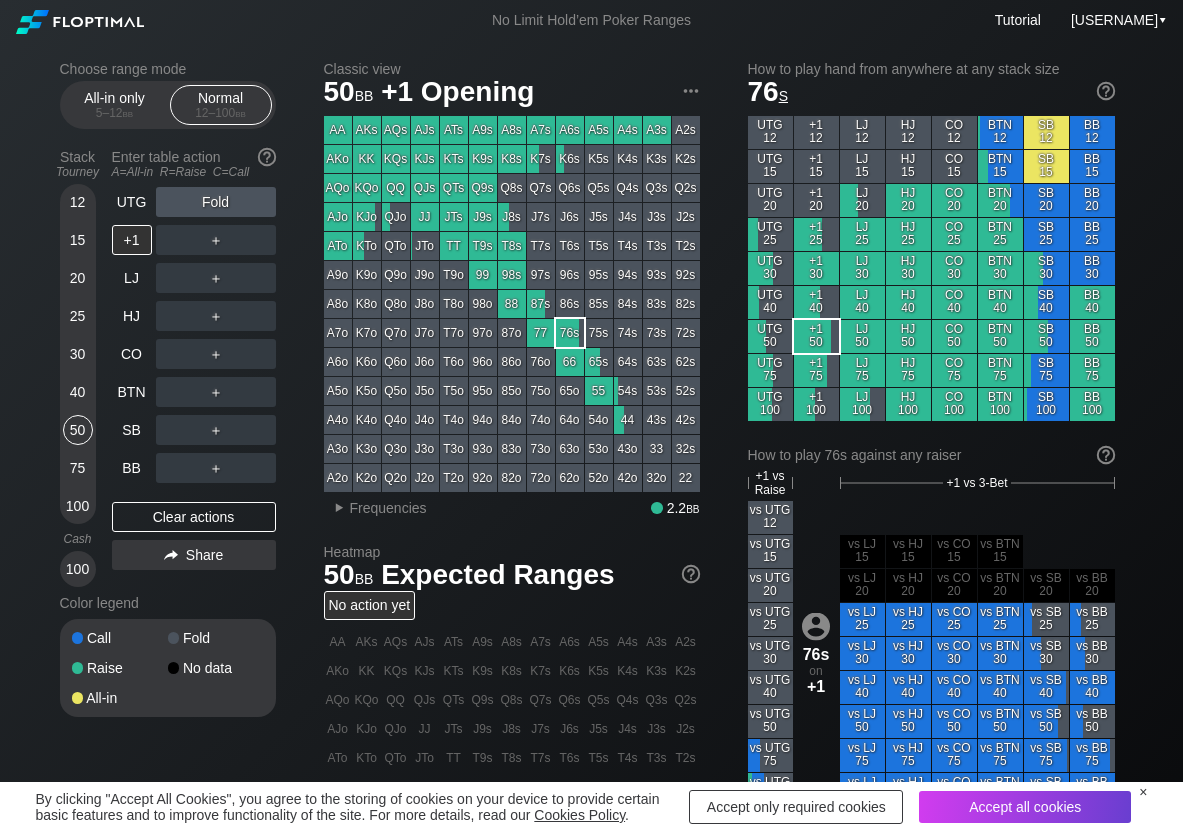 scroll, scrollTop: 100, scrollLeft: 0, axis: vertical 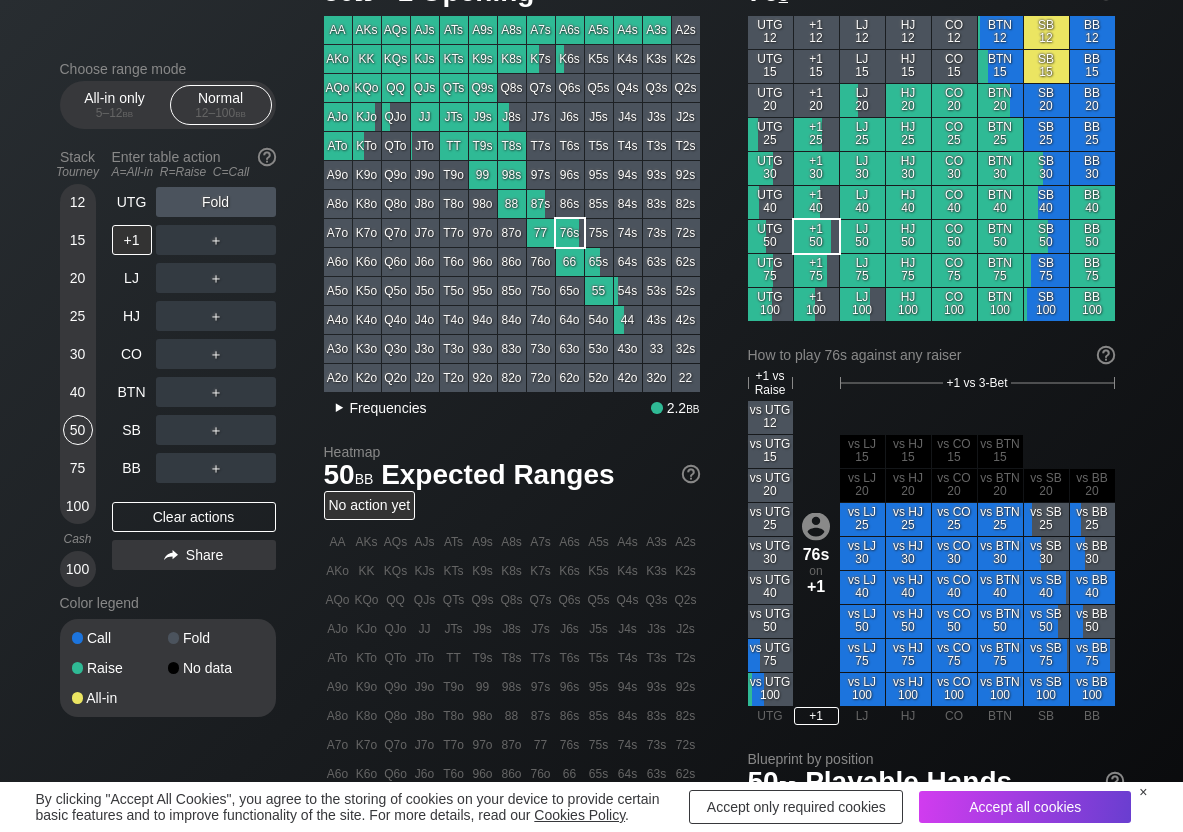 click on "Frequencies" at bounding box center (388, 408) 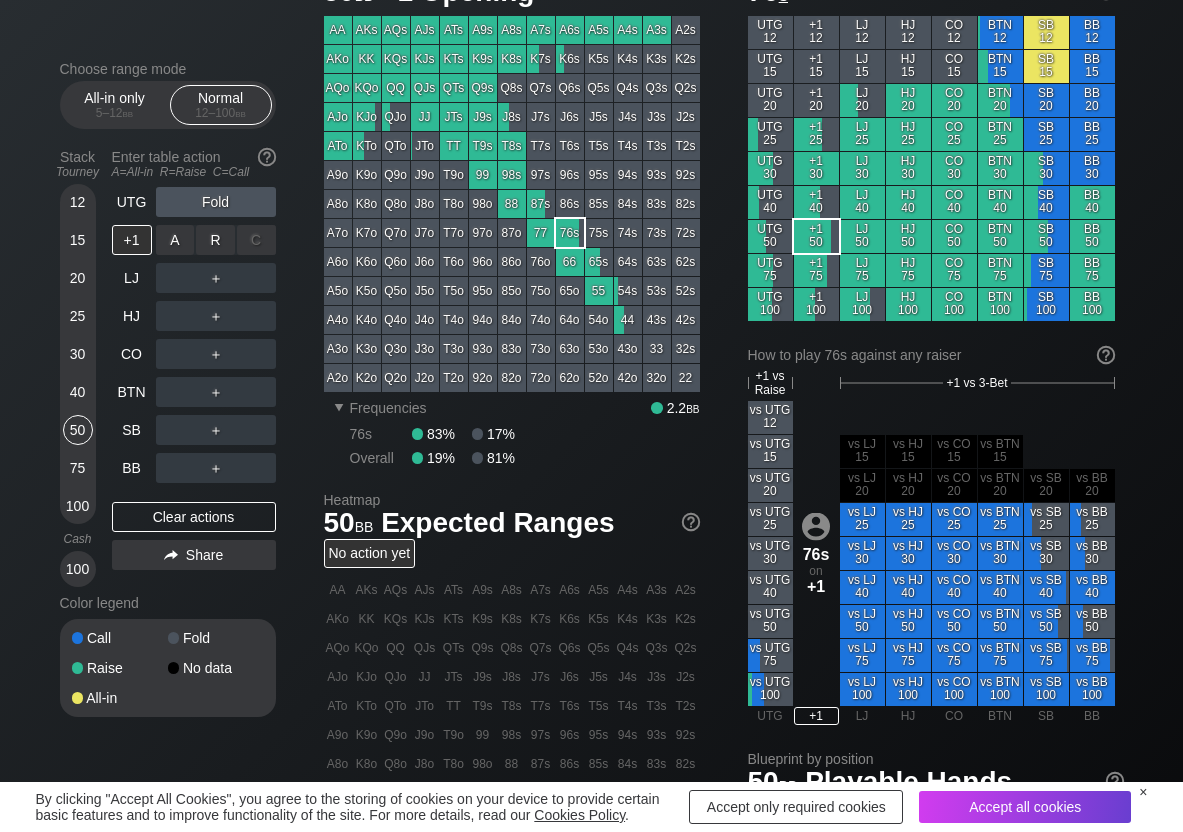 drag, startPoint x: 229, startPoint y: 241, endPoint x: 96, endPoint y: 281, distance: 138.88484 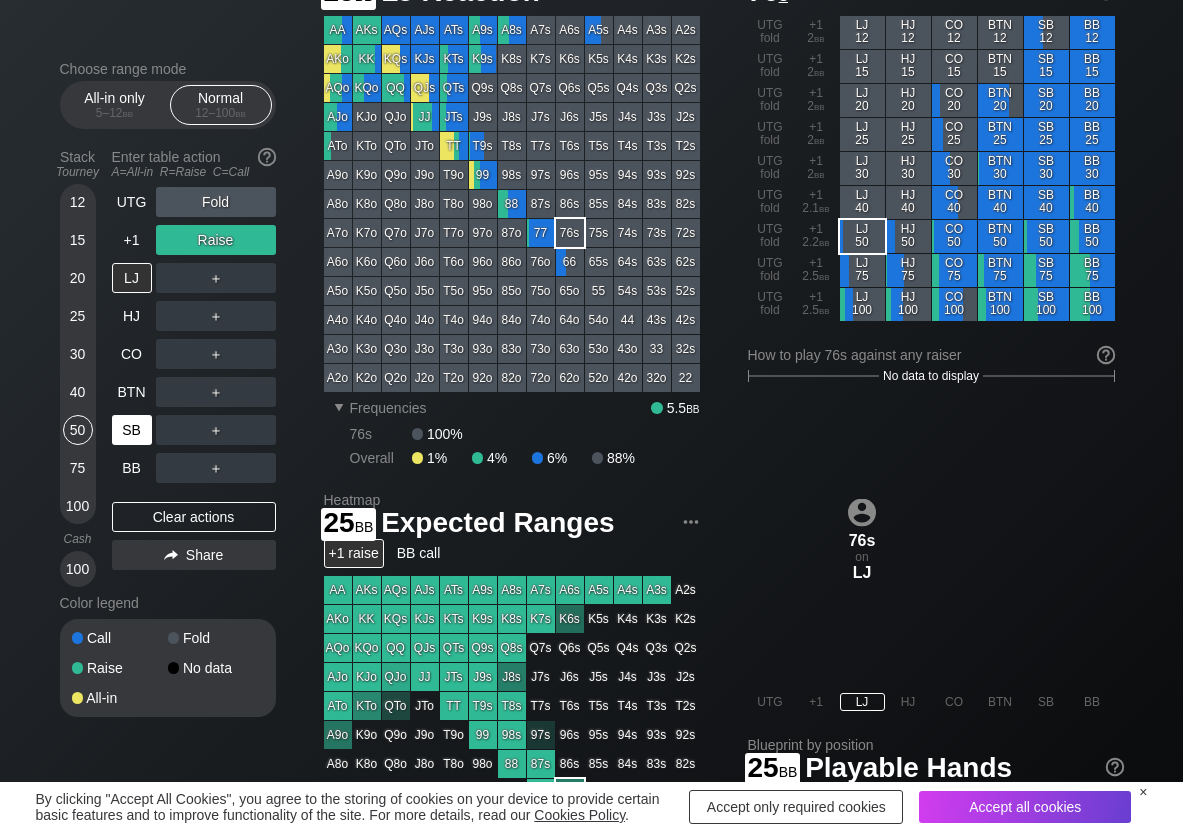 drag, startPoint x: 81, startPoint y: 314, endPoint x: 139, endPoint y: 419, distance: 119.954155 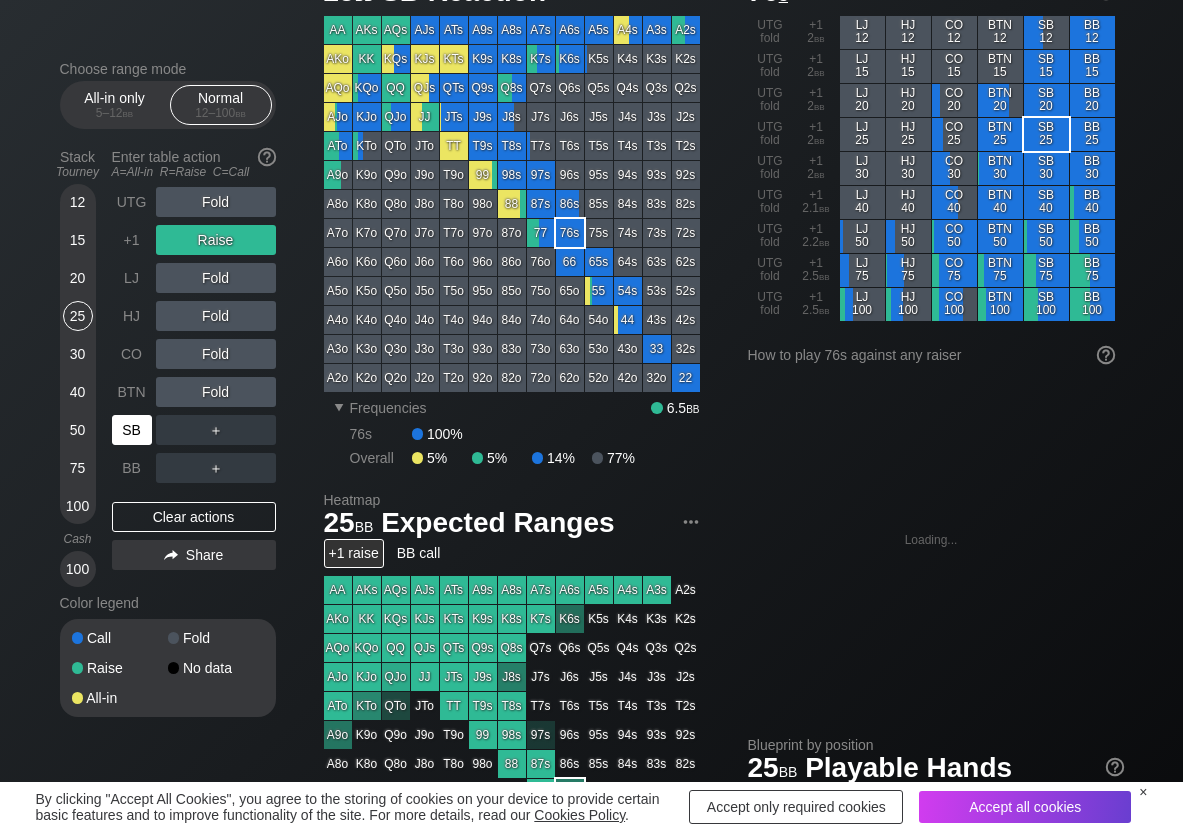 click on "SB" at bounding box center (134, 430) 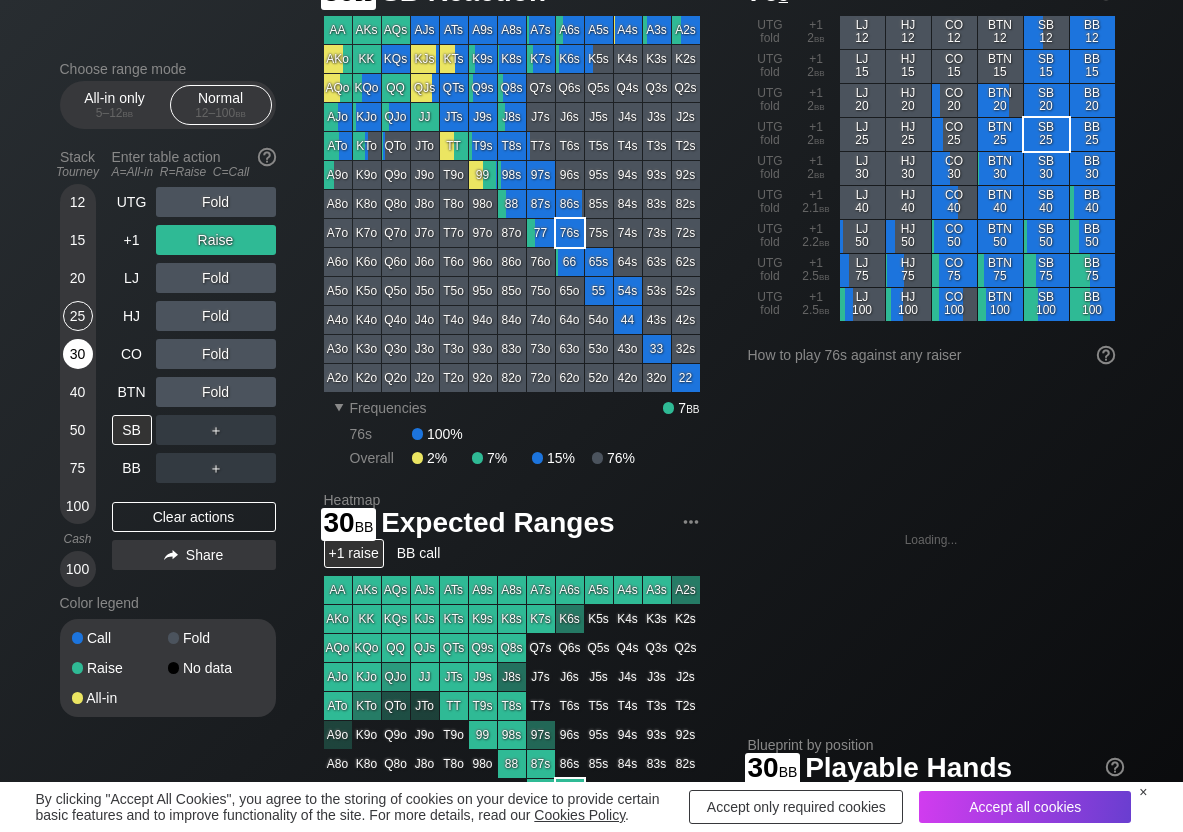 click on "30" at bounding box center [78, 354] 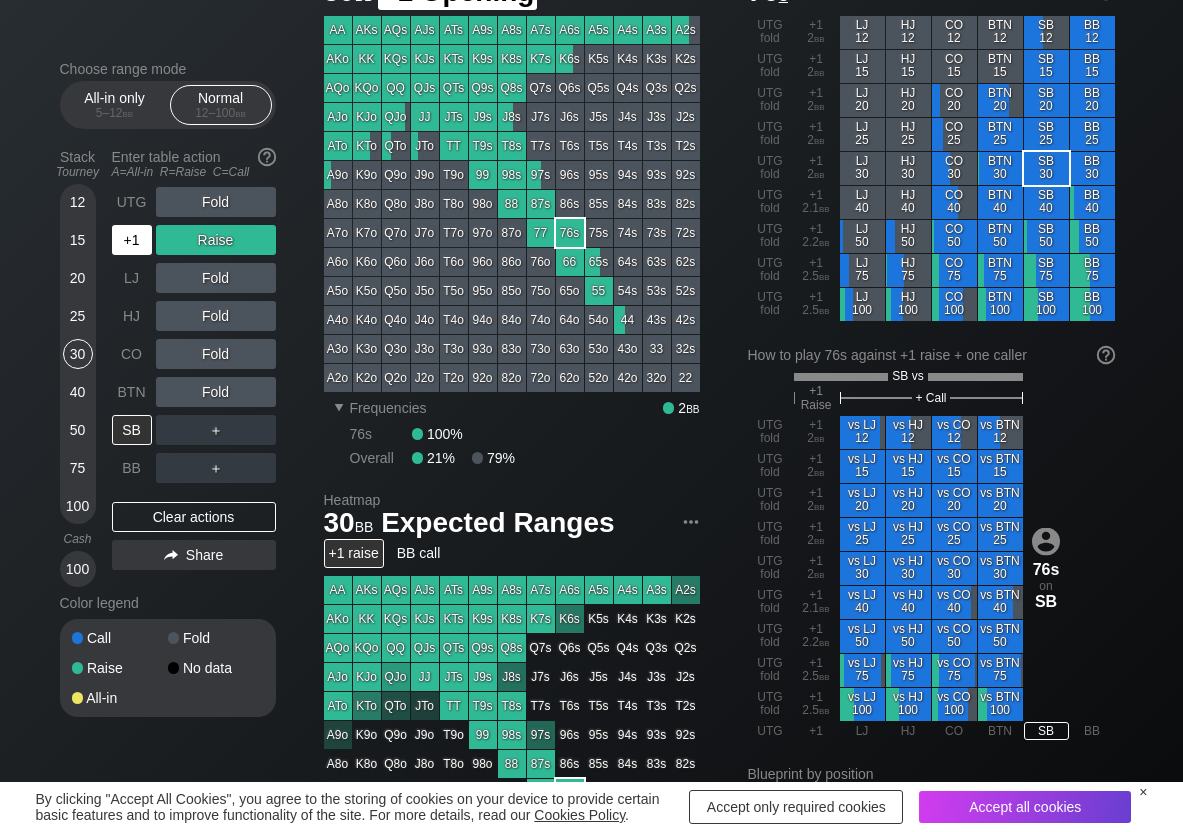 click on "+1" at bounding box center (132, 240) 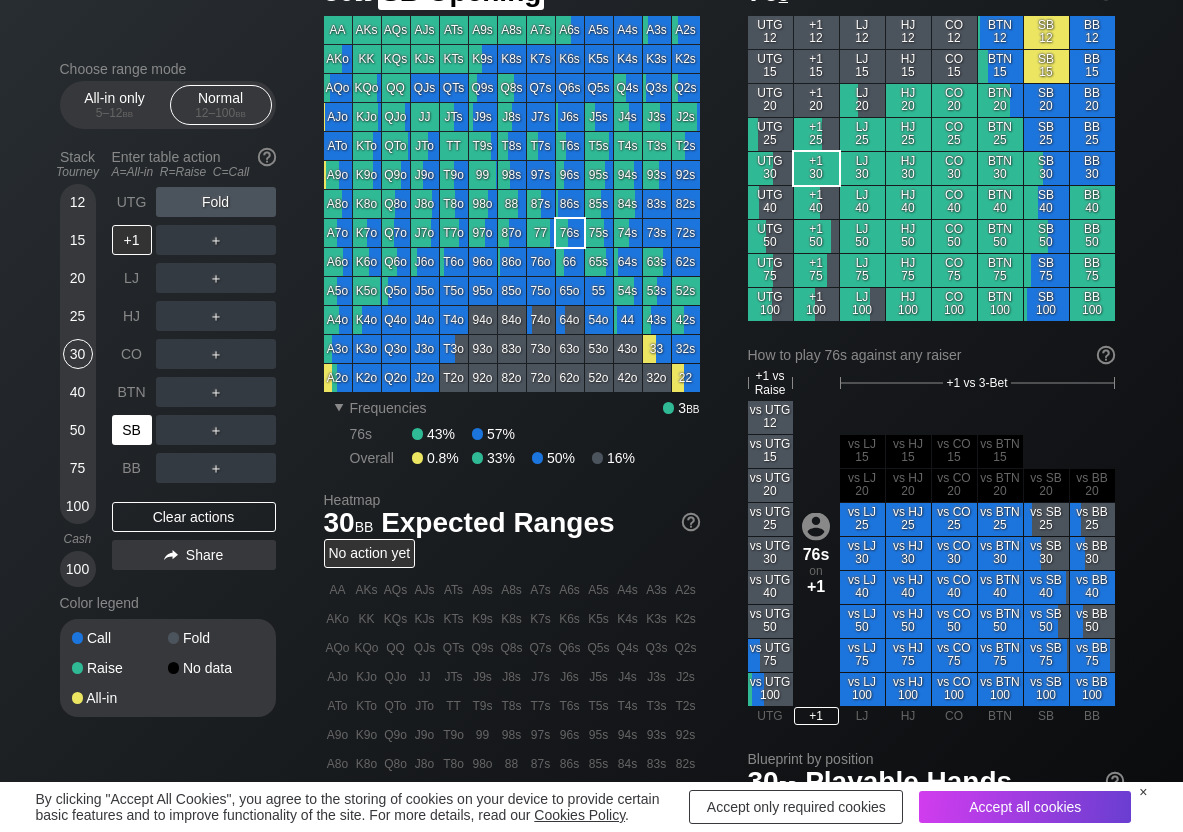 click on "SB" at bounding box center [132, 430] 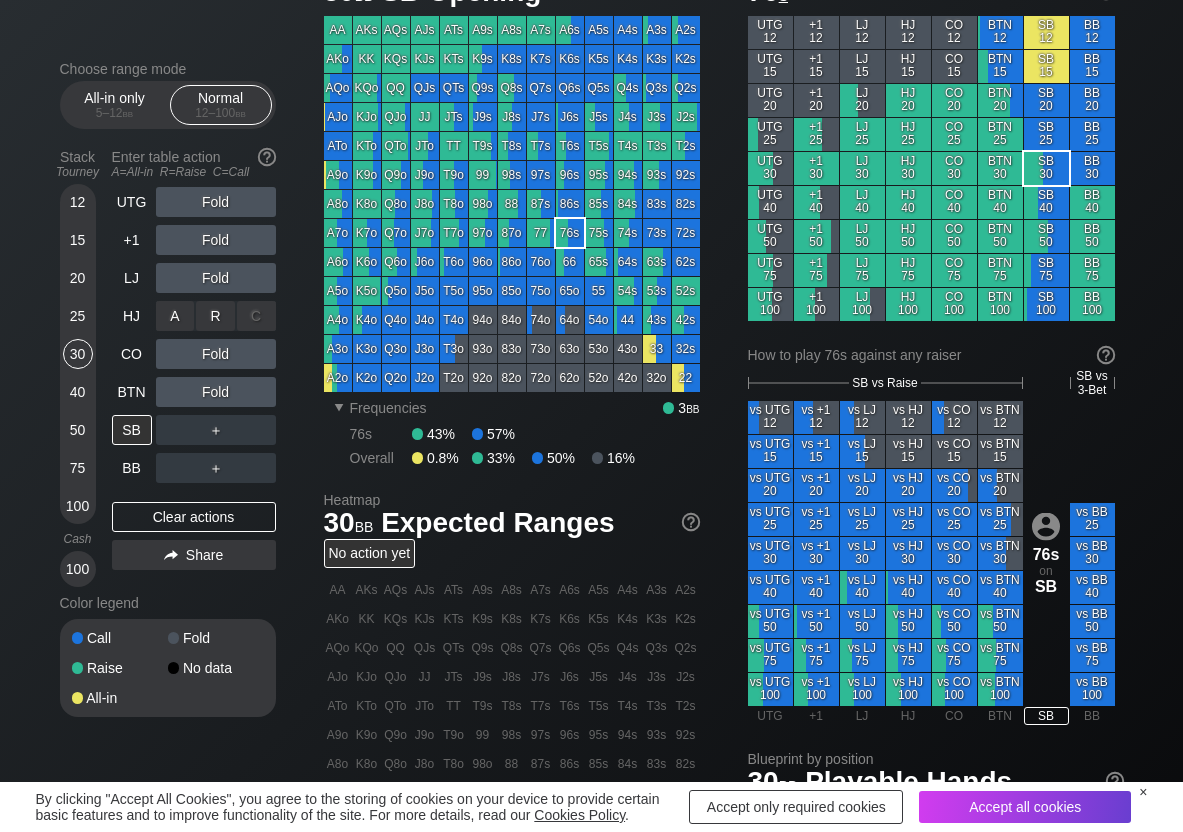 click on "R ✕" at bounding box center (215, 316) 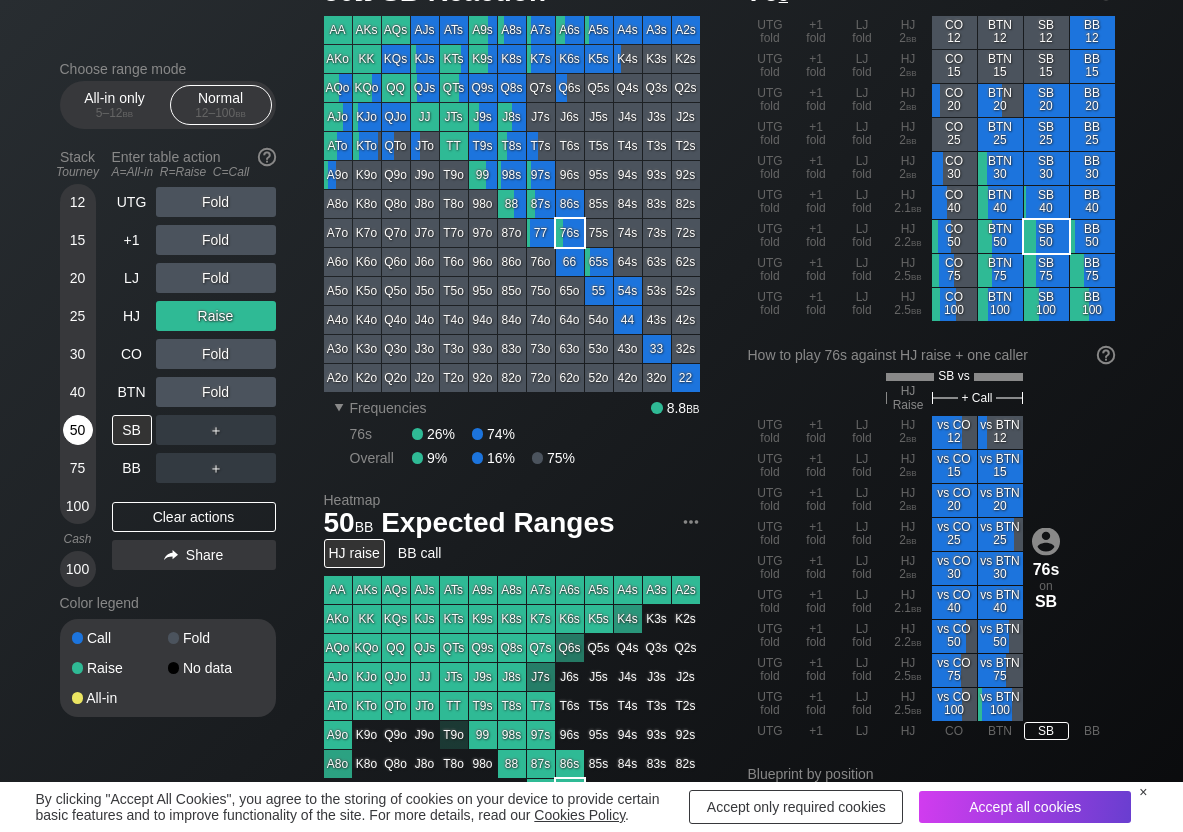 click on "50" at bounding box center [78, 430] 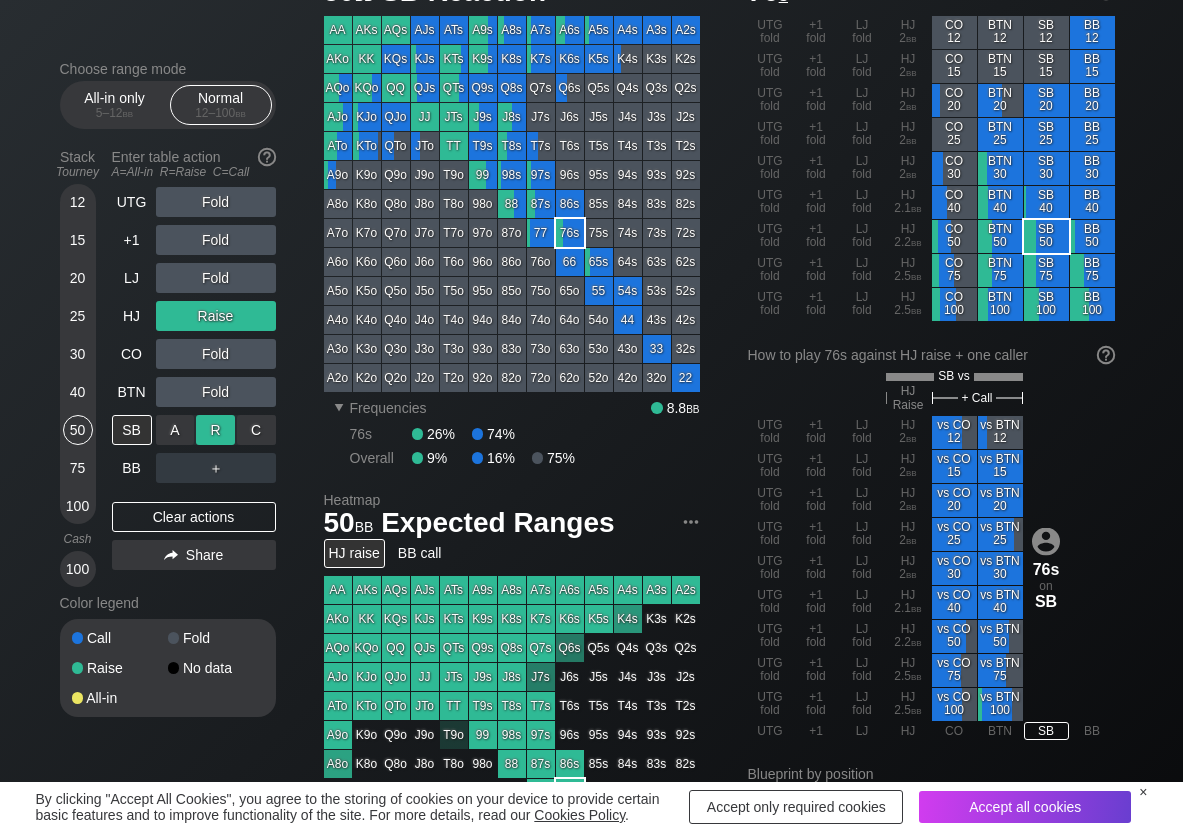 click on "R ✕" at bounding box center [215, 430] 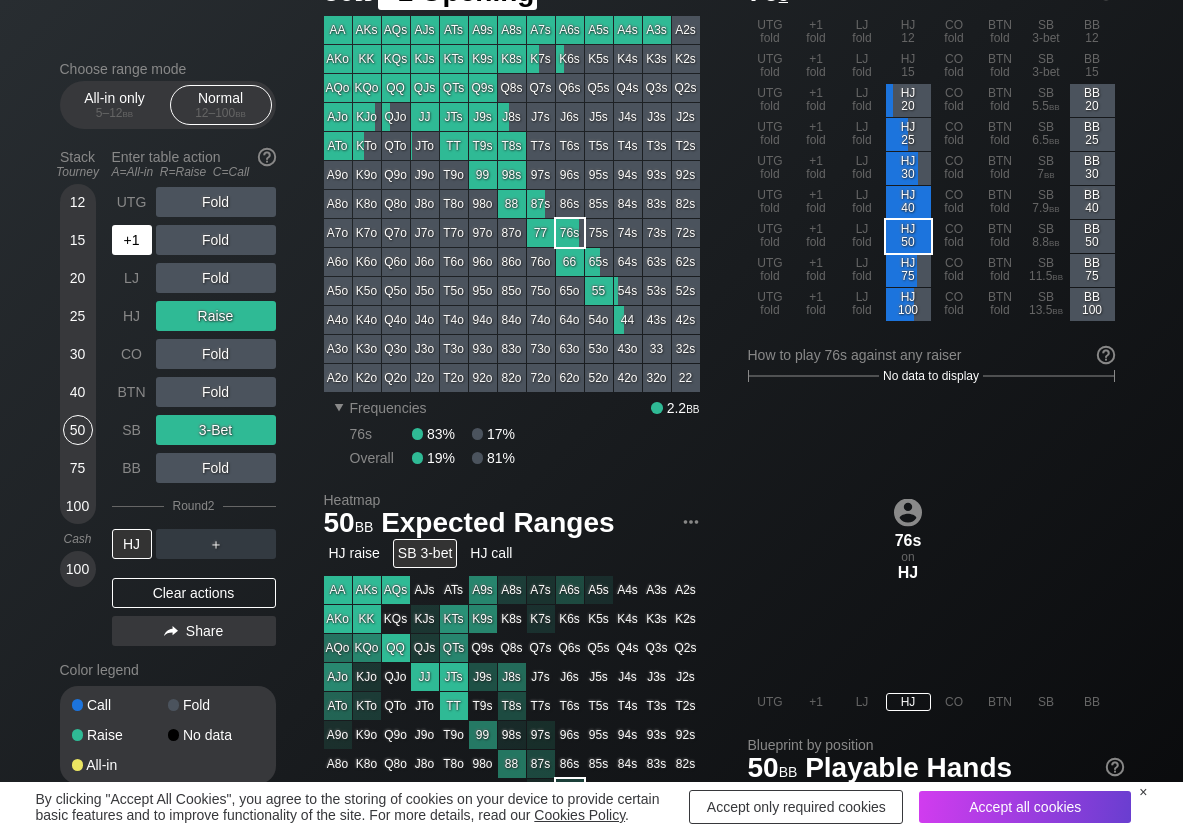 click on "+1" at bounding box center [132, 240] 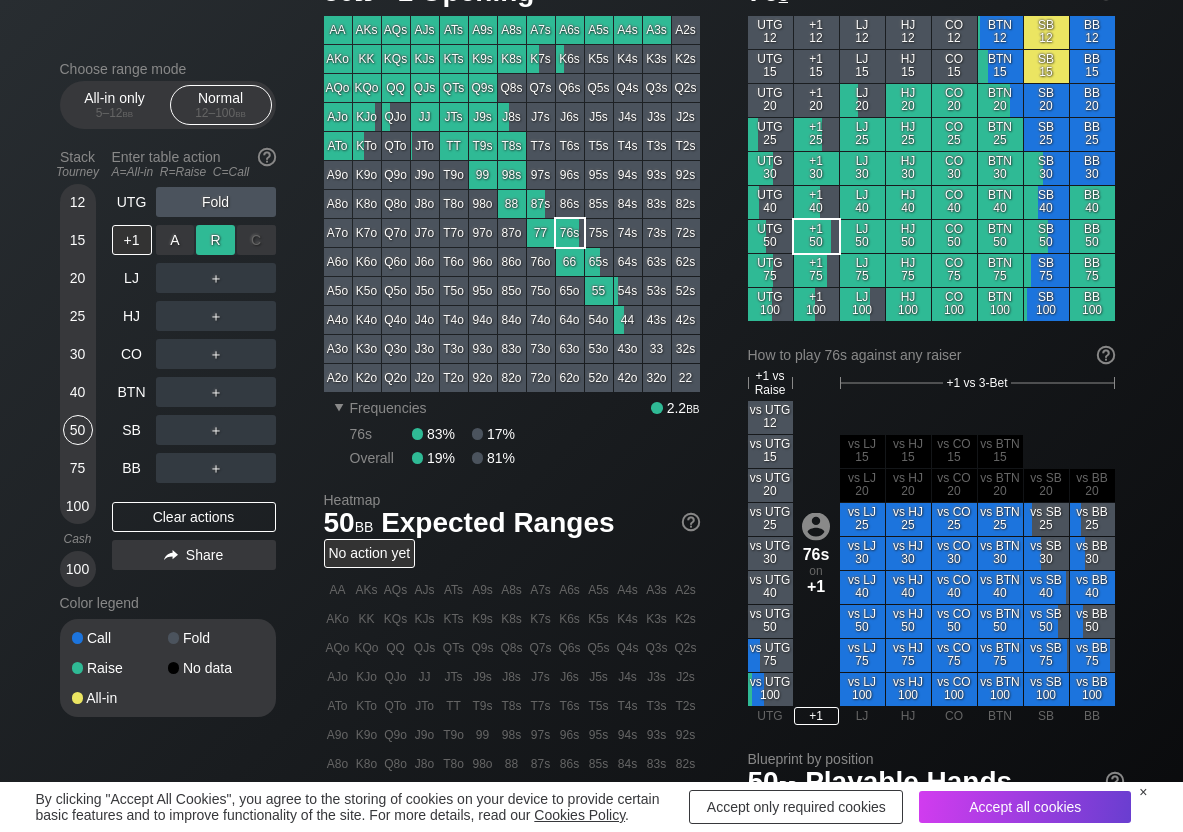 drag, startPoint x: 219, startPoint y: 236, endPoint x: 197, endPoint y: 251, distance: 26.627054 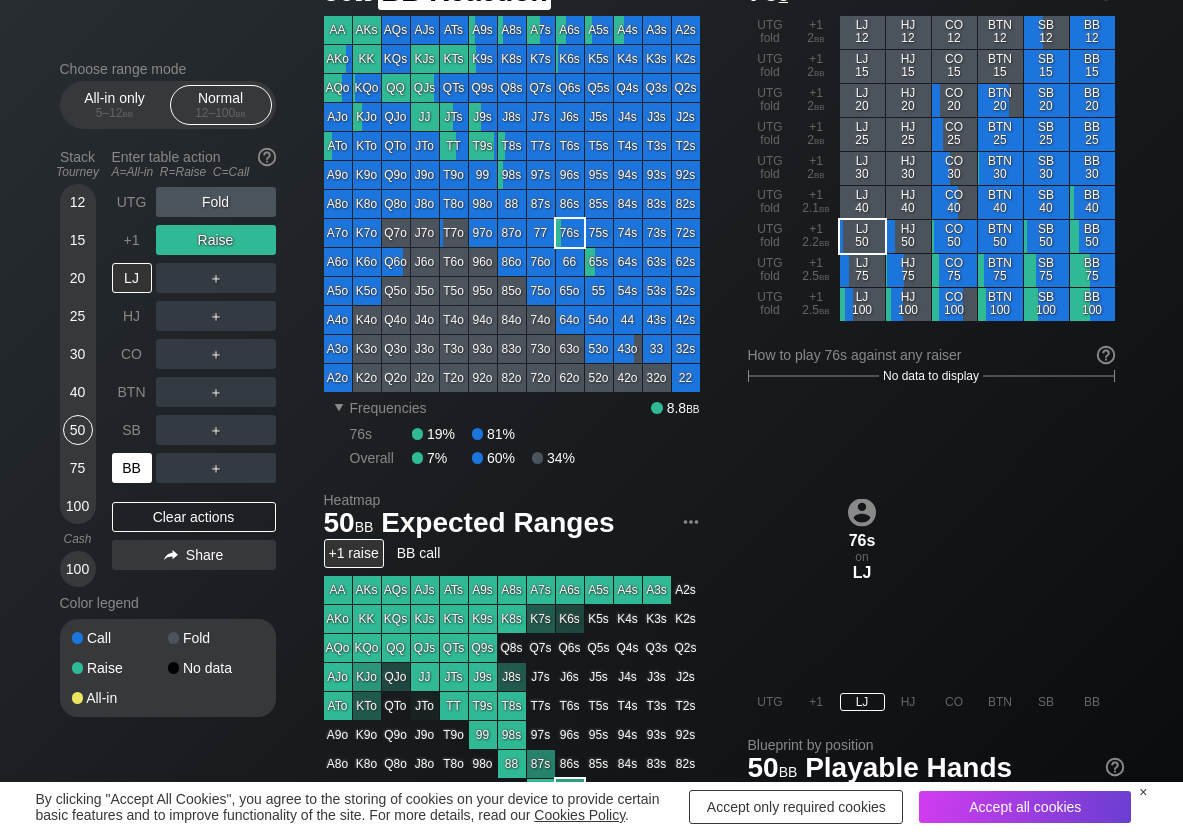 drag, startPoint x: 144, startPoint y: 474, endPoint x: 124, endPoint y: 436, distance: 42.941822 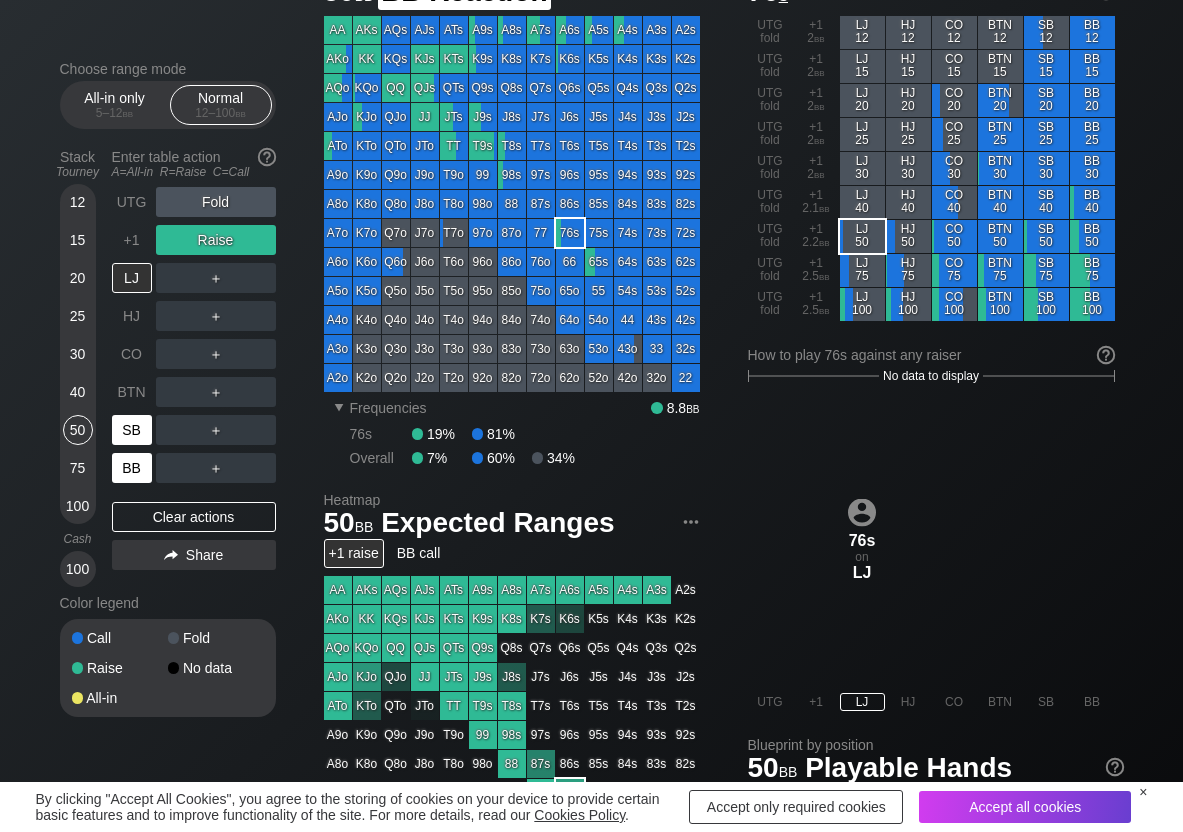 click on "BB" at bounding box center [132, 468] 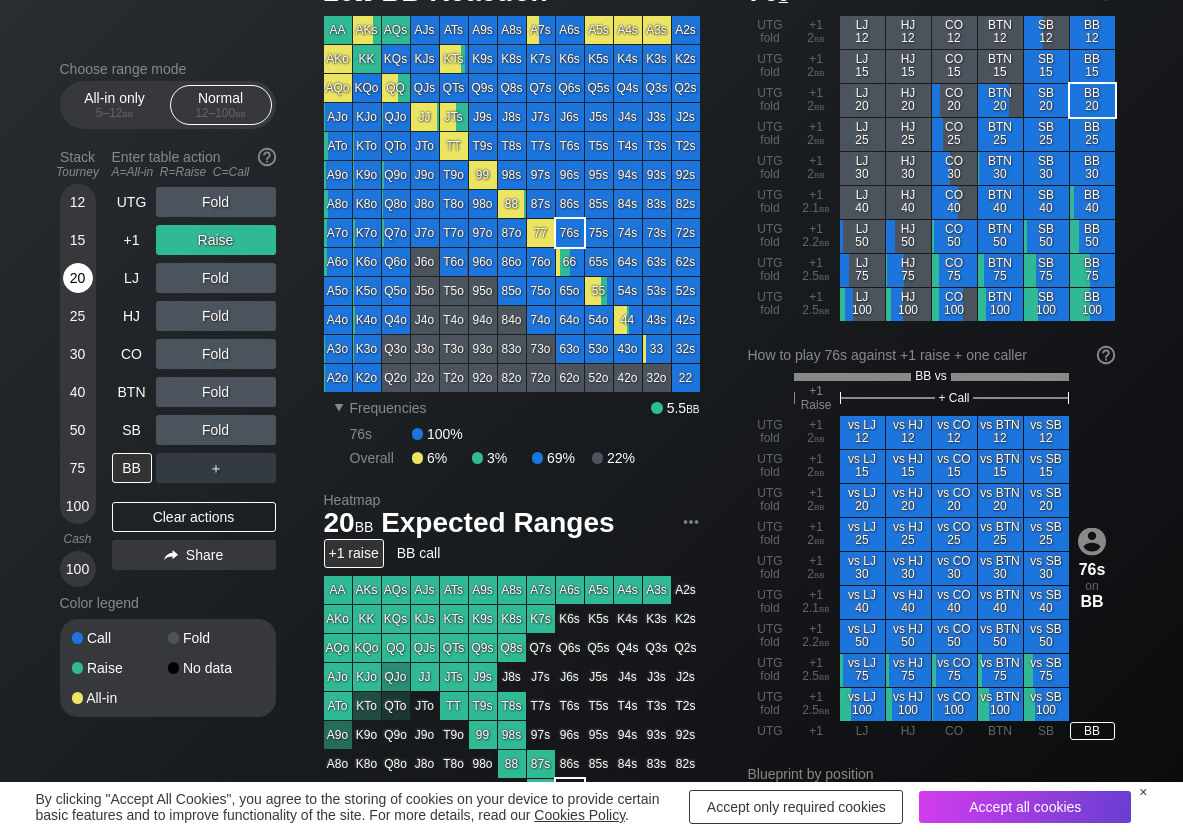 click on "20" at bounding box center (78, 278) 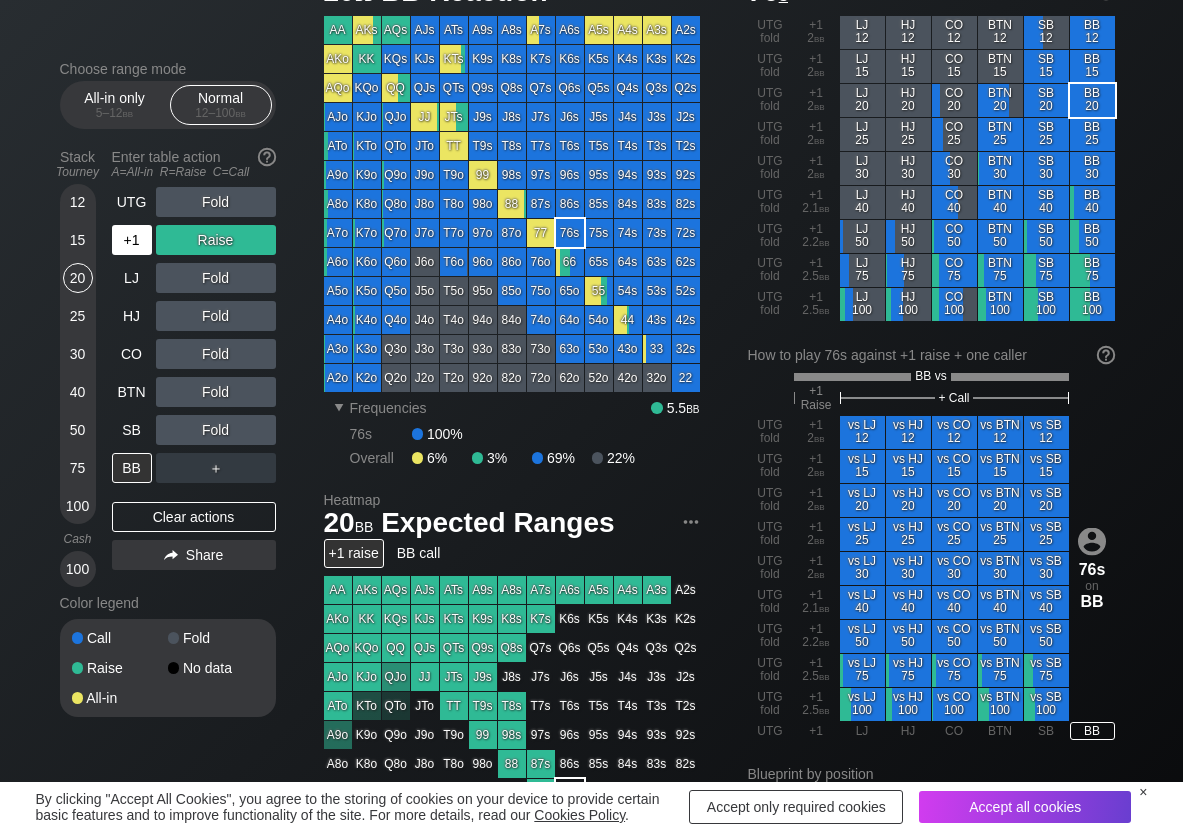 click on "+1" at bounding box center (132, 240) 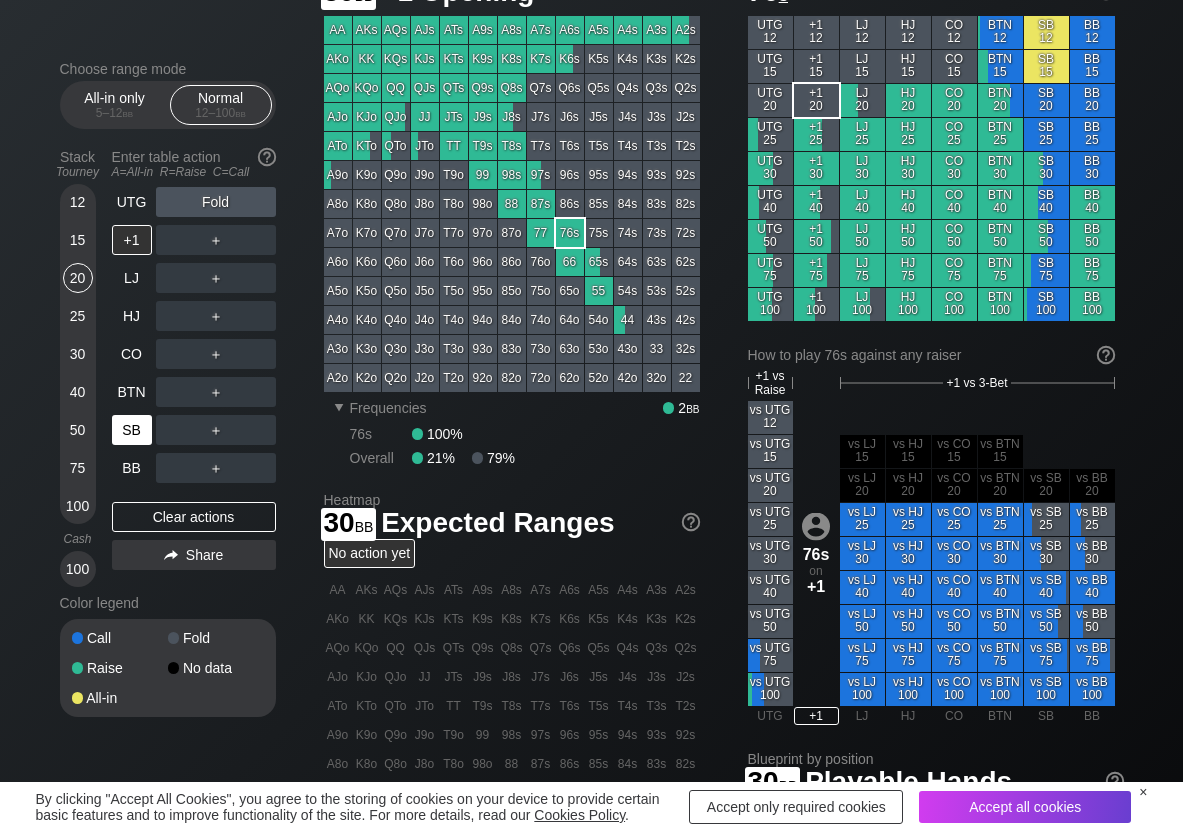click on "30" at bounding box center [78, 354] 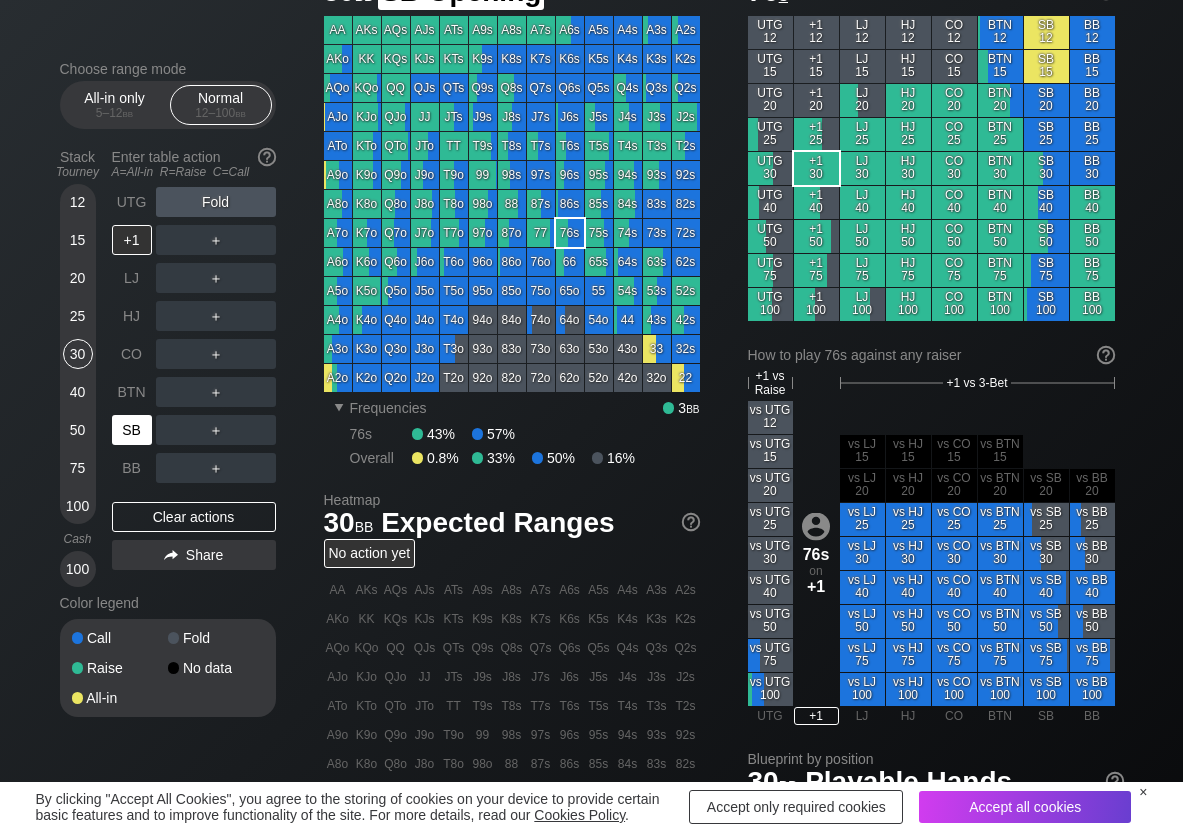 click on "SB" at bounding box center (132, 430) 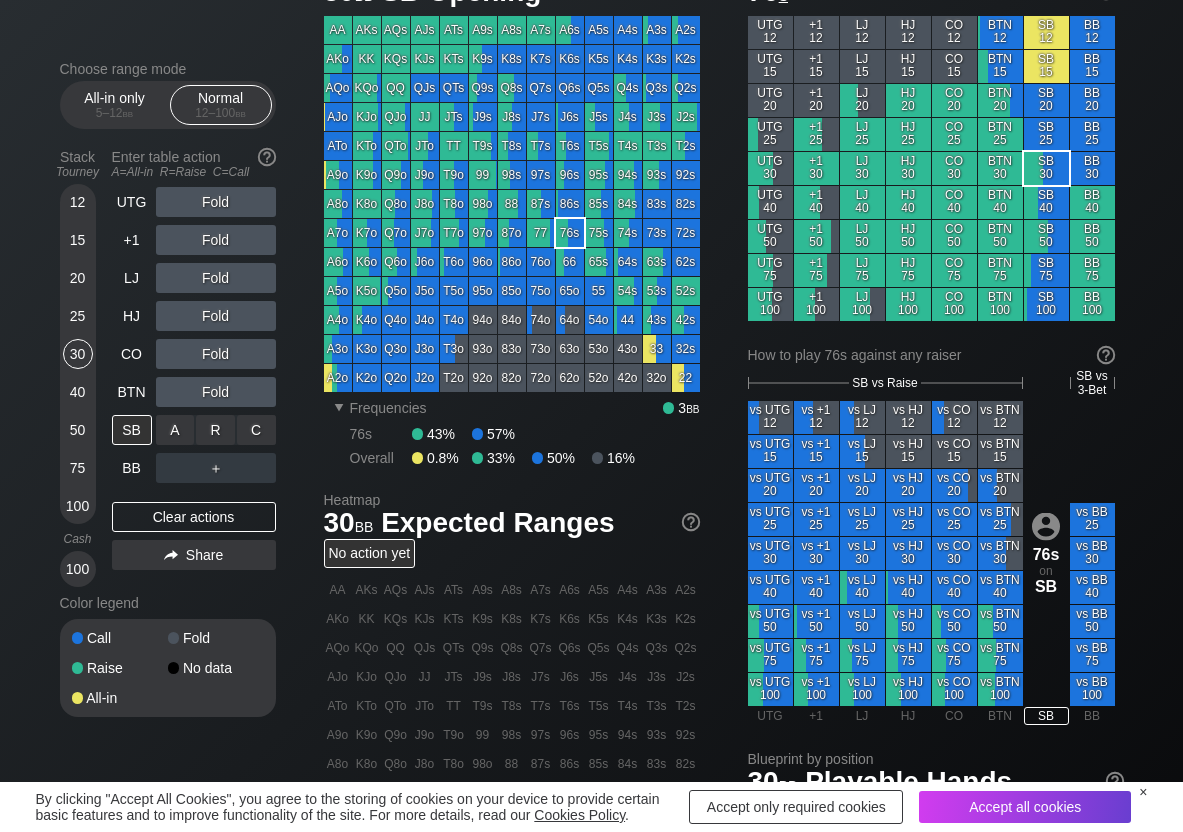 click on "C ✕" at bounding box center [256, 430] 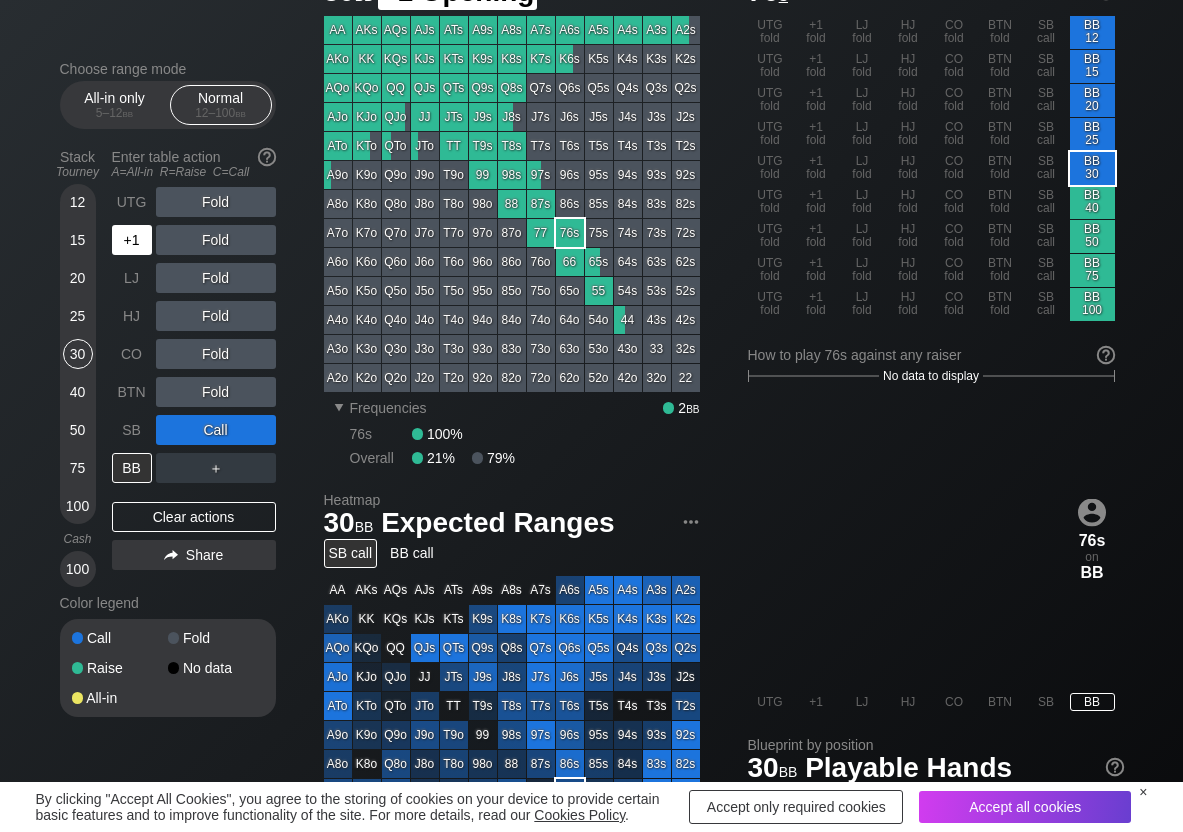 click on "+1" at bounding box center [132, 240] 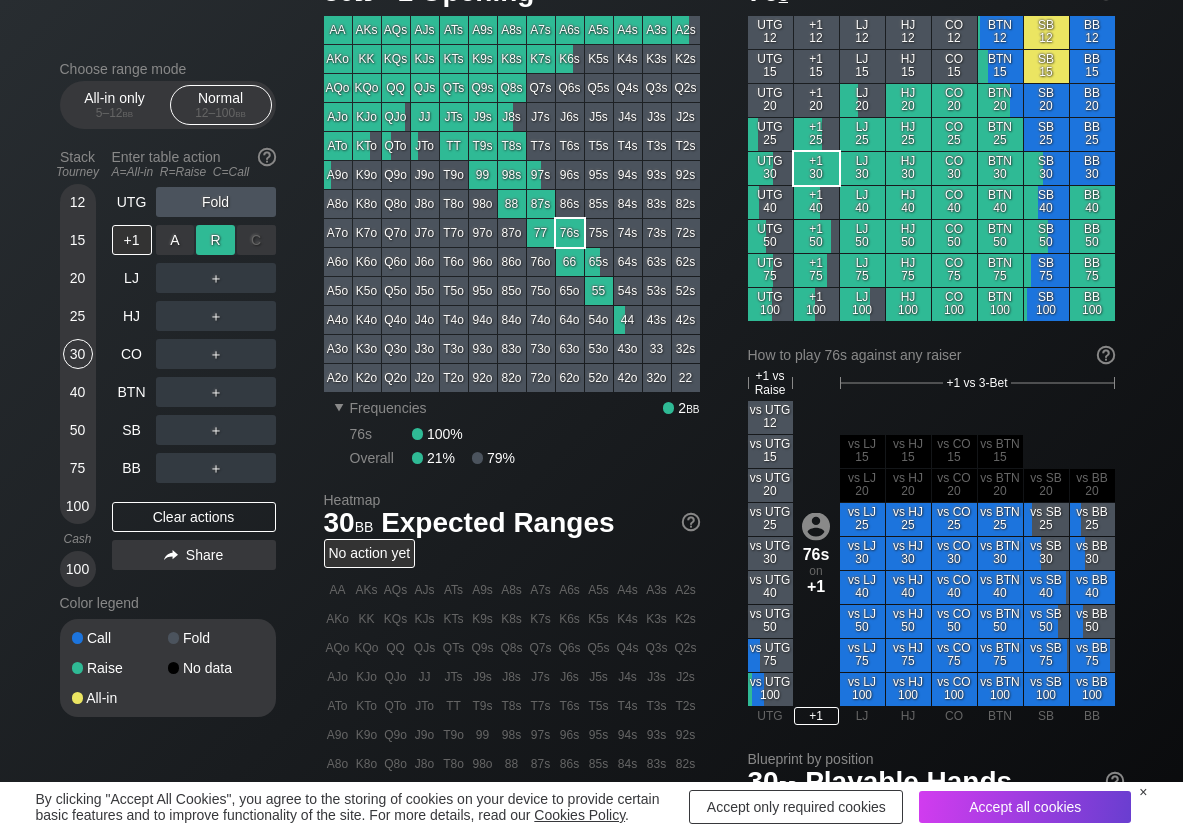 click on "R ✕" at bounding box center (215, 240) 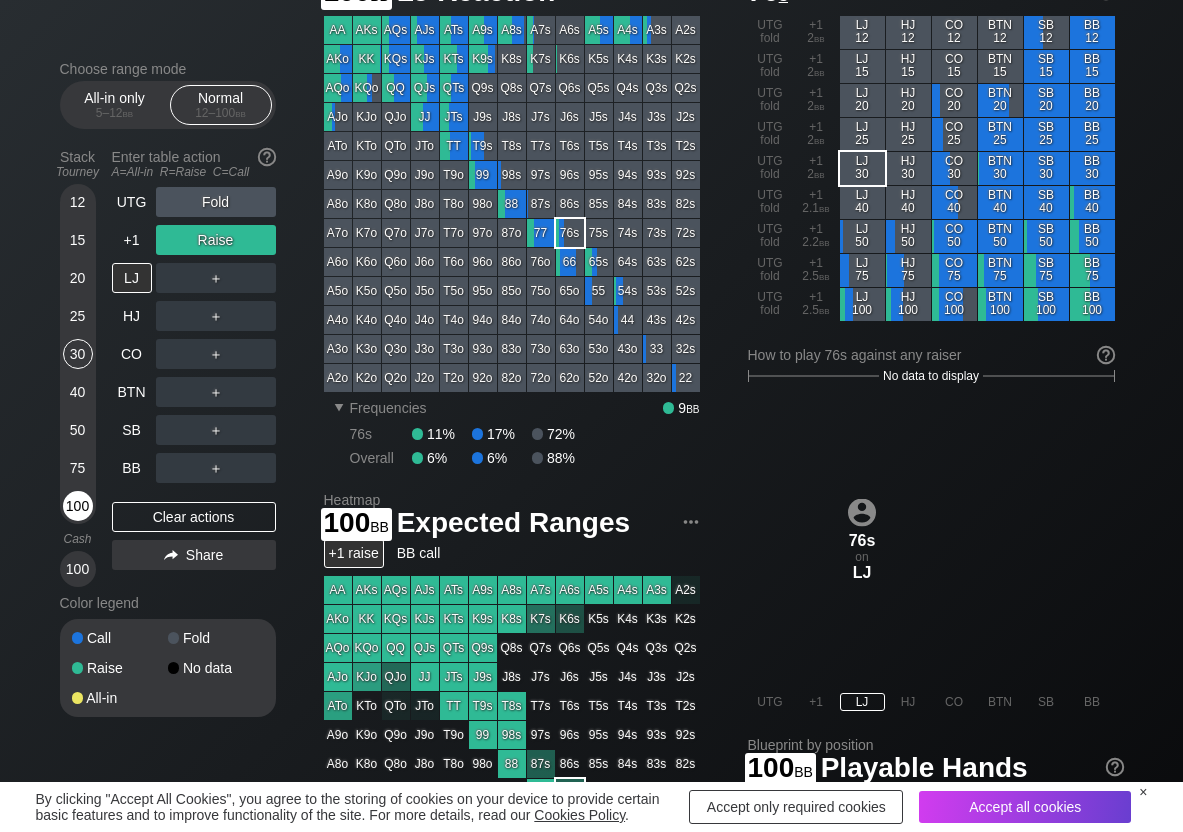 click on "100" at bounding box center (78, 506) 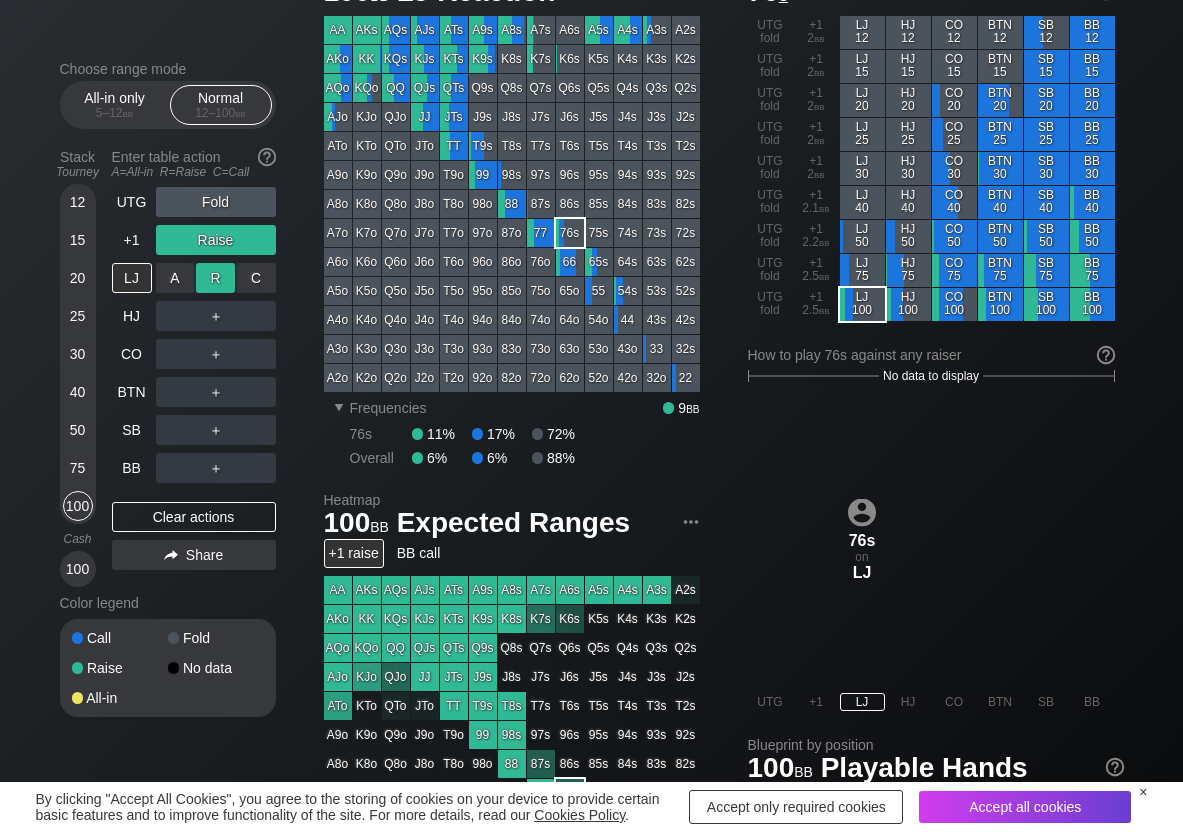 click on "R ✕" at bounding box center [215, 278] 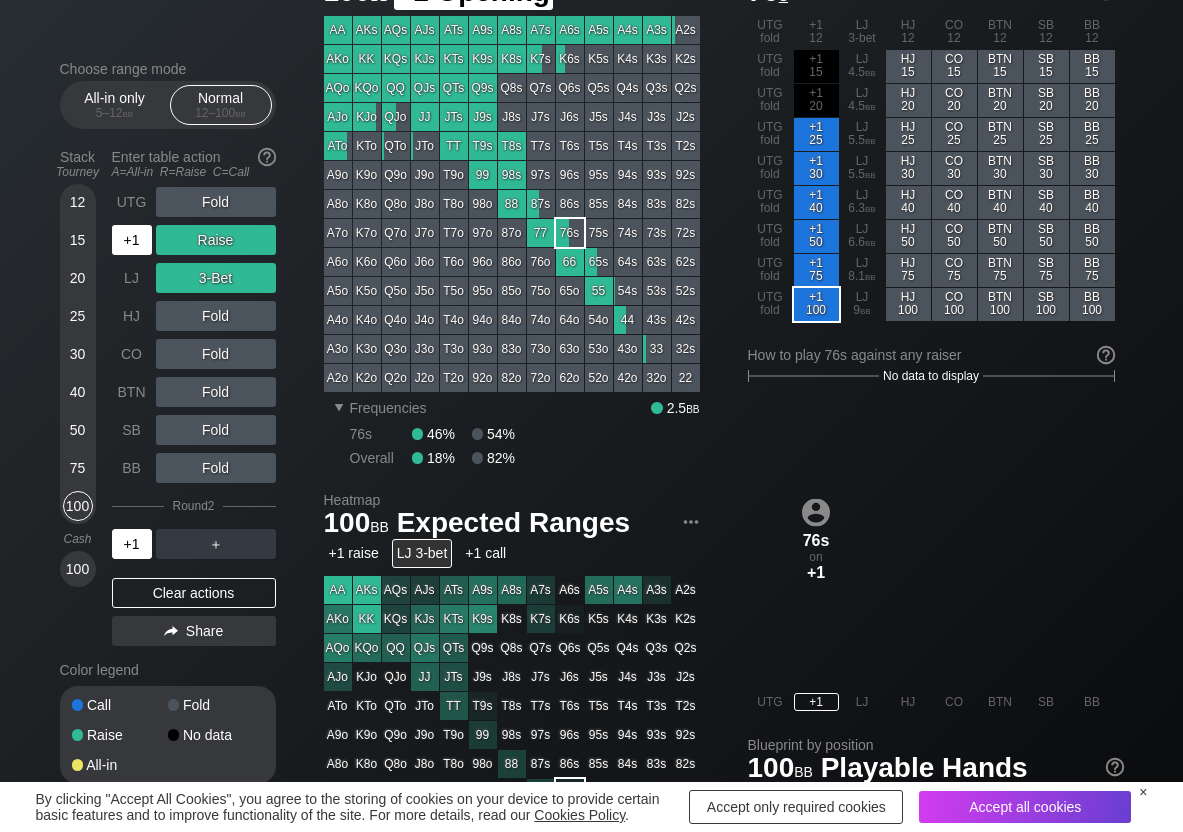 click on "+1" at bounding box center [132, 240] 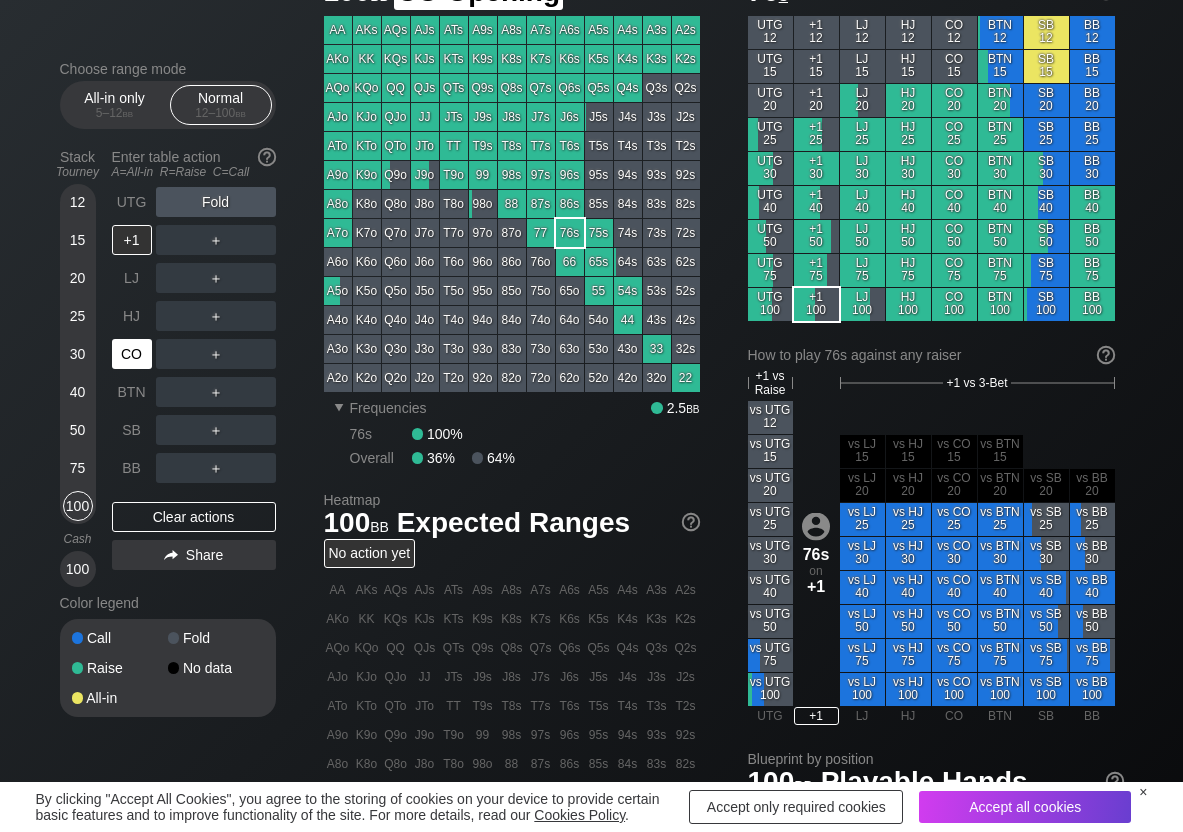 click on "CO" at bounding box center (132, 354) 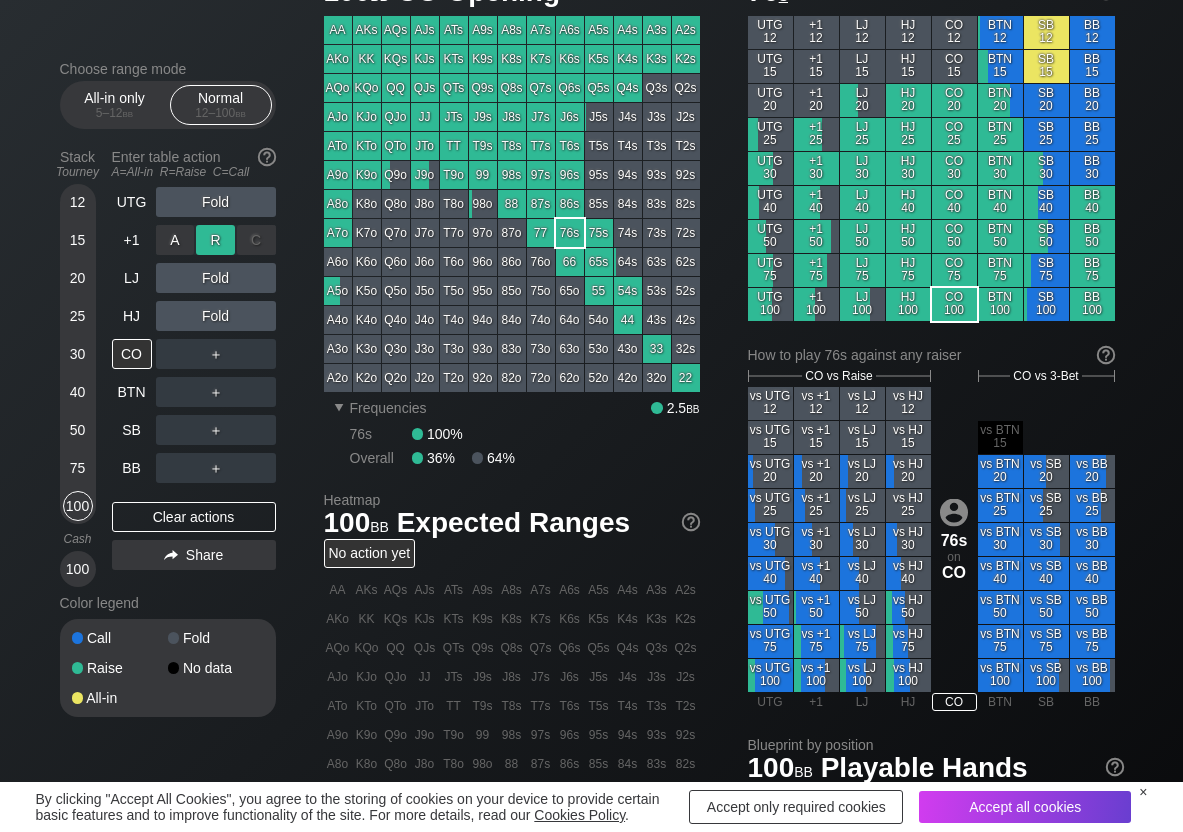 click on "R ✕" at bounding box center (215, 240) 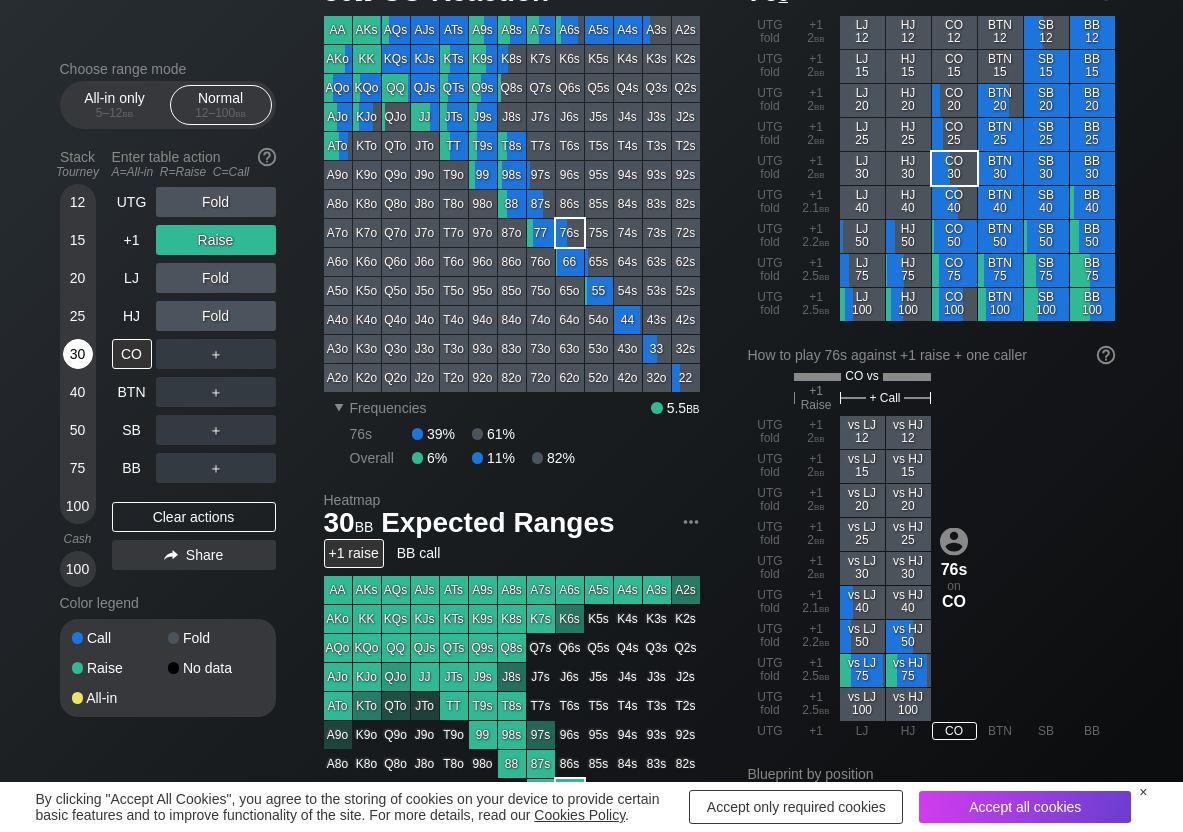 drag, startPoint x: 89, startPoint y: 353, endPoint x: 63, endPoint y: 362, distance: 27.513634 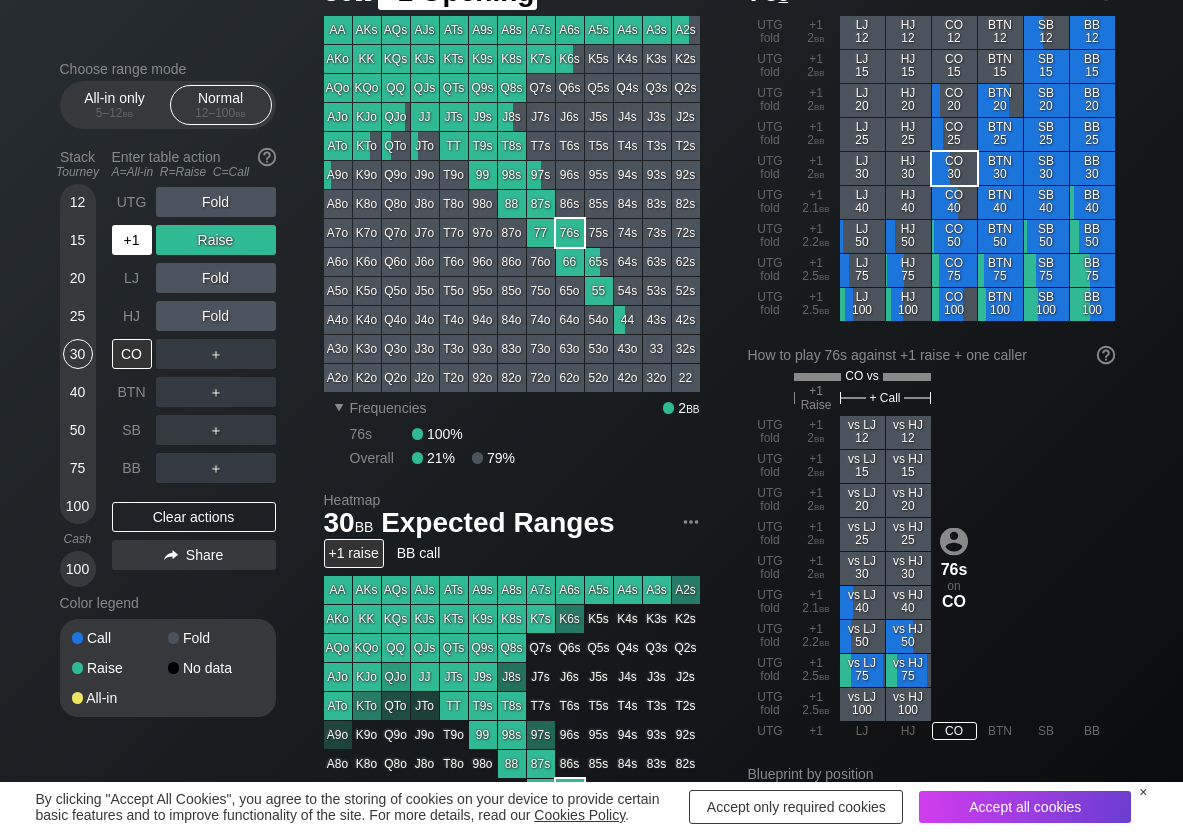 click on "+1" at bounding box center [132, 240] 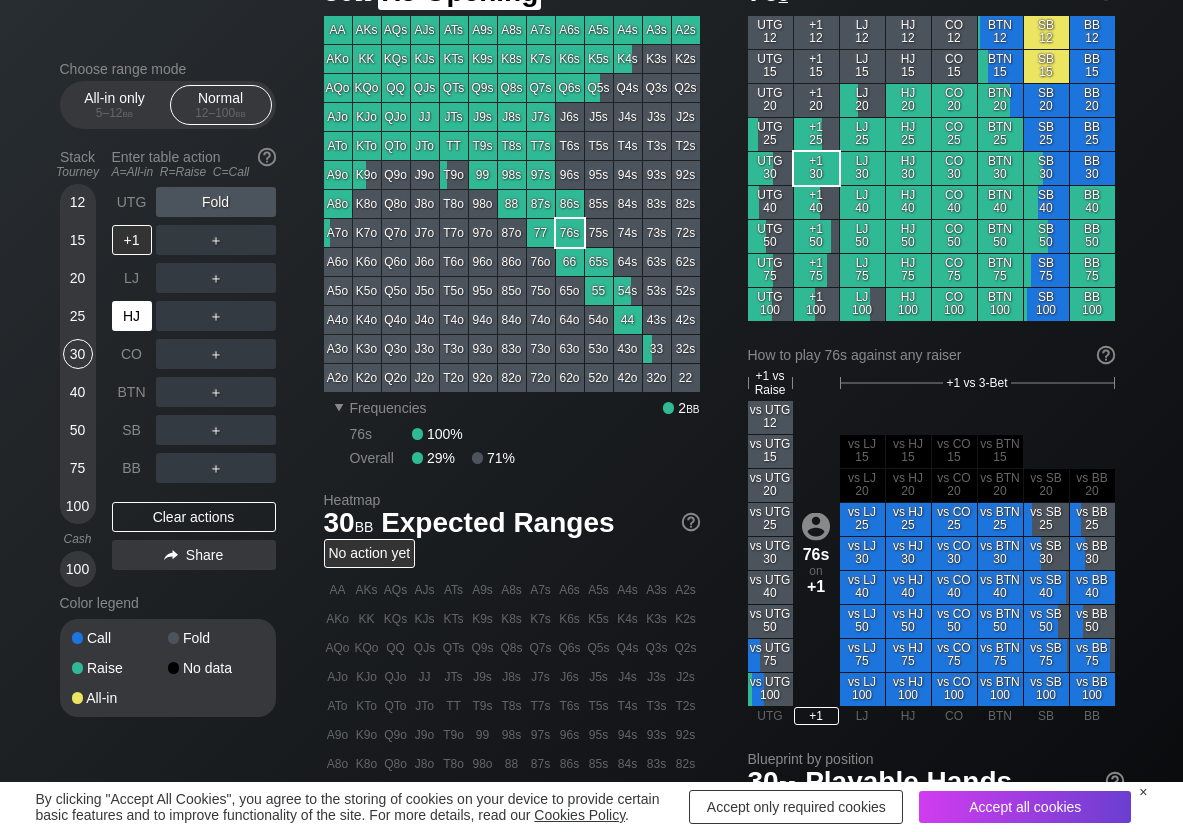 click on "HJ" at bounding box center (134, 316) 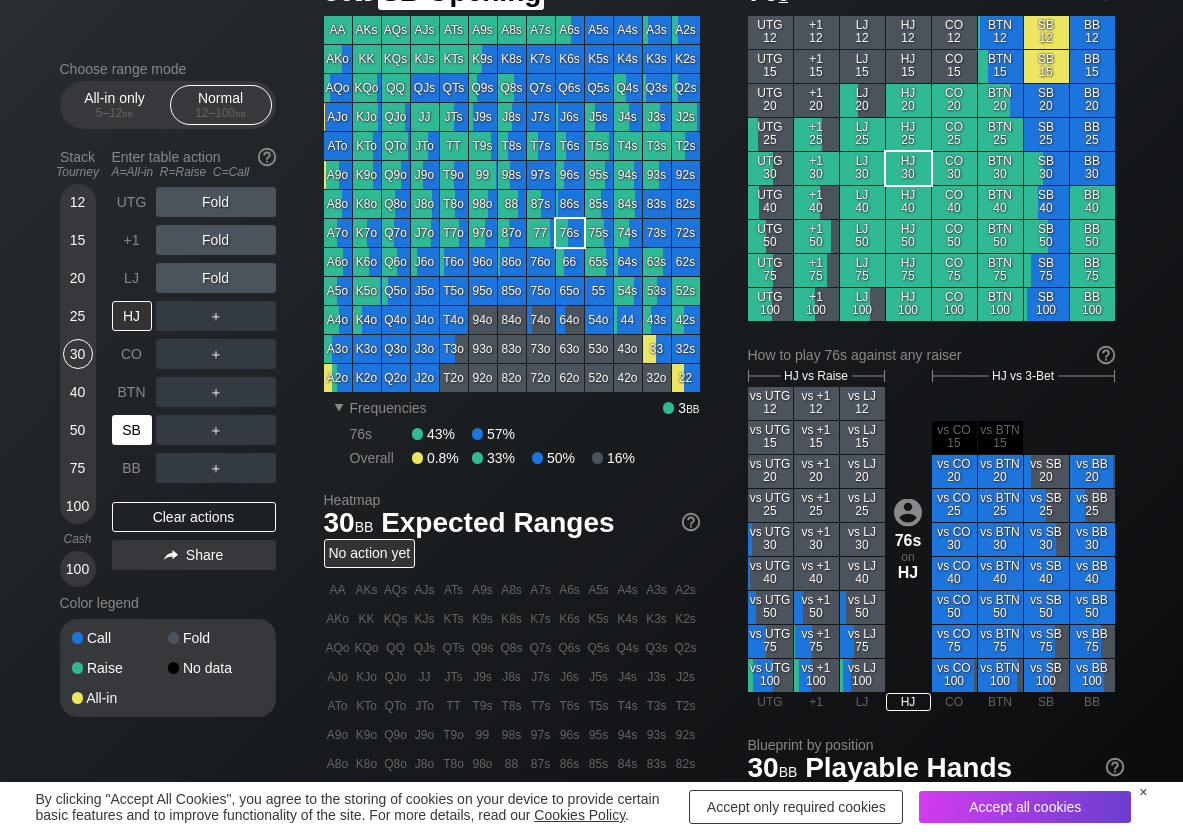 drag, startPoint x: 145, startPoint y: 441, endPoint x: 120, endPoint y: 441, distance: 25 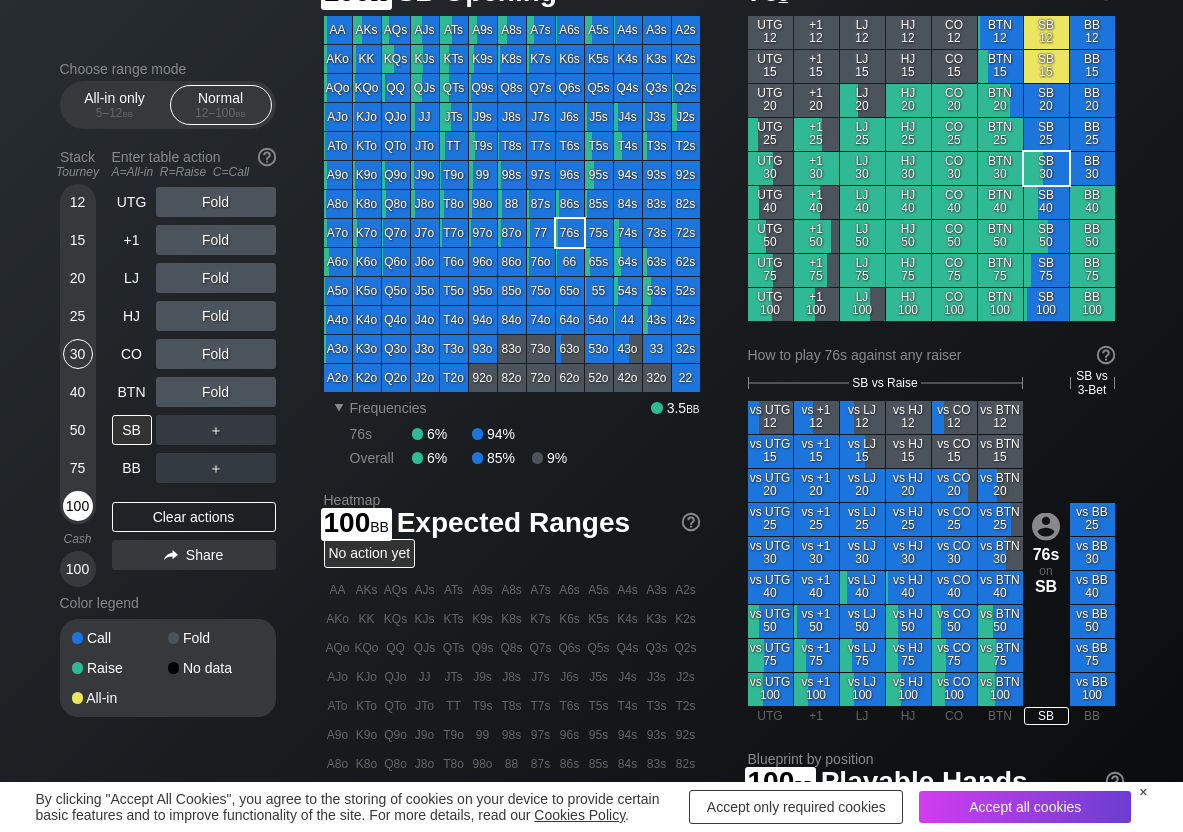 click on "100" at bounding box center [78, 506] 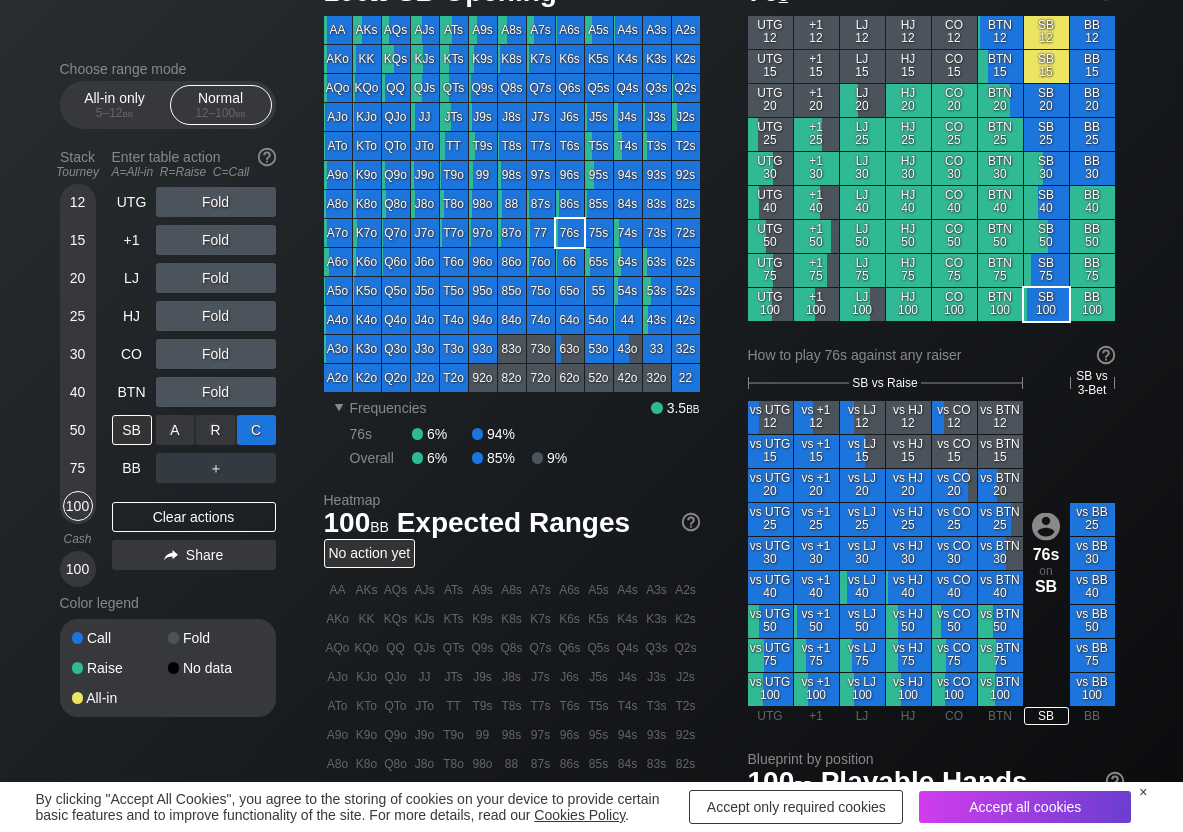 click on "C ✕" at bounding box center (256, 430) 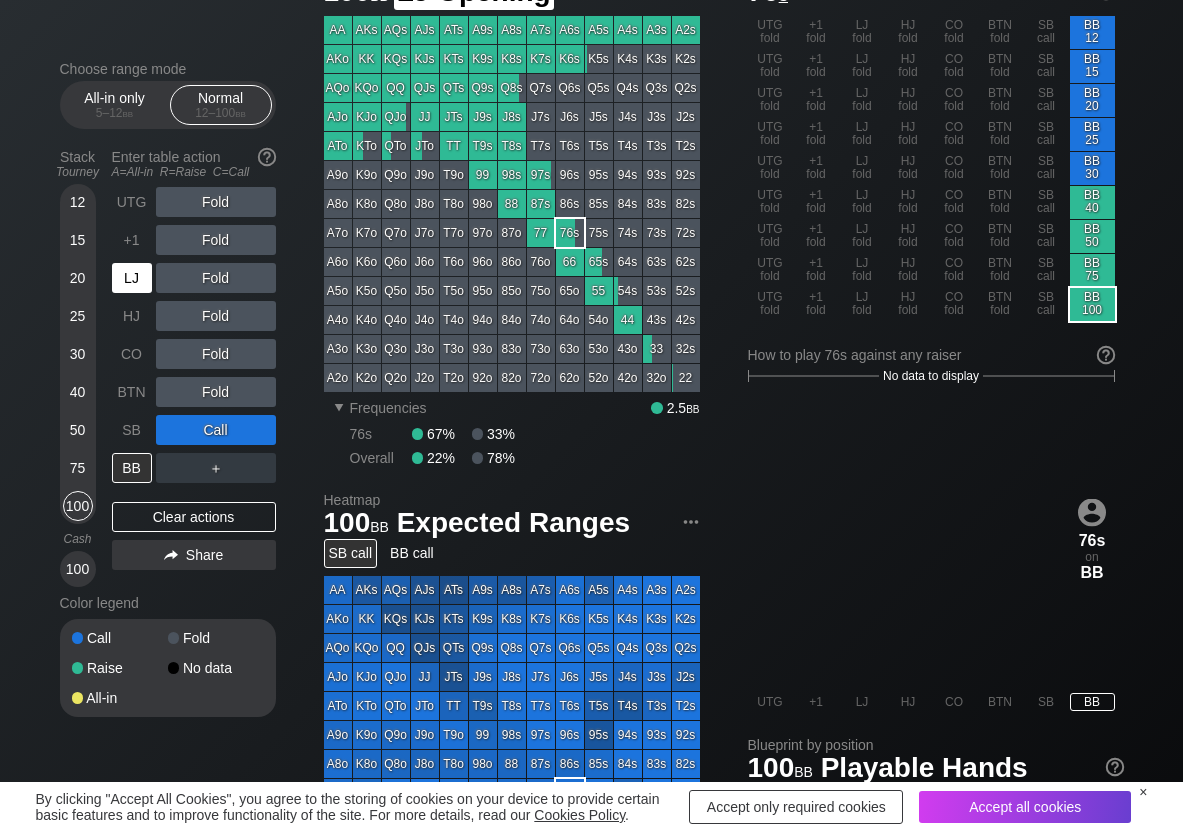 click on "LJ" at bounding box center (132, 278) 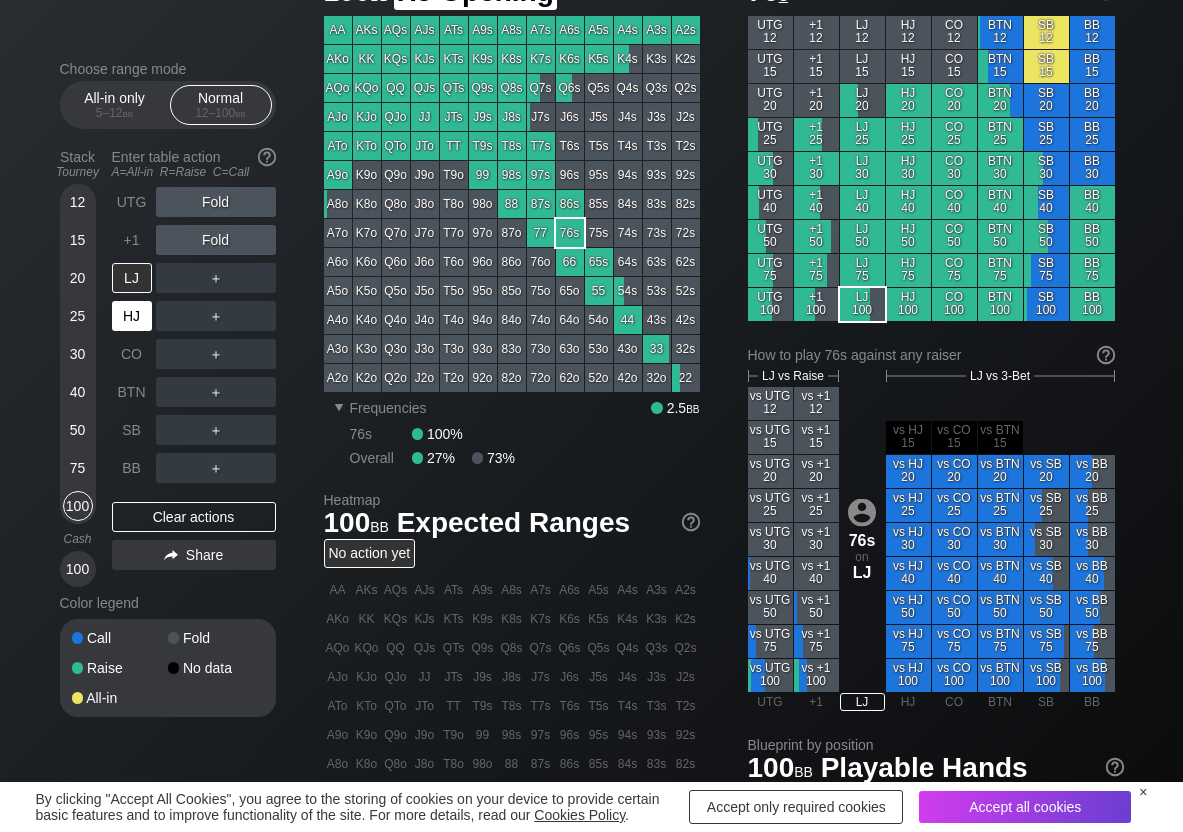 click on "HJ" at bounding box center [132, 316] 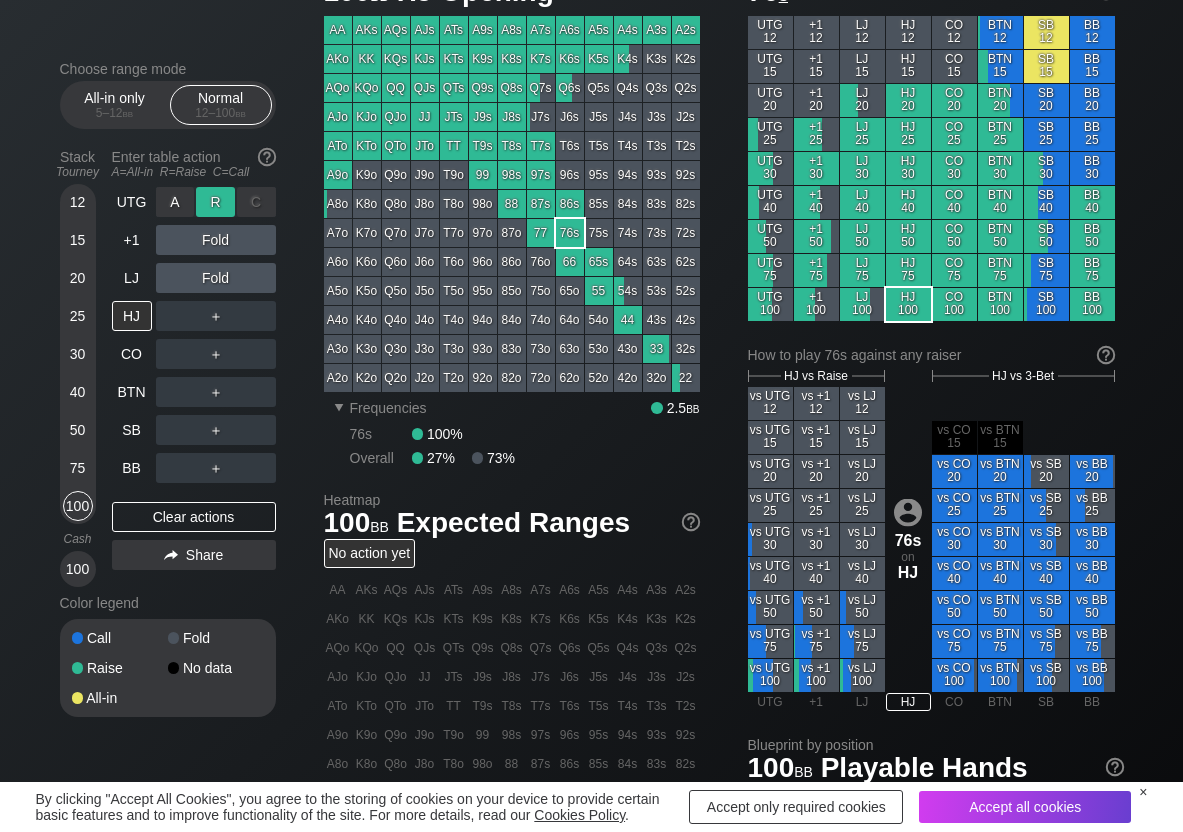 click on "R ✕" at bounding box center [215, 202] 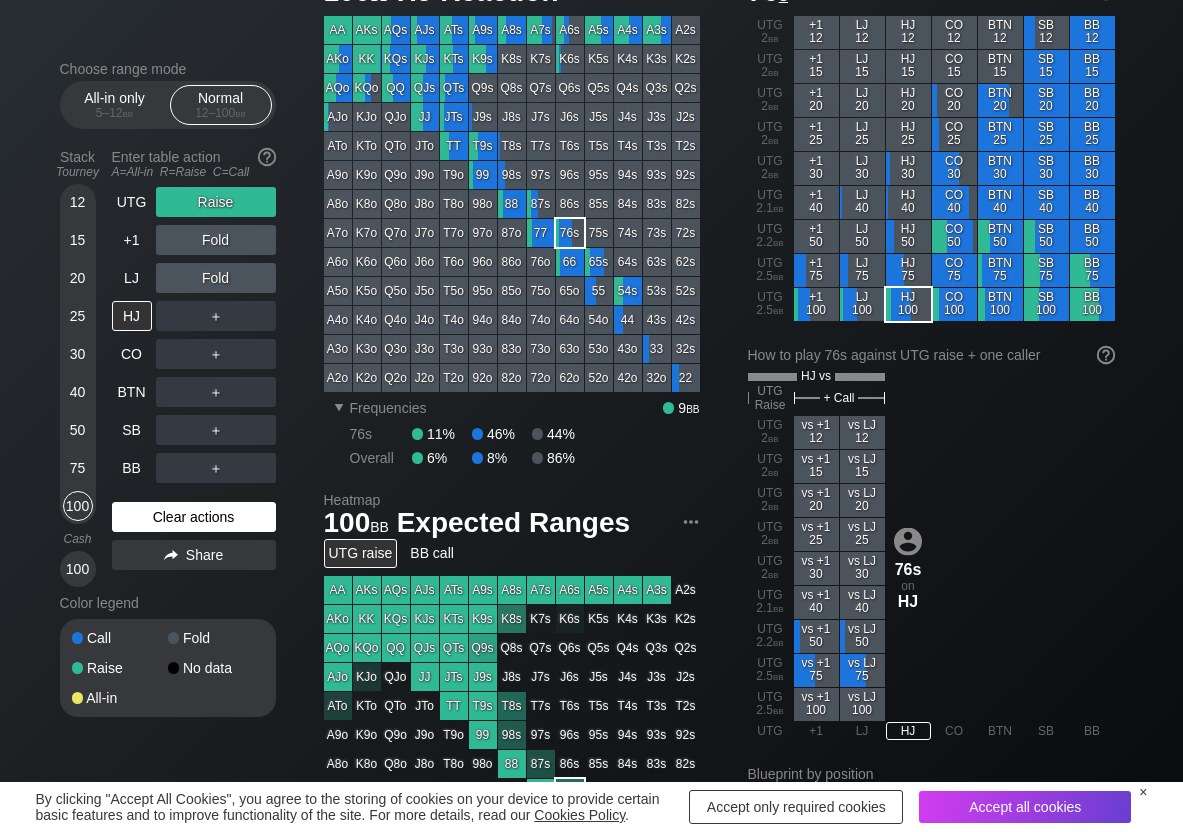 click on "Clear actions" at bounding box center [194, 517] 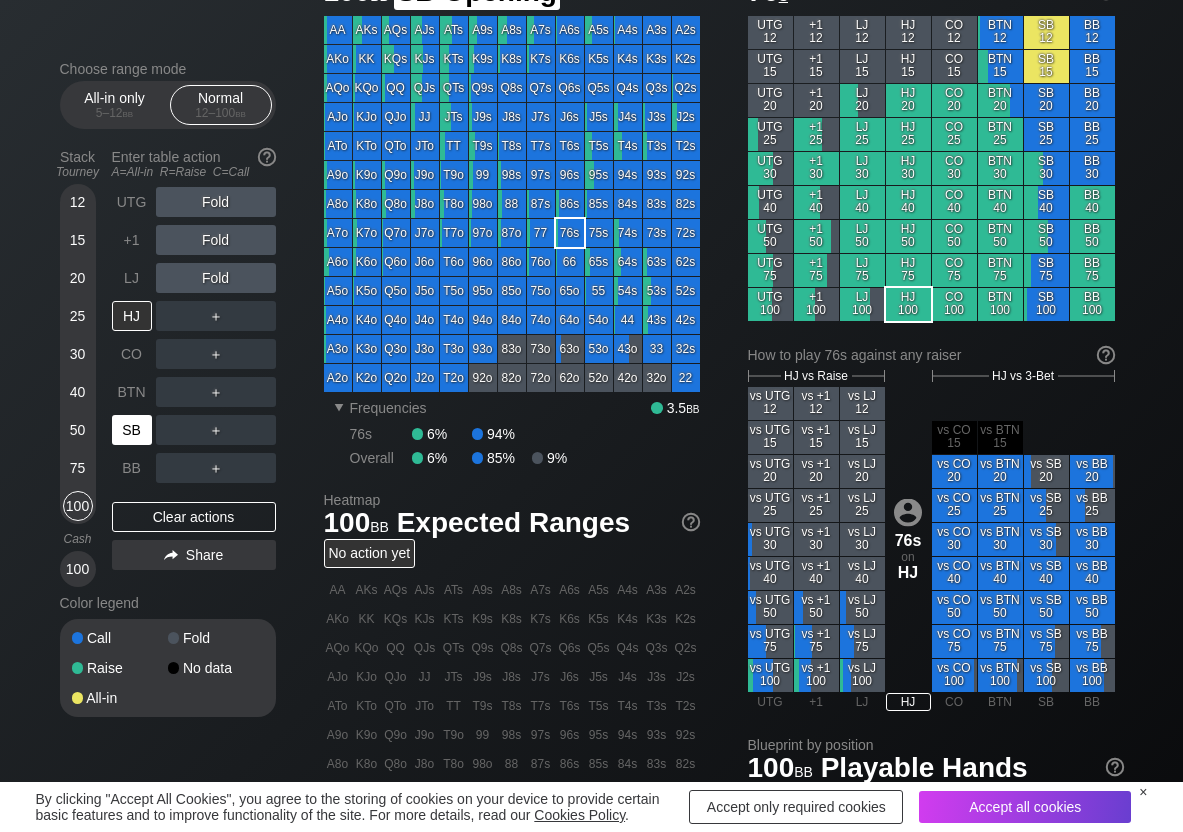 click on "SB" at bounding box center (132, 430) 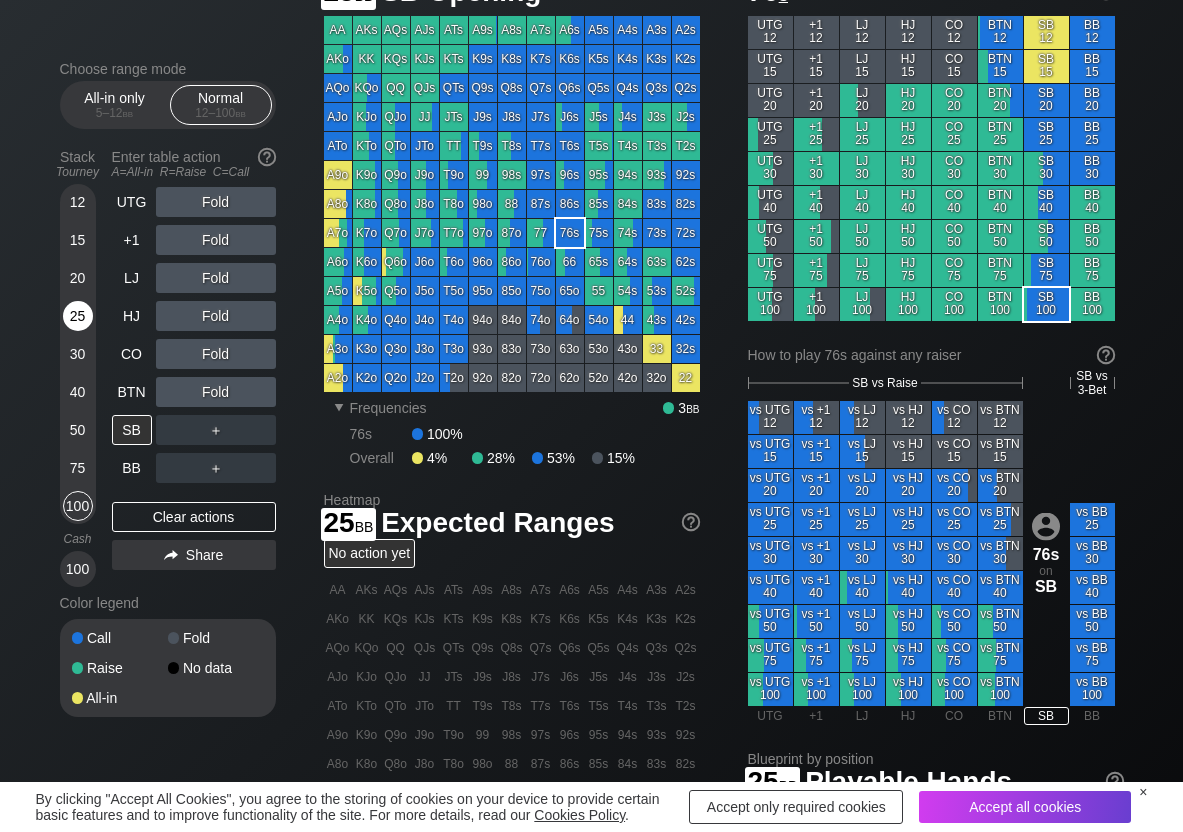click on "25" at bounding box center (78, 316) 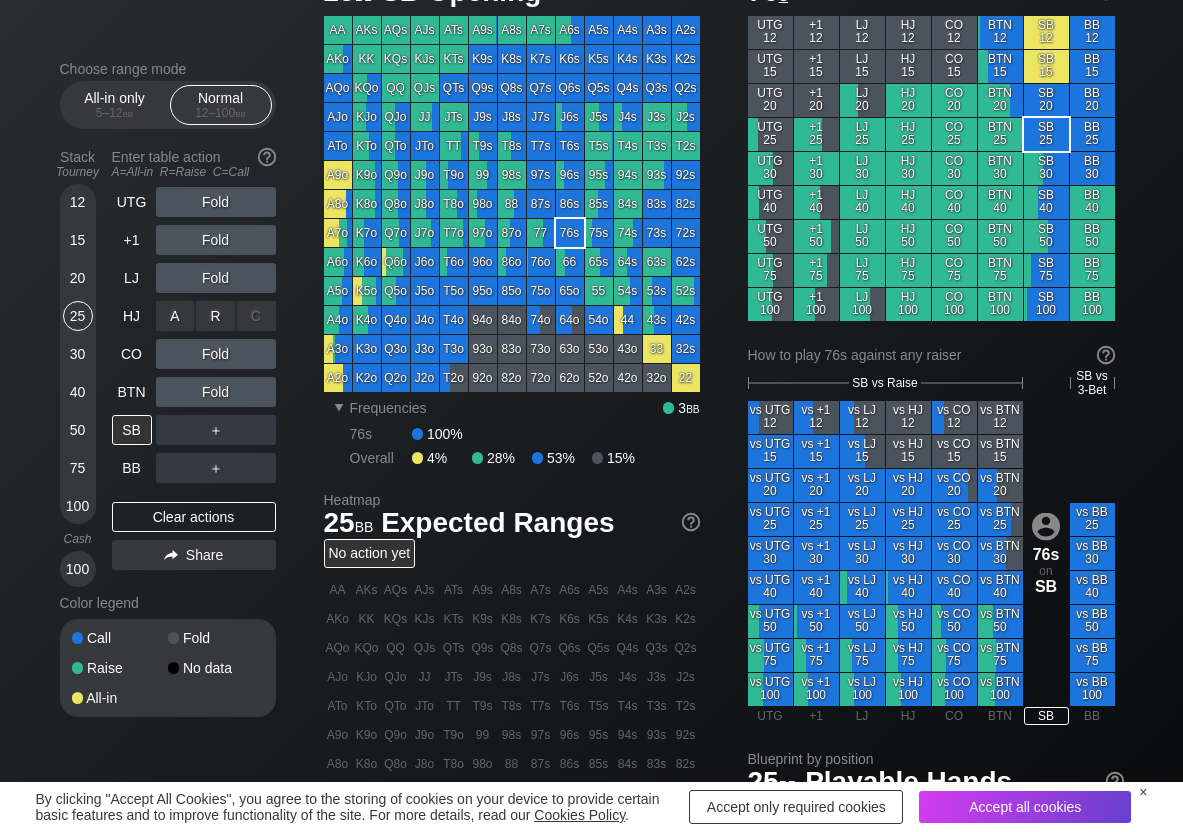 drag, startPoint x: 221, startPoint y: 310, endPoint x: 188, endPoint y: 337, distance: 42.638012 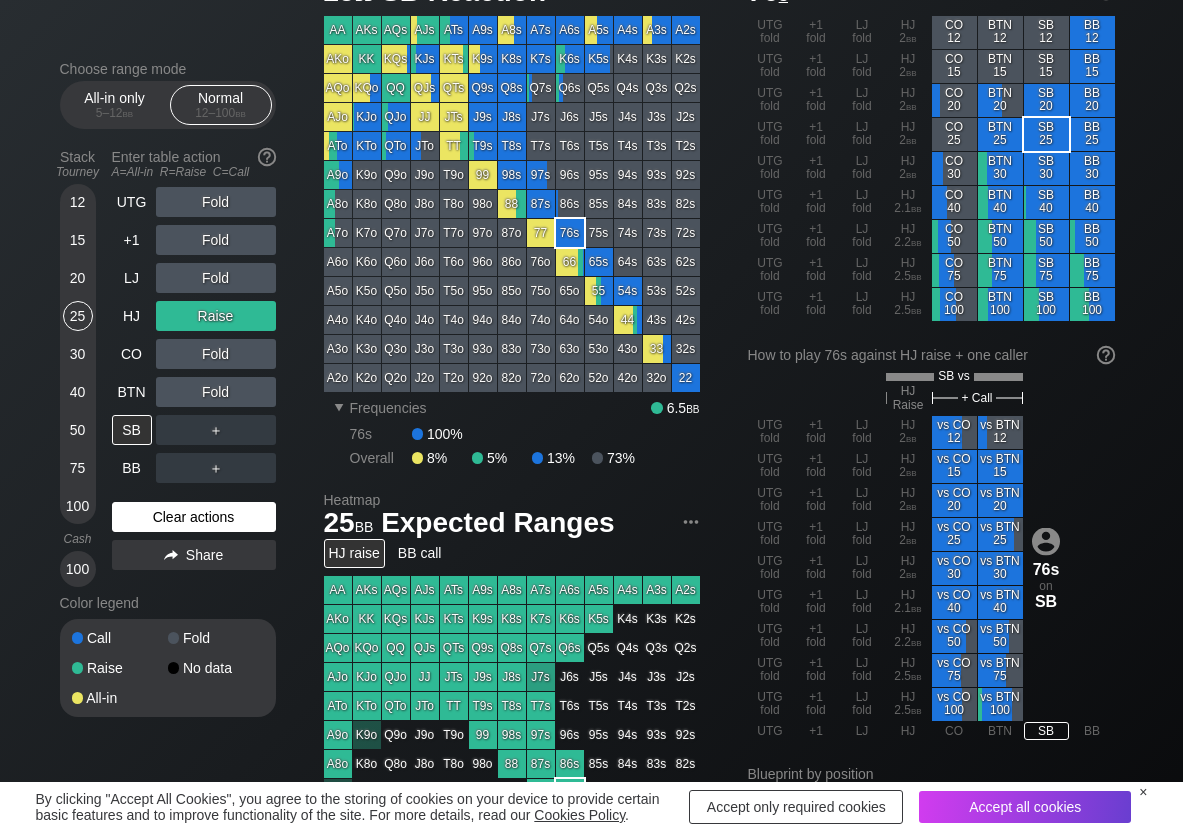 click on "Clear actions" at bounding box center (194, 517) 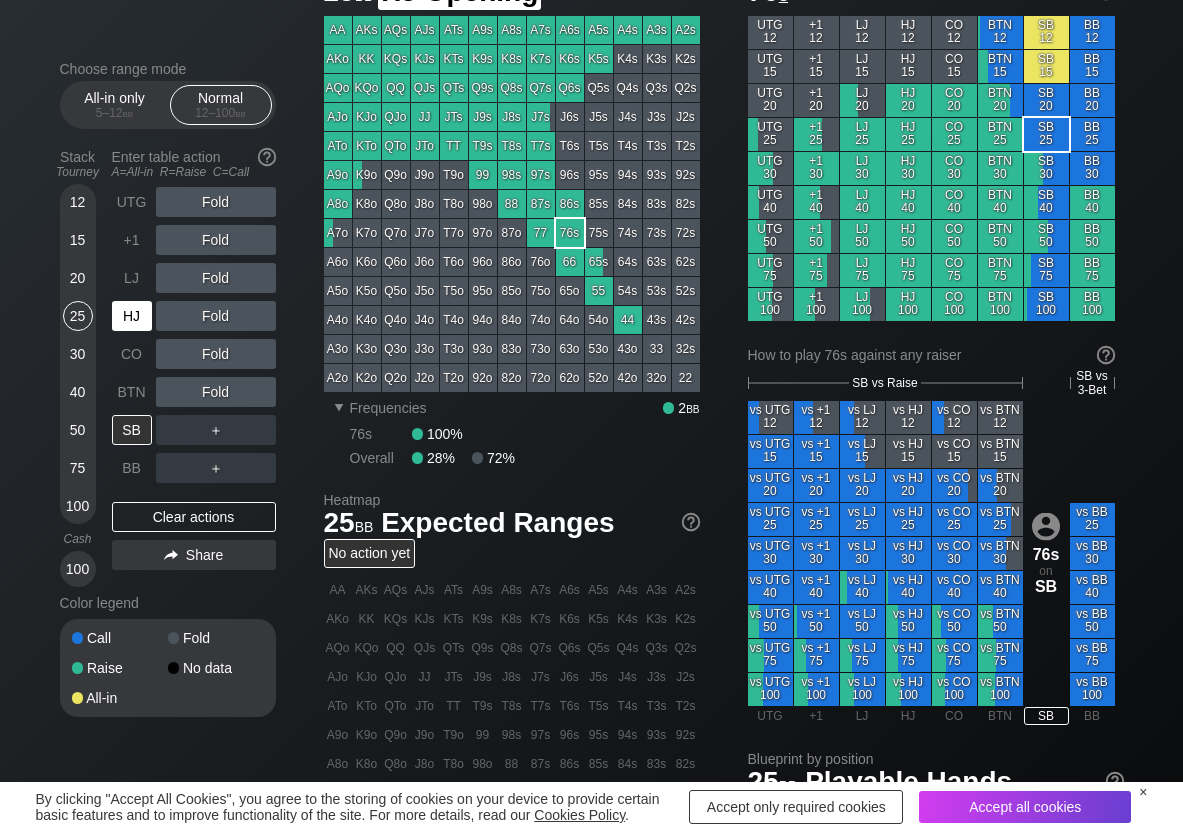 click on "HJ" at bounding box center (132, 316) 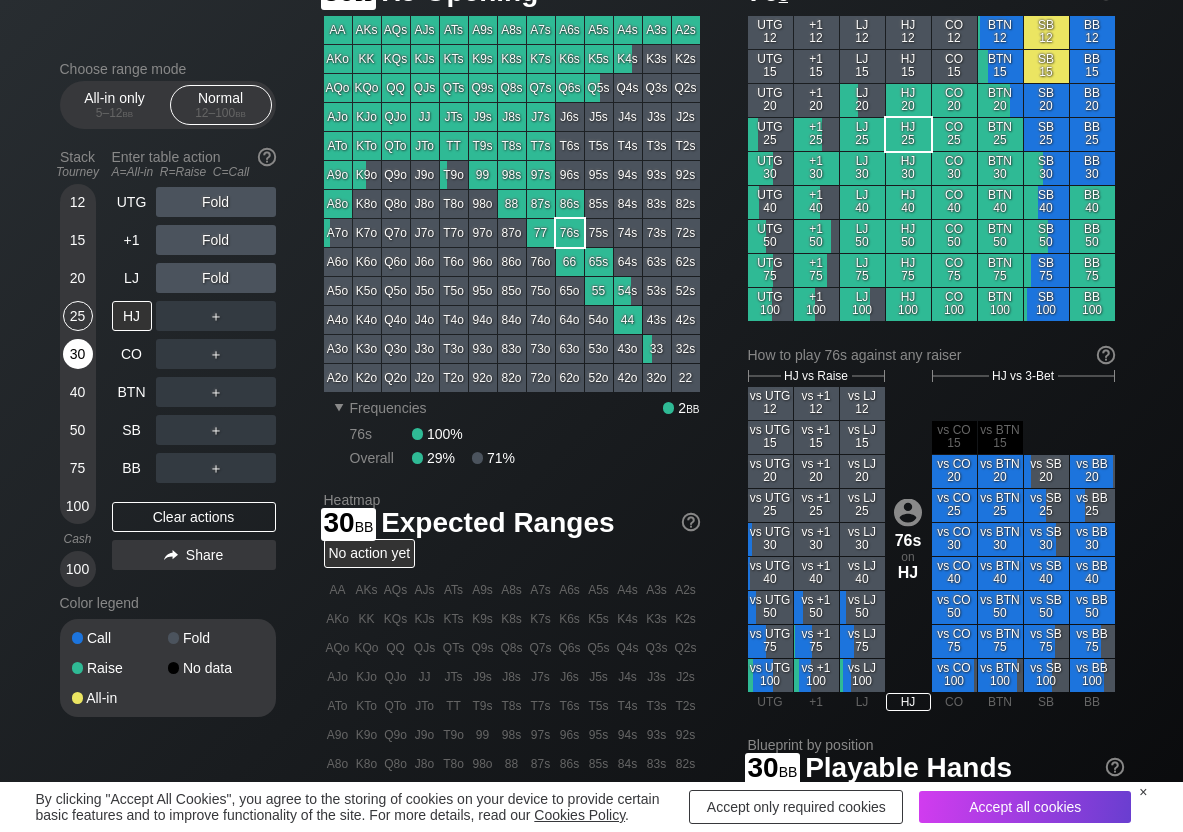 click on "30" at bounding box center (78, 354) 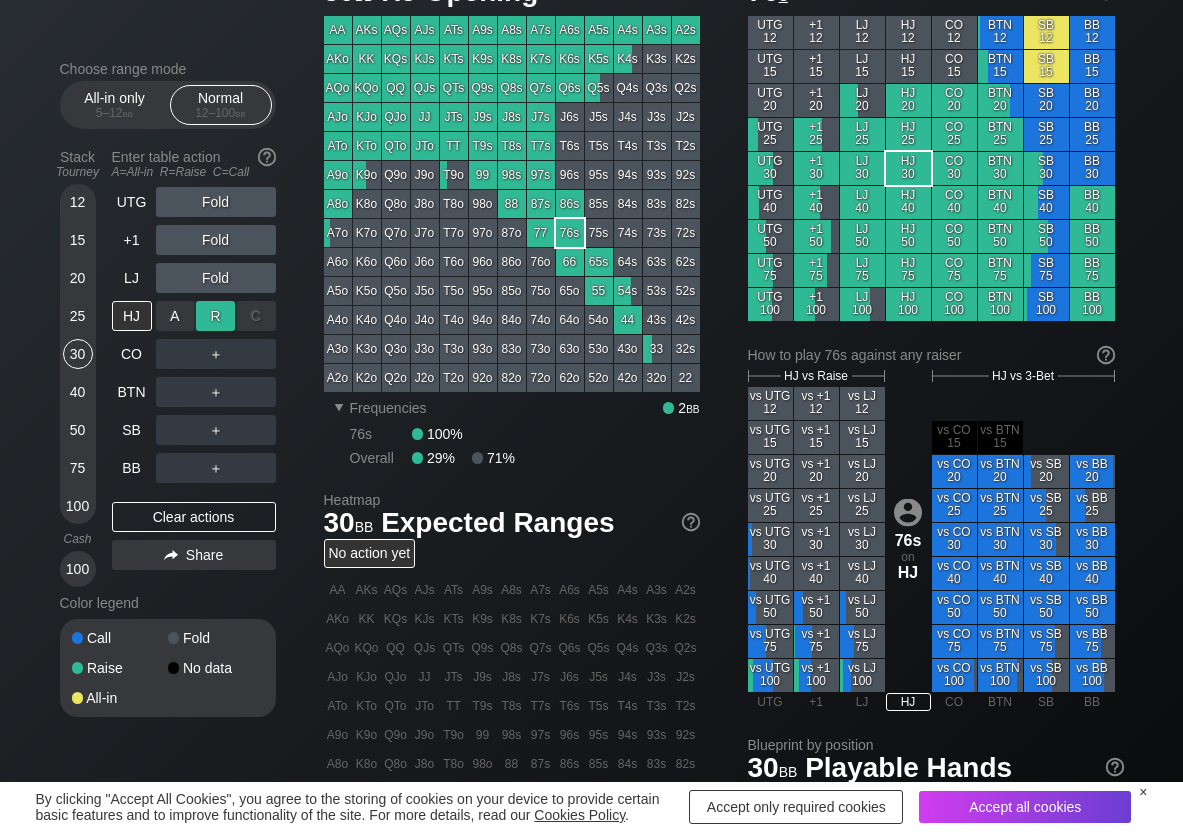 click on "R ✕" at bounding box center [215, 316] 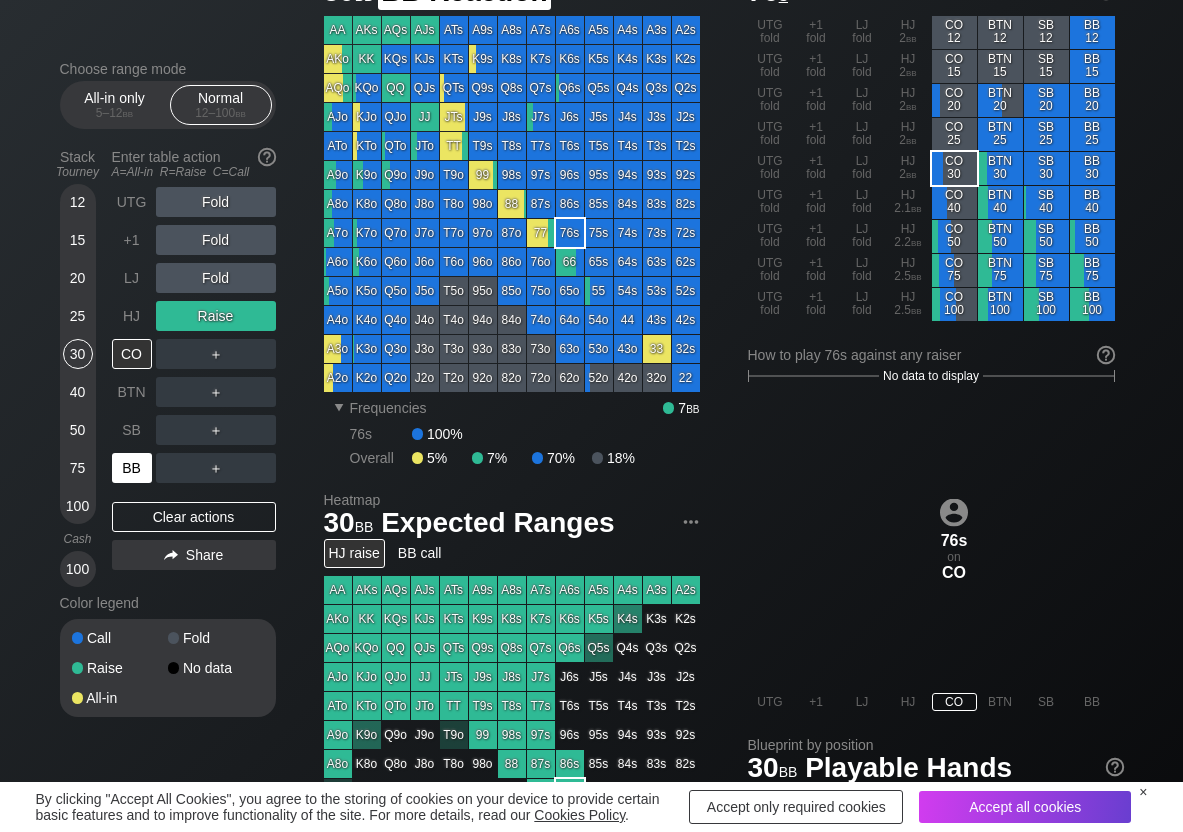 click on "BB" at bounding box center (132, 468) 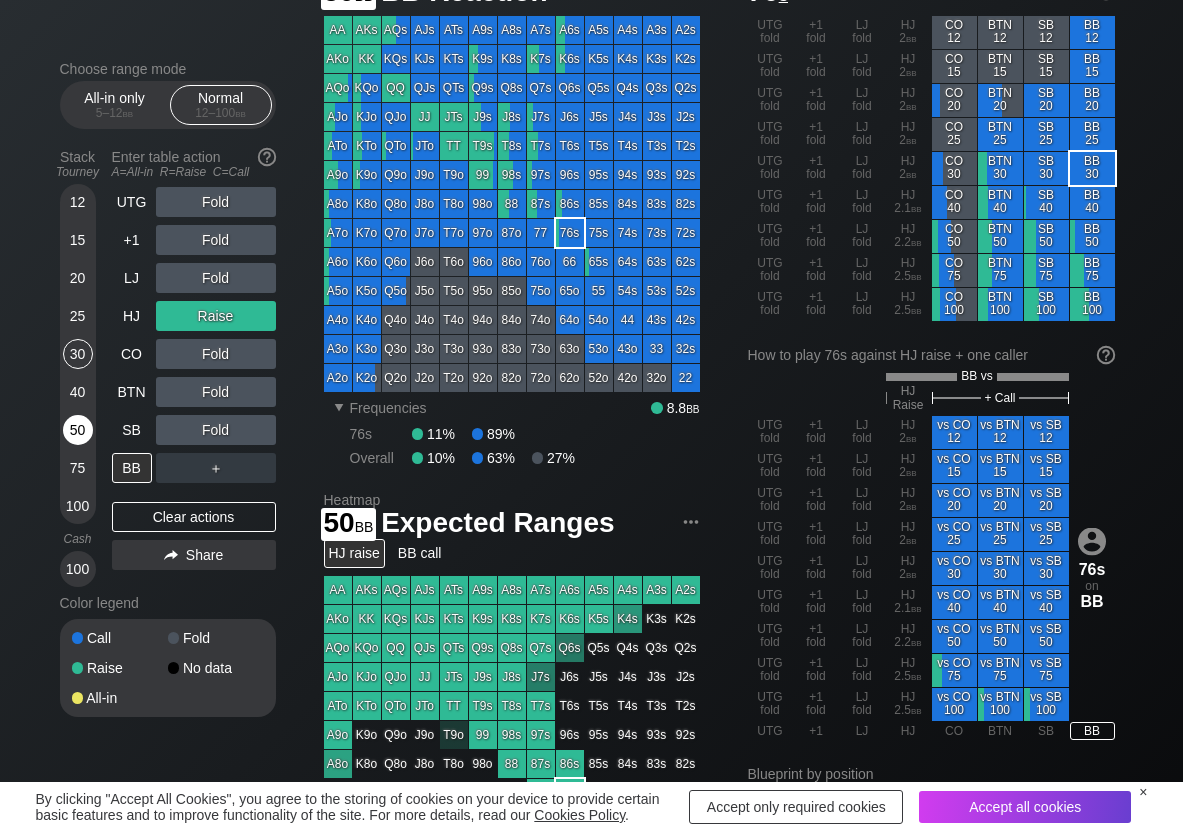 click on "50" at bounding box center [78, 430] 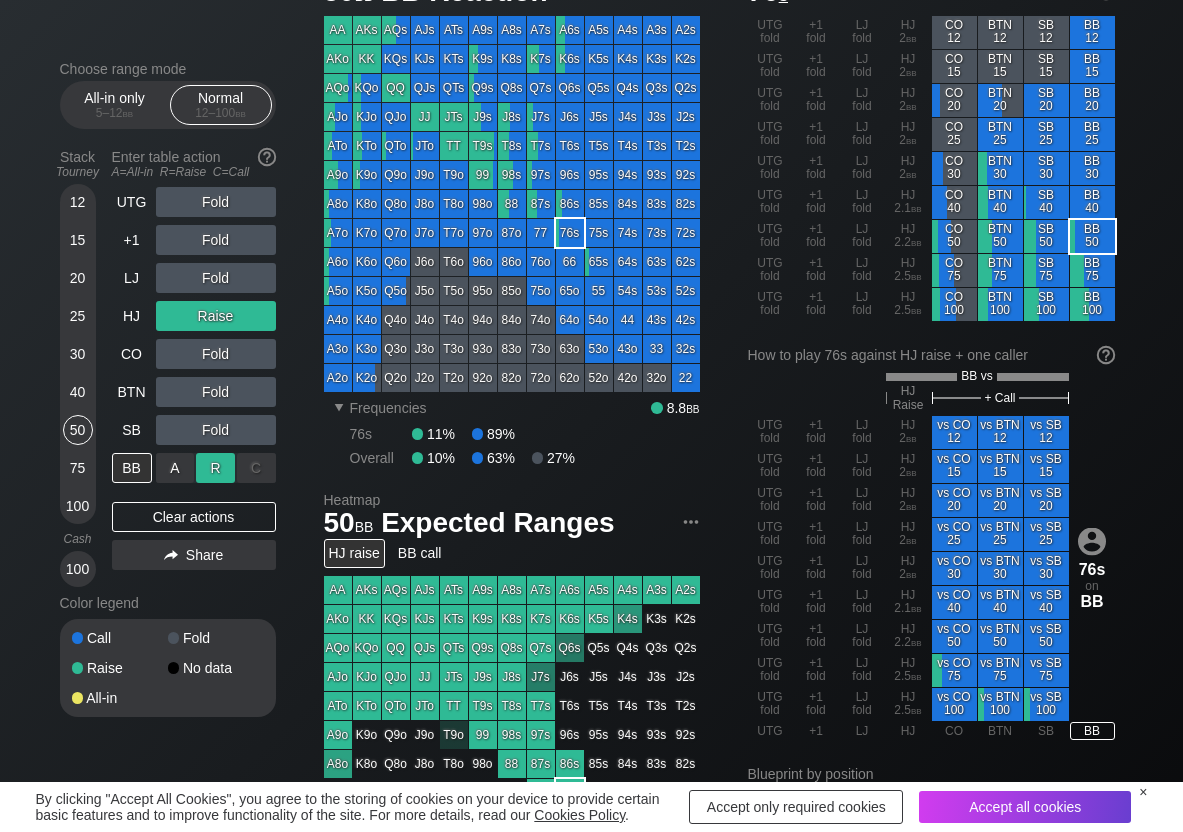 click on "R ✕" at bounding box center [215, 468] 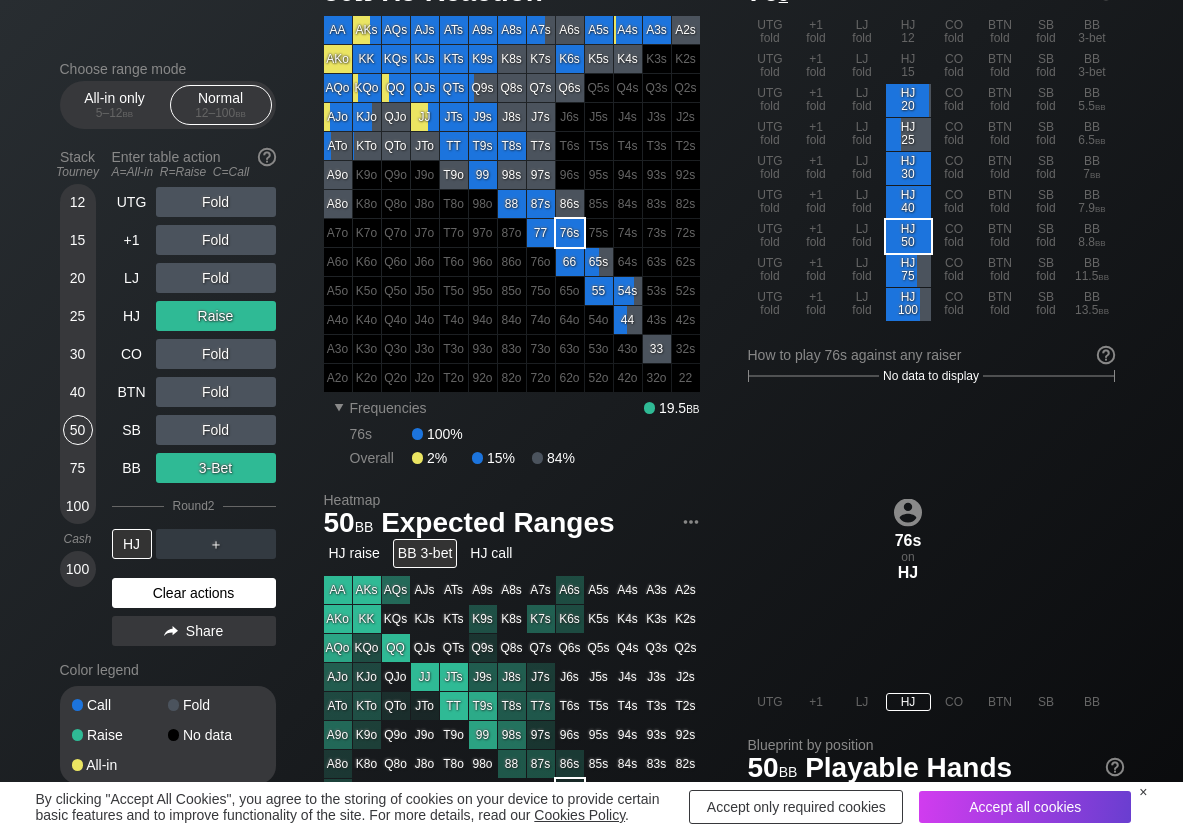 click on "Clear actions" at bounding box center (194, 593) 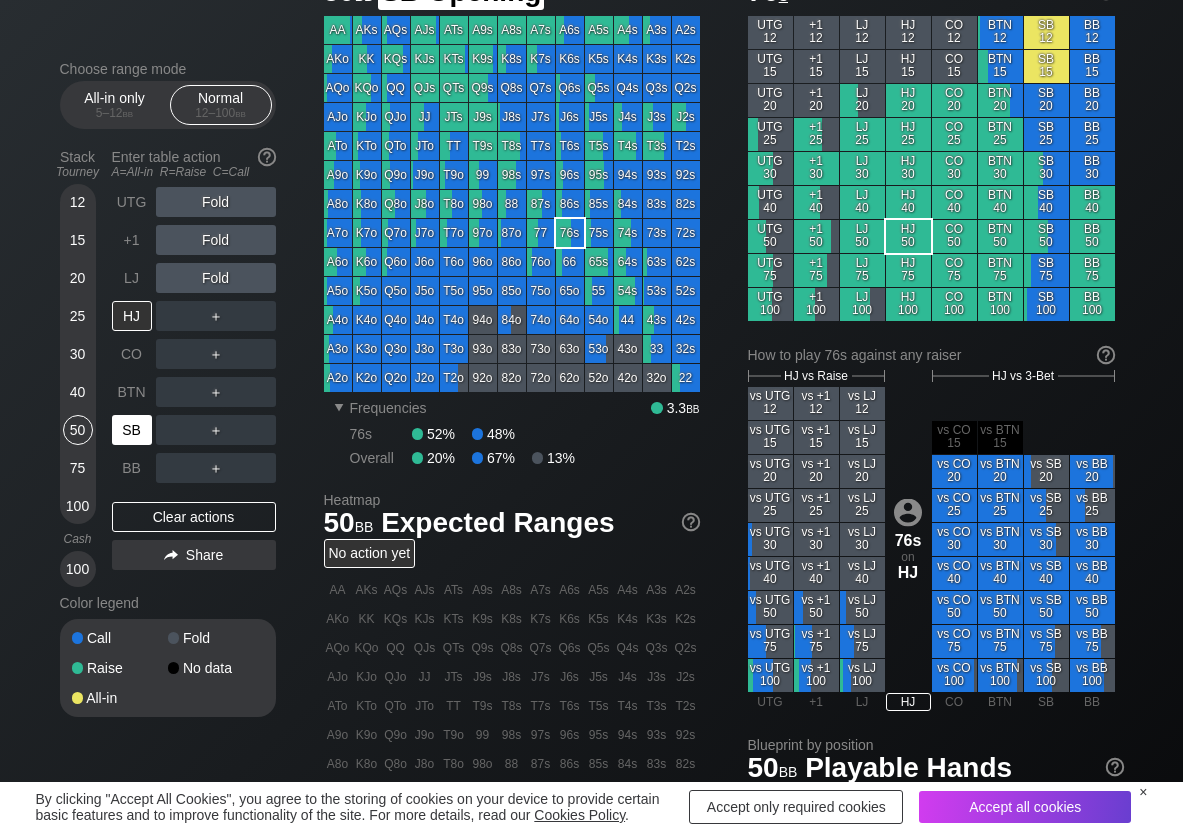 click on "SB" at bounding box center (132, 430) 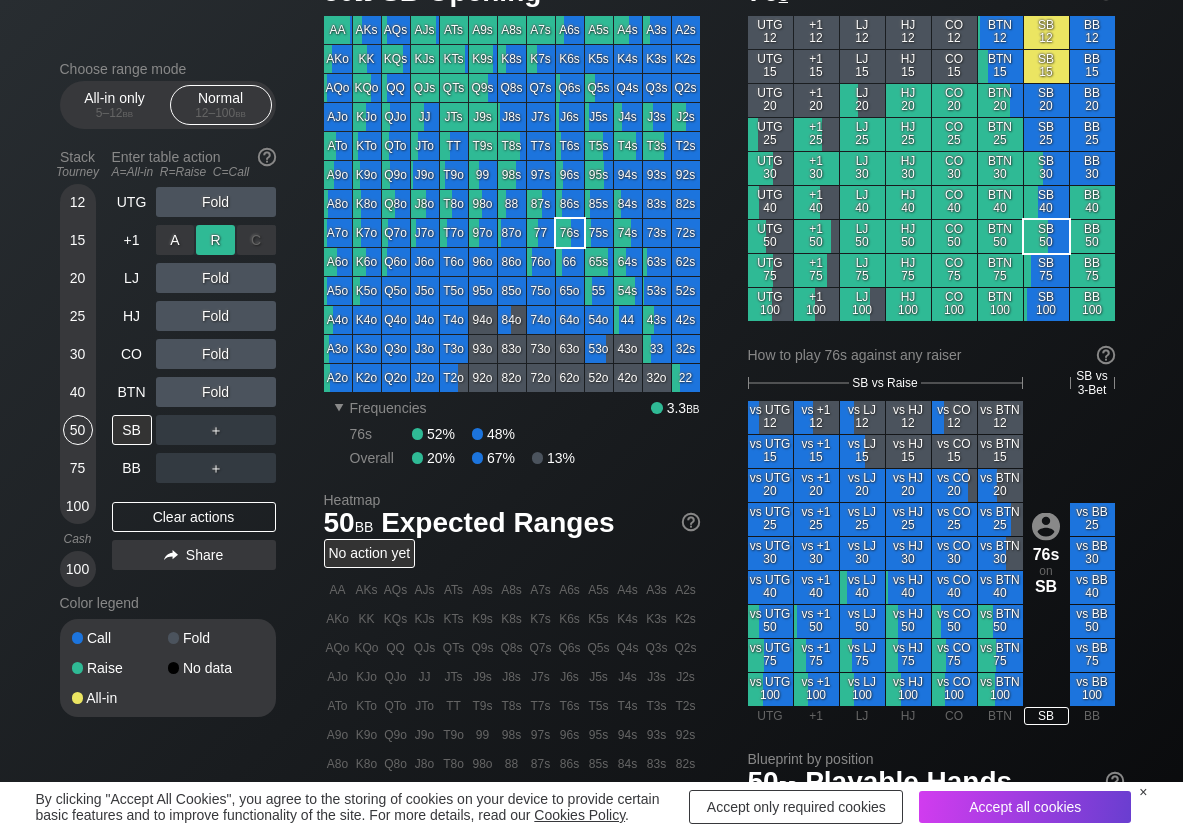 click on "R ✕" at bounding box center [215, 240] 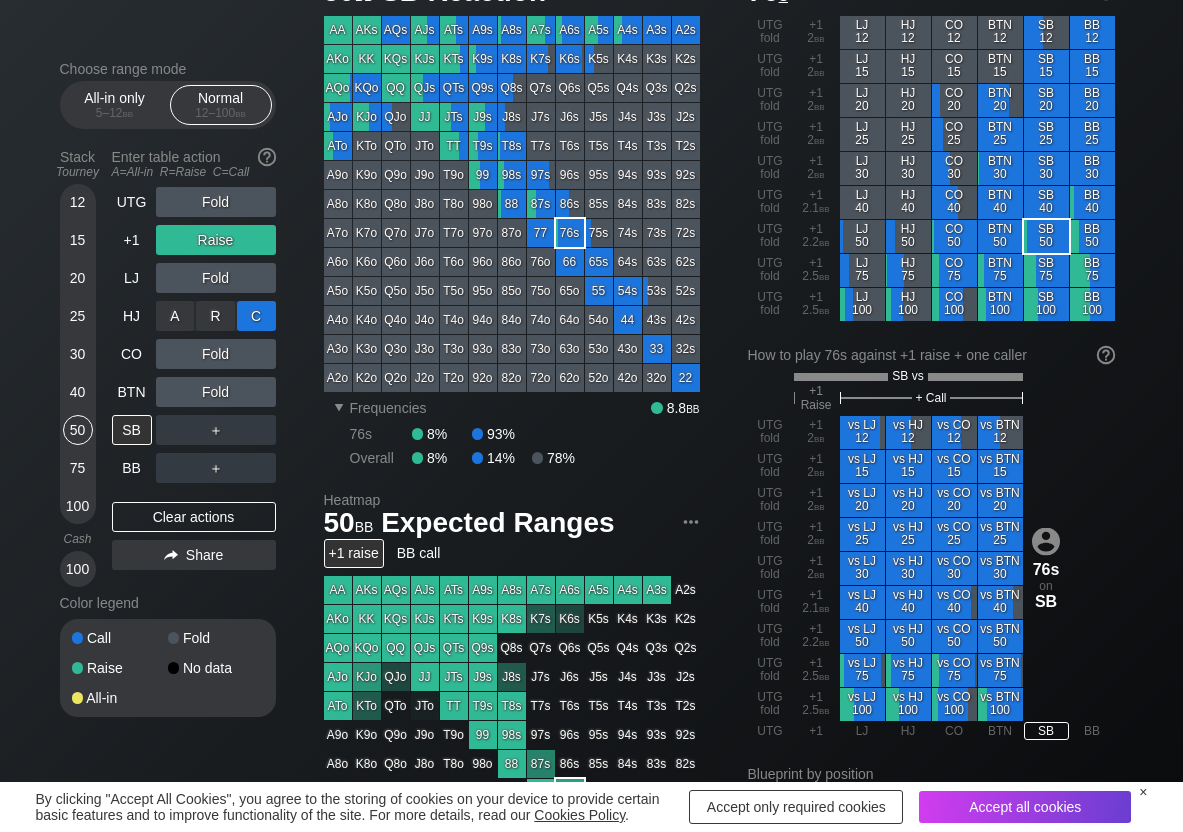 click on "C ✕" at bounding box center [256, 316] 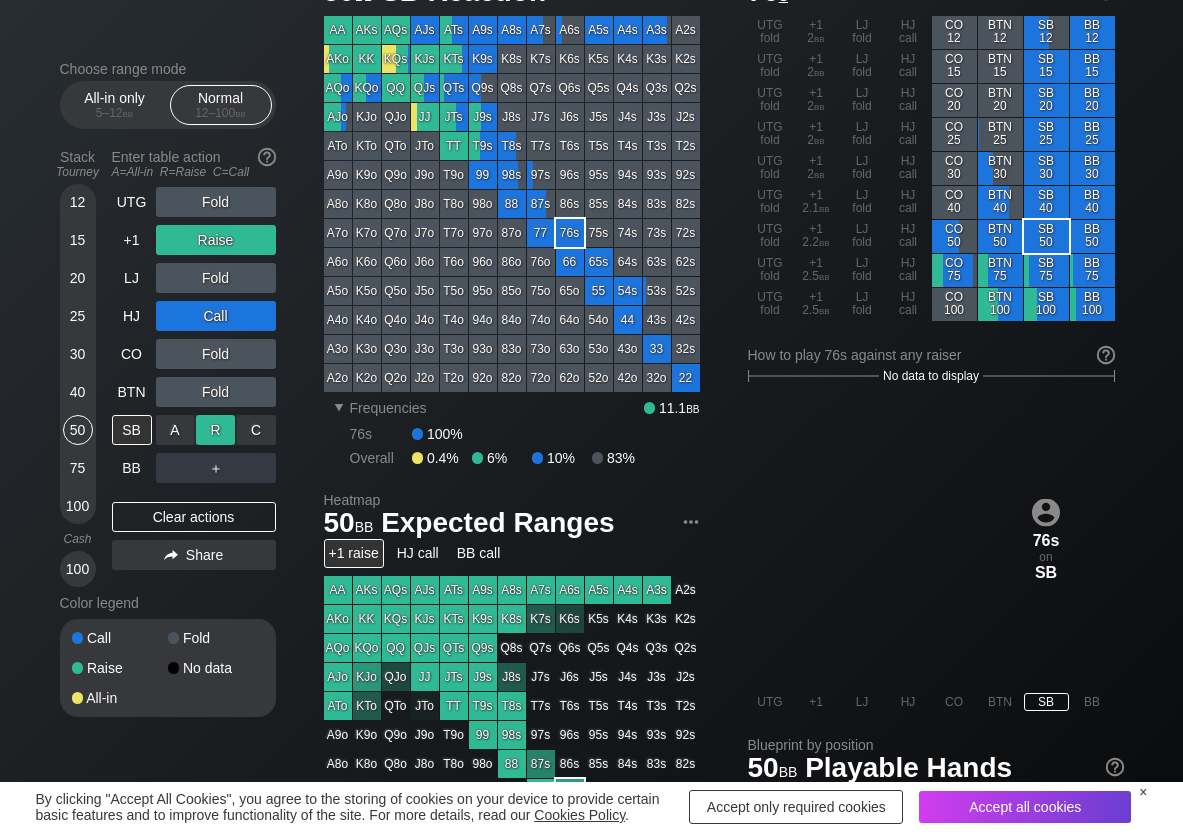 drag, startPoint x: 233, startPoint y: 444, endPoint x: 232, endPoint y: 431, distance: 13.038404 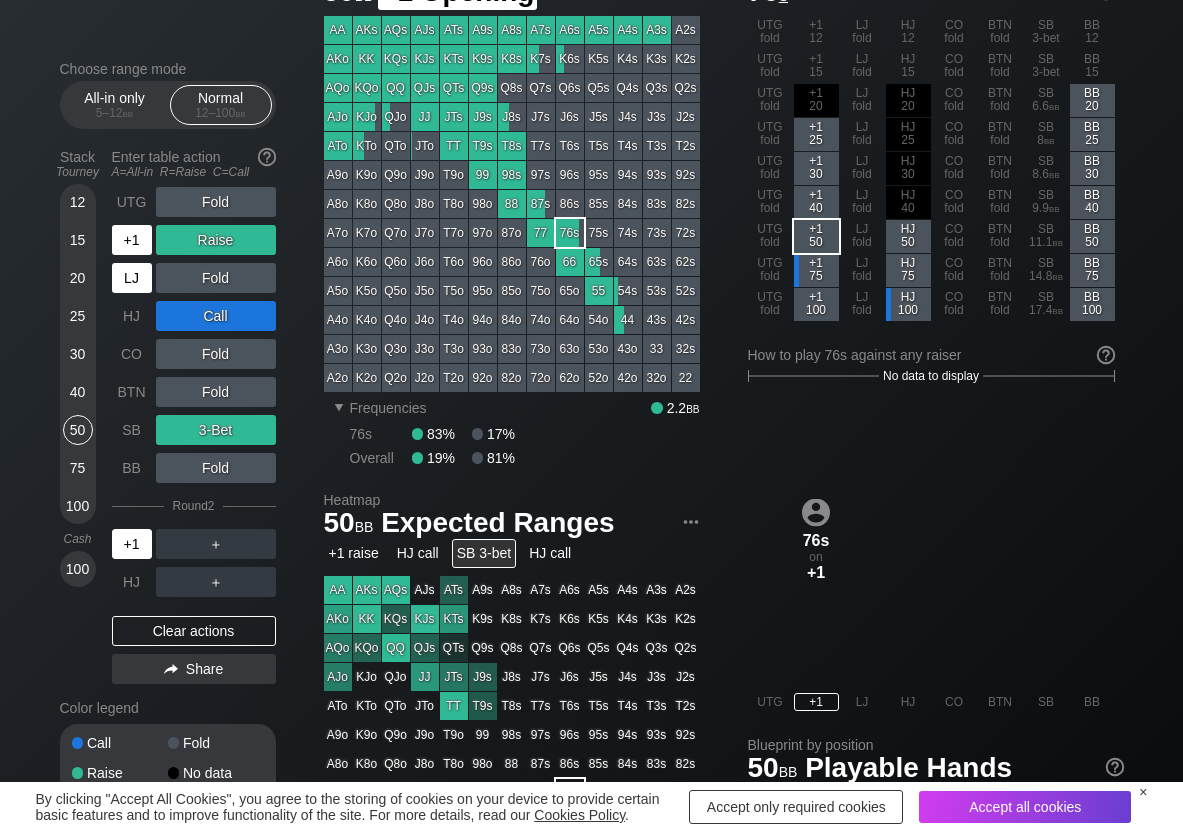 click on "+1" at bounding box center [132, 240] 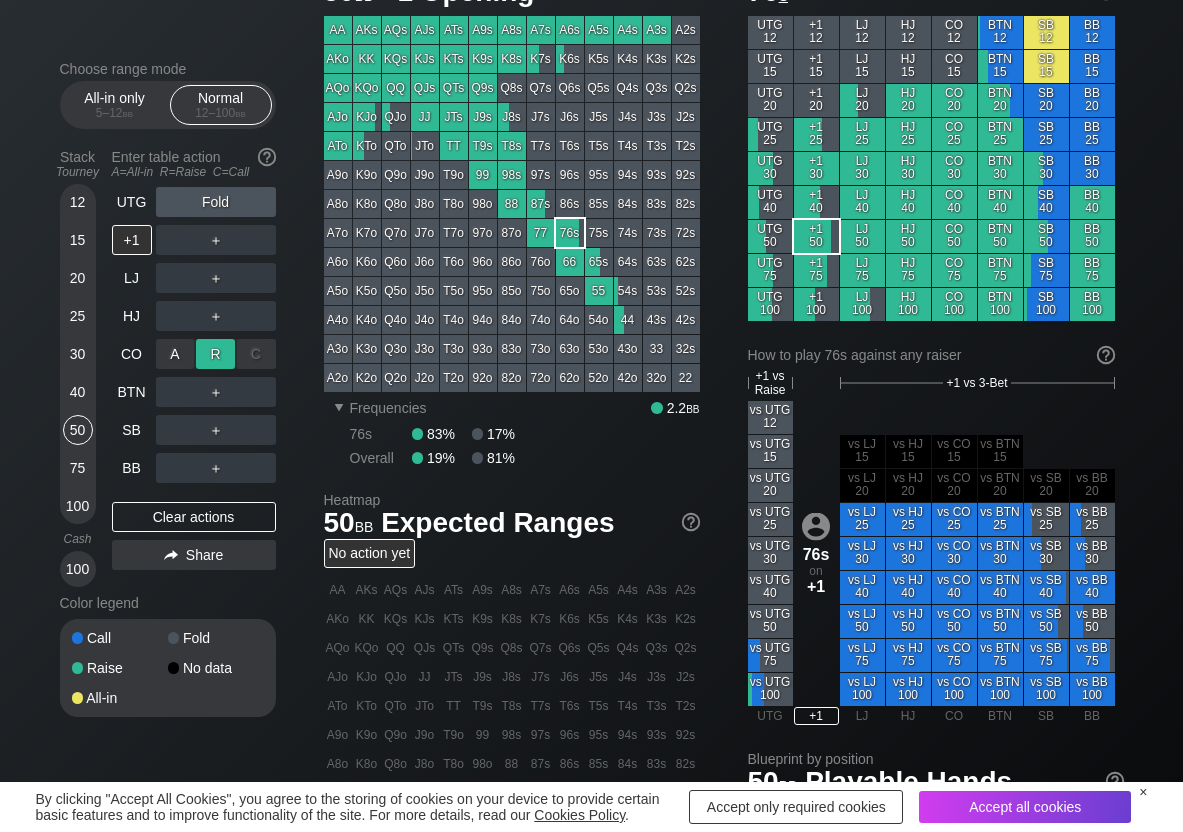 click on "R ✕" at bounding box center (215, 354) 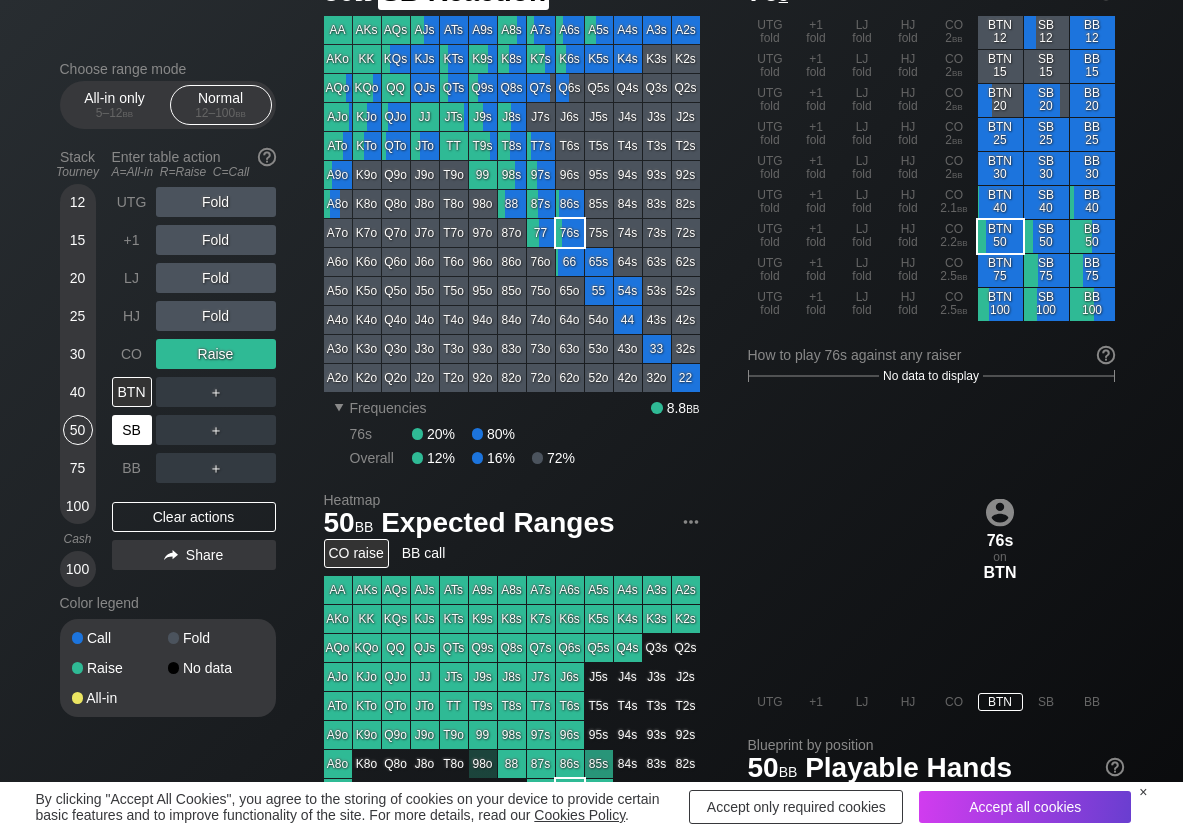 click on "SB" at bounding box center (132, 430) 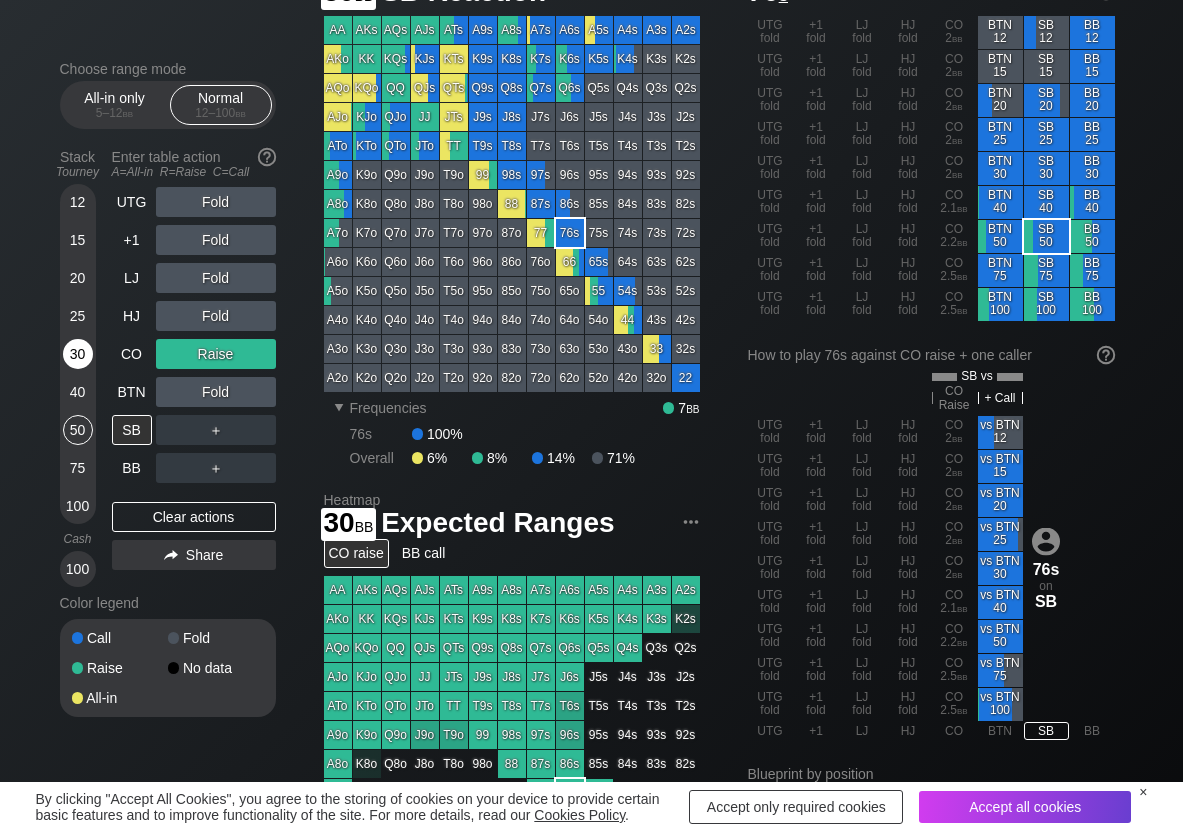 click on "30" at bounding box center (78, 354) 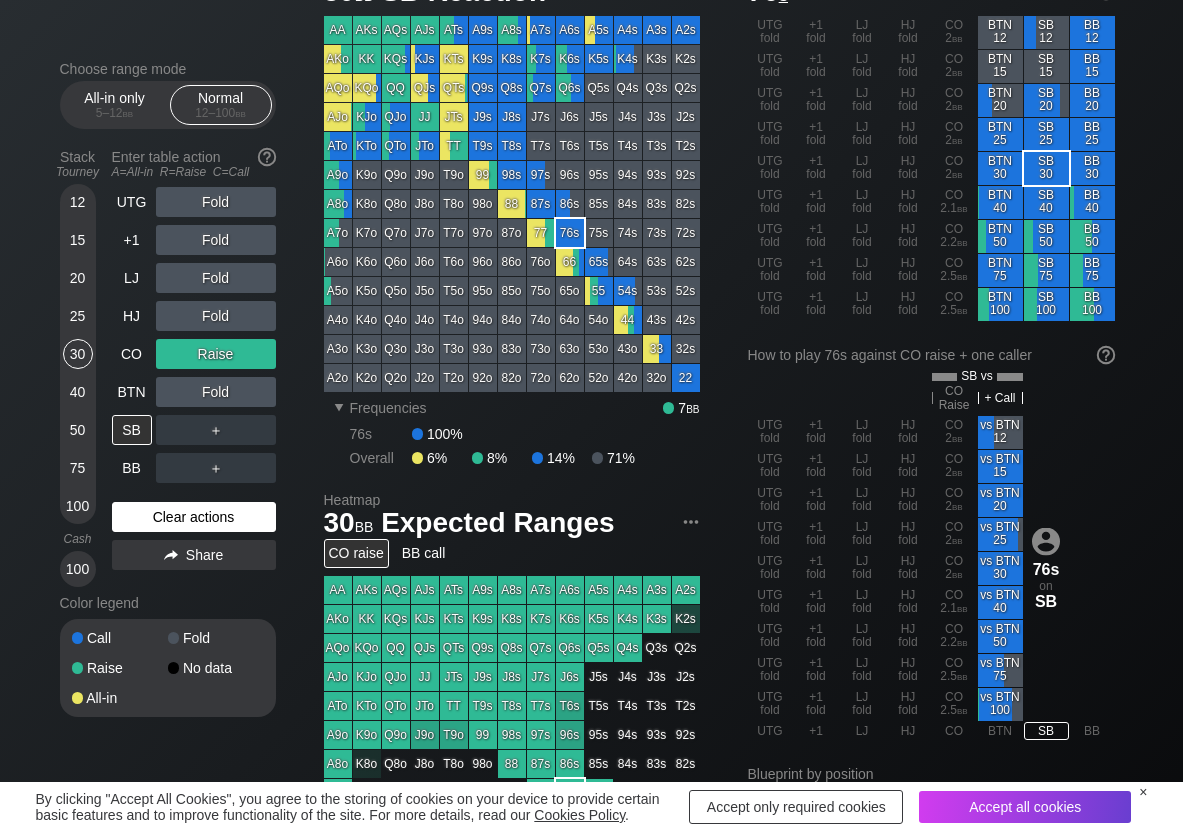 click on "Clear actions" at bounding box center [194, 517] 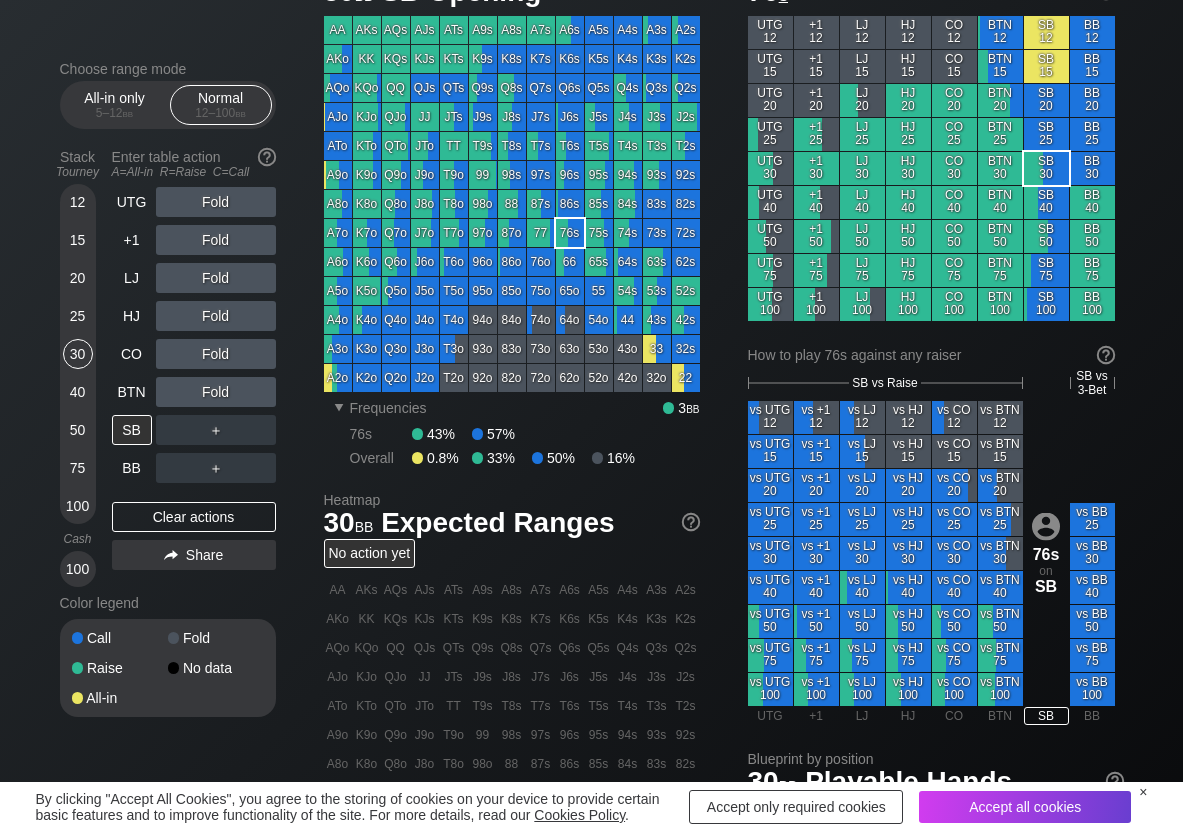 click on "Stack Tourney Enter table action A=All-in  R=Raise  C=Call 12 15 20 25 30 40 50 75 100 Cash 100 UTG Fold +1 Fold LJ Fold HJ Fold CO Fold BTN Fold SB ＋ BB ＋ Clear actions Share" at bounding box center (168, 364) 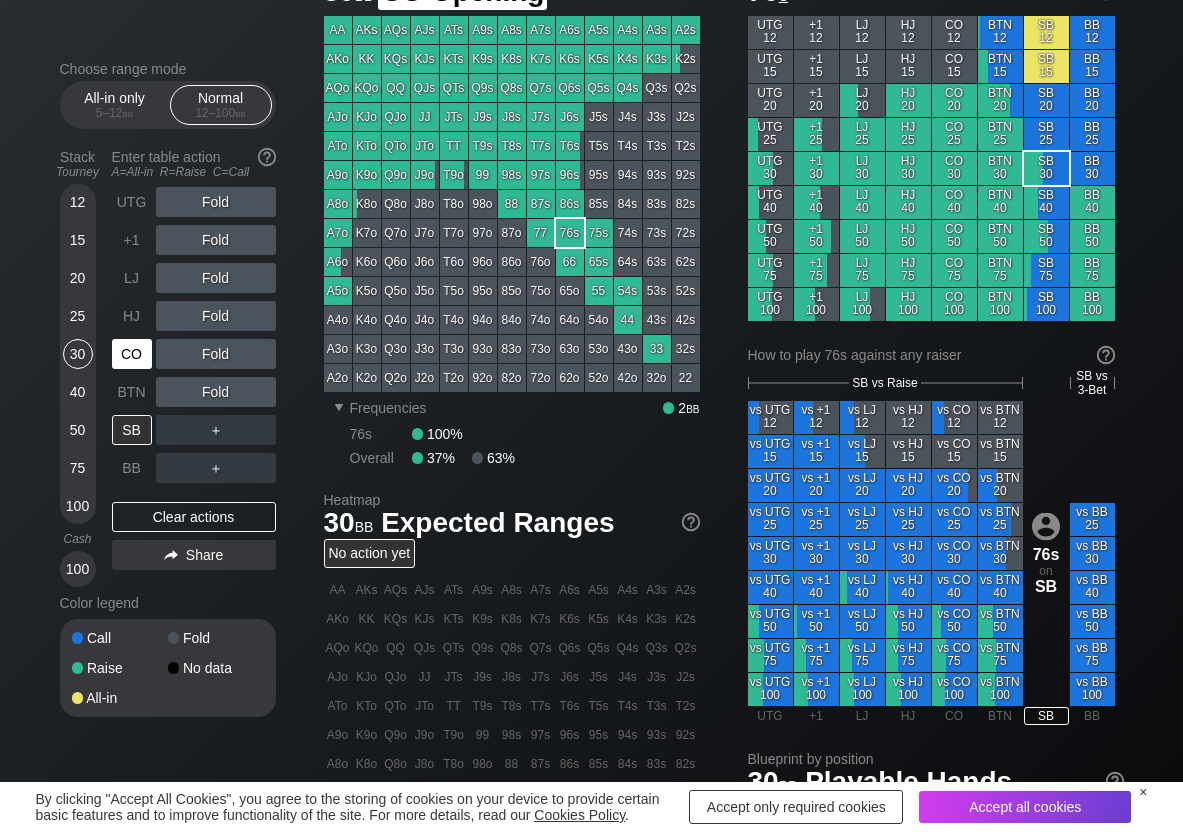 click on "CO" at bounding box center (132, 354) 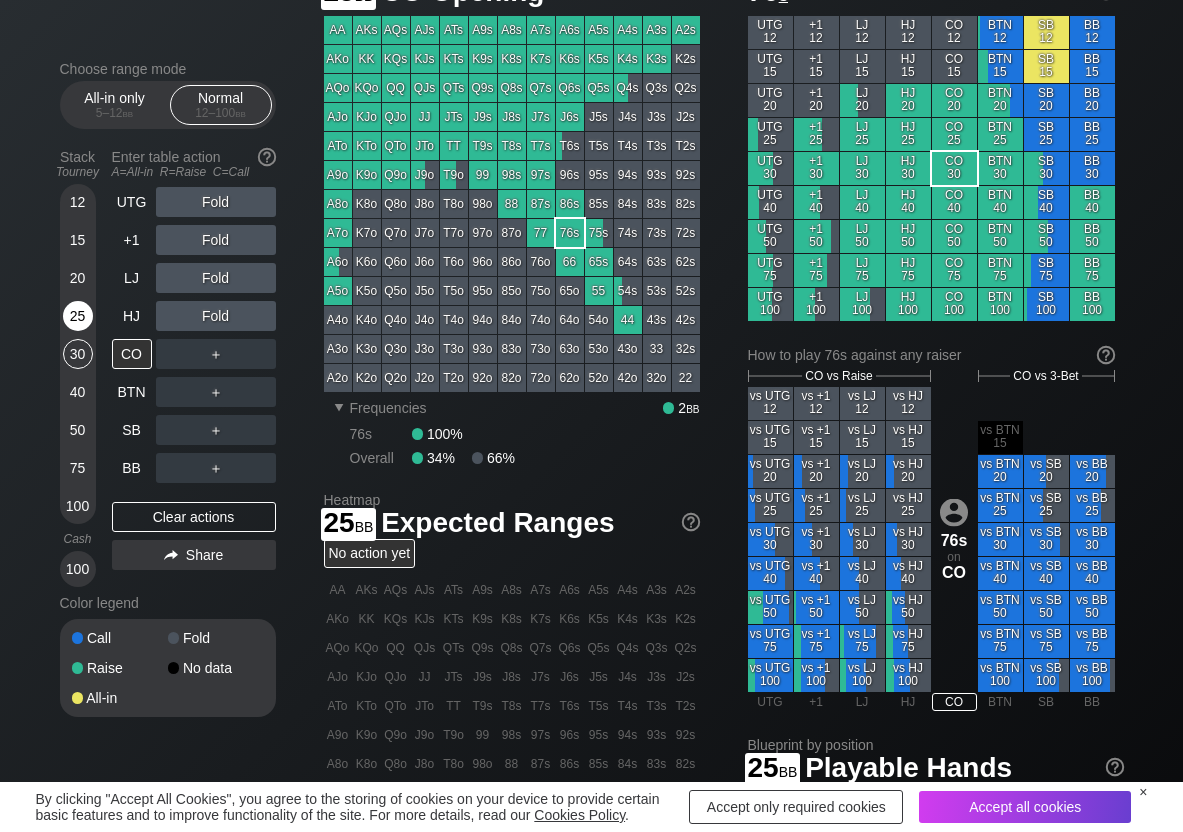 click on "25" at bounding box center (78, 316) 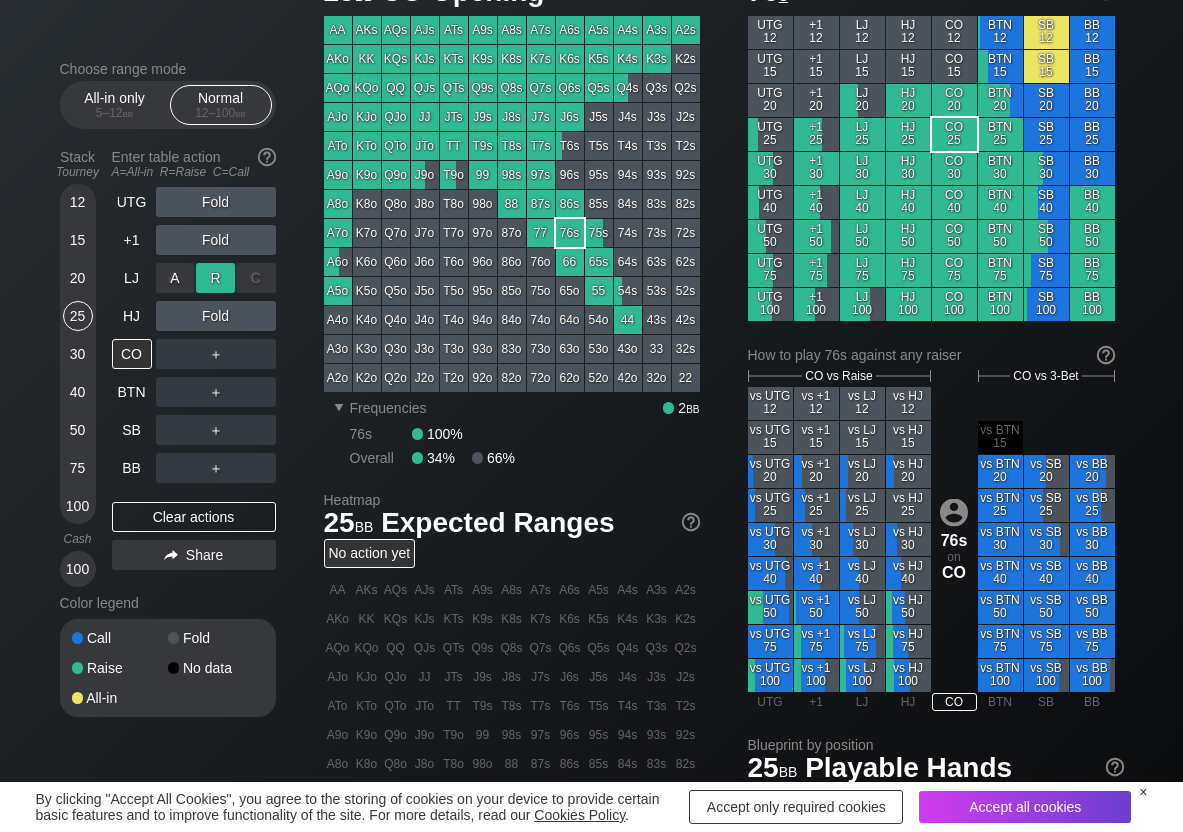 click on "R ✕" at bounding box center [215, 278] 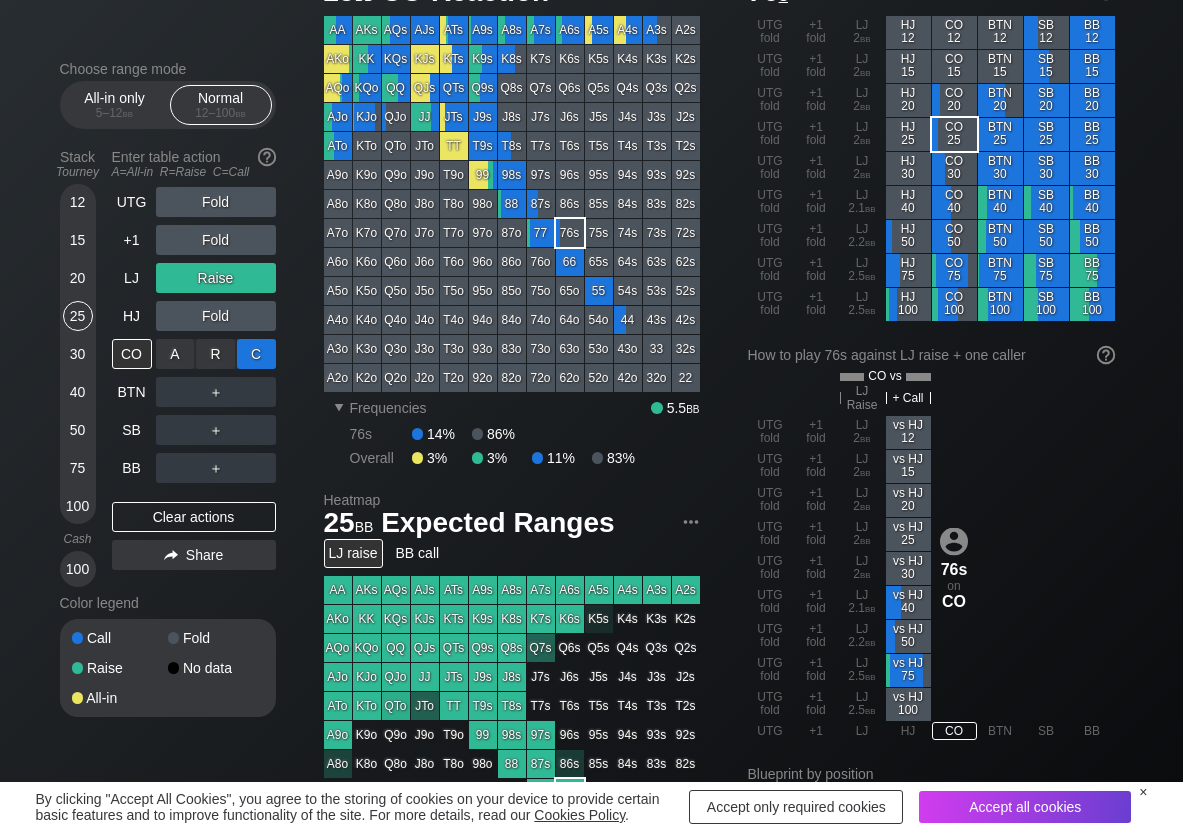 click on "C ✕" at bounding box center (256, 354) 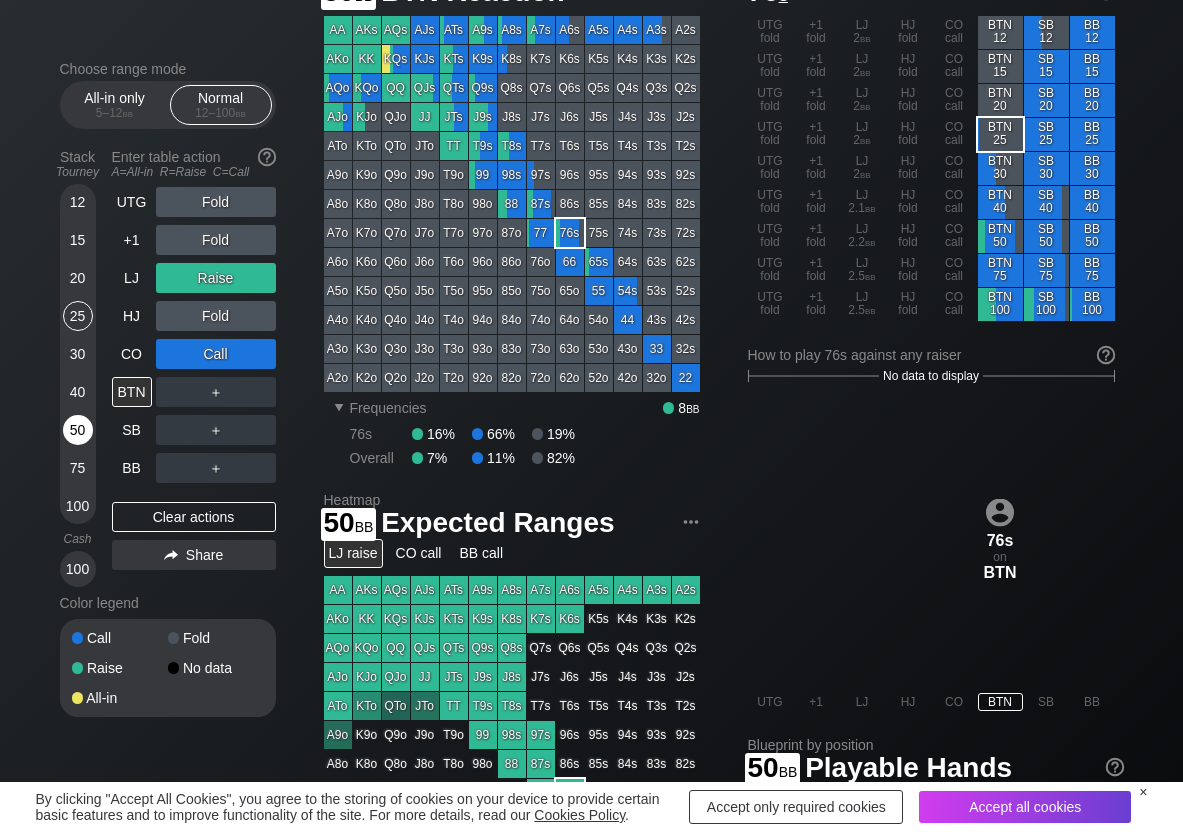 click on "50" at bounding box center [78, 430] 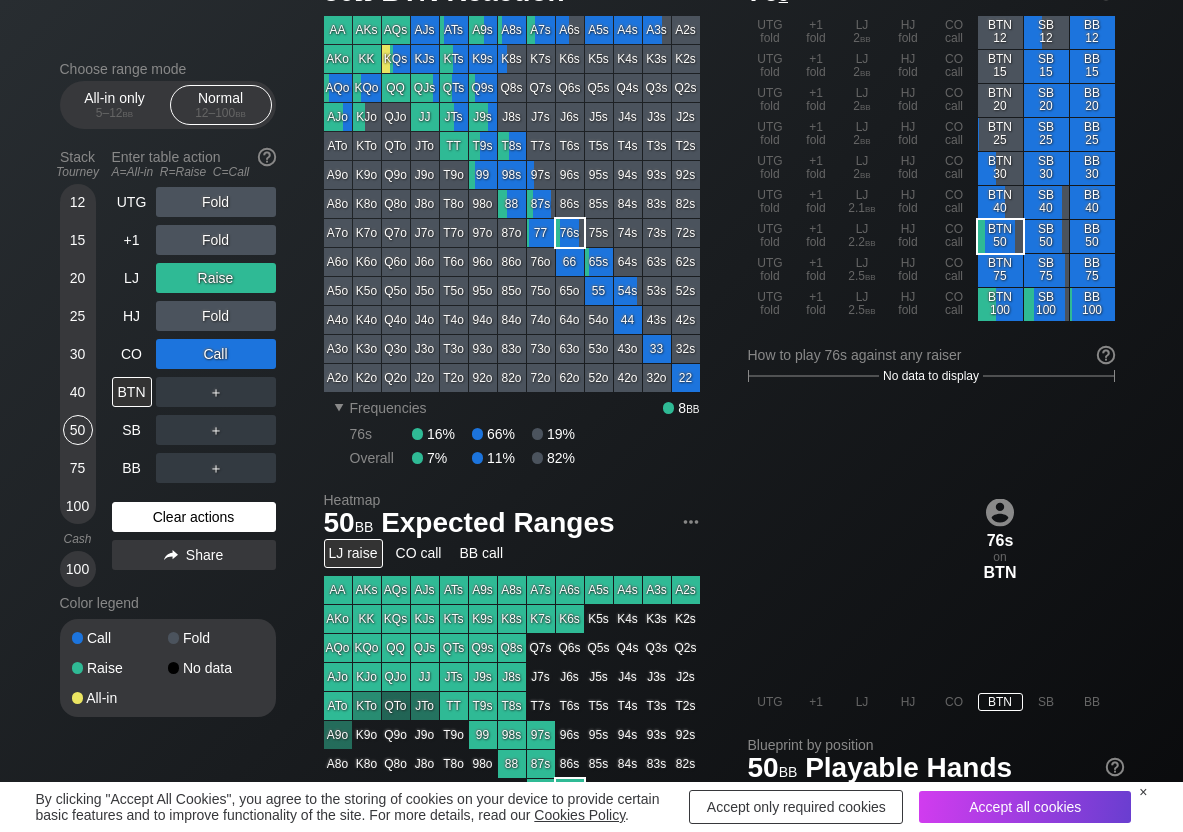 click on "Clear actions" at bounding box center [194, 517] 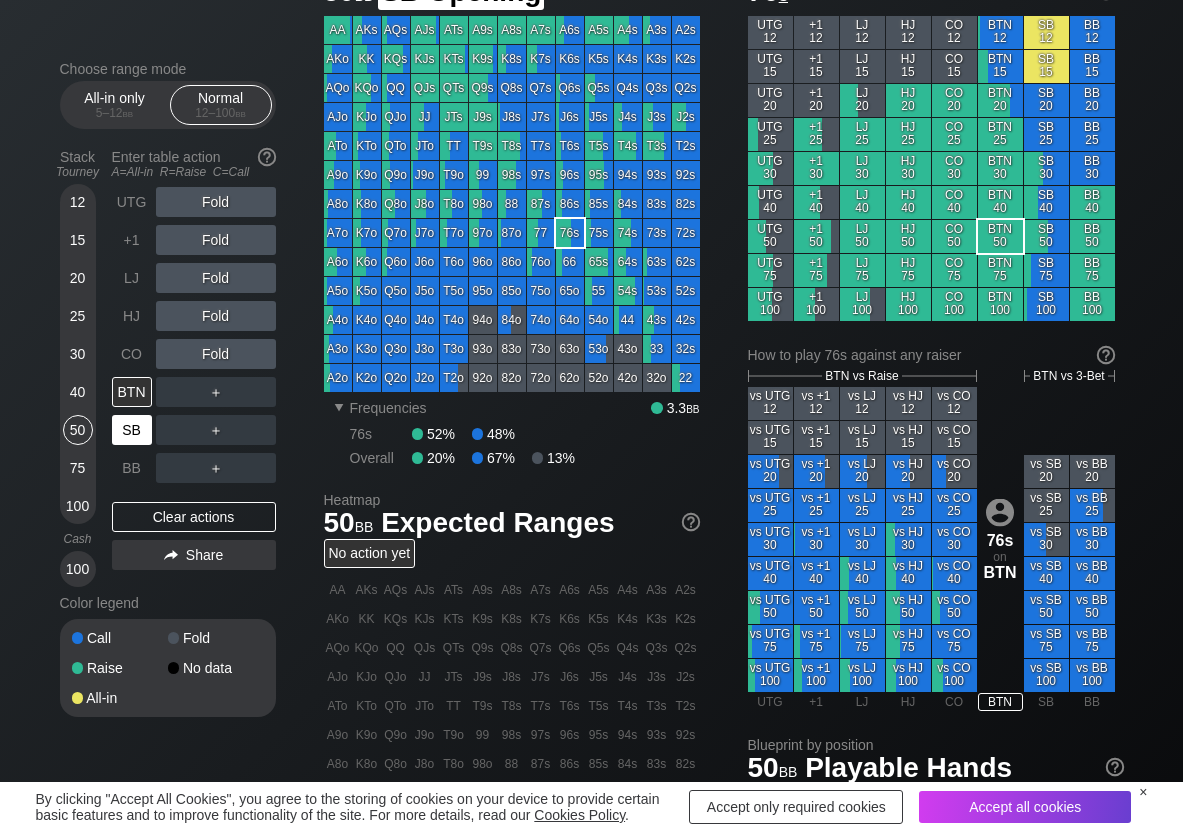 click on "SB" at bounding box center [132, 430] 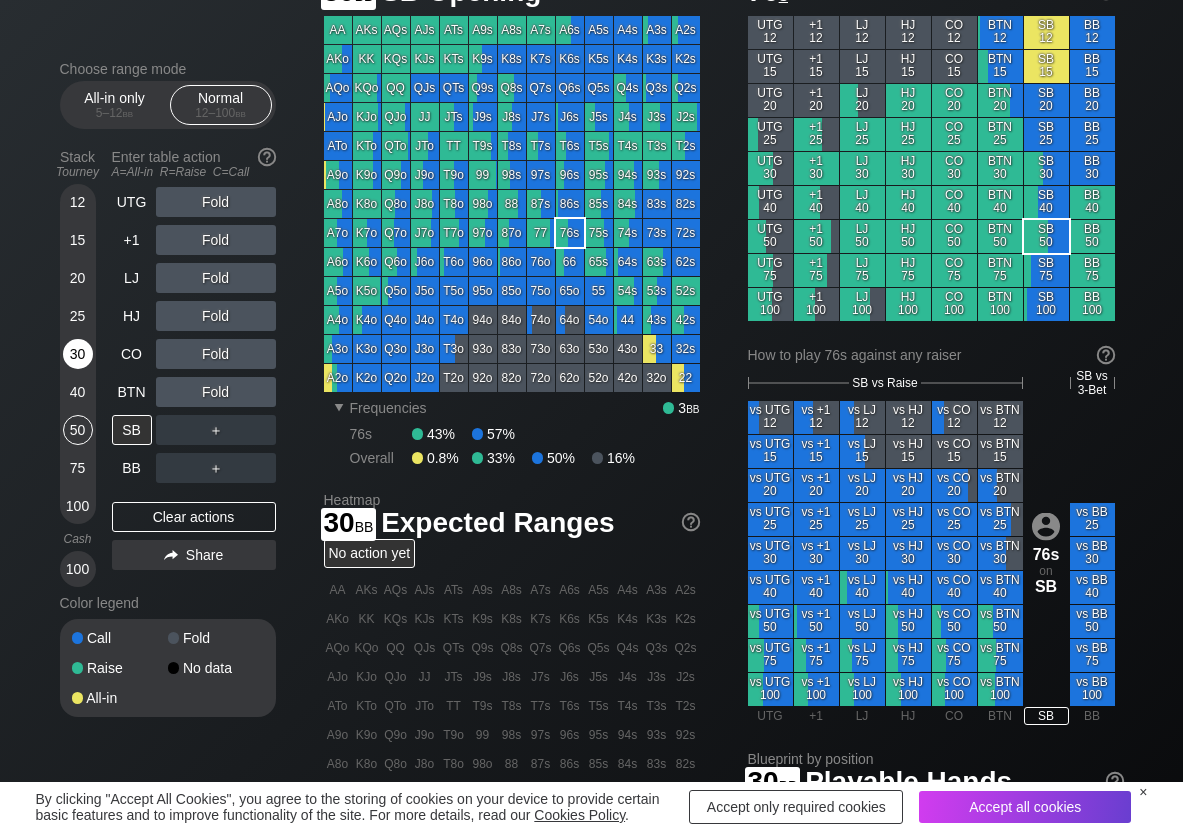 click on "30" at bounding box center (78, 354) 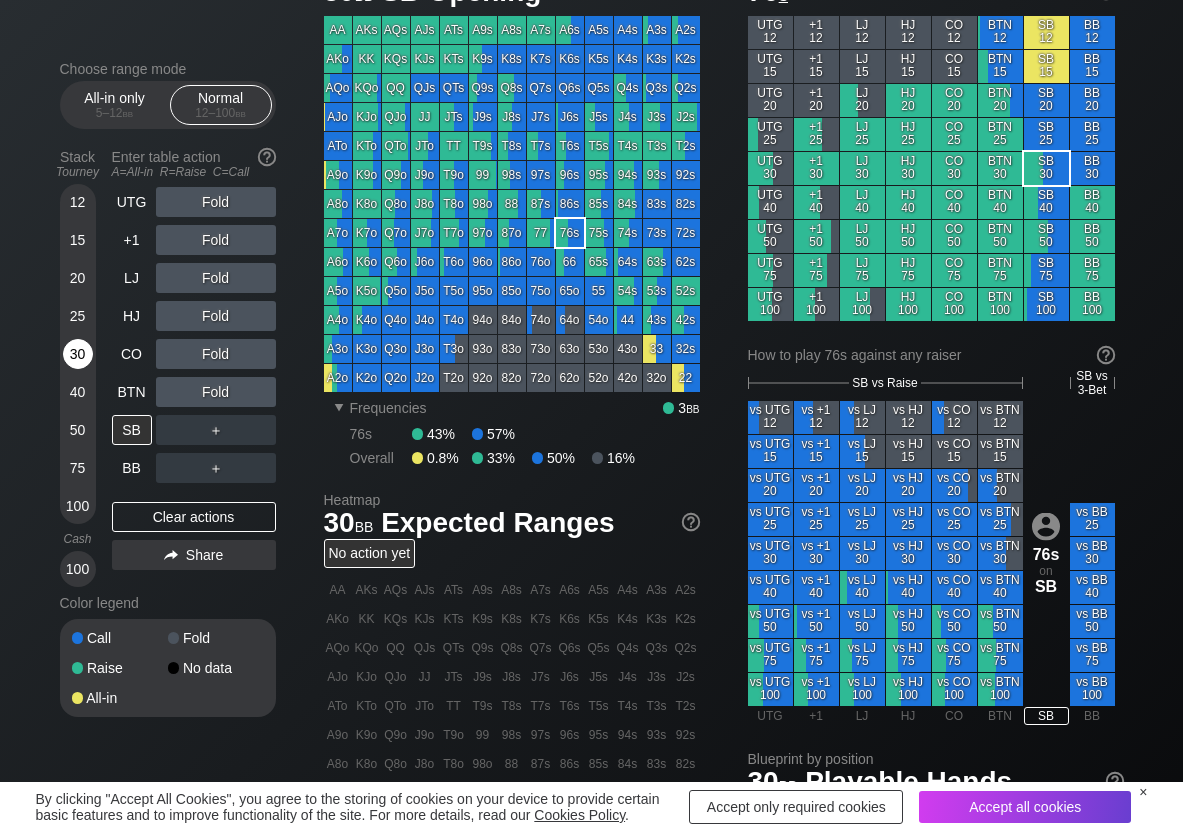 click on "30" at bounding box center [78, 354] 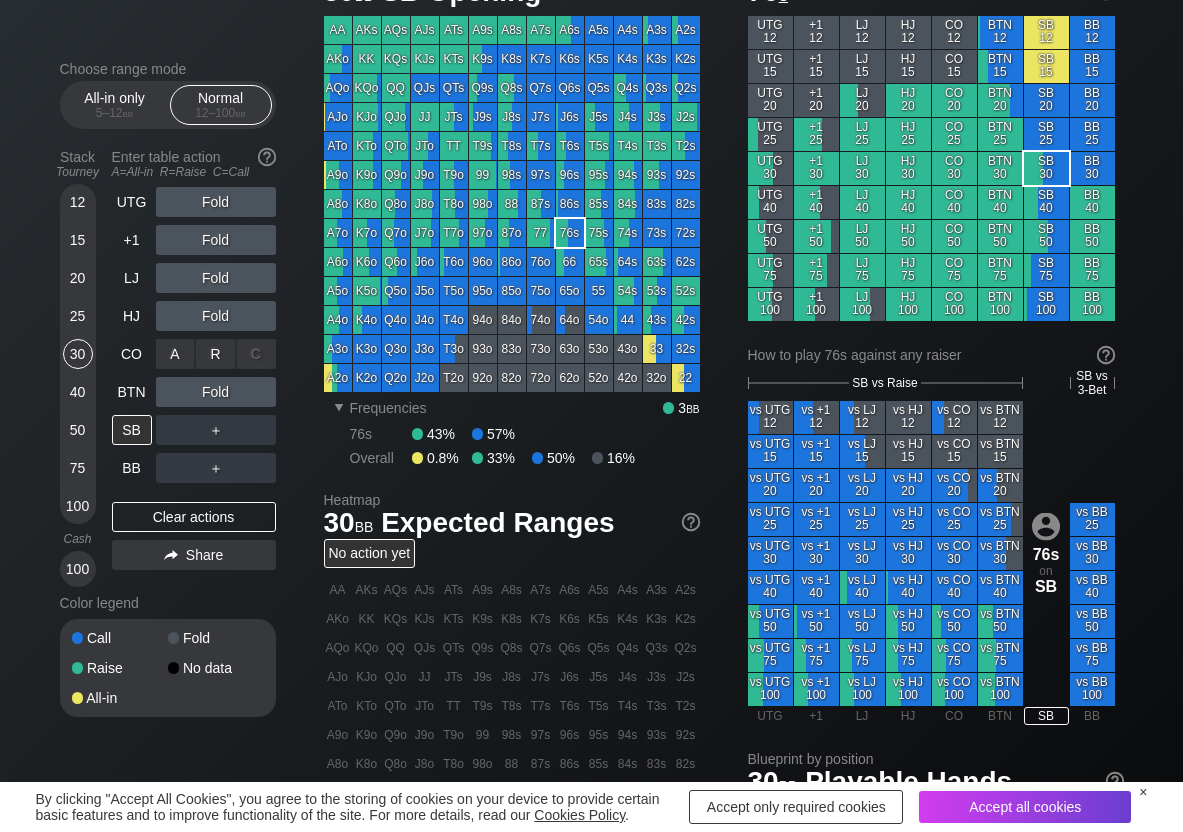 click on "R ✕" at bounding box center (215, 354) 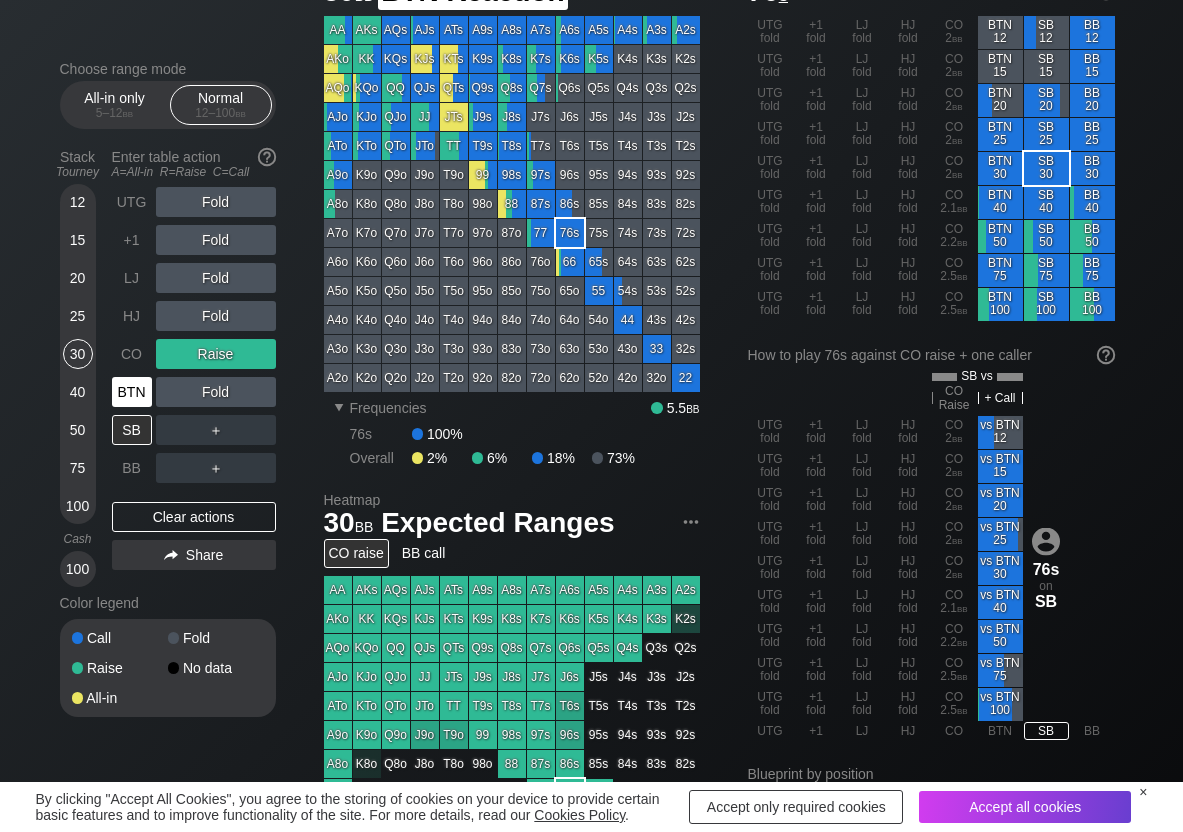 click on "BTN" at bounding box center (132, 392) 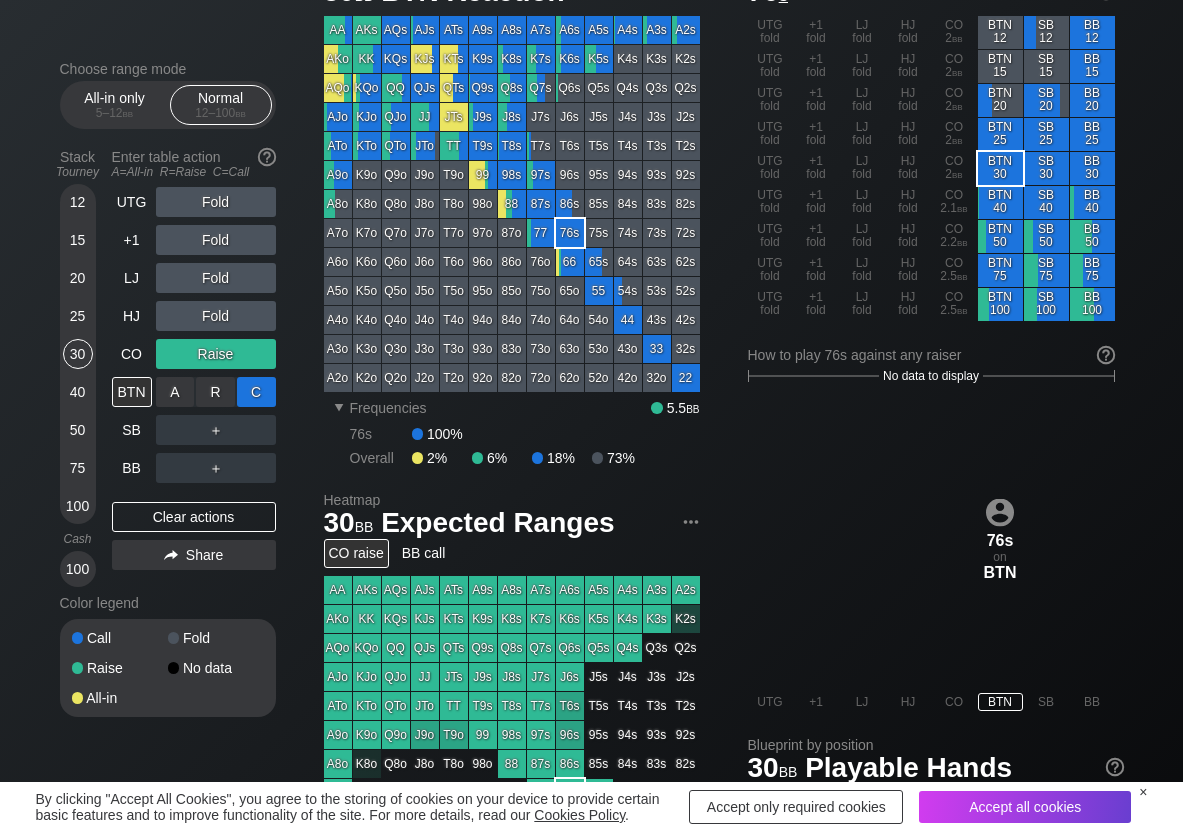 drag, startPoint x: 249, startPoint y: 391, endPoint x: 228, endPoint y: 415, distance: 31.890438 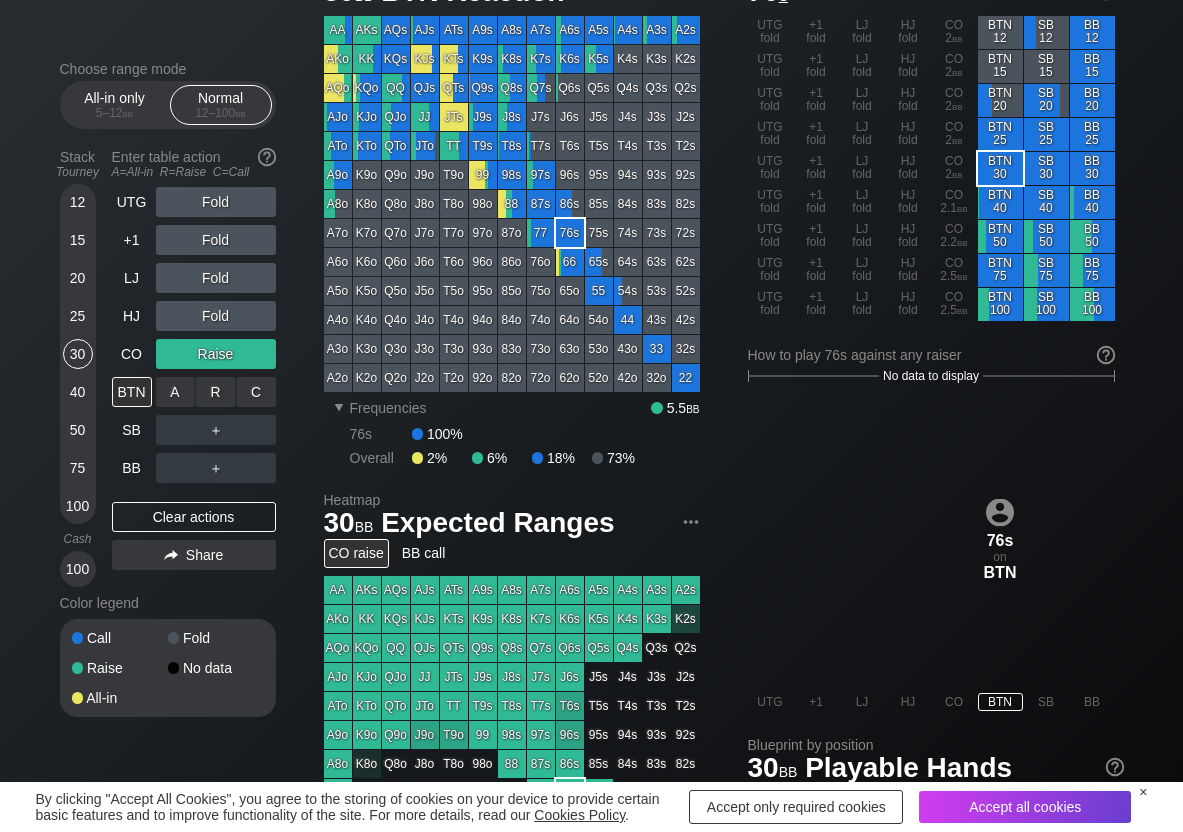 click on "C ✕" at bounding box center (256, 392) 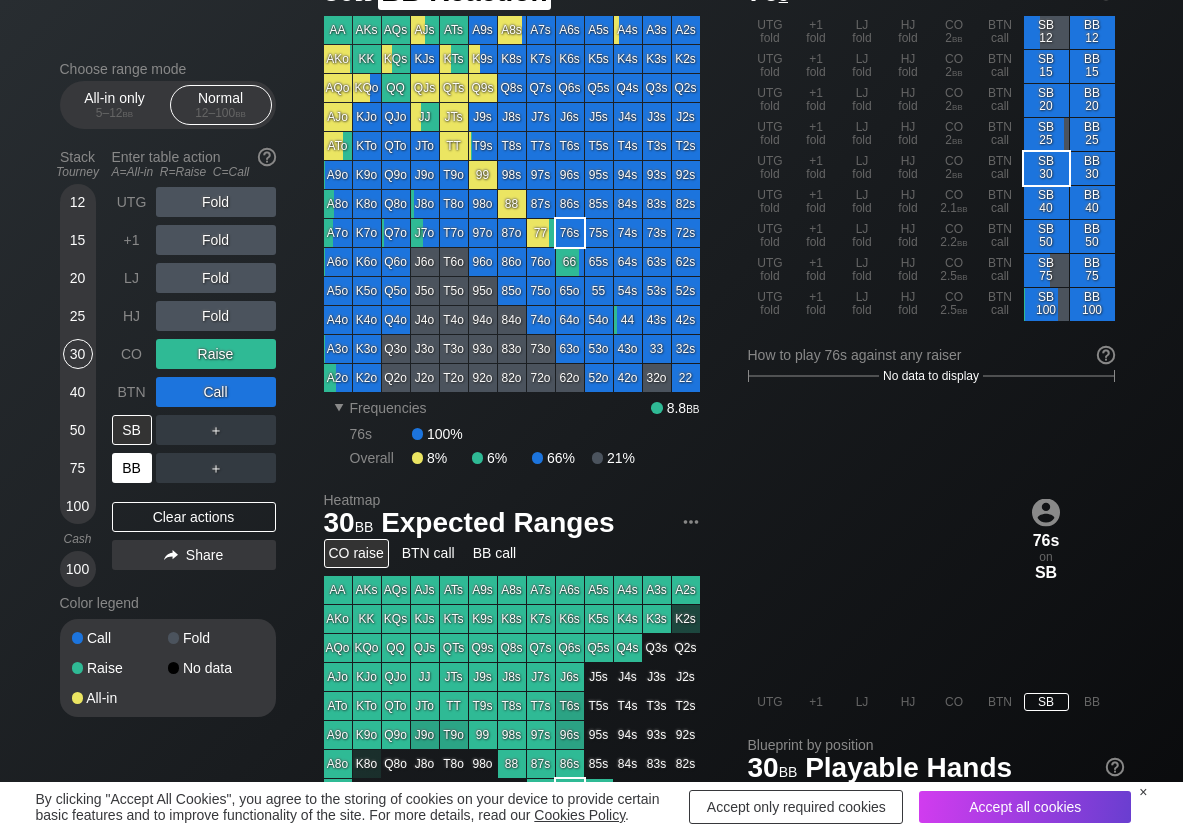 click on "BB" at bounding box center [132, 468] 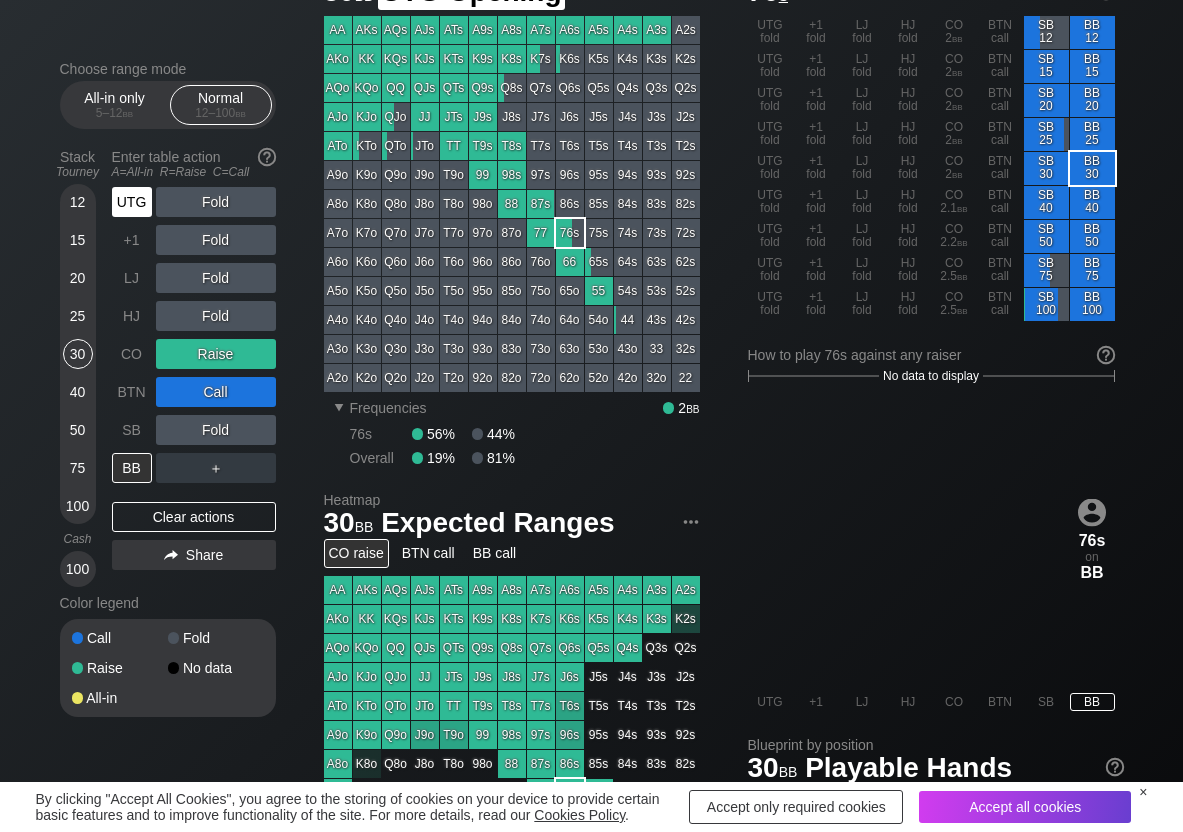 click on "UTG" at bounding box center (132, 202) 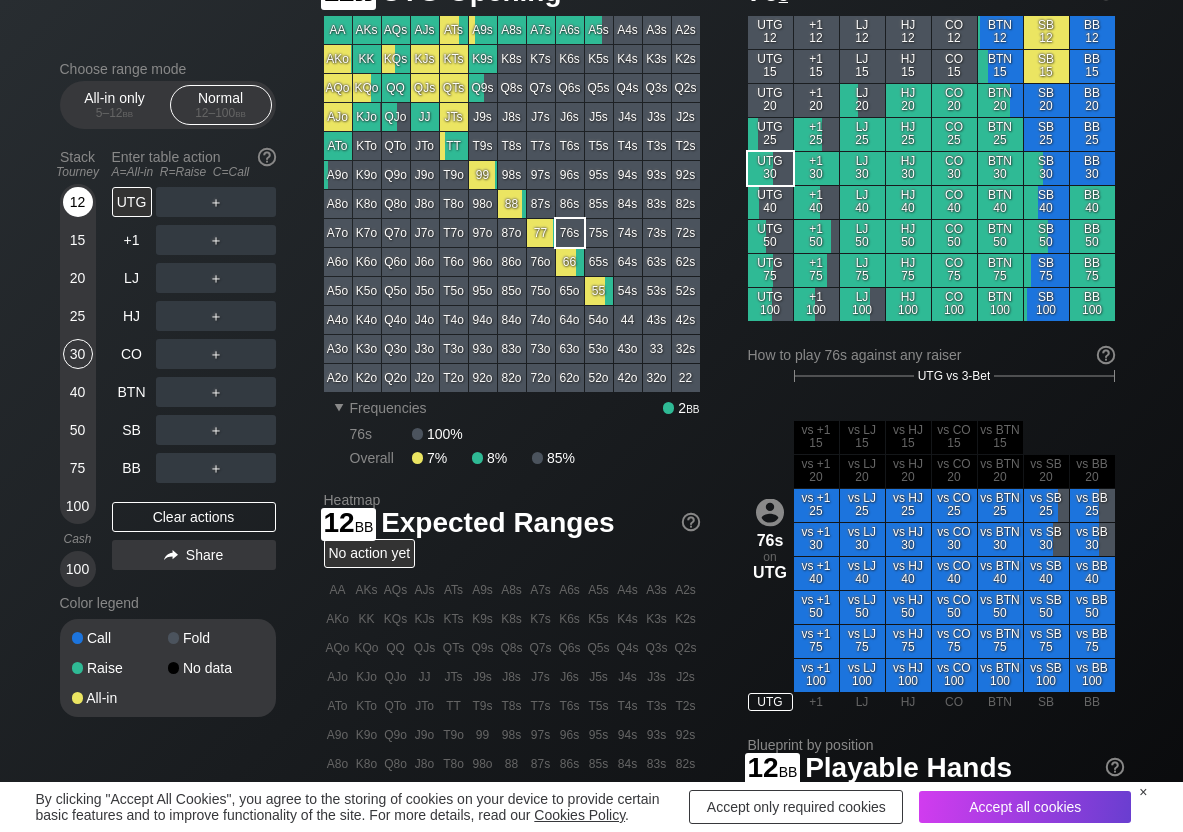 click on "12" at bounding box center [78, 202] 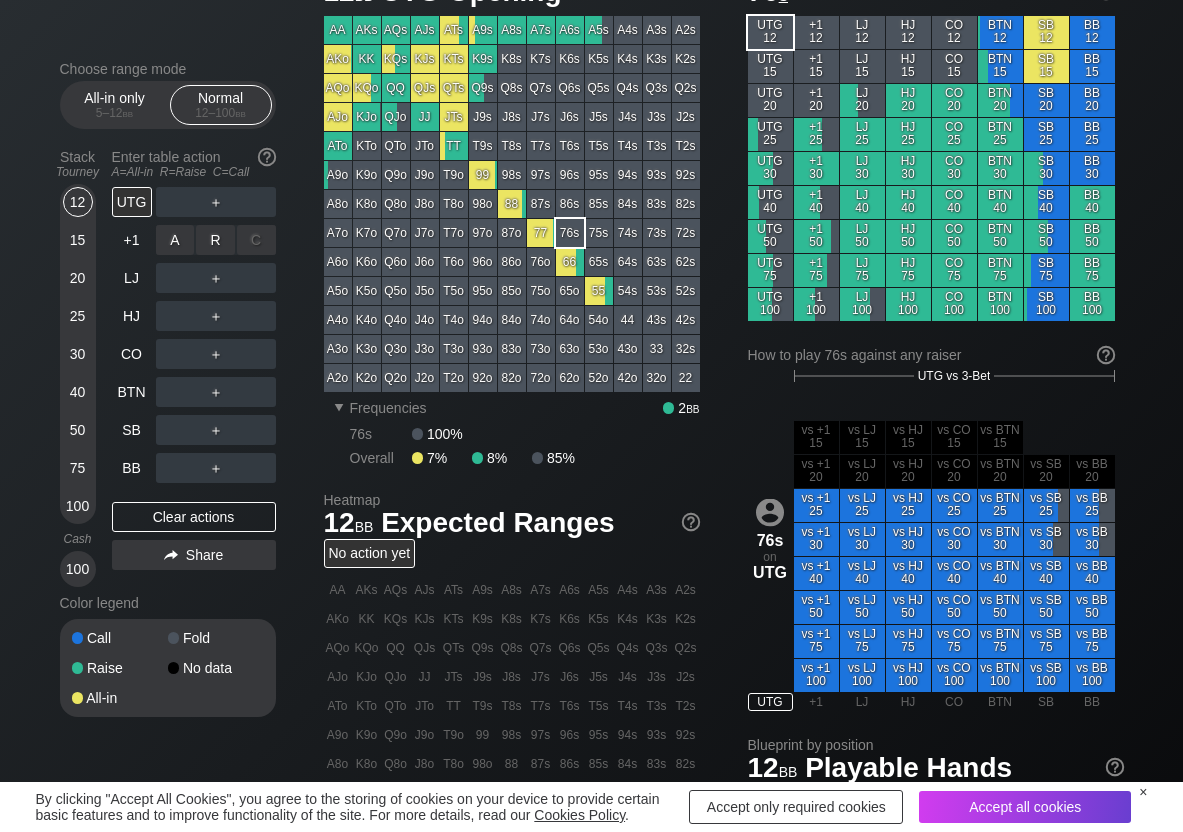 click on "R ✕" at bounding box center [215, 240] 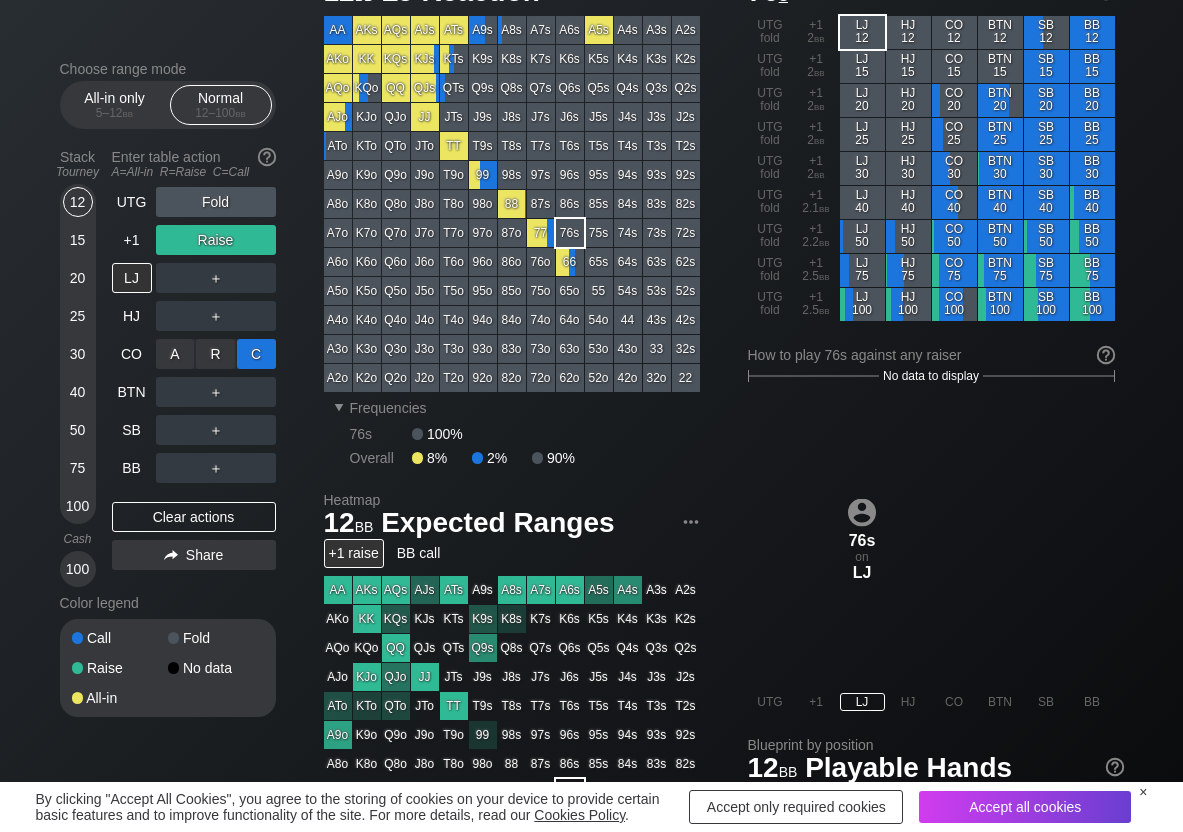 click on "C ✕" at bounding box center (256, 354) 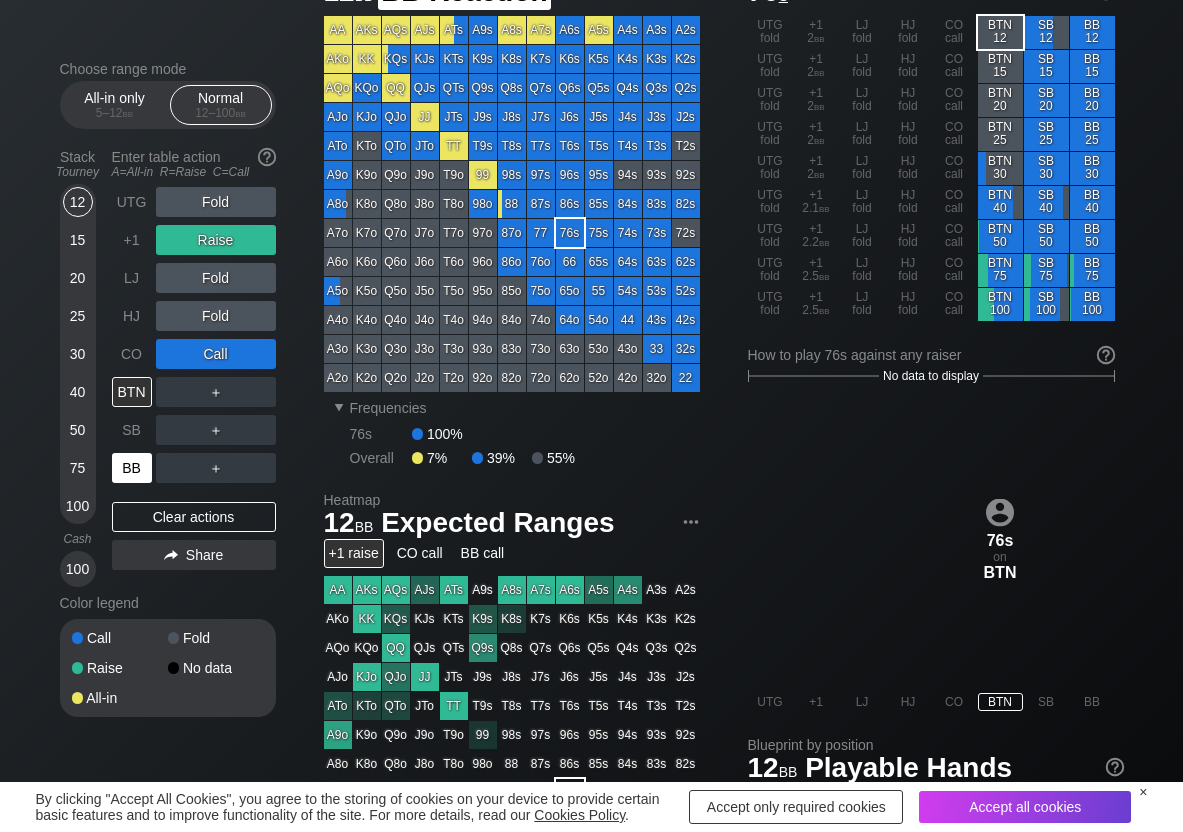click on "BB" at bounding box center [132, 468] 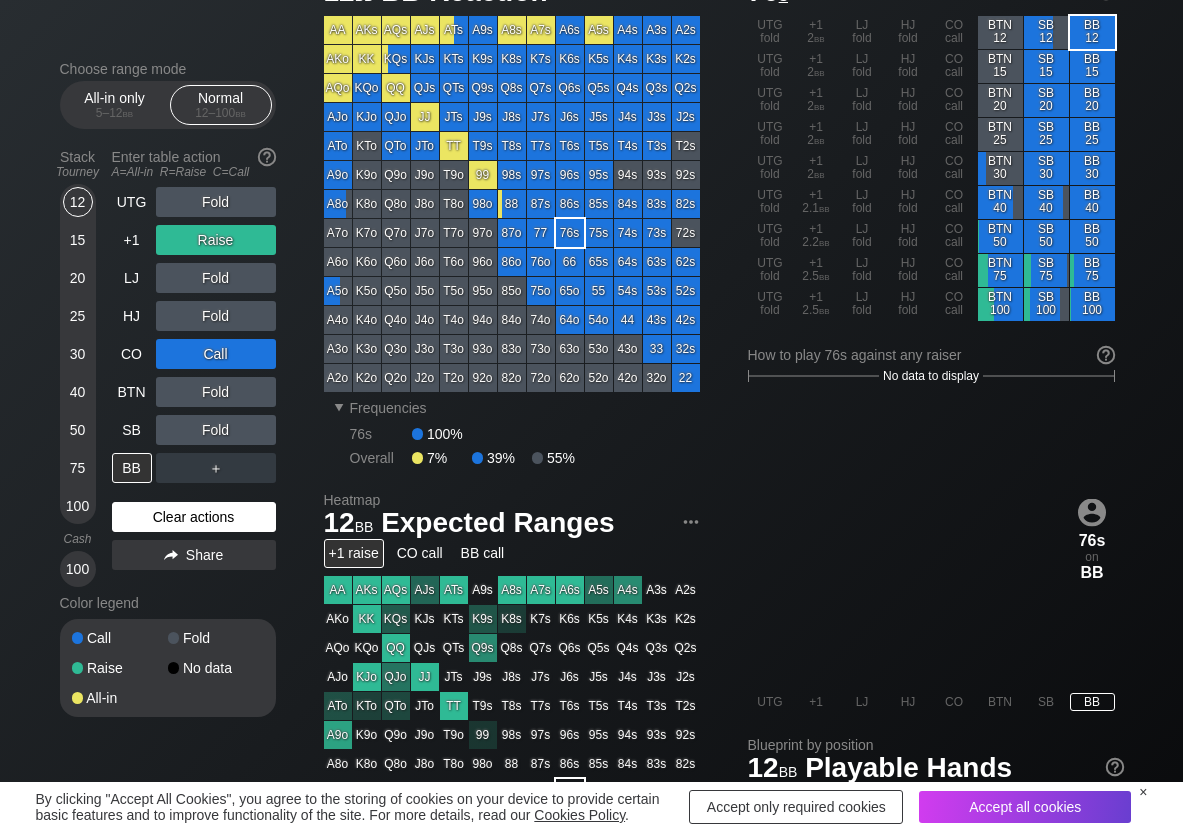 click on "Clear actions" at bounding box center [194, 517] 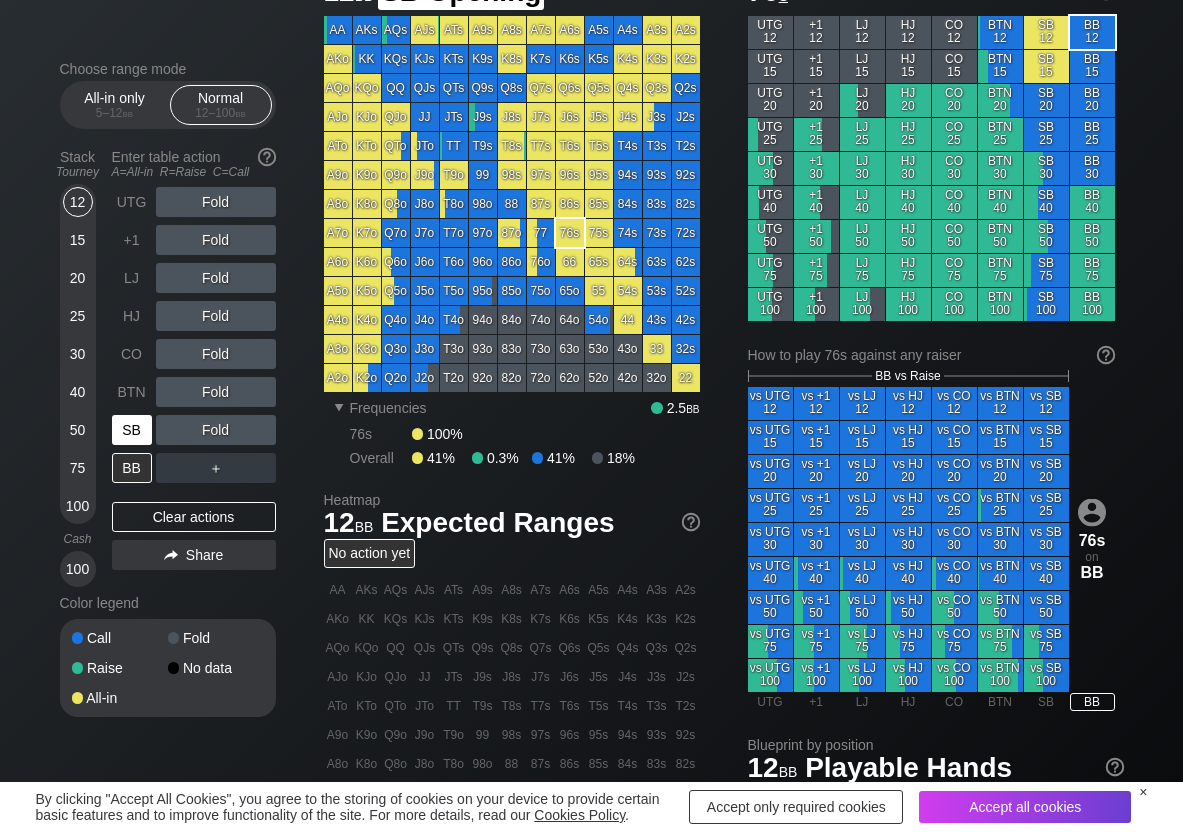 click on "SB" at bounding box center (132, 430) 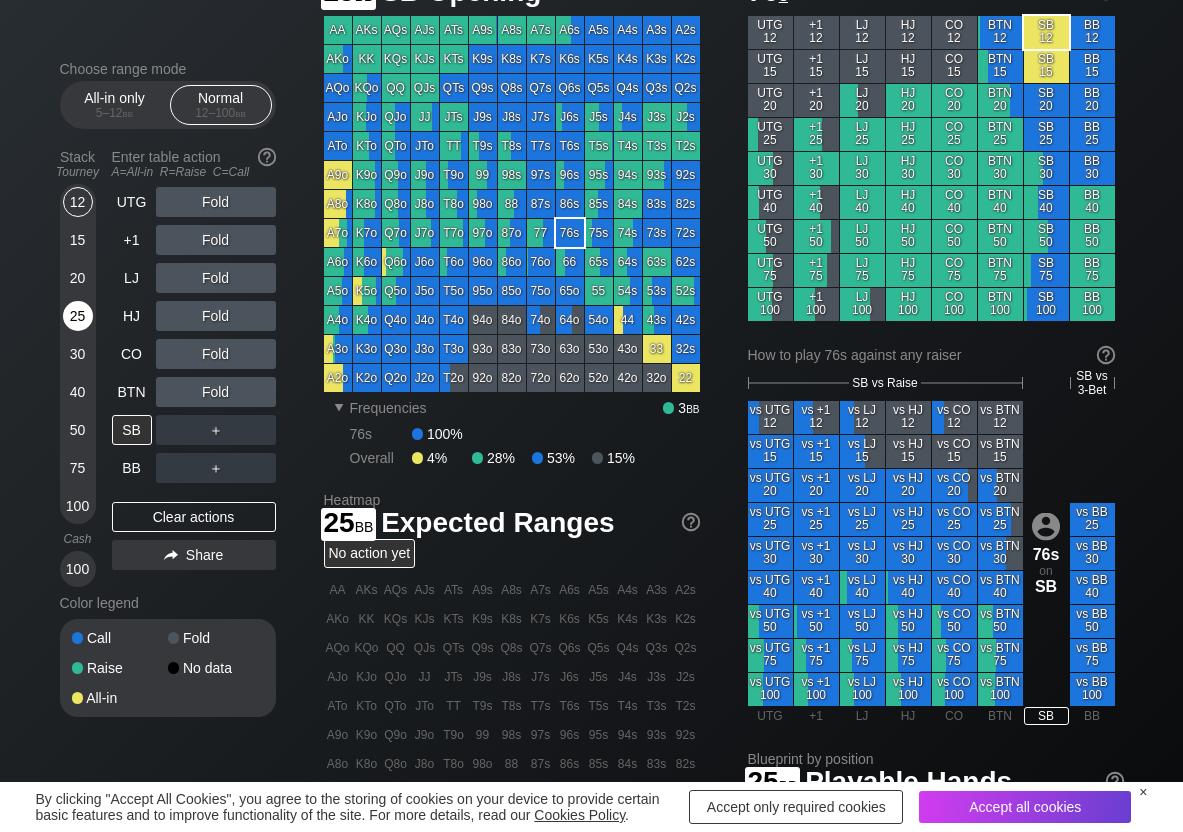 click on "25" at bounding box center [78, 316] 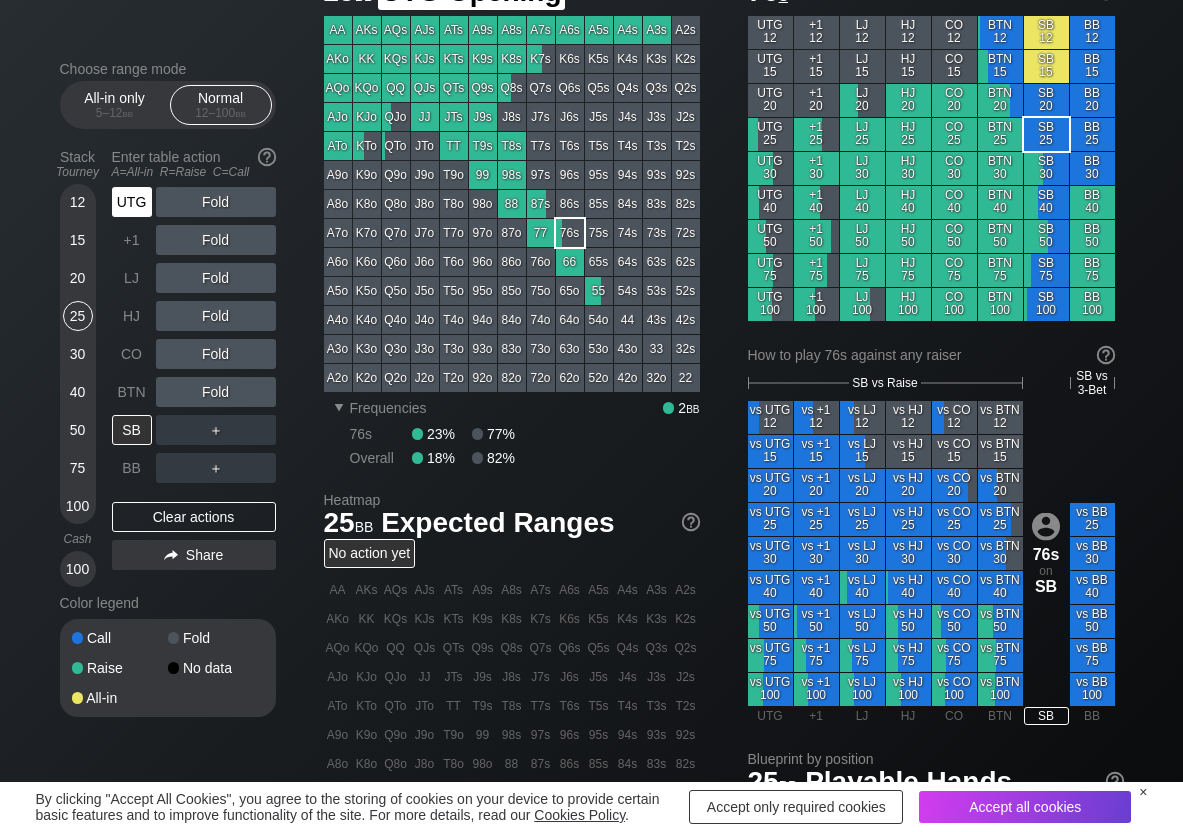click on "UTG" at bounding box center [132, 202] 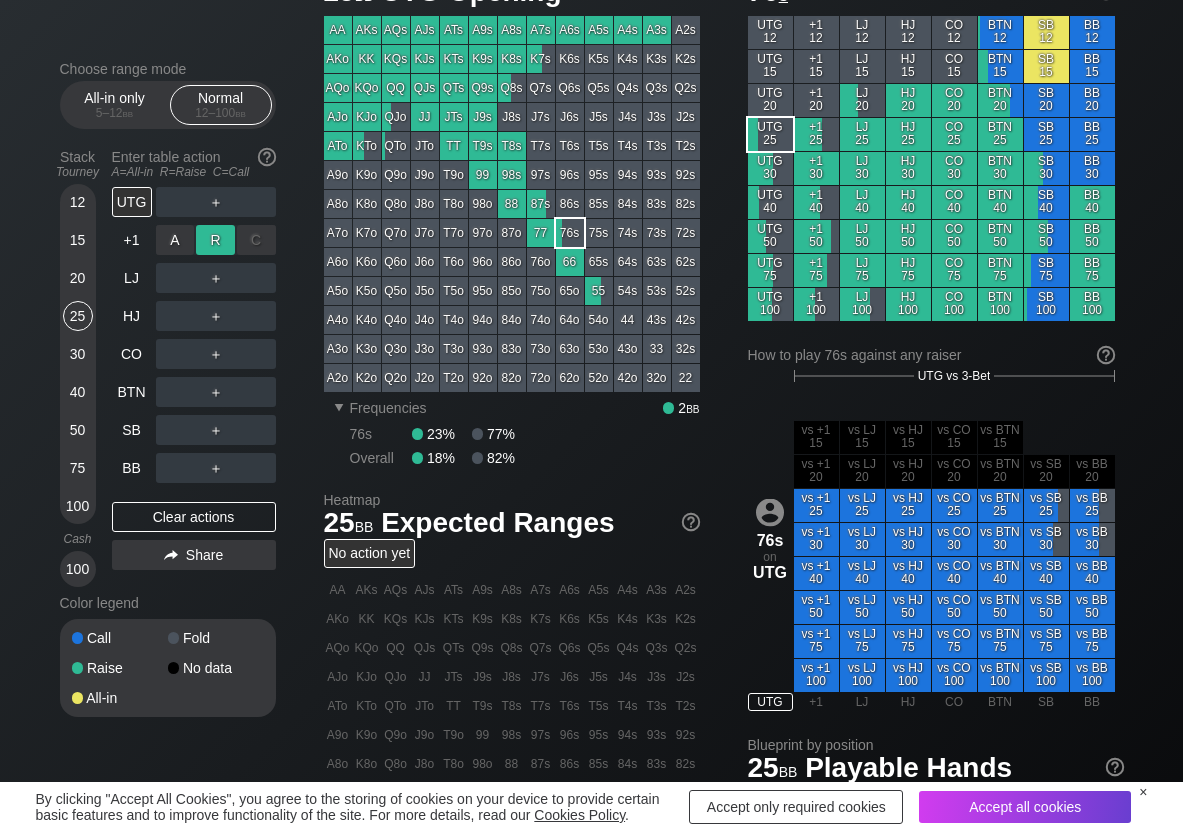 drag, startPoint x: 212, startPoint y: 235, endPoint x: 164, endPoint y: 328, distance: 104.65658 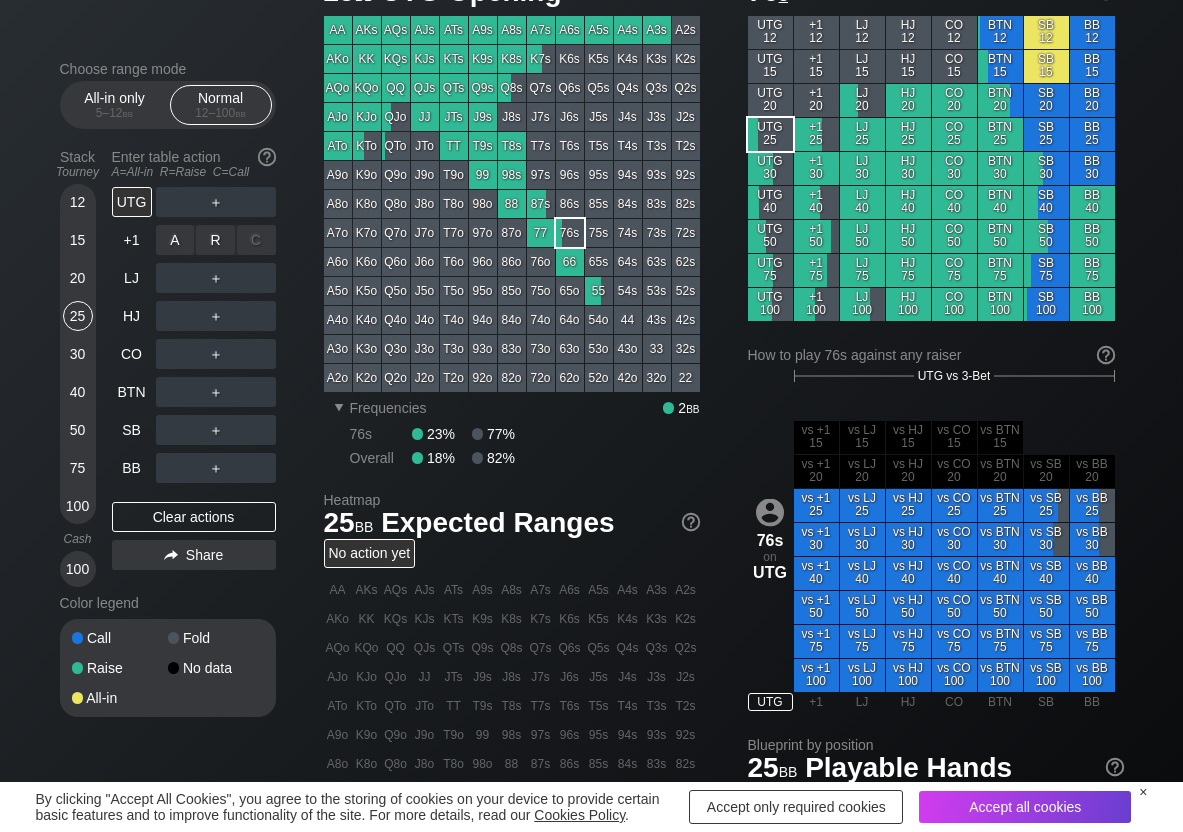 click on "R ✕" at bounding box center (215, 240) 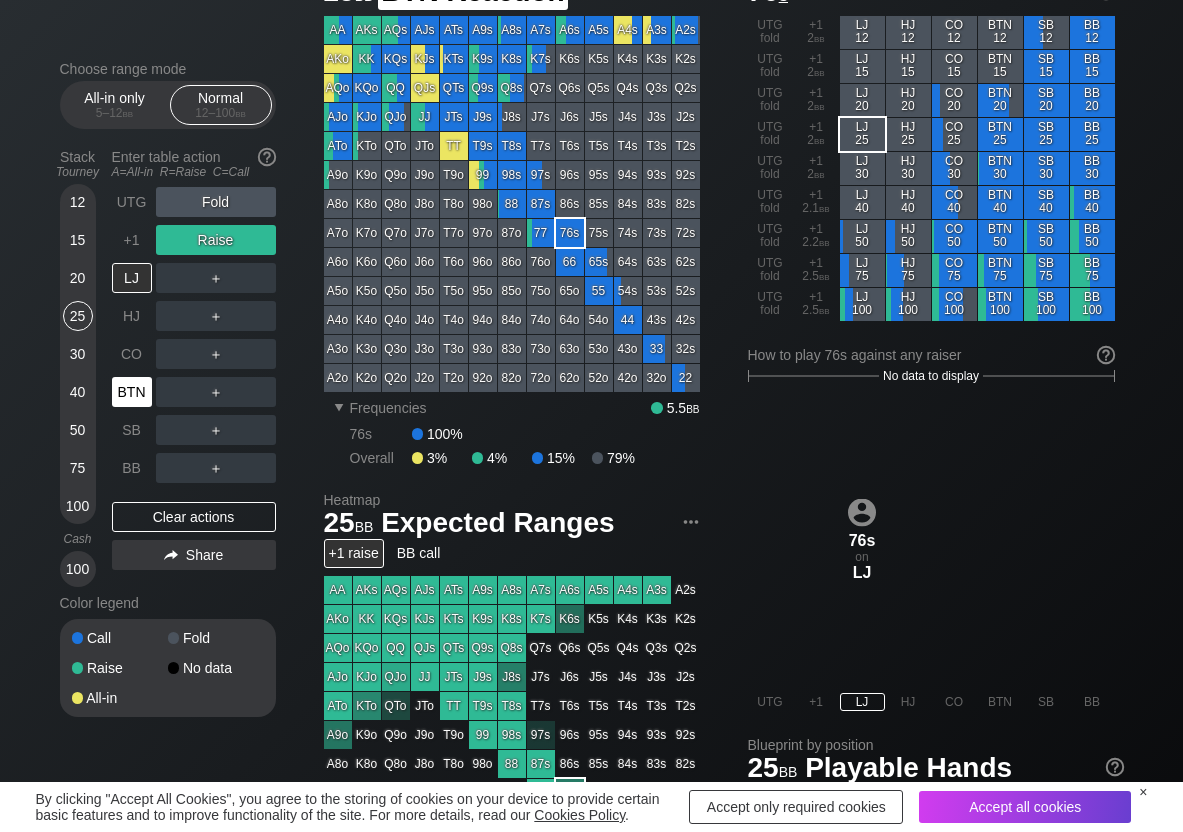 click on "BTN" at bounding box center (132, 392) 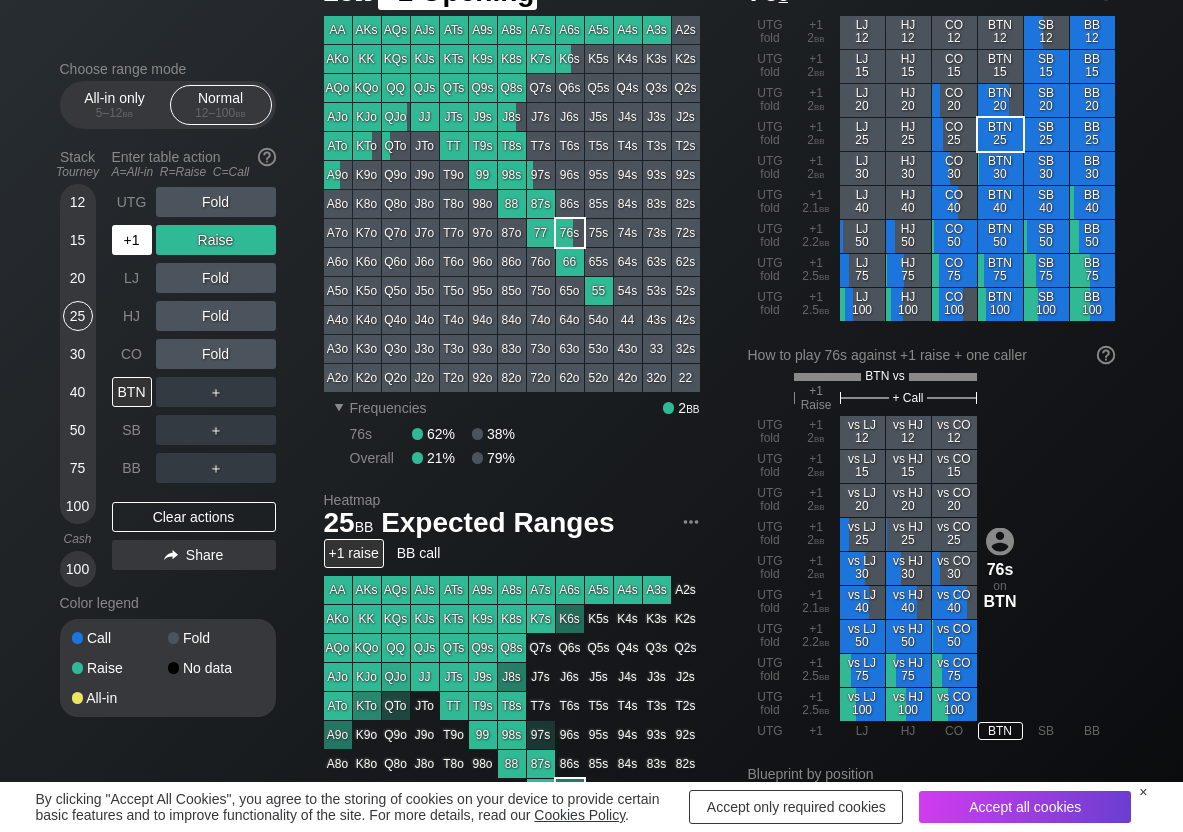 click on "+1" at bounding box center (132, 240) 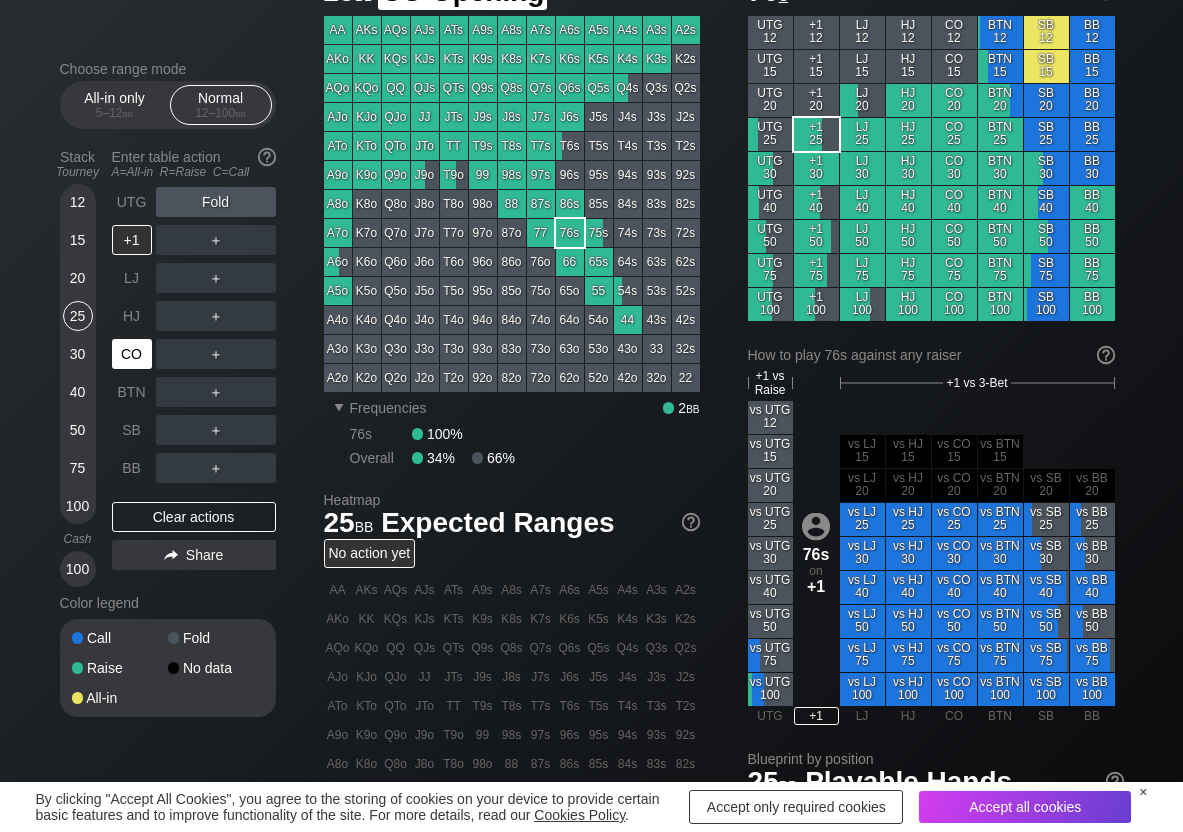 click on "CO" at bounding box center [132, 354] 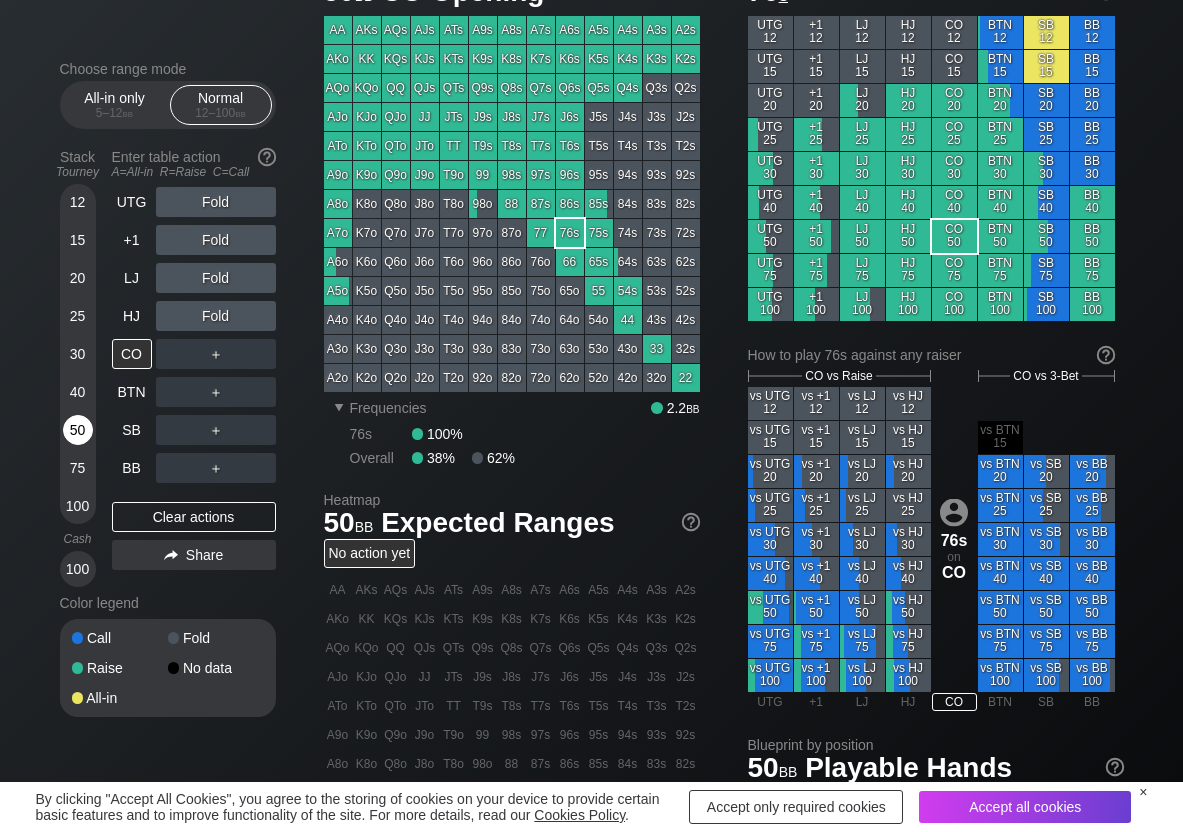 click on "50" at bounding box center [78, 430] 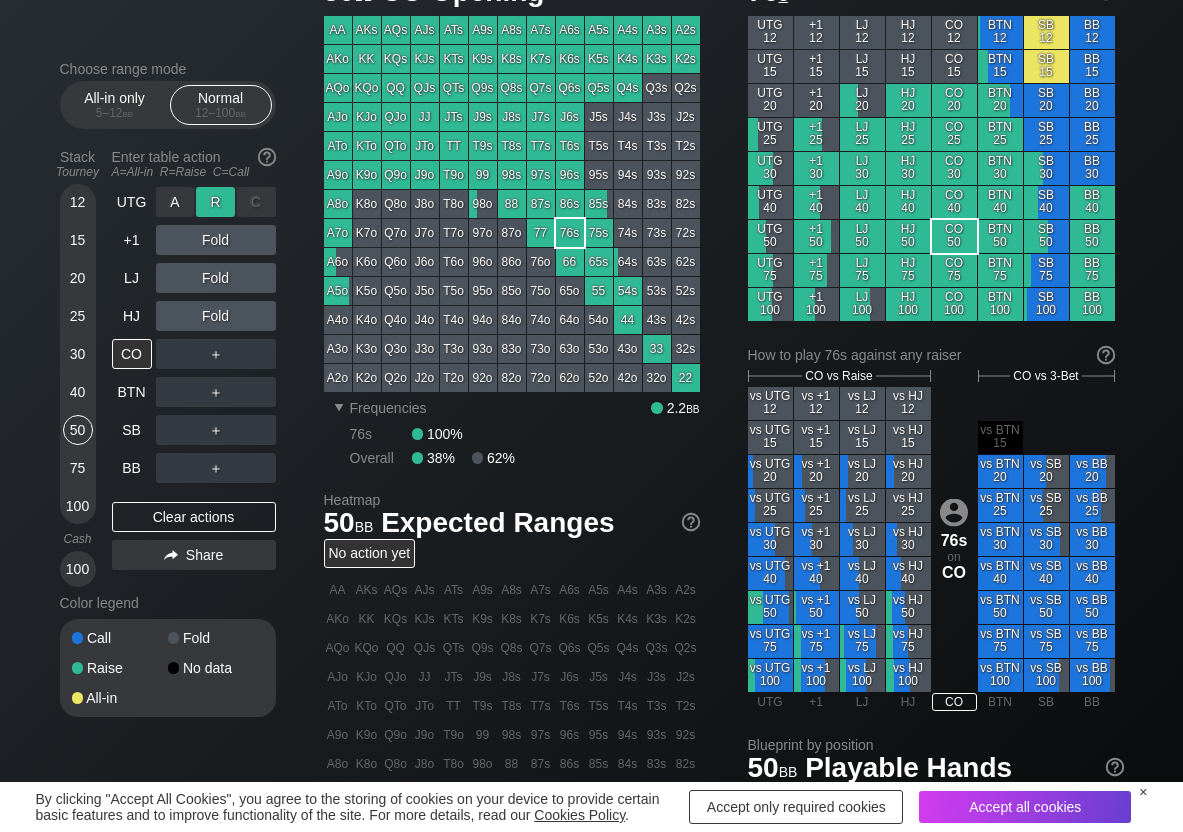 click on "R ✕" at bounding box center [215, 202] 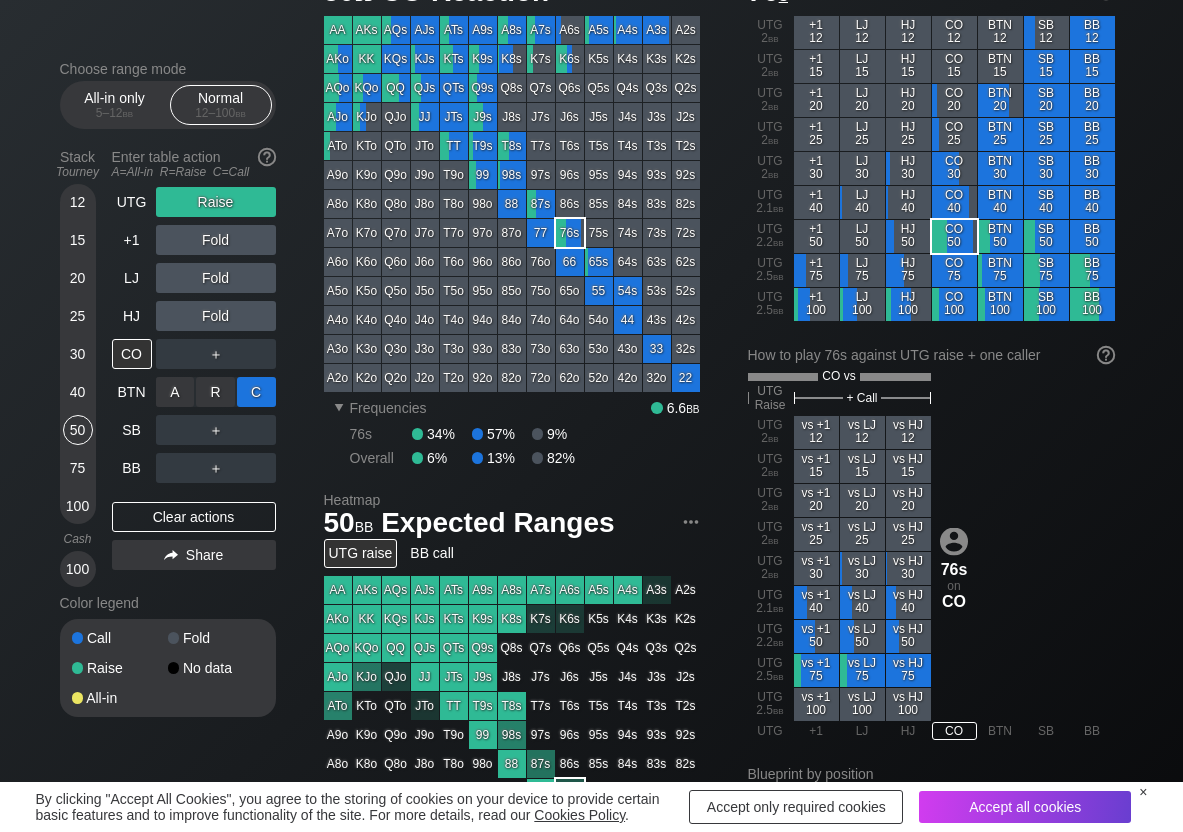 drag, startPoint x: 263, startPoint y: 387, endPoint x: 251, endPoint y: 393, distance: 13.416408 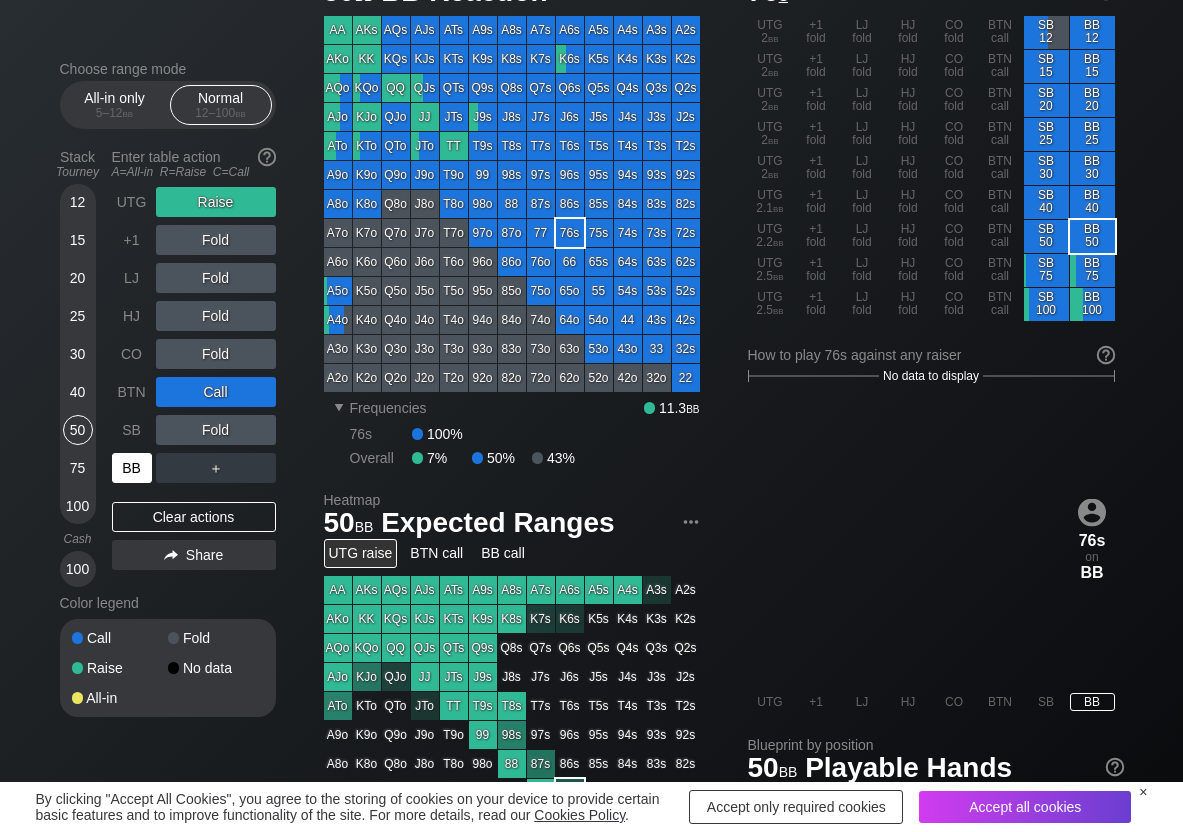 click on "BB" at bounding box center (132, 468) 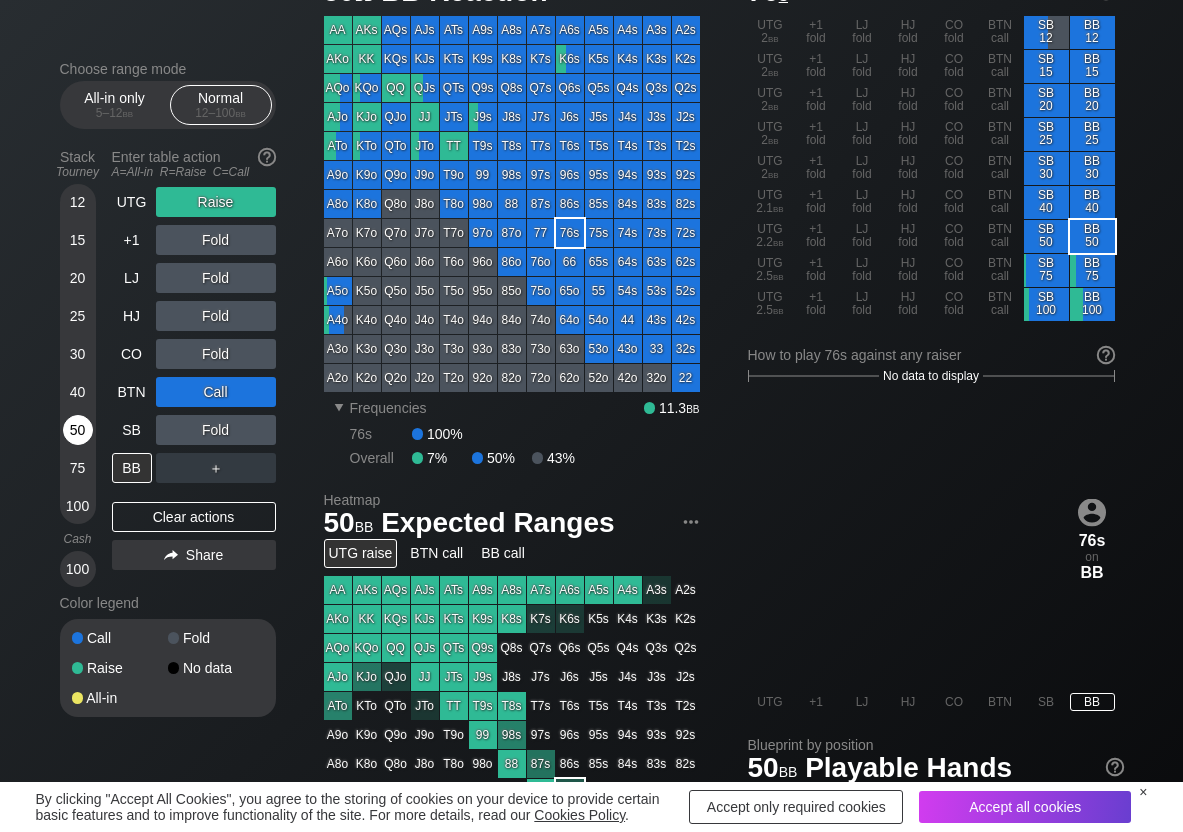 click on "50" at bounding box center (78, 430) 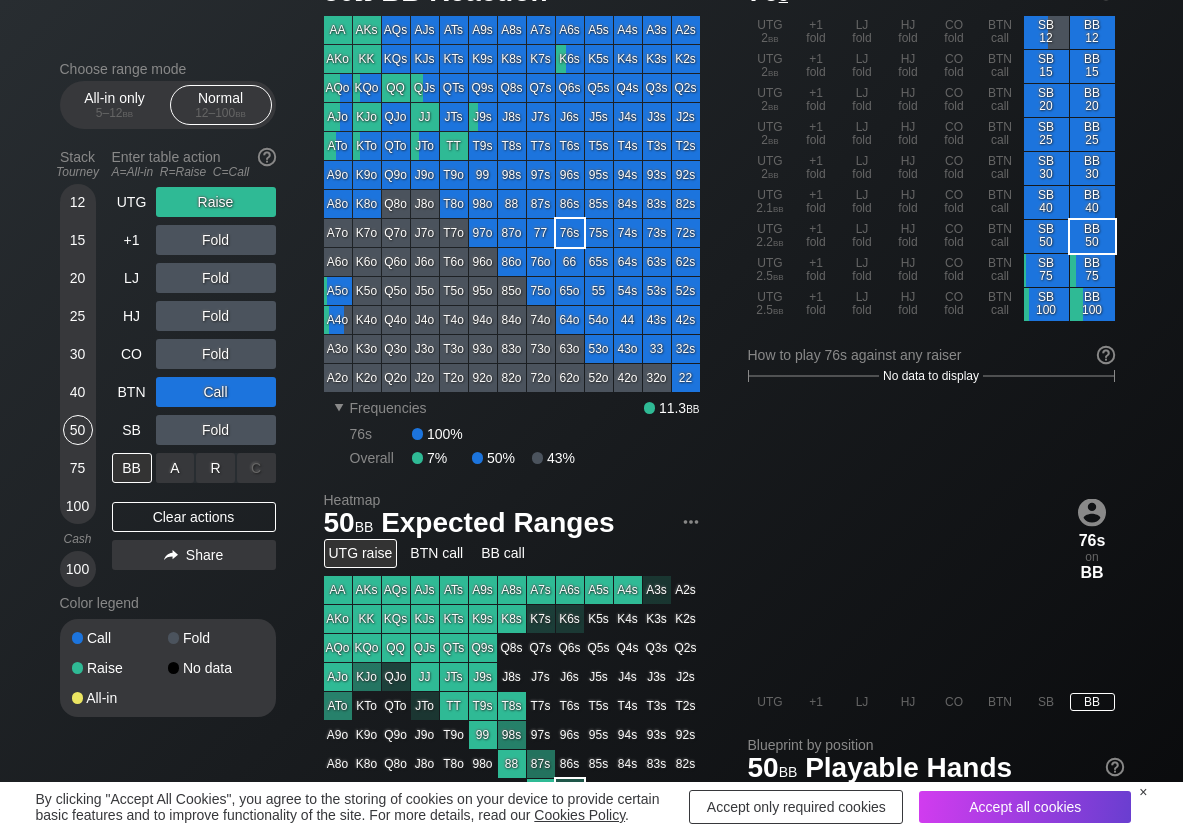 click on "A ✕ R ✕ C ✕" at bounding box center (216, 468) 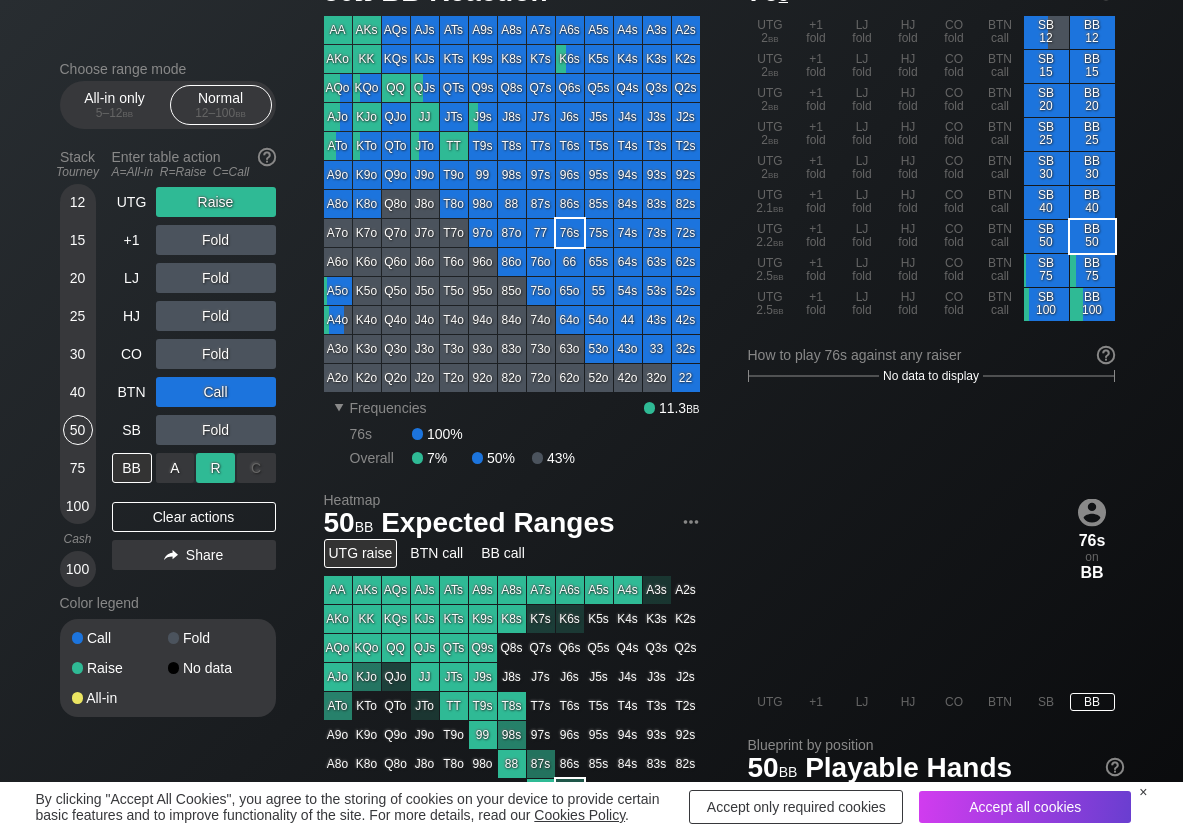 click on "R ✕" at bounding box center [215, 468] 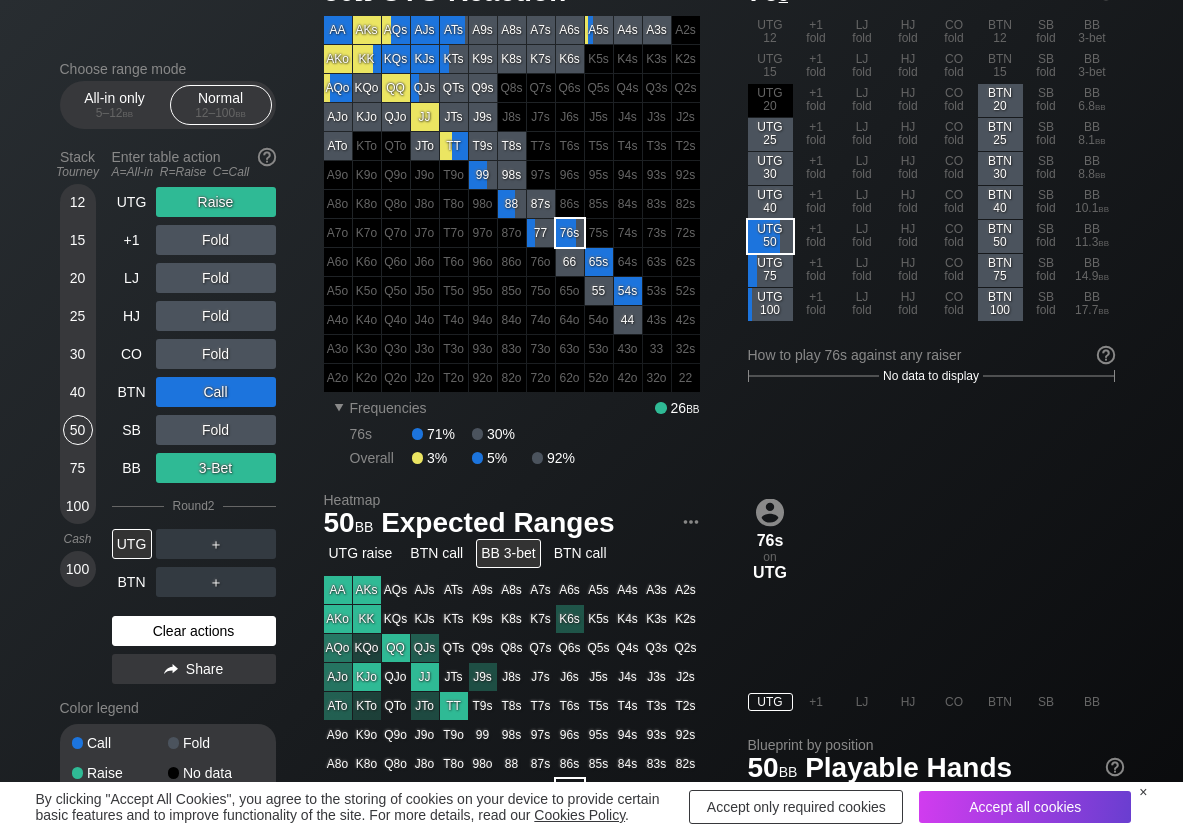 click on "Clear actions" at bounding box center [194, 631] 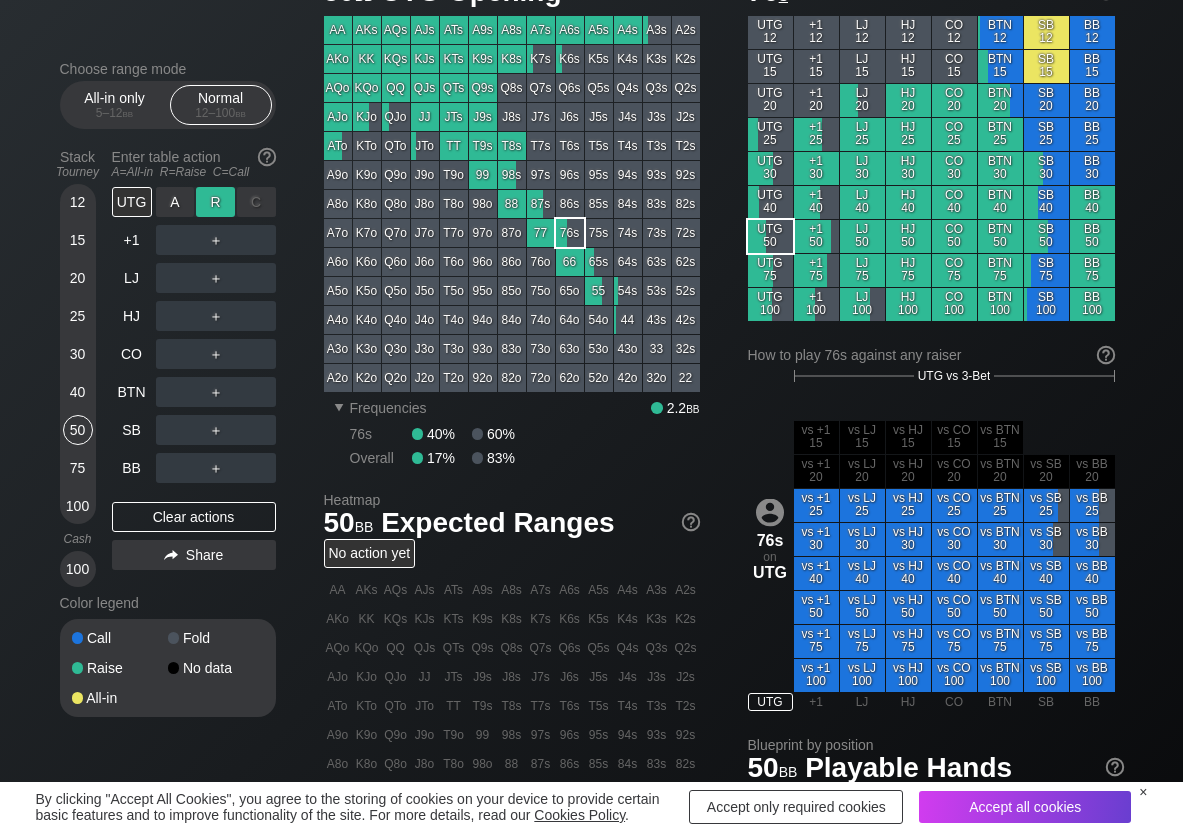 click on "R ✕" at bounding box center (215, 202) 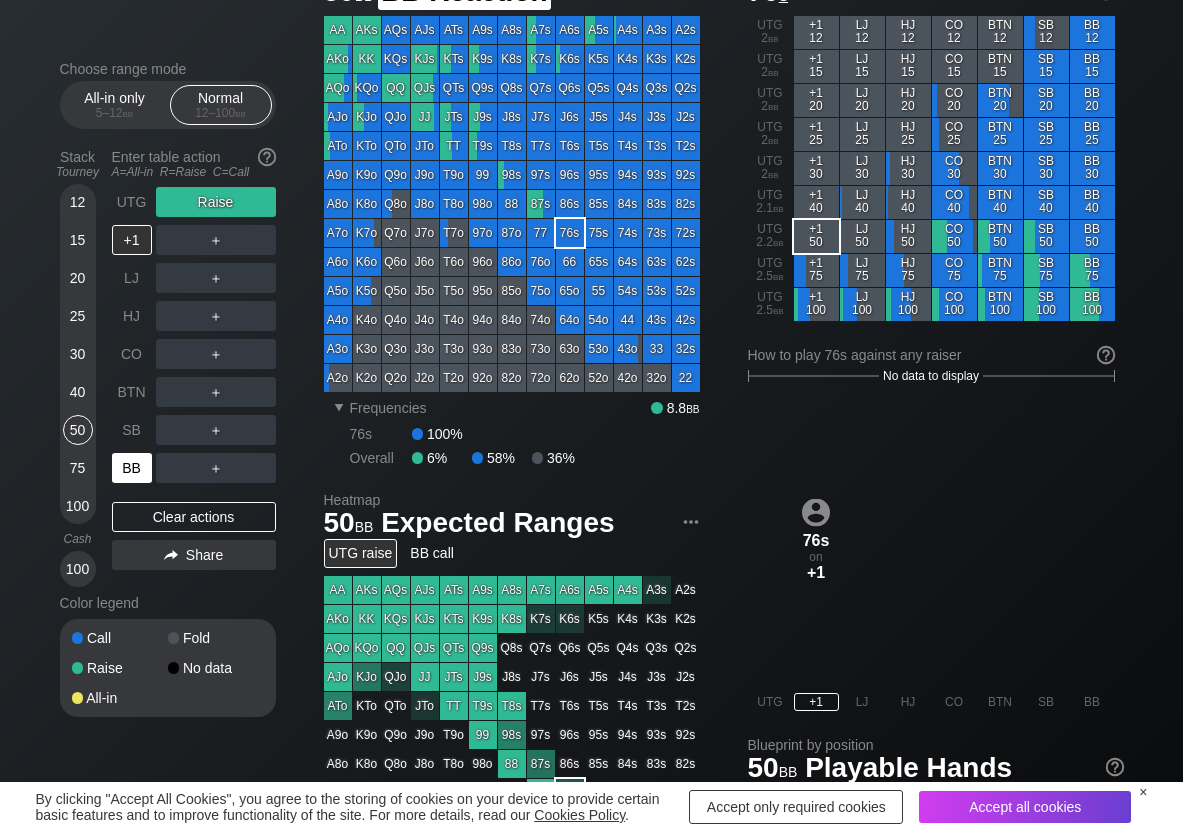 click on "BB" at bounding box center [132, 468] 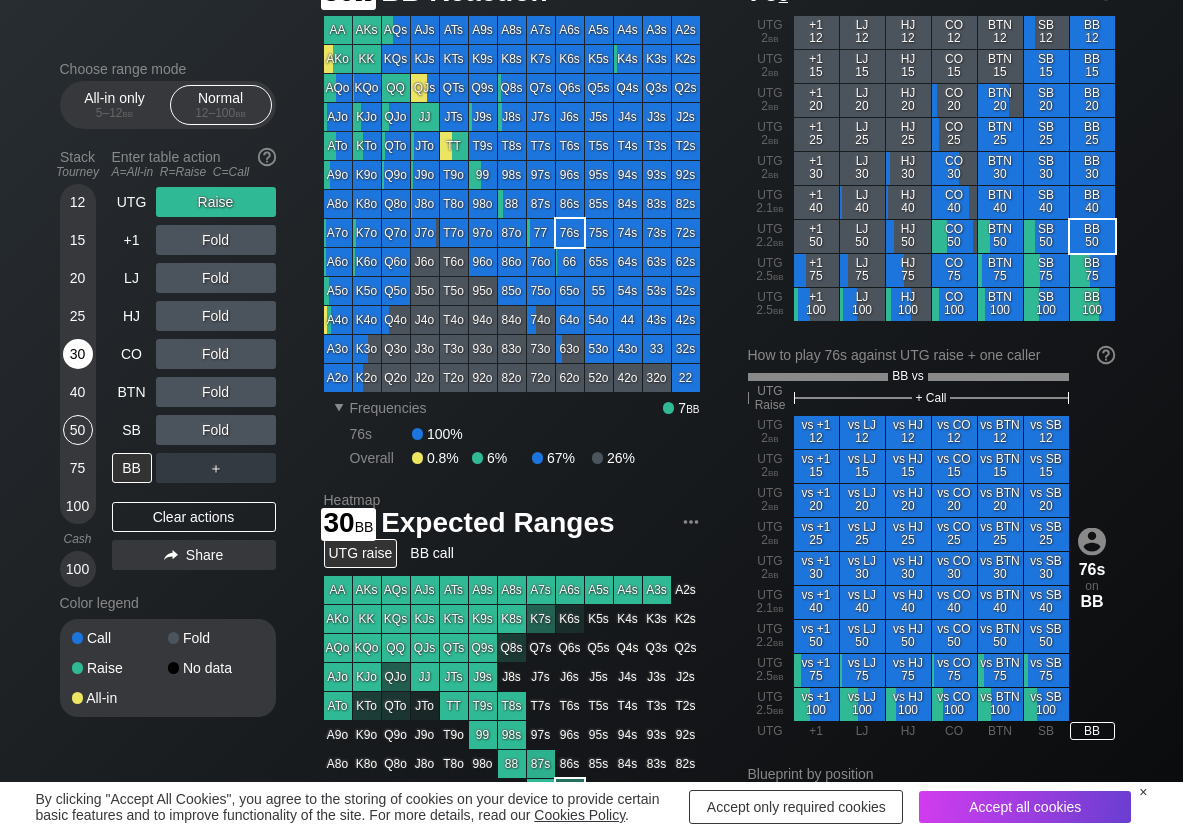 click on "30" at bounding box center [78, 354] 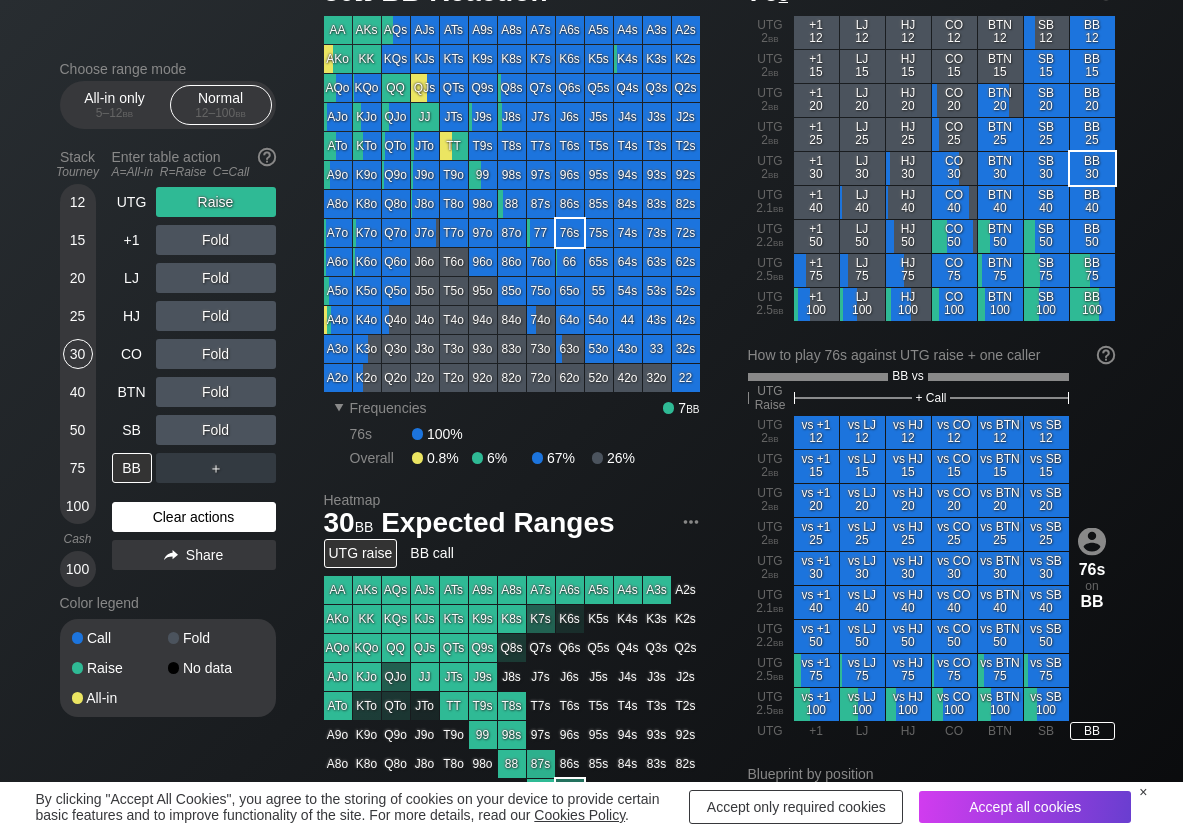 click on "Clear actions" at bounding box center (194, 517) 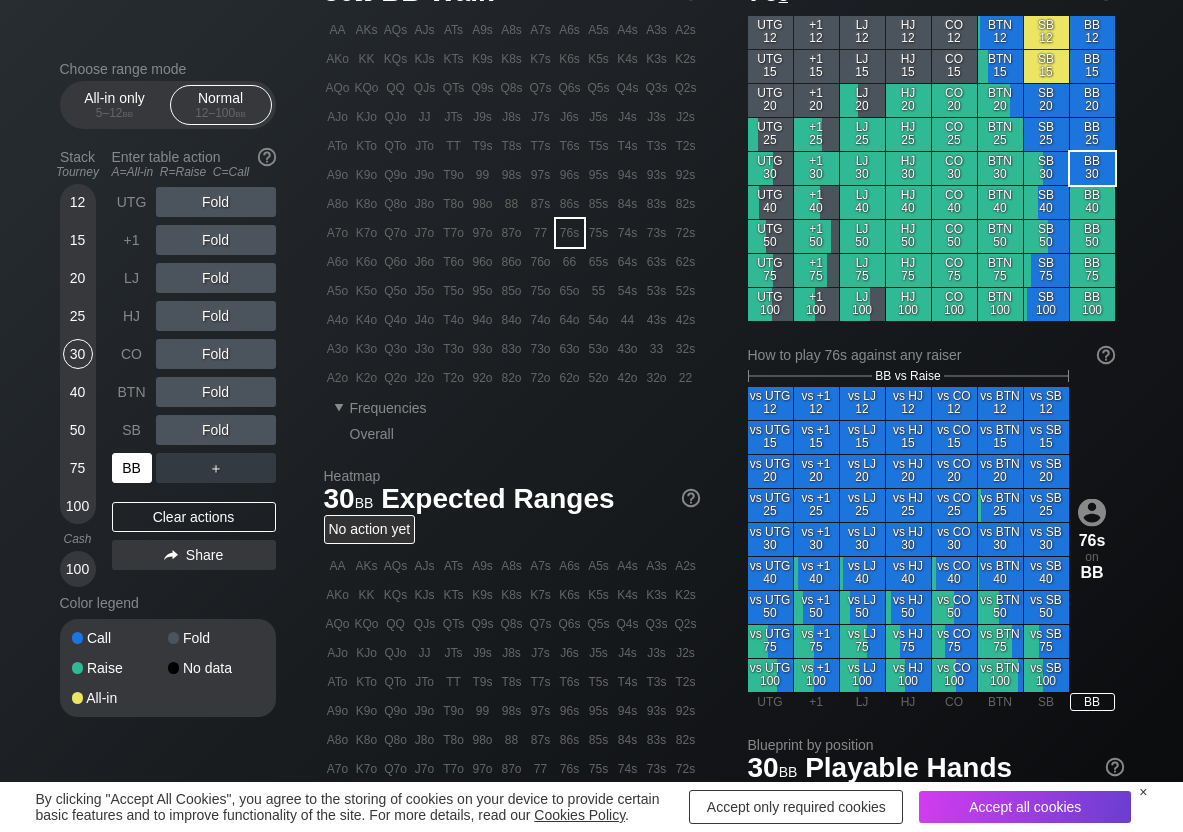click on "BB" at bounding box center (132, 468) 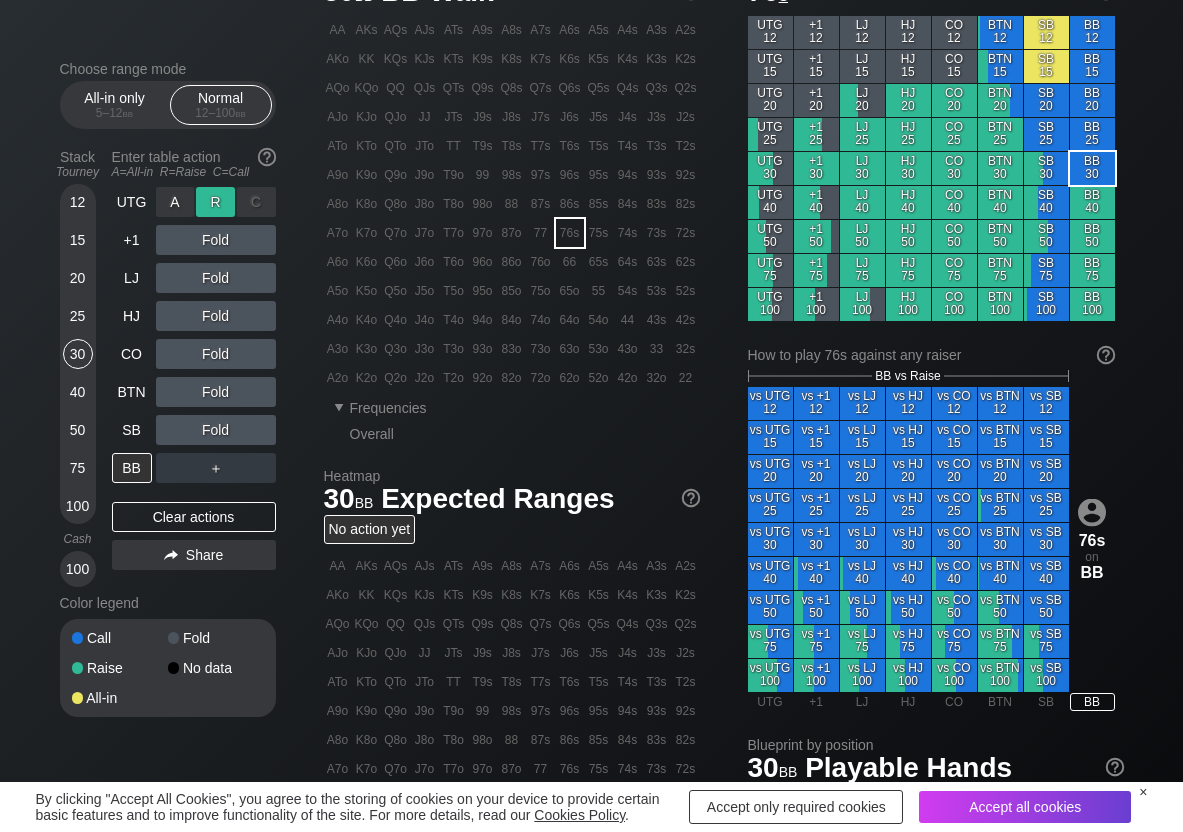 click on "R ✕" at bounding box center [215, 202] 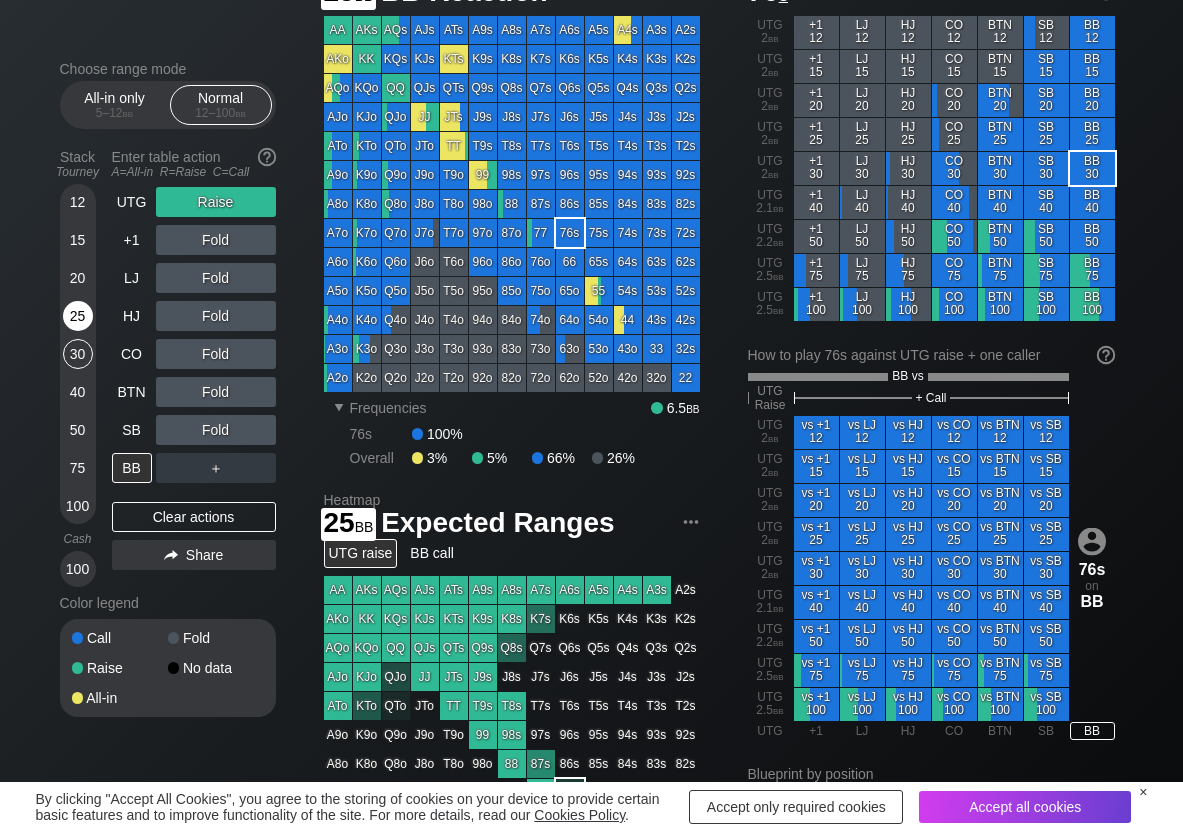 click on "25" at bounding box center [78, 316] 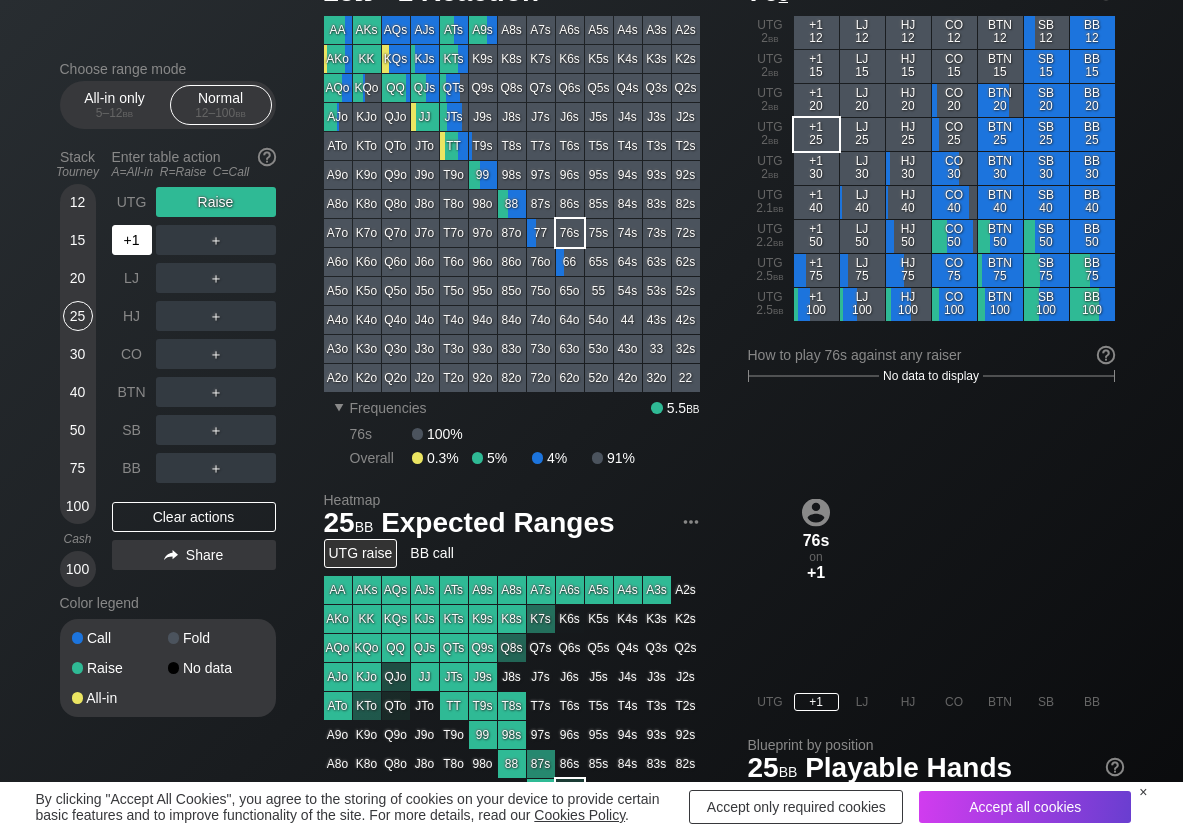 click on "+1" at bounding box center [132, 240] 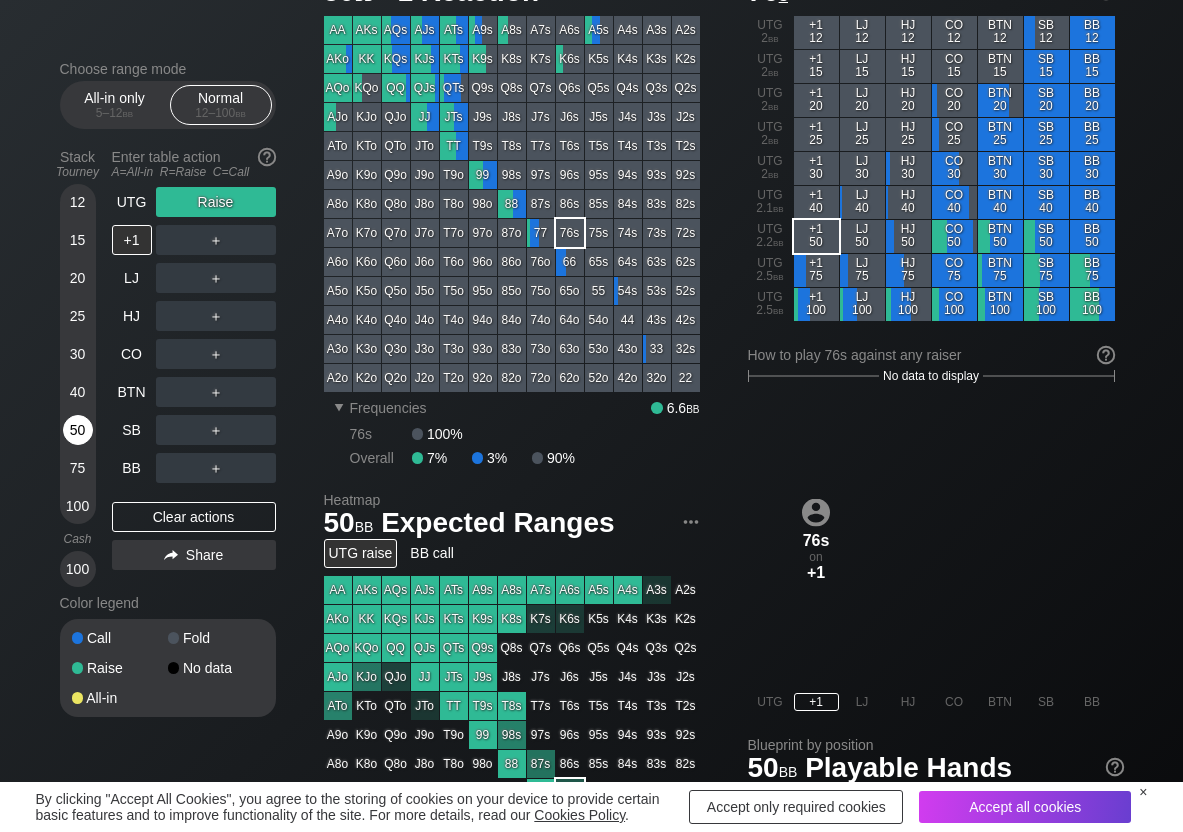 click on "50" at bounding box center (78, 430) 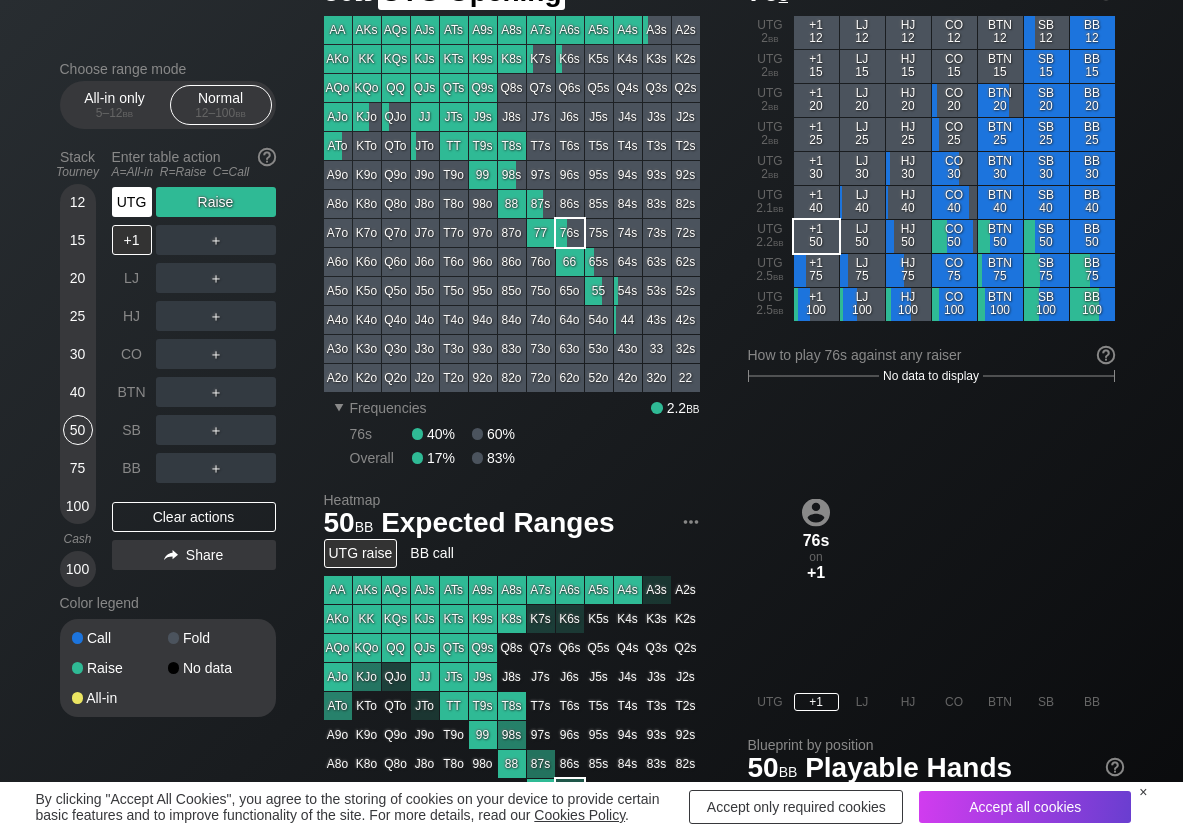 click on "UTG" at bounding box center [132, 202] 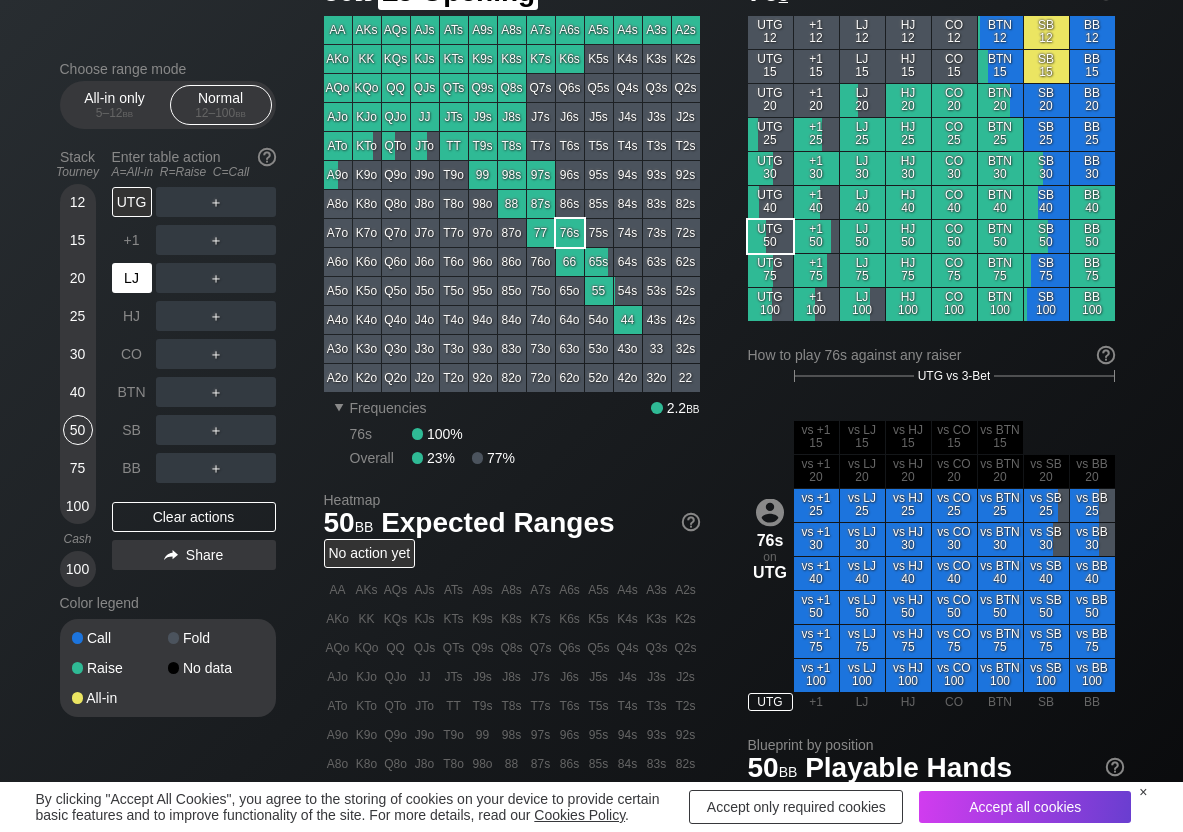 click on "LJ" at bounding box center [132, 278] 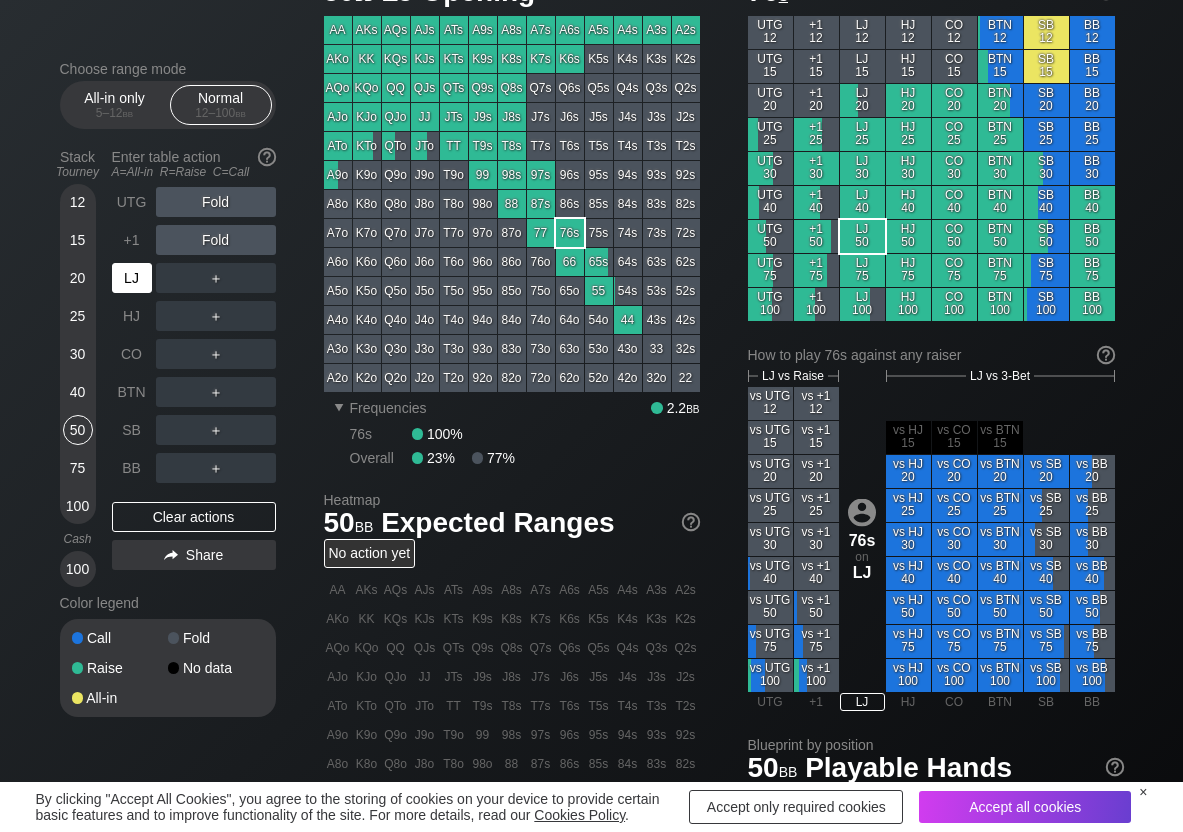 click on "LJ" at bounding box center (132, 278) 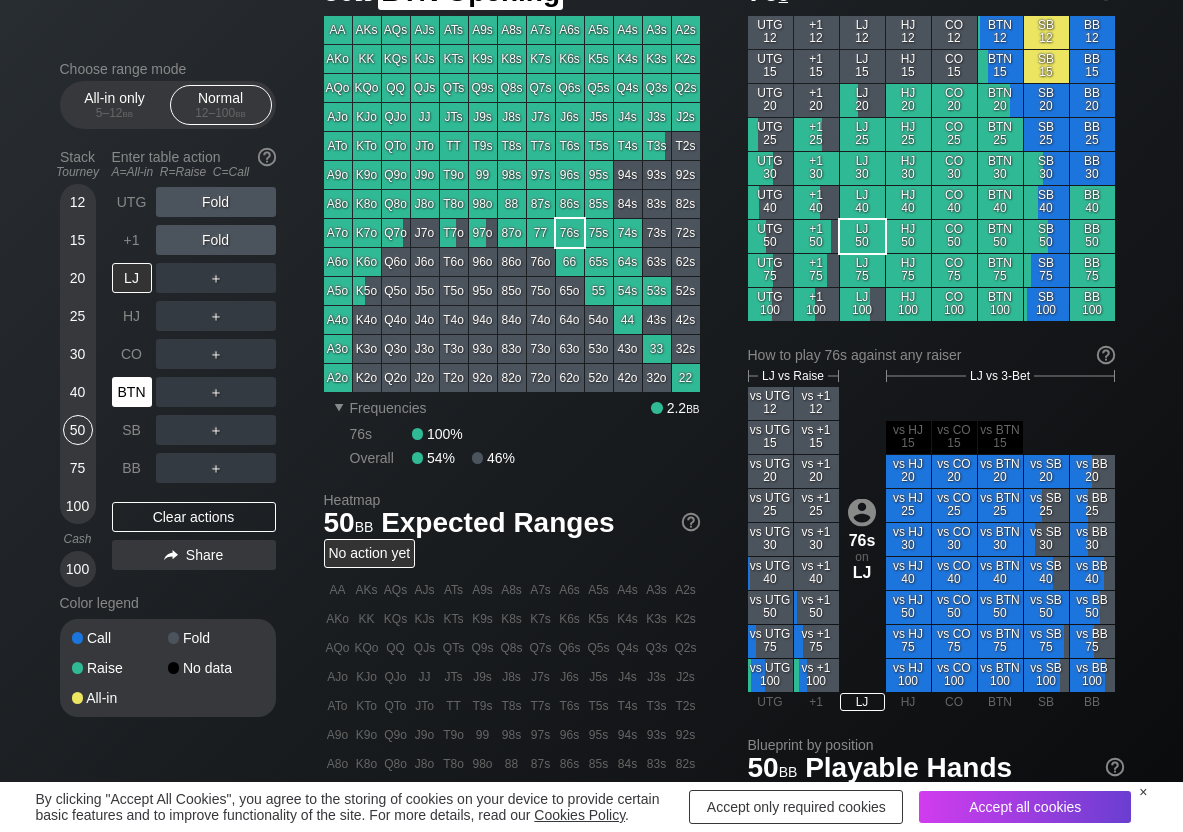 click on "BTN" at bounding box center (132, 392) 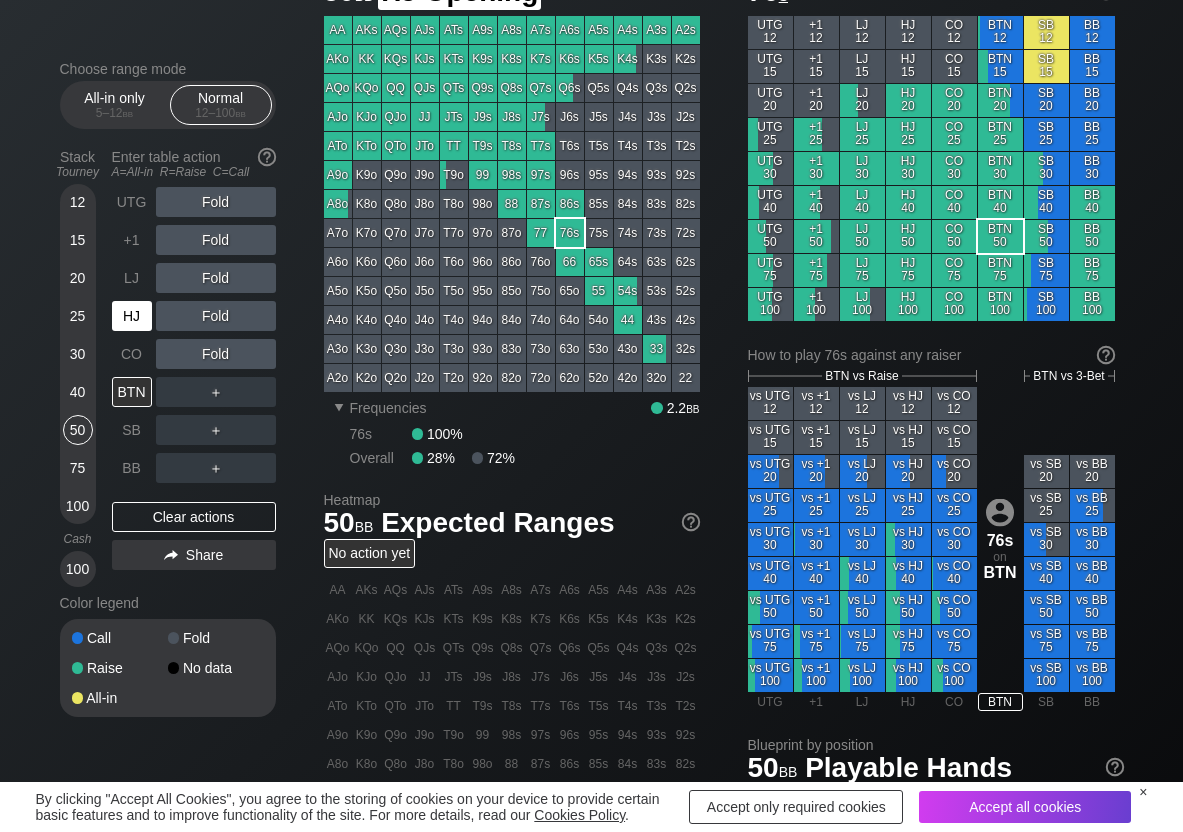 click on "HJ" at bounding box center [132, 316] 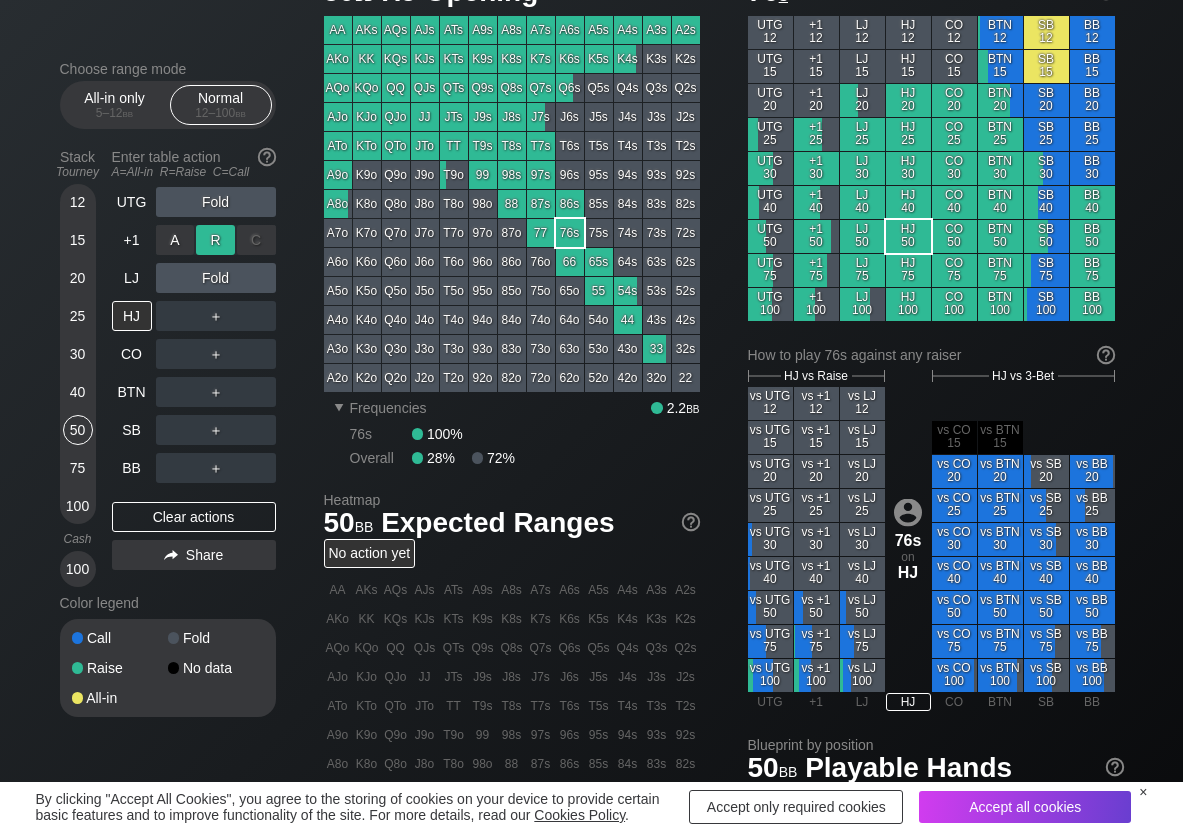 click on "R ✕" at bounding box center [215, 240] 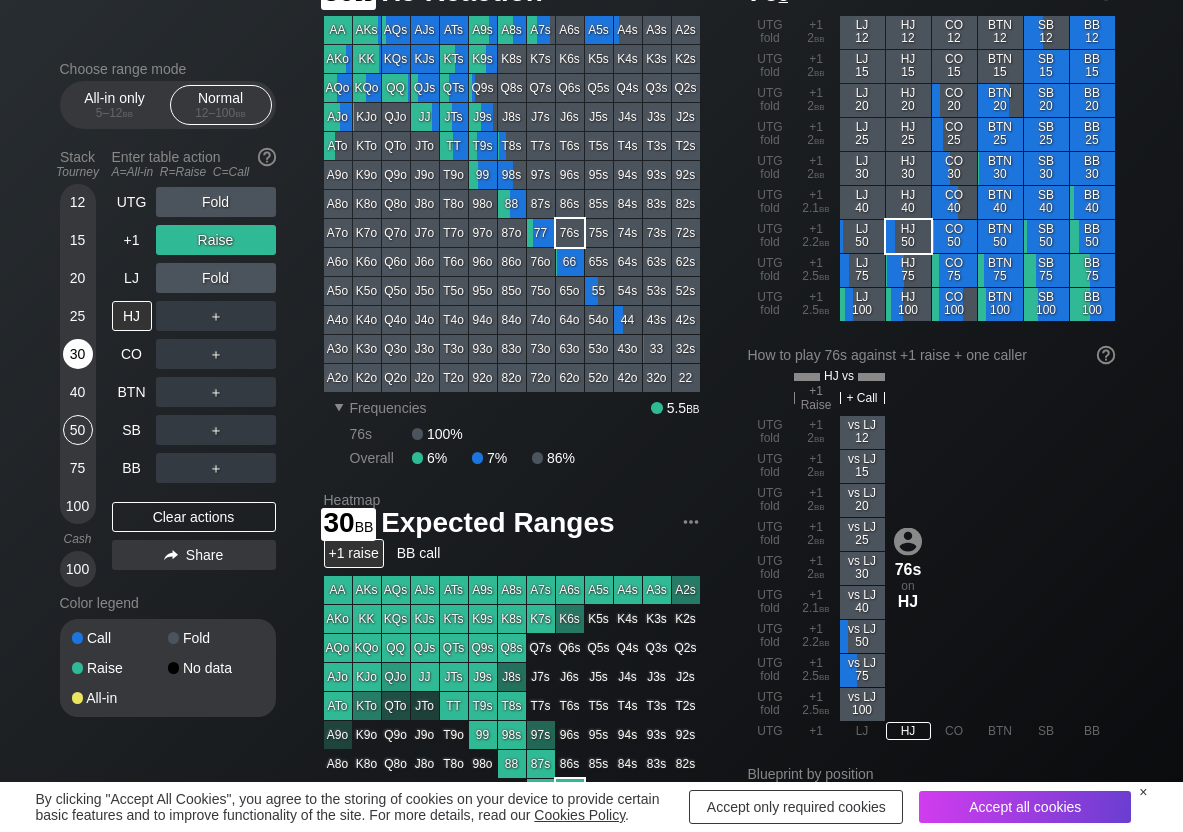 drag, startPoint x: 78, startPoint y: 361, endPoint x: 66, endPoint y: 362, distance: 12.0415945 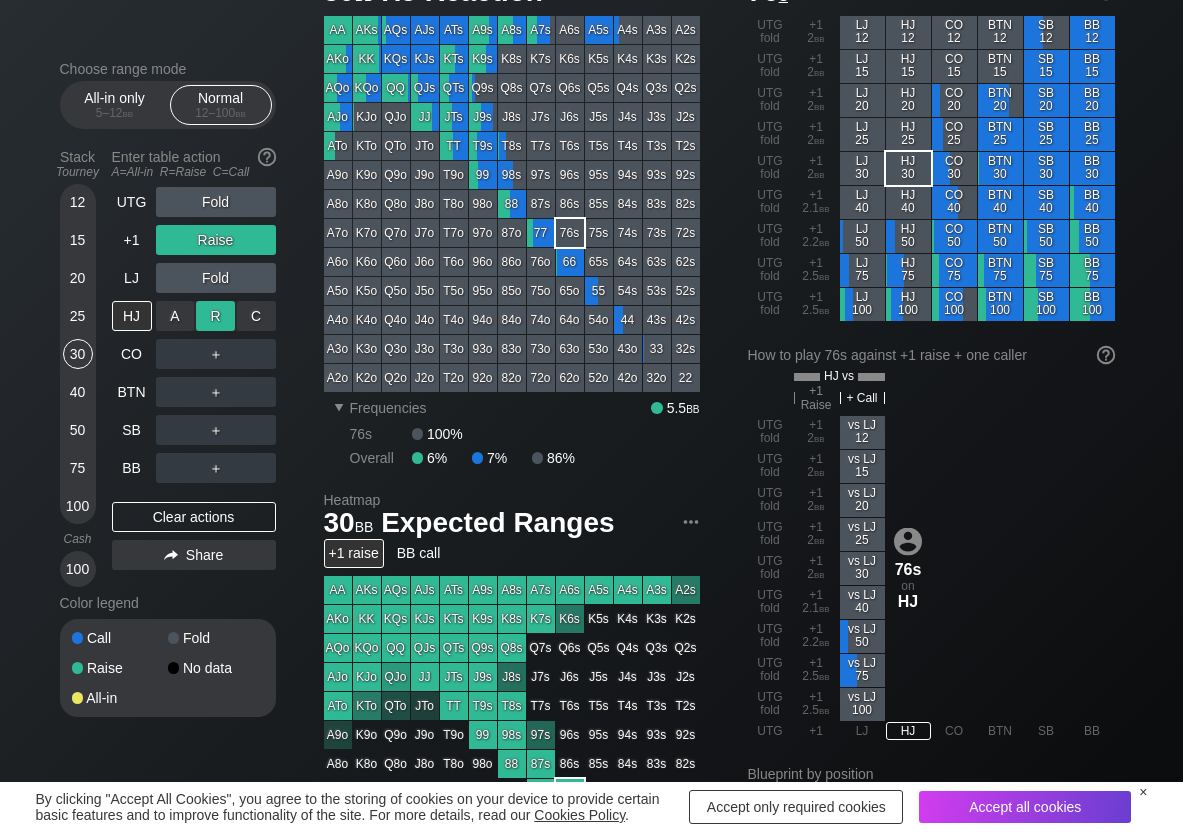 click on "R ✕" at bounding box center (215, 316) 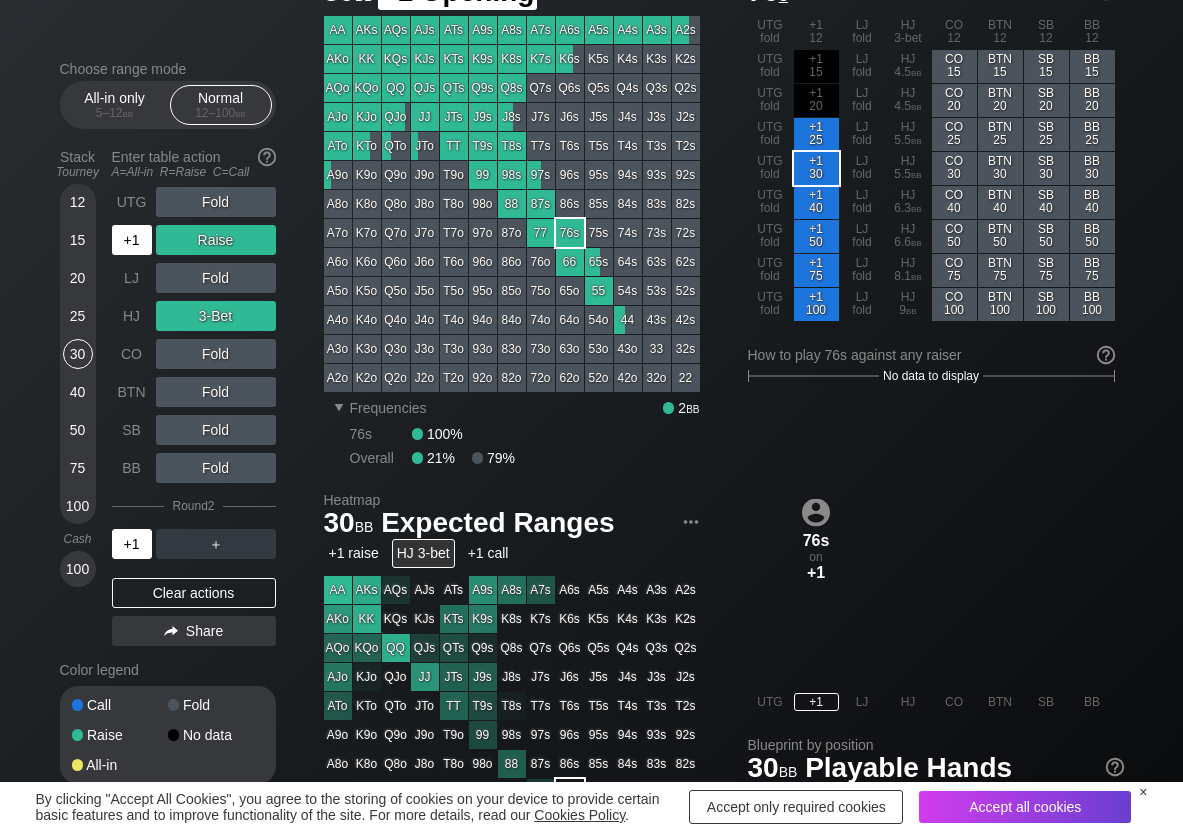 click on "+1" at bounding box center (132, 240) 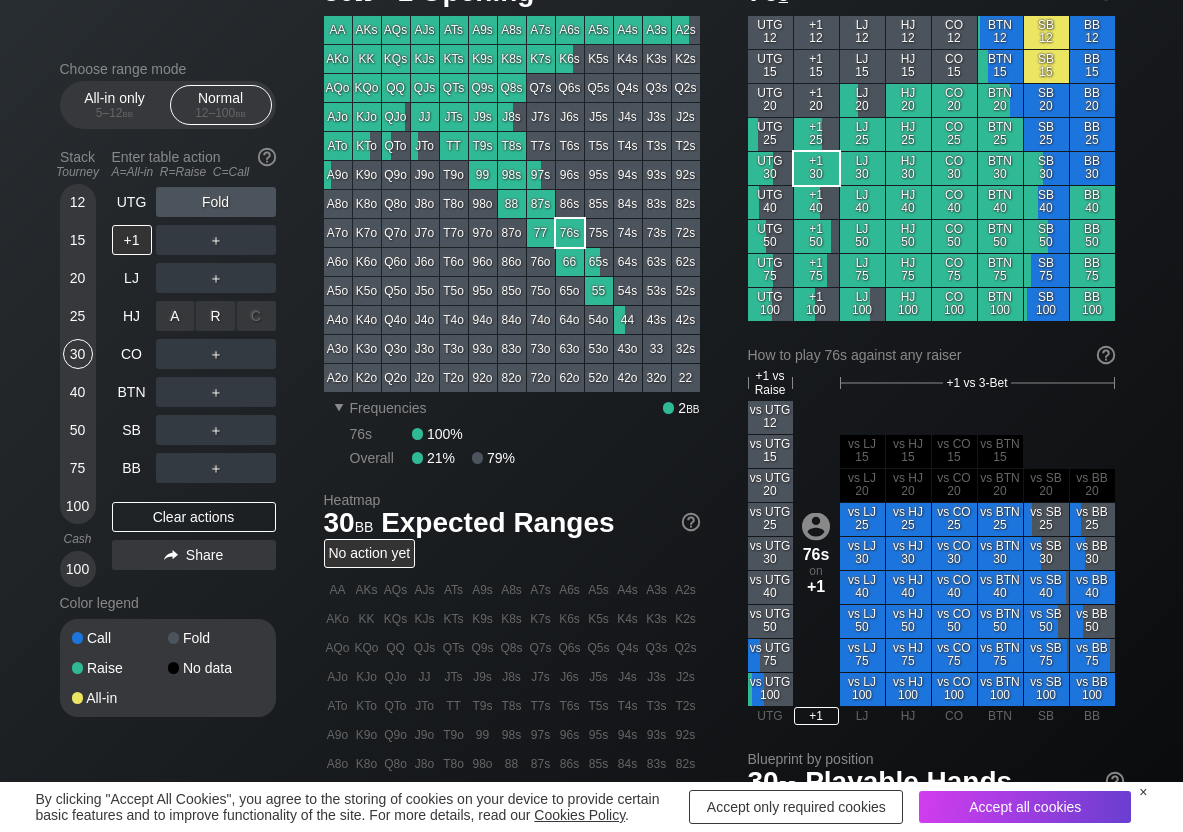 drag, startPoint x: 218, startPoint y: 300, endPoint x: 224, endPoint y: 339, distance: 39.45884 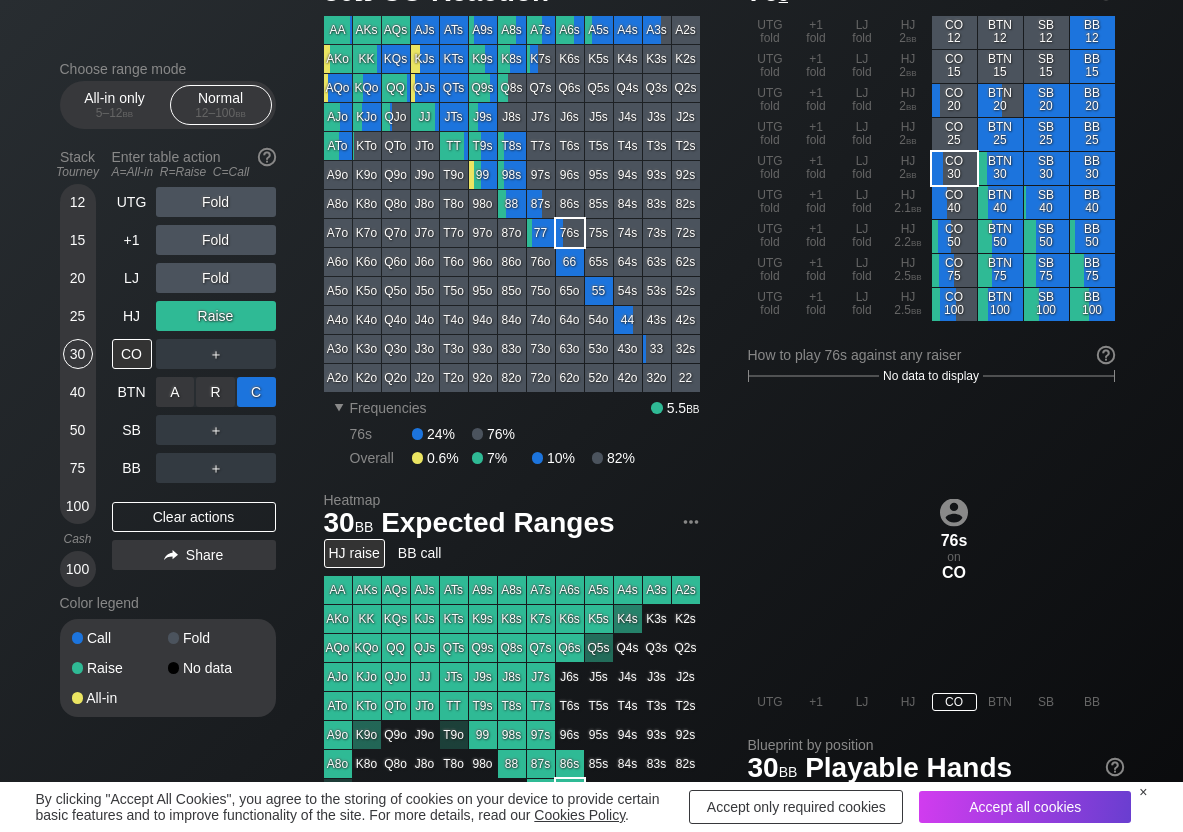 click on "C ✕" at bounding box center (256, 392) 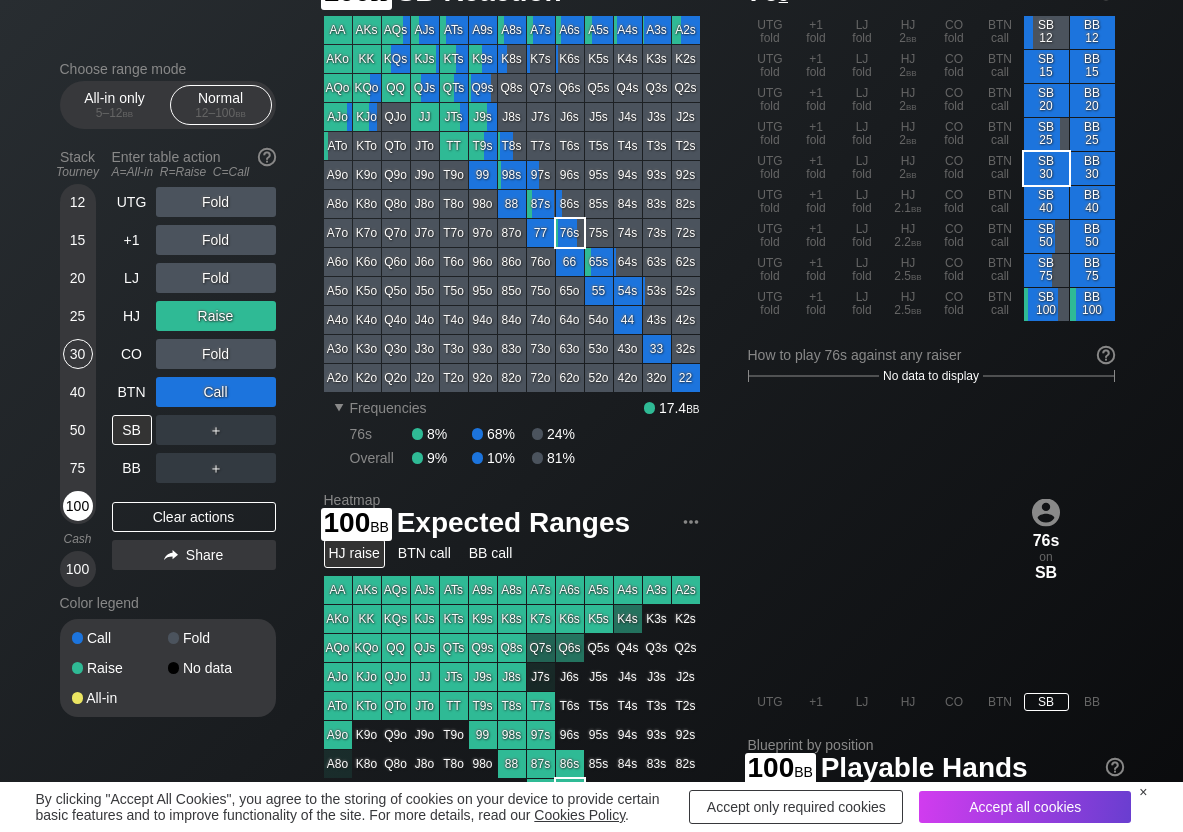 click on "100" at bounding box center [78, 506] 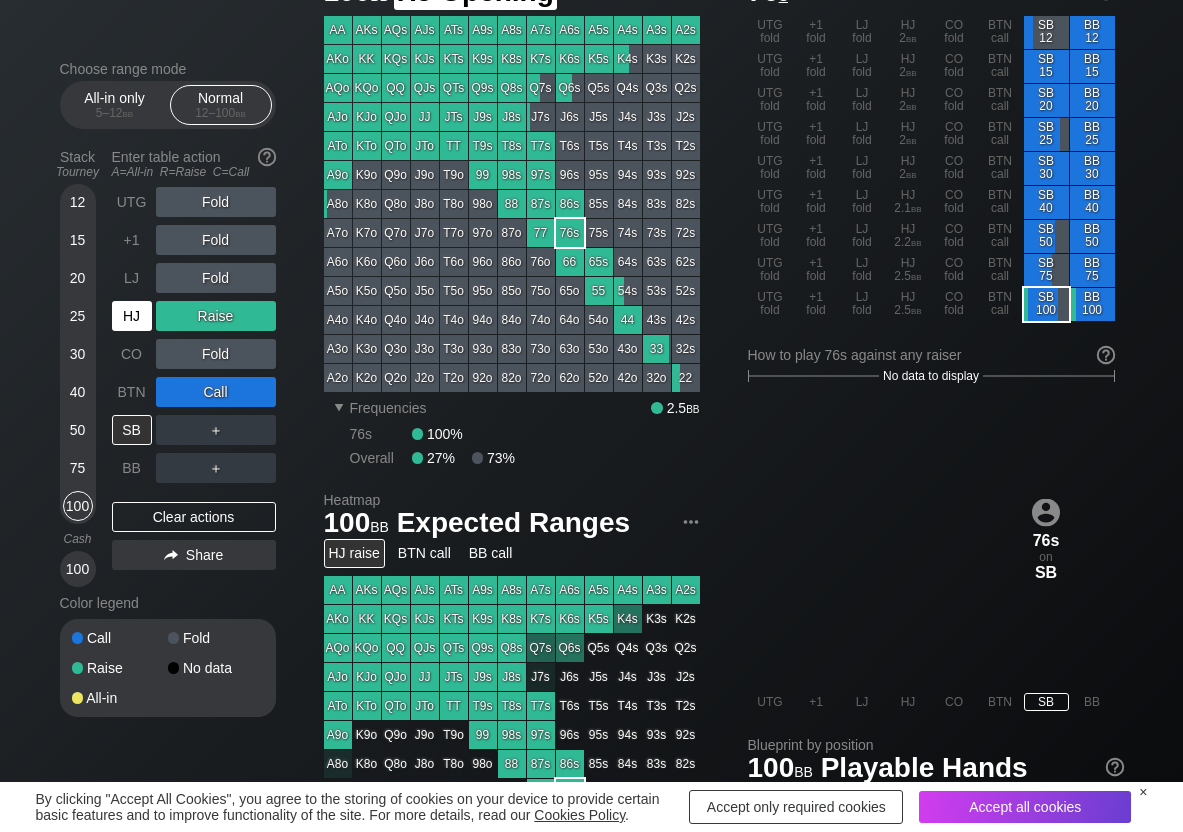 drag, startPoint x: 131, startPoint y: 325, endPoint x: 165, endPoint y: 324, distance: 34.0147 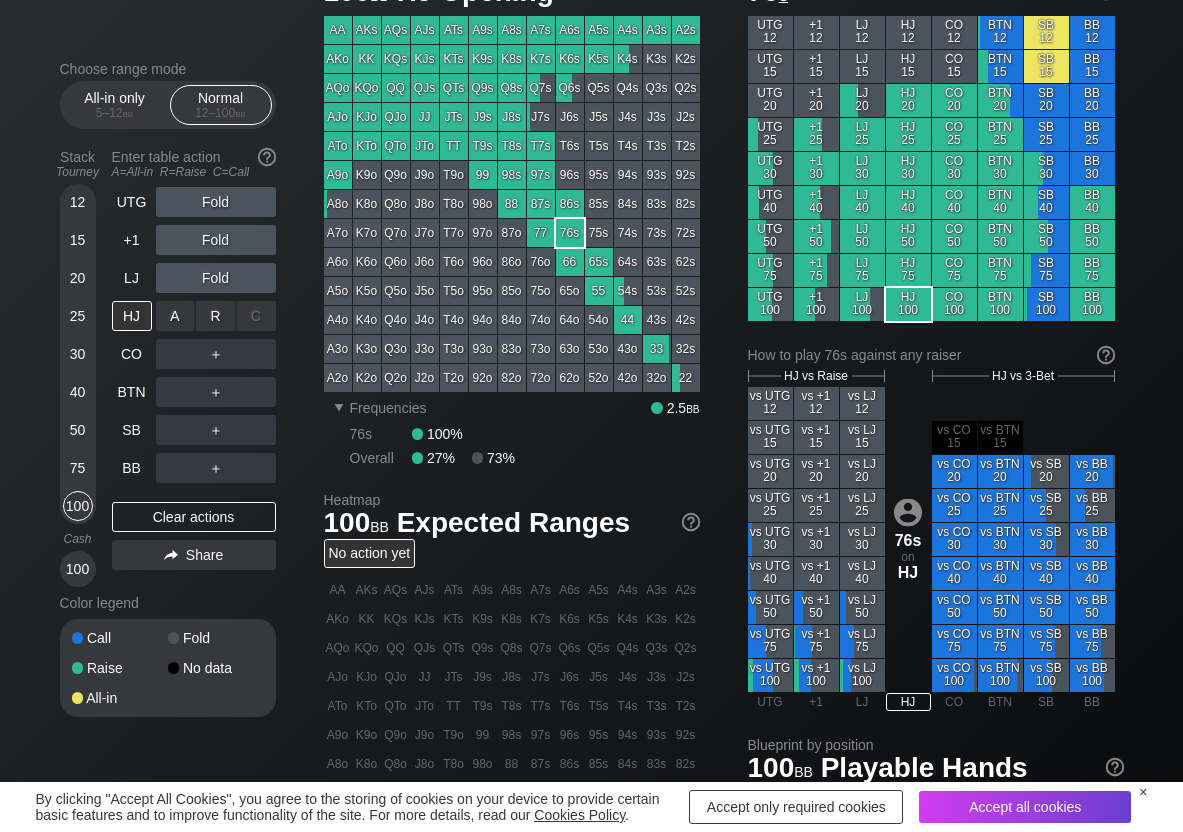 drag, startPoint x: 204, startPoint y: 311, endPoint x: 184, endPoint y: 337, distance: 32.80244 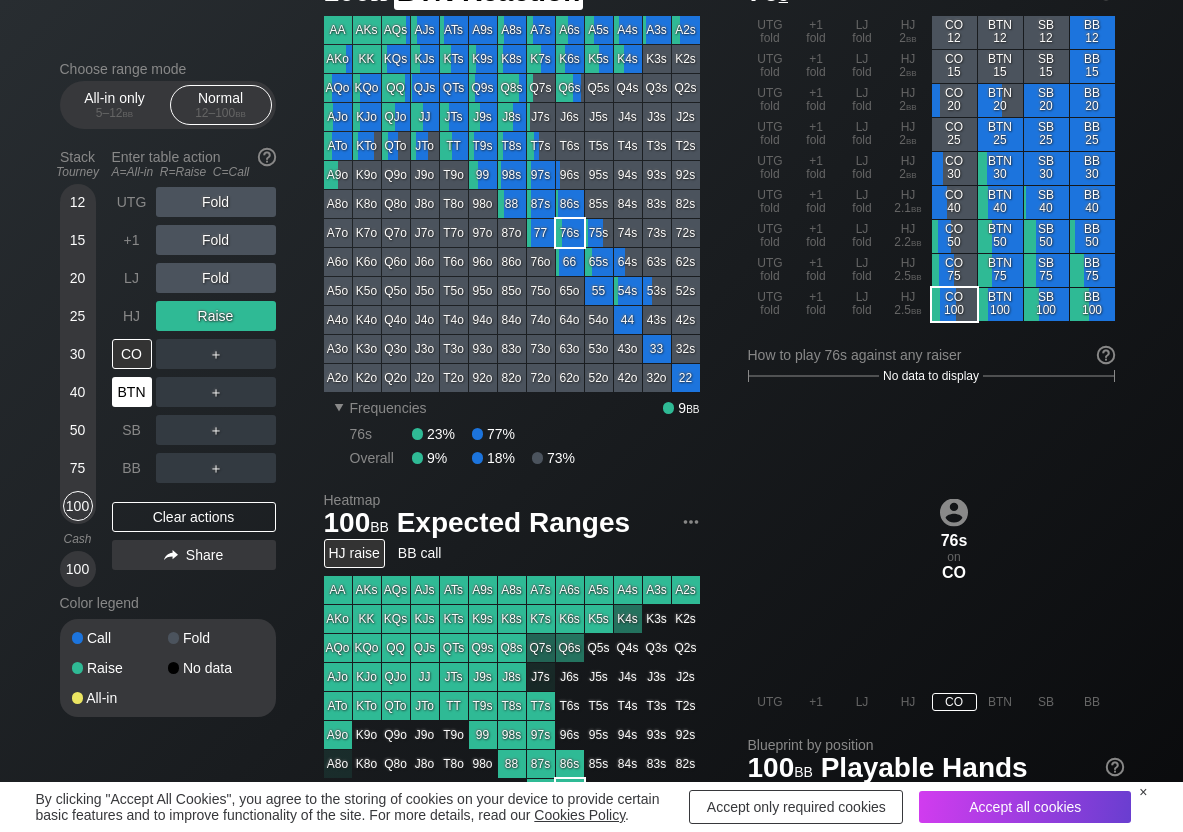 click on "BTN" at bounding box center (132, 392) 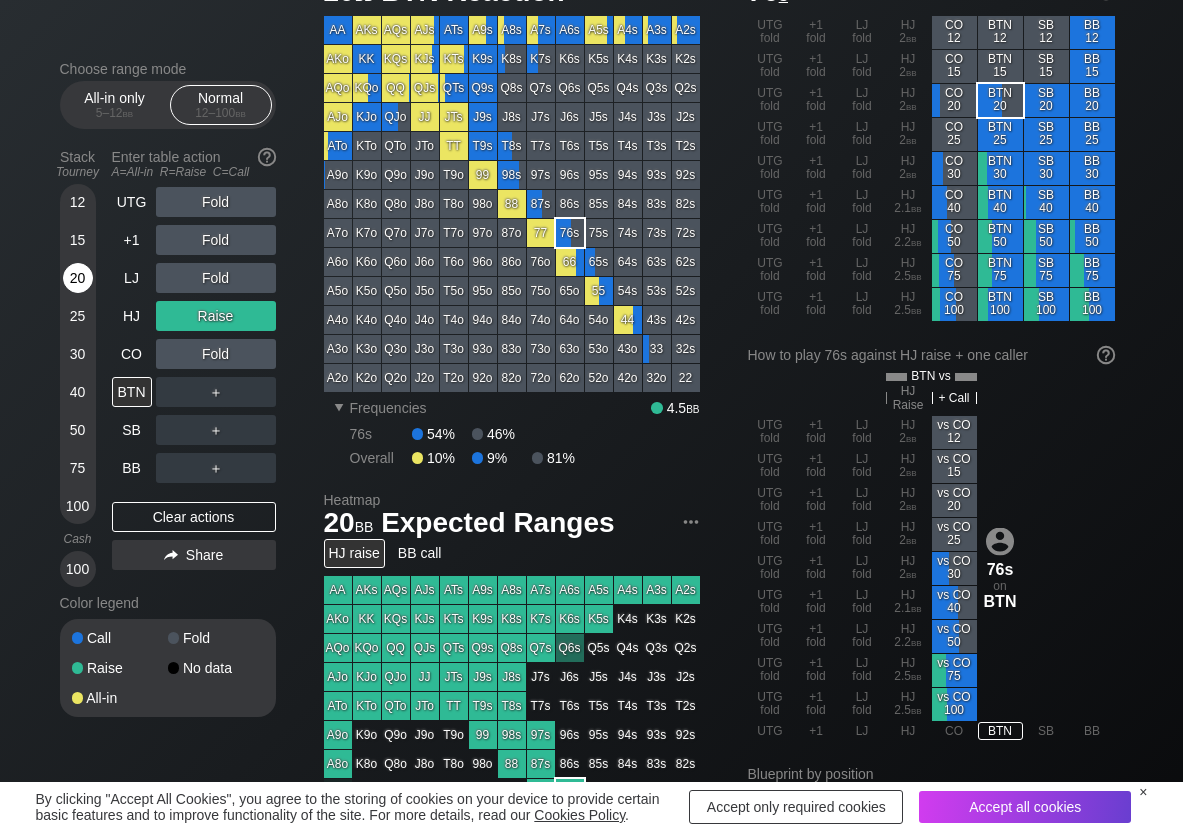click on "20" at bounding box center (78, 278) 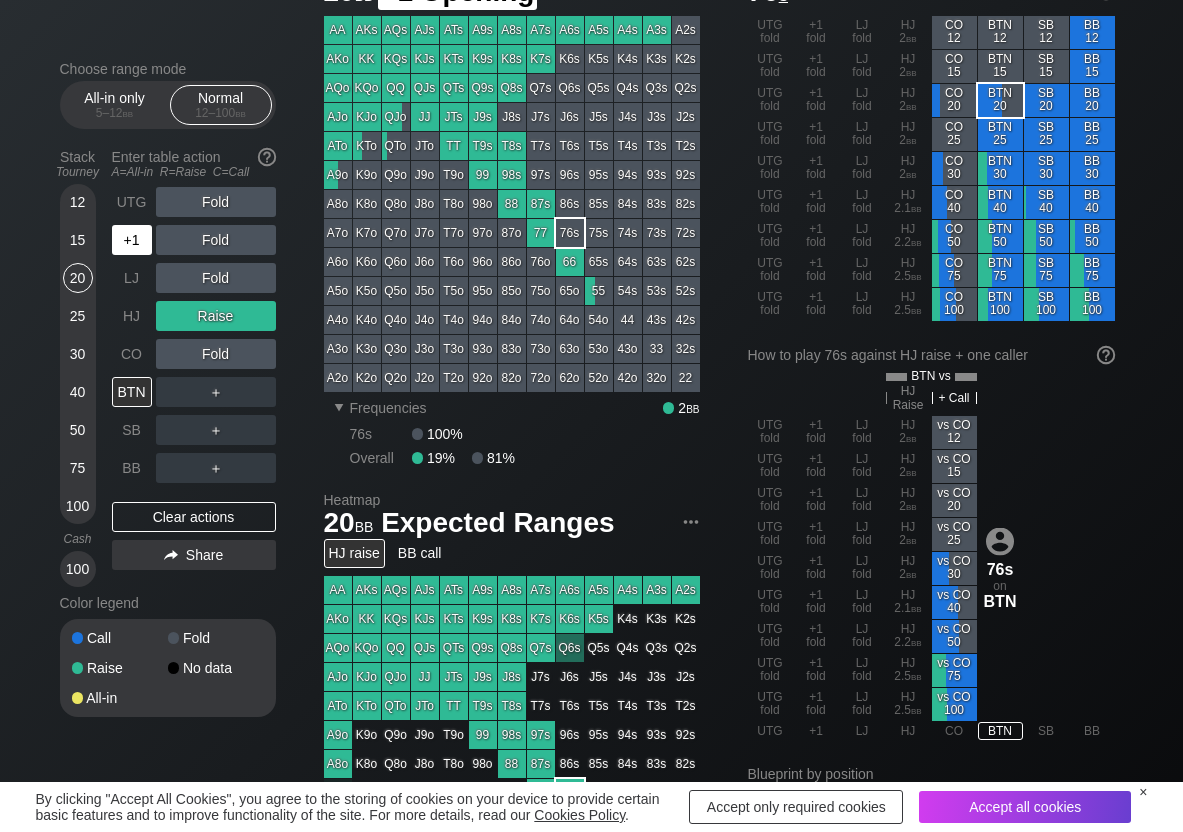 click on "+1" at bounding box center [132, 240] 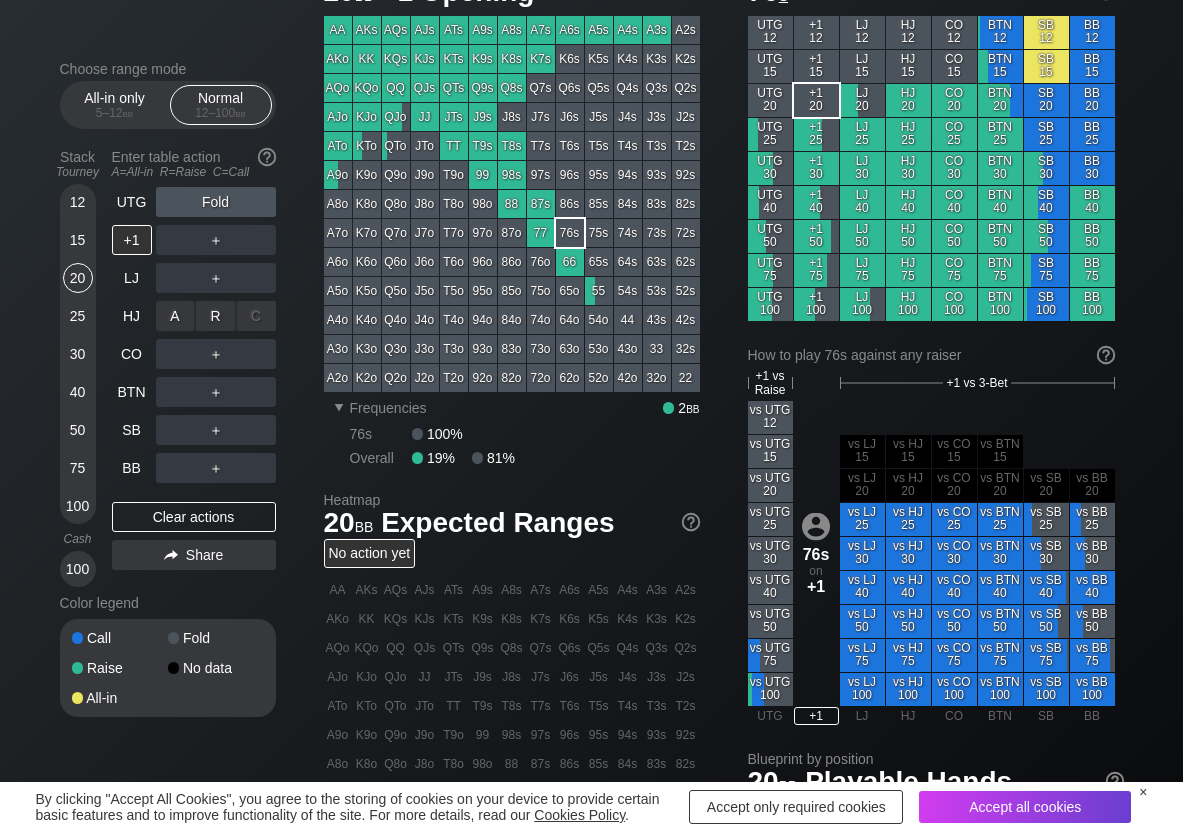drag, startPoint x: 213, startPoint y: 299, endPoint x: 188, endPoint y: 338, distance: 46.32494 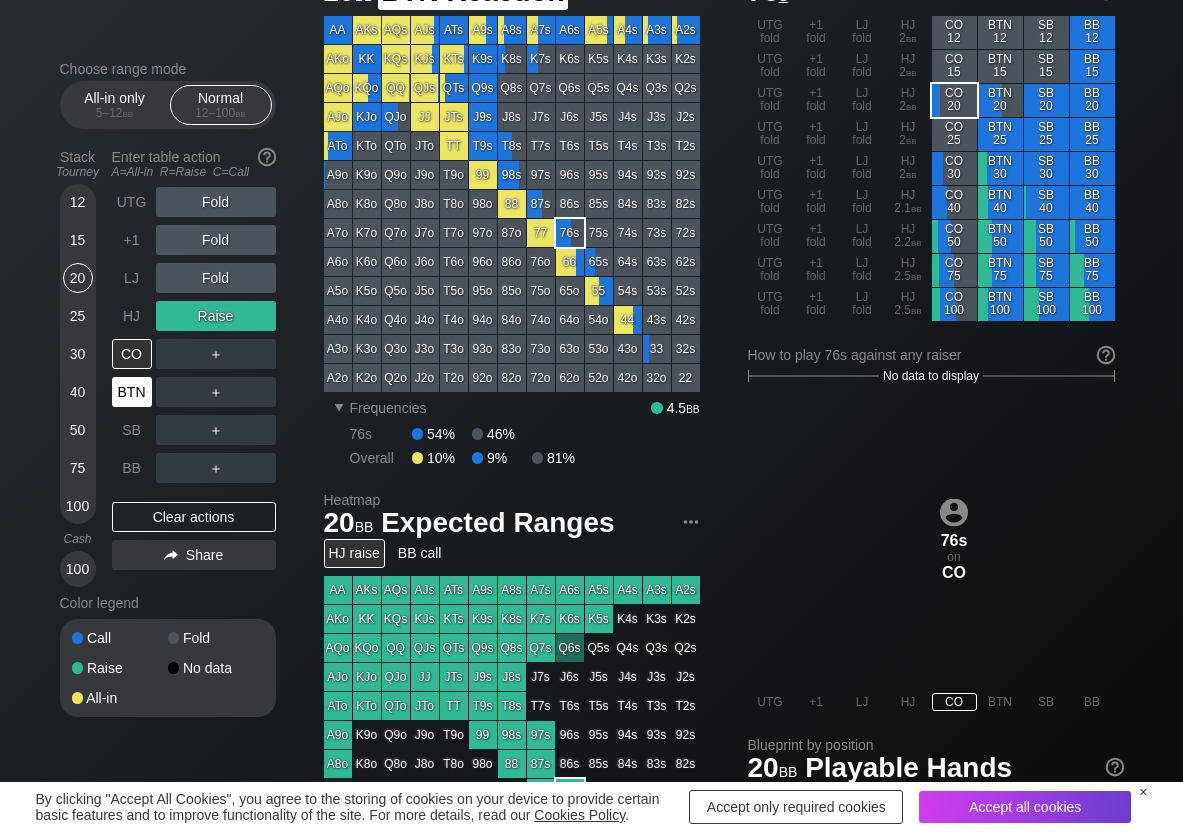 click on "BTN" at bounding box center (132, 392) 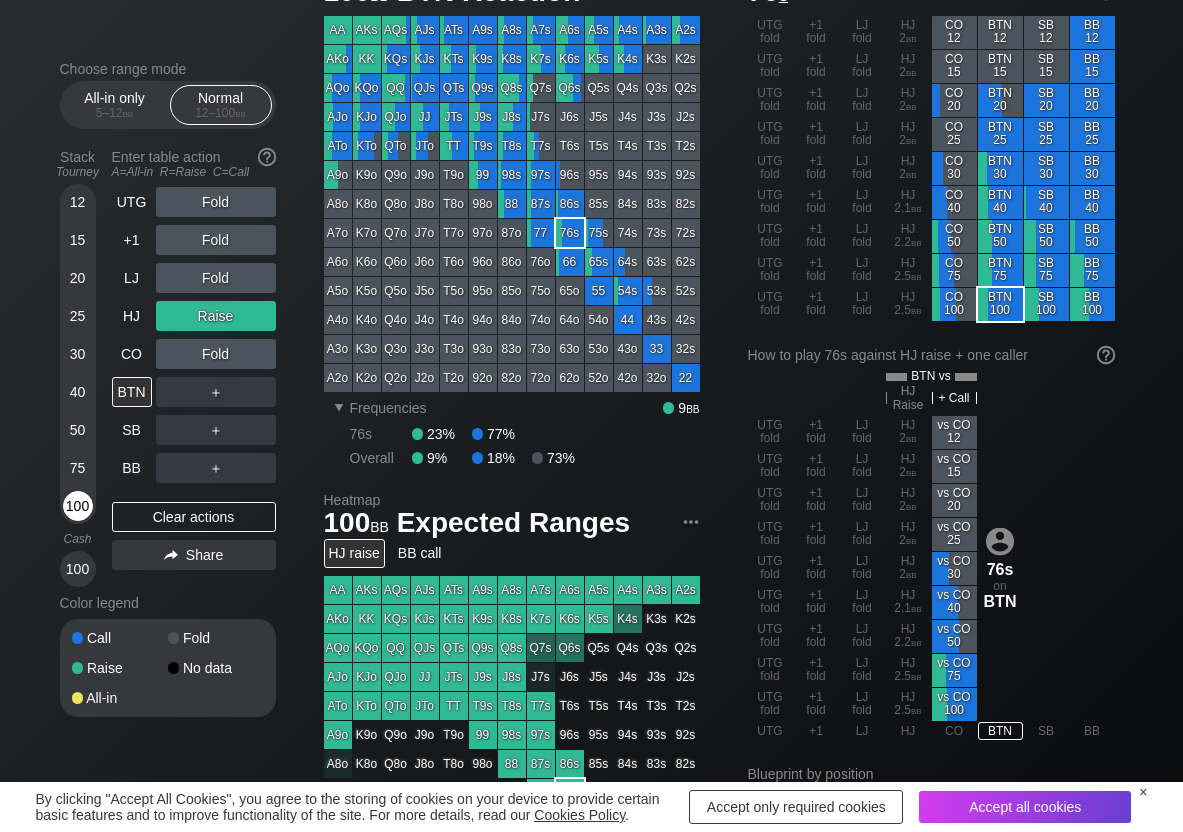 click on "100" at bounding box center (78, 506) 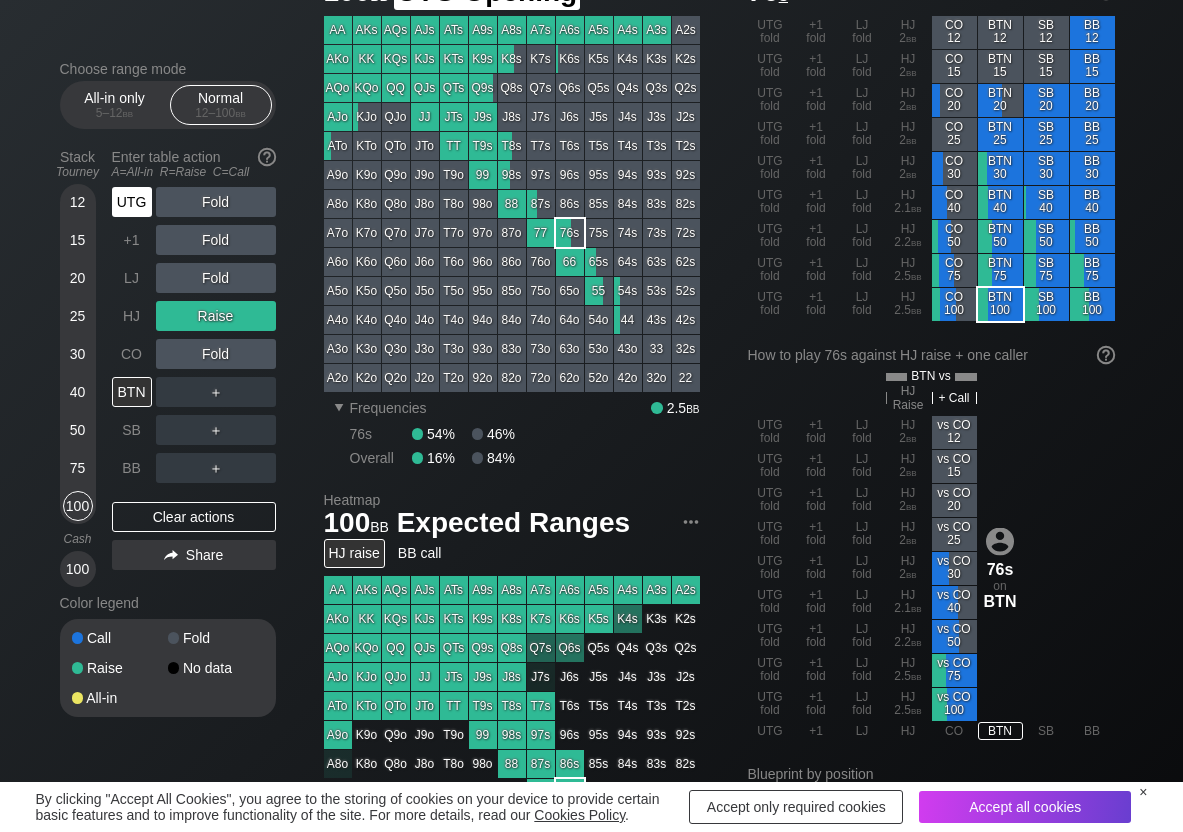 click on "UTG" at bounding box center (132, 202) 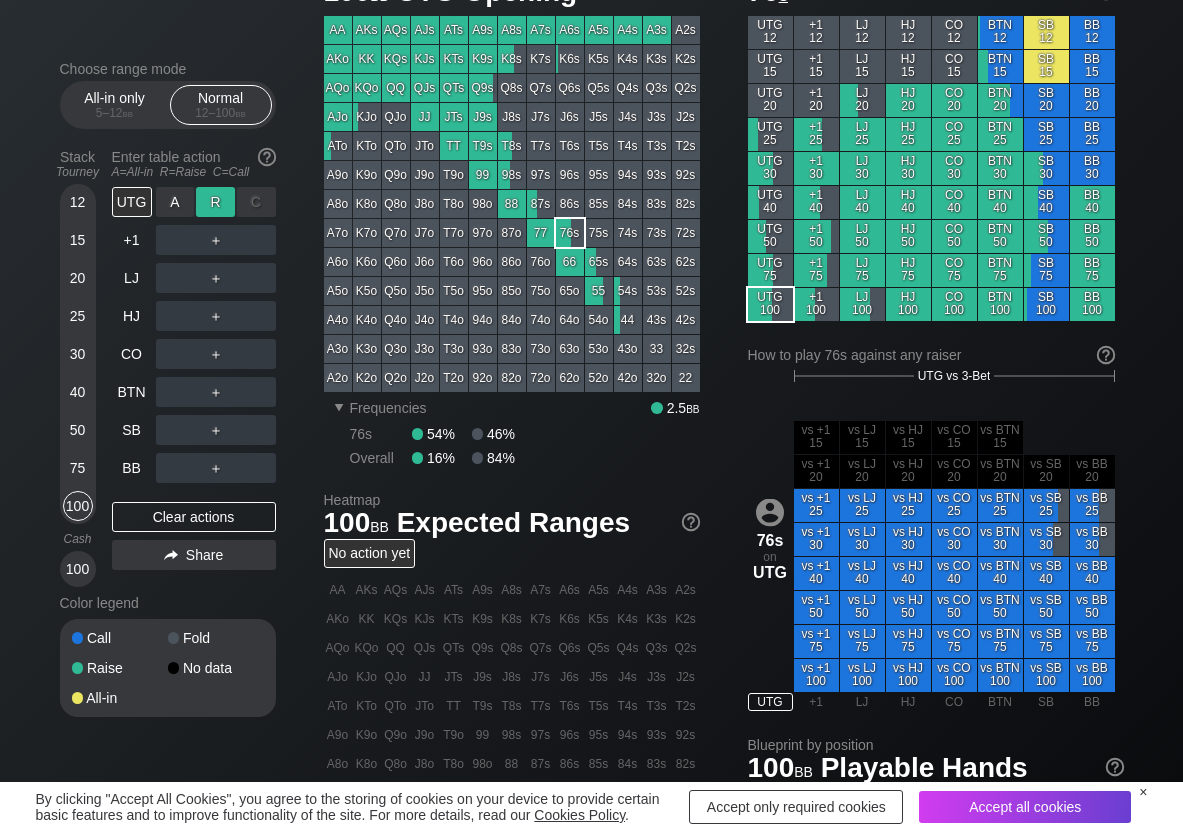 click on "R ✕" at bounding box center [215, 202] 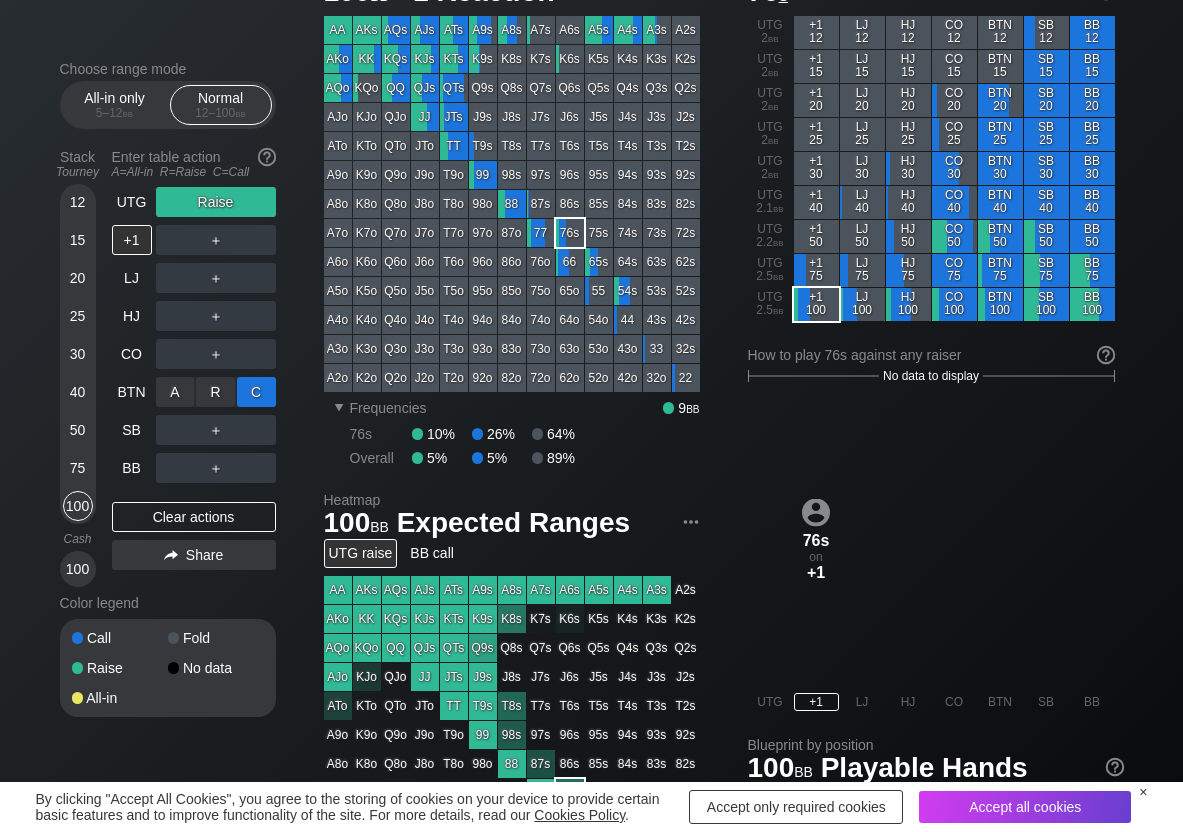 click on "C ✕" at bounding box center [256, 392] 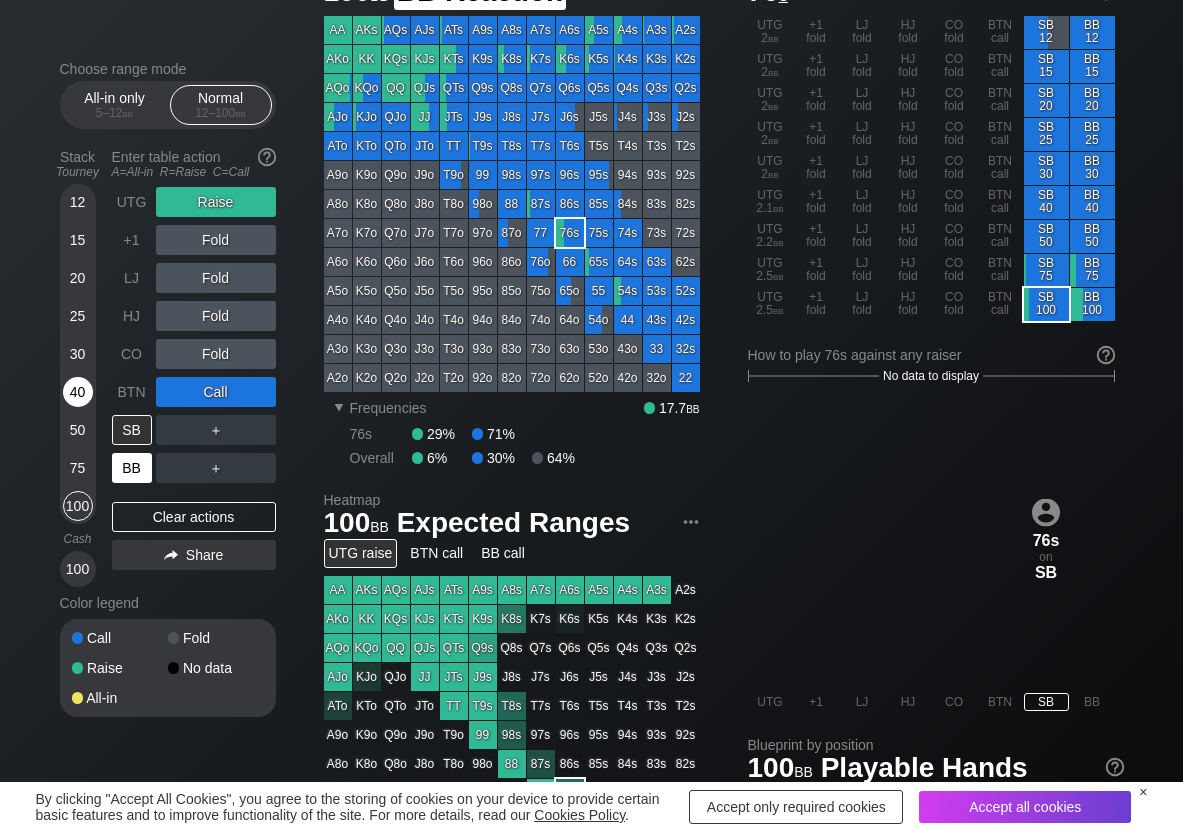 drag, startPoint x: 144, startPoint y: 469, endPoint x: 85, endPoint y: 407, distance: 85.58621 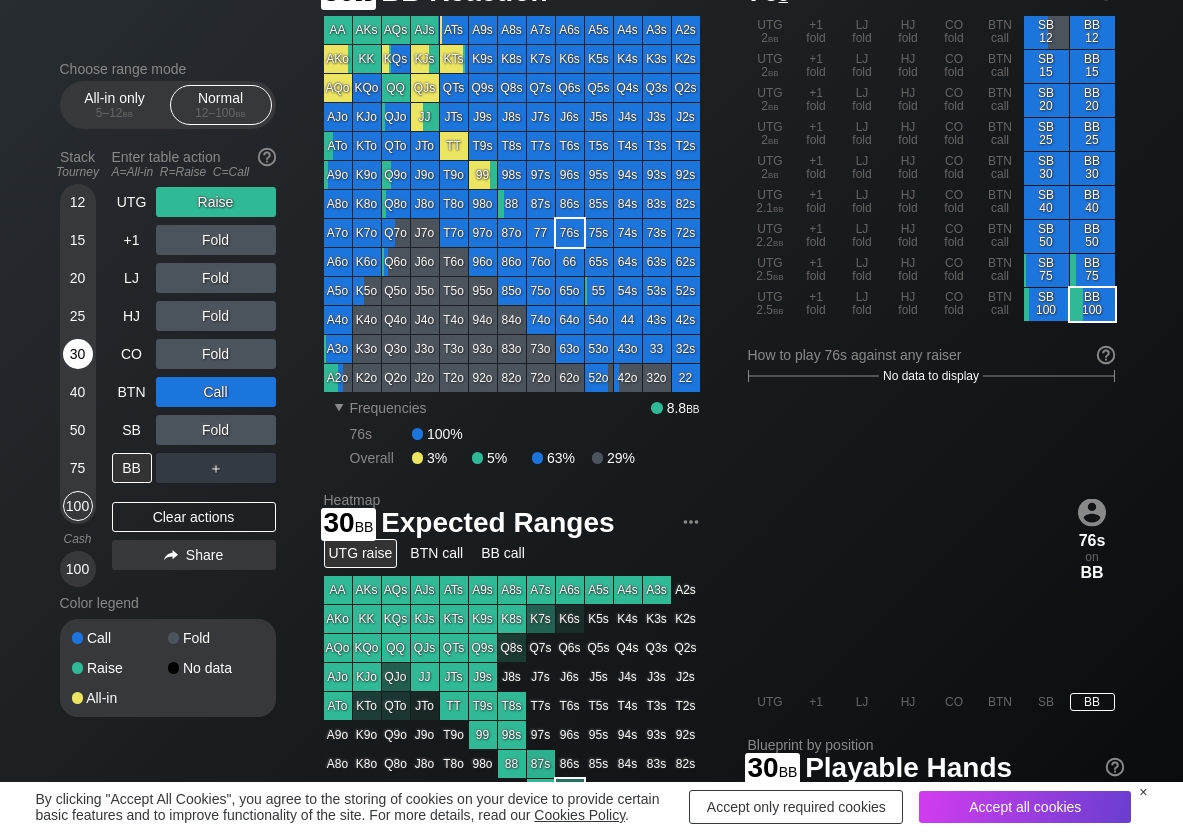 click on "30" at bounding box center (78, 354) 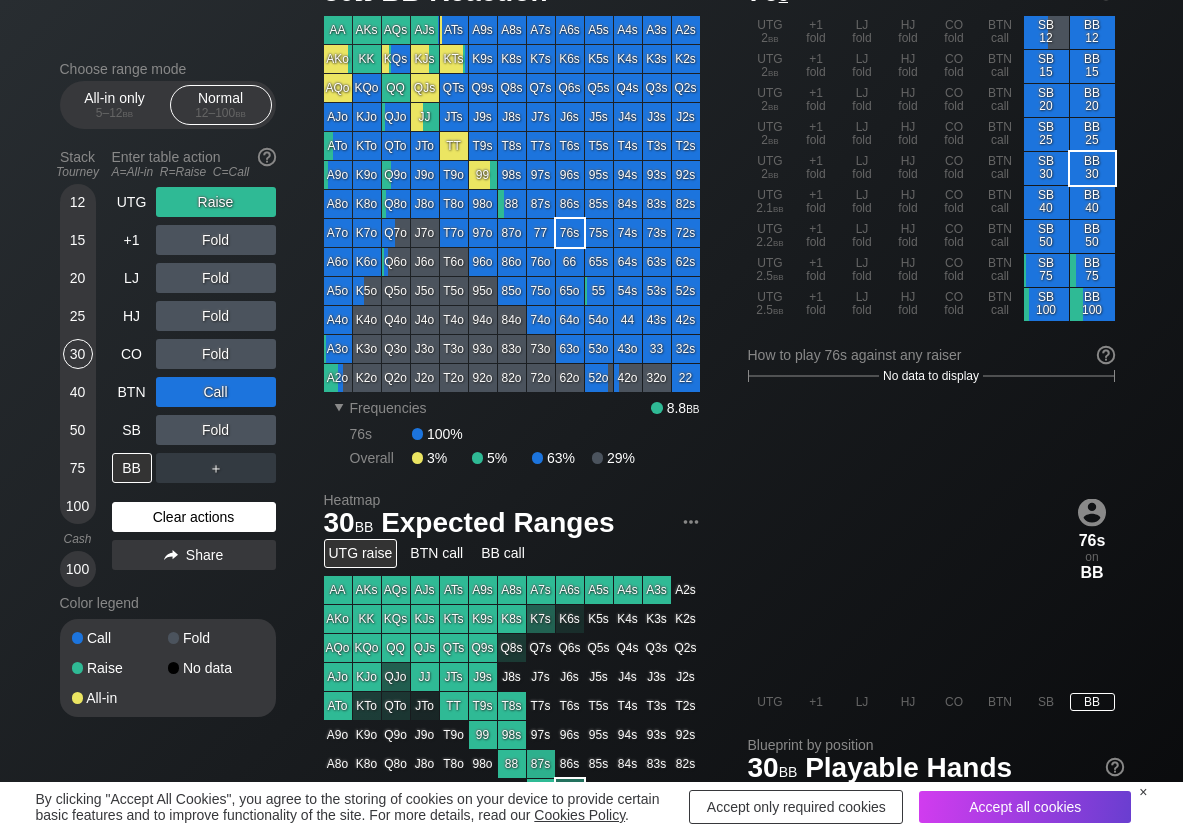 click on "Clear actions" at bounding box center (194, 517) 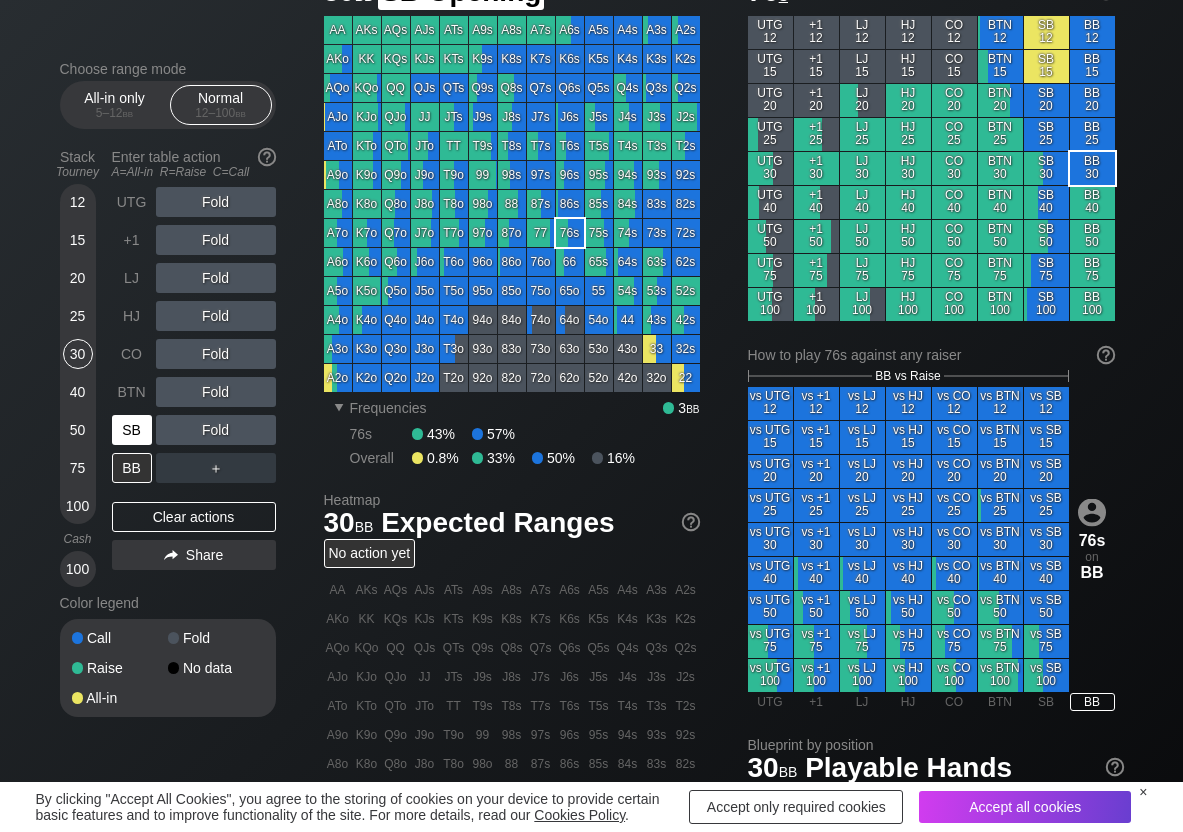 click on "SB" at bounding box center [132, 430] 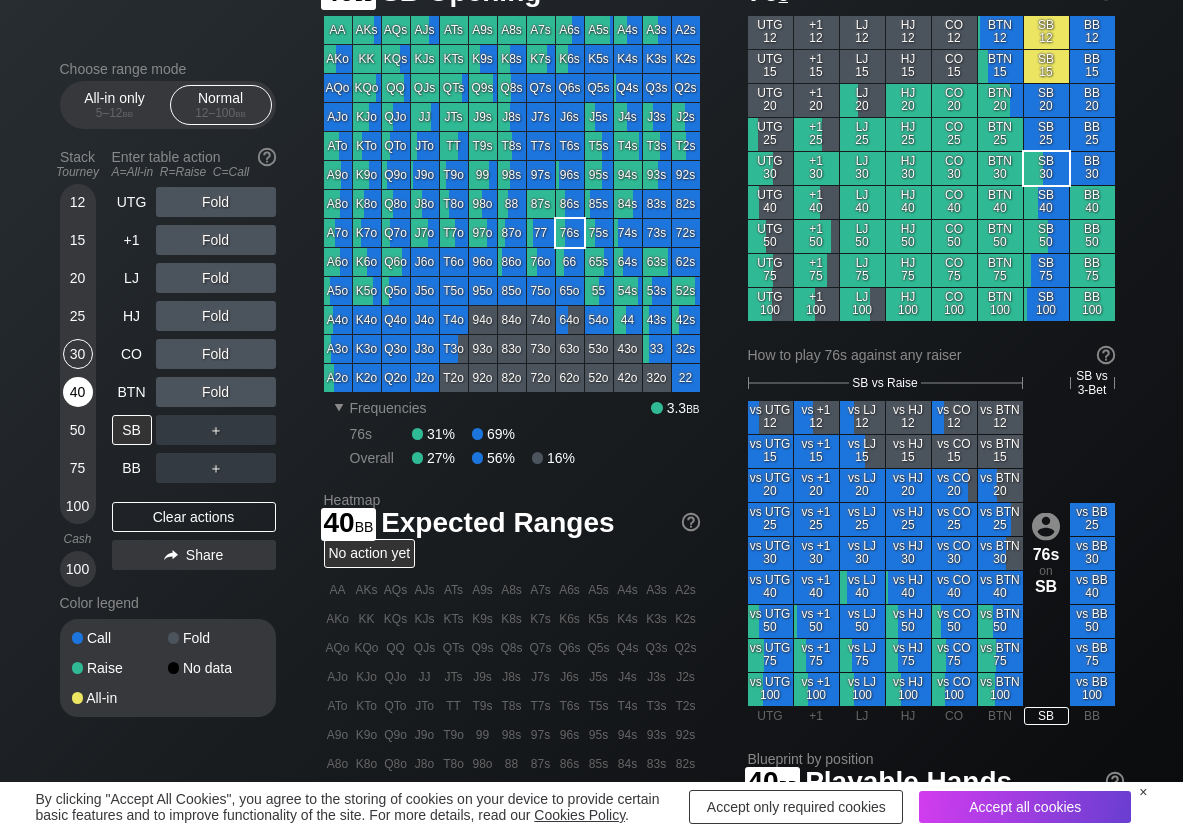 click on "40" at bounding box center [78, 392] 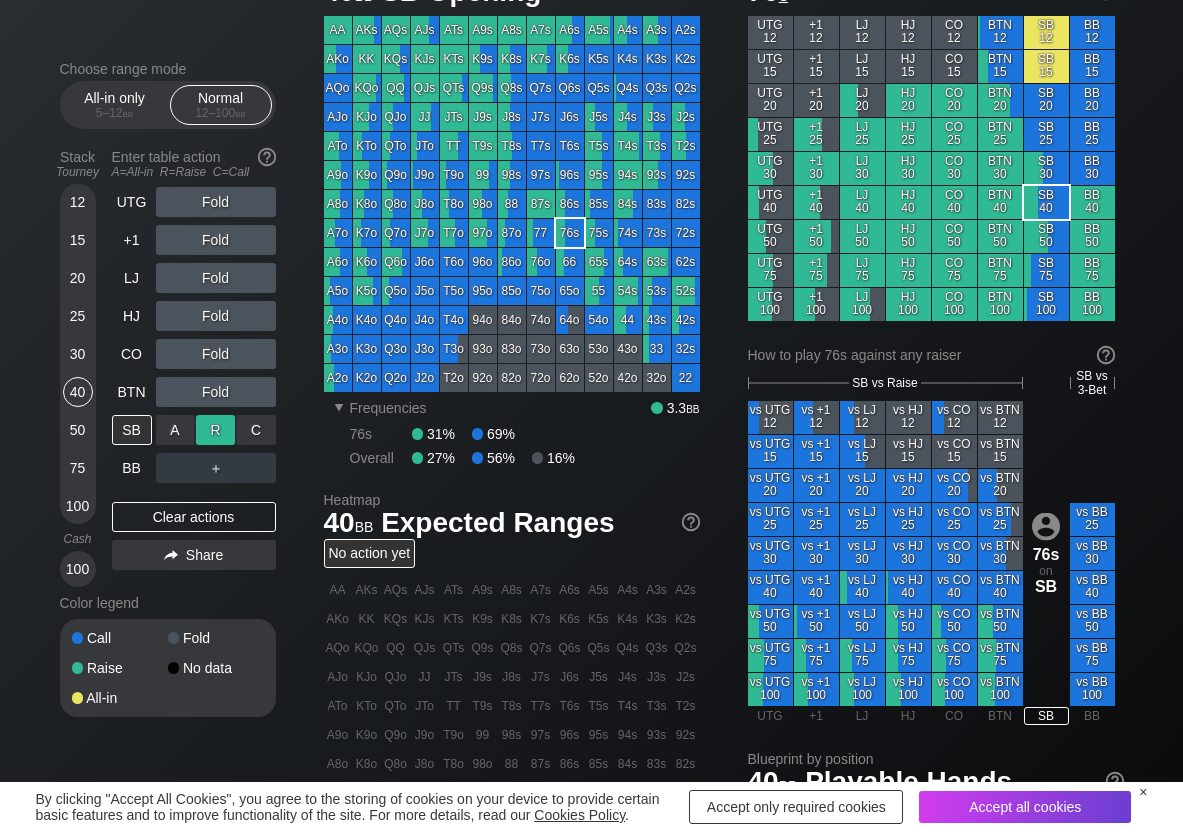 click on "R ✕" at bounding box center (215, 430) 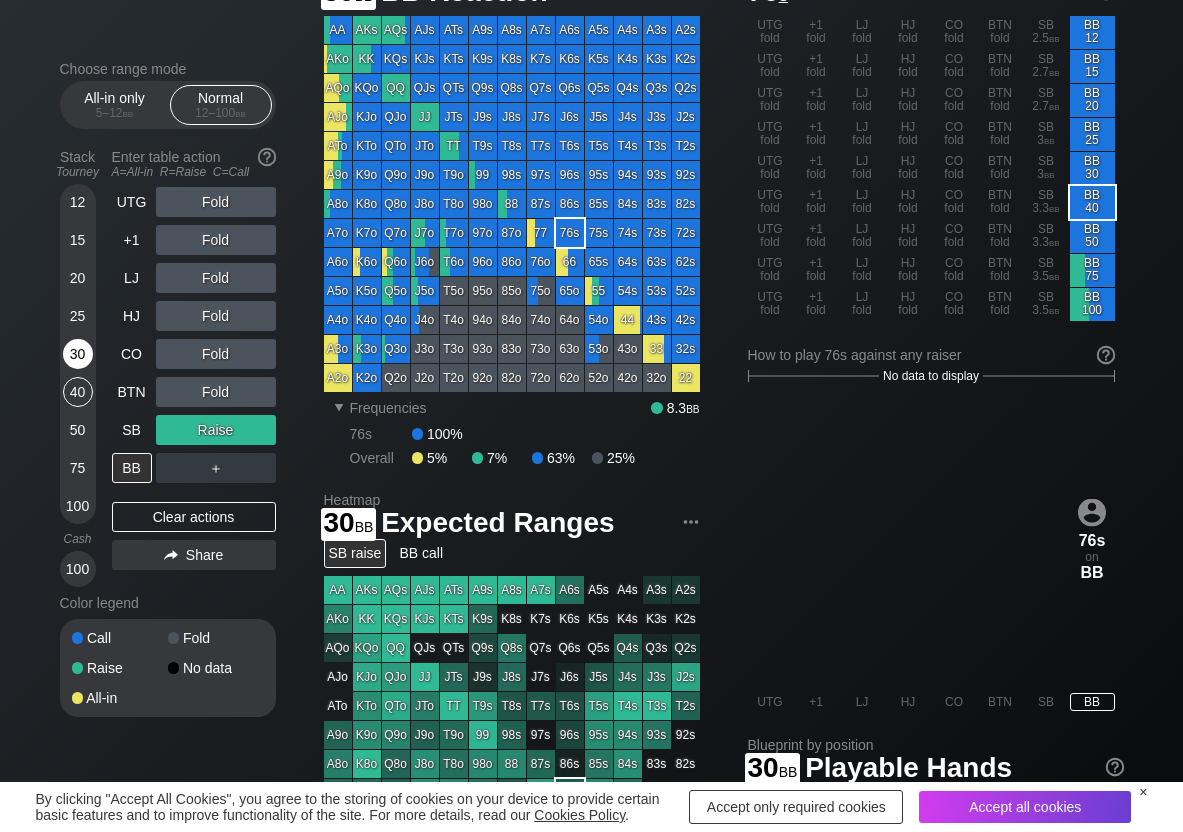 click on "30" at bounding box center (78, 354) 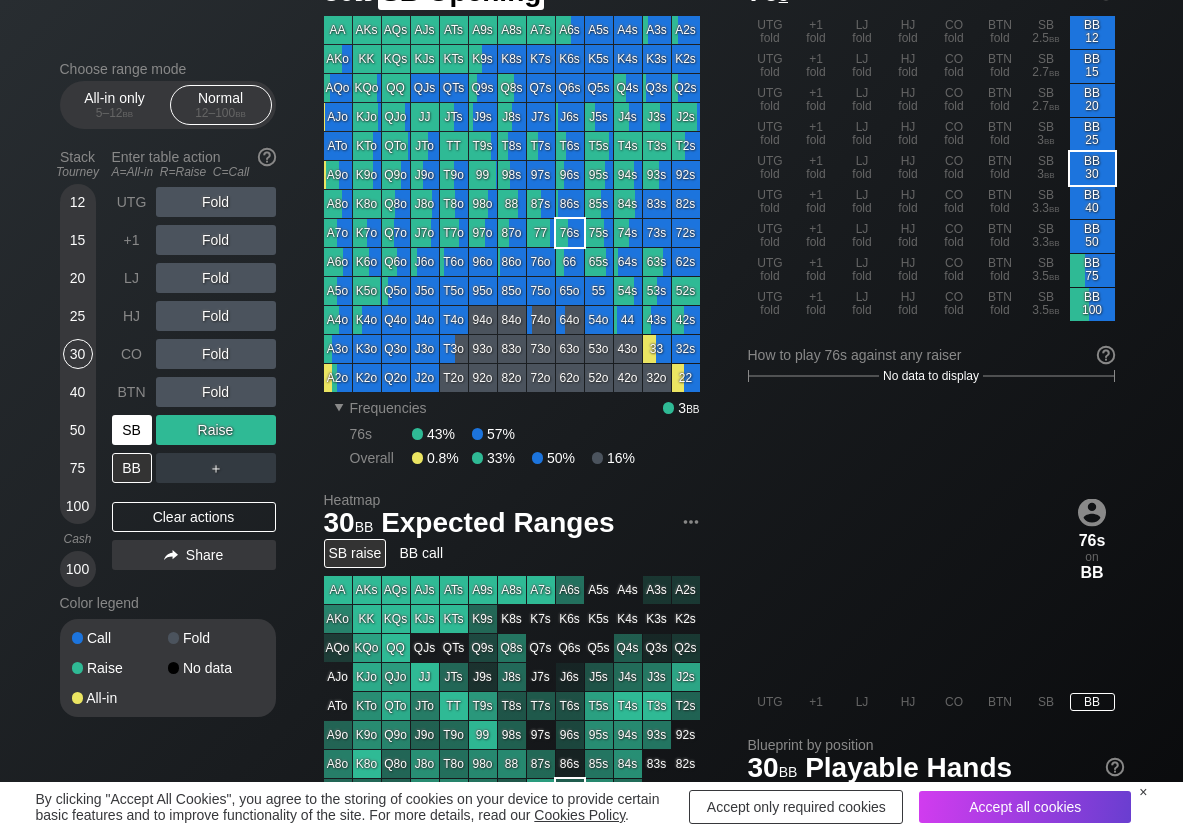 click on "SB" at bounding box center [132, 430] 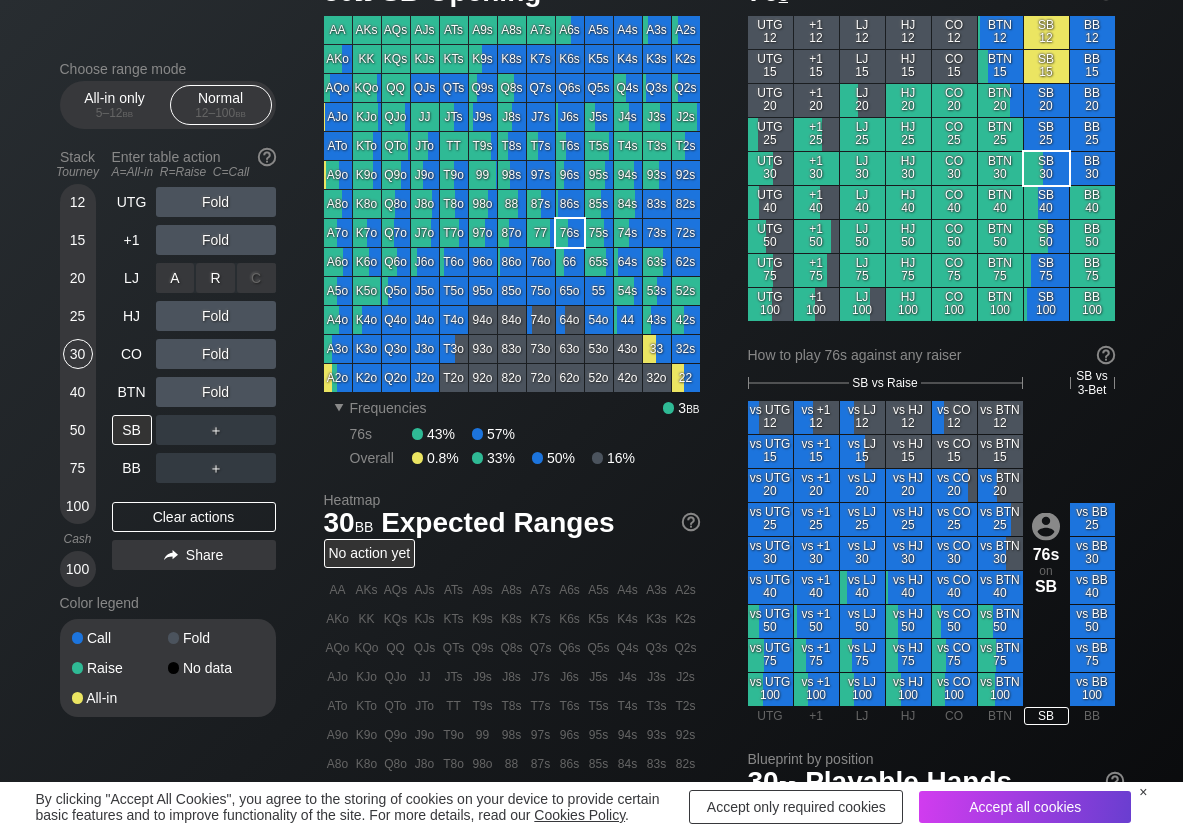 click on "R ✕" at bounding box center [215, 278] 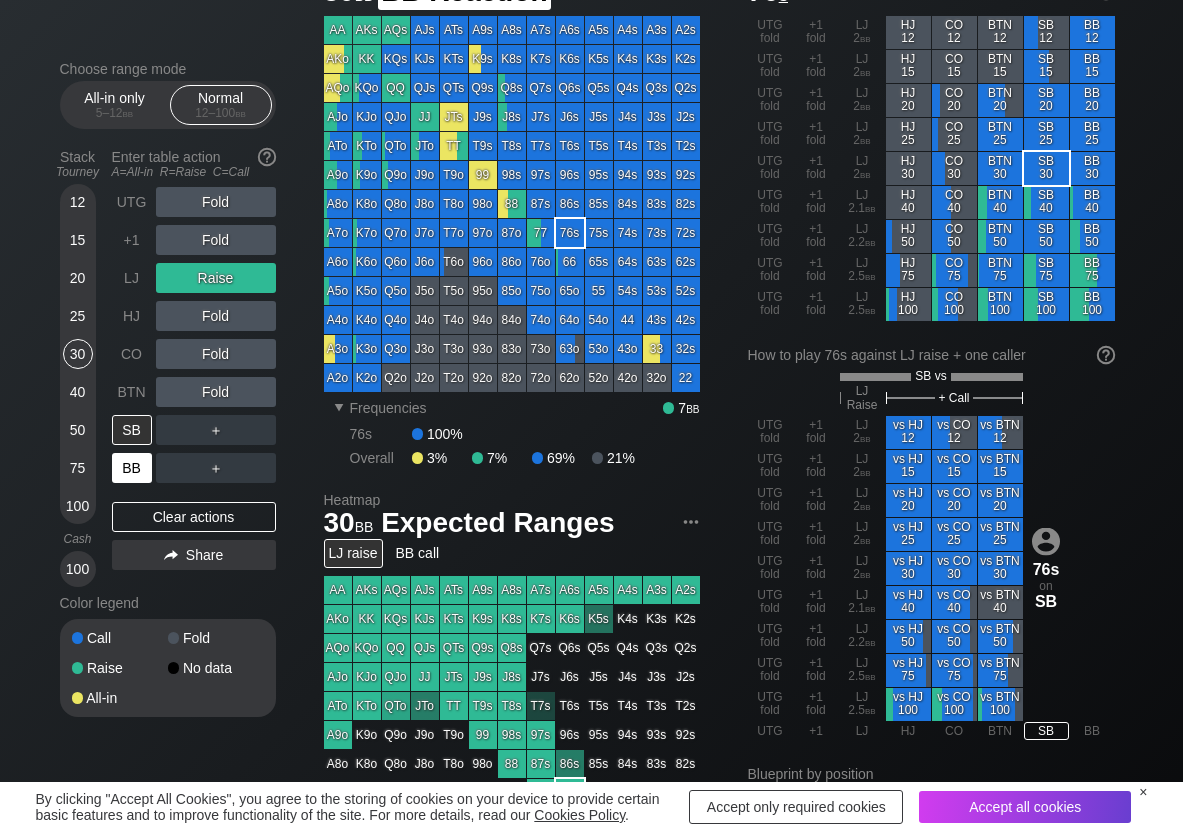 click on "BB" at bounding box center (132, 468) 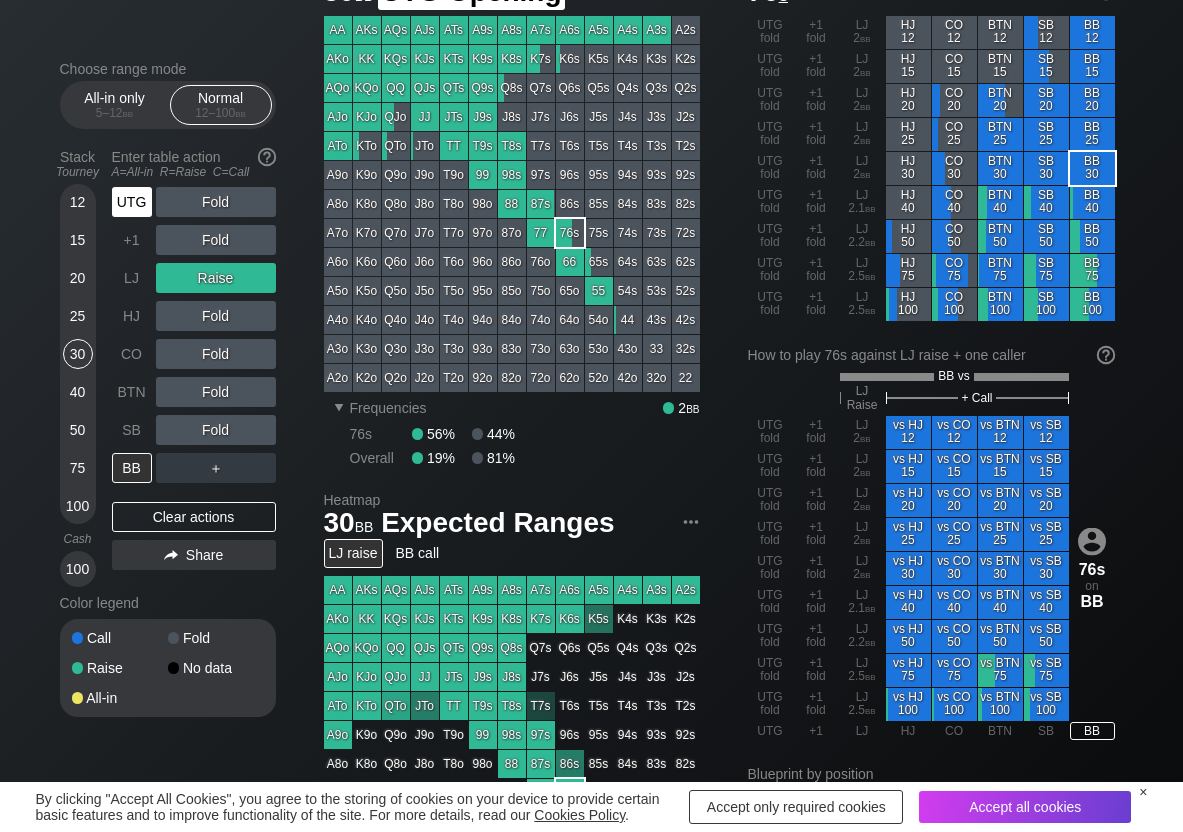 click on "UTG" at bounding box center [132, 202] 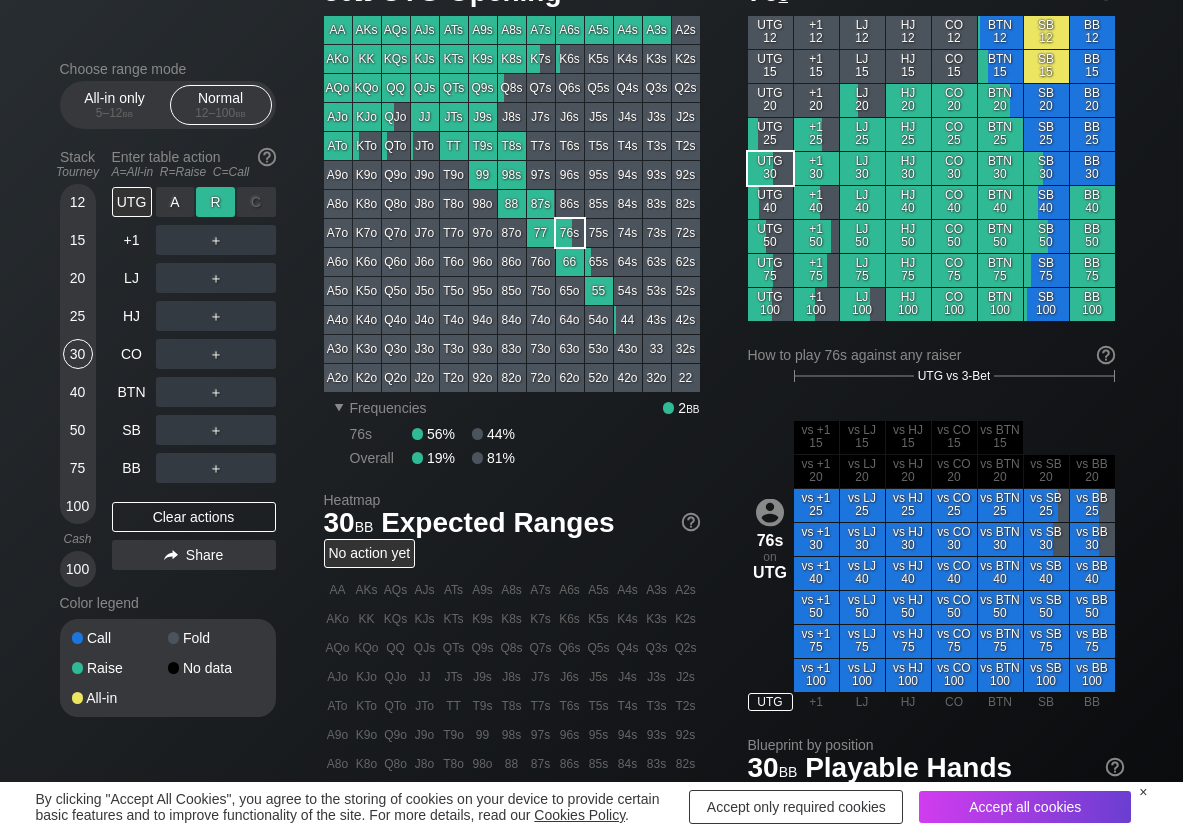 drag, startPoint x: 166, startPoint y: 193, endPoint x: 215, endPoint y: 205, distance: 50.447994 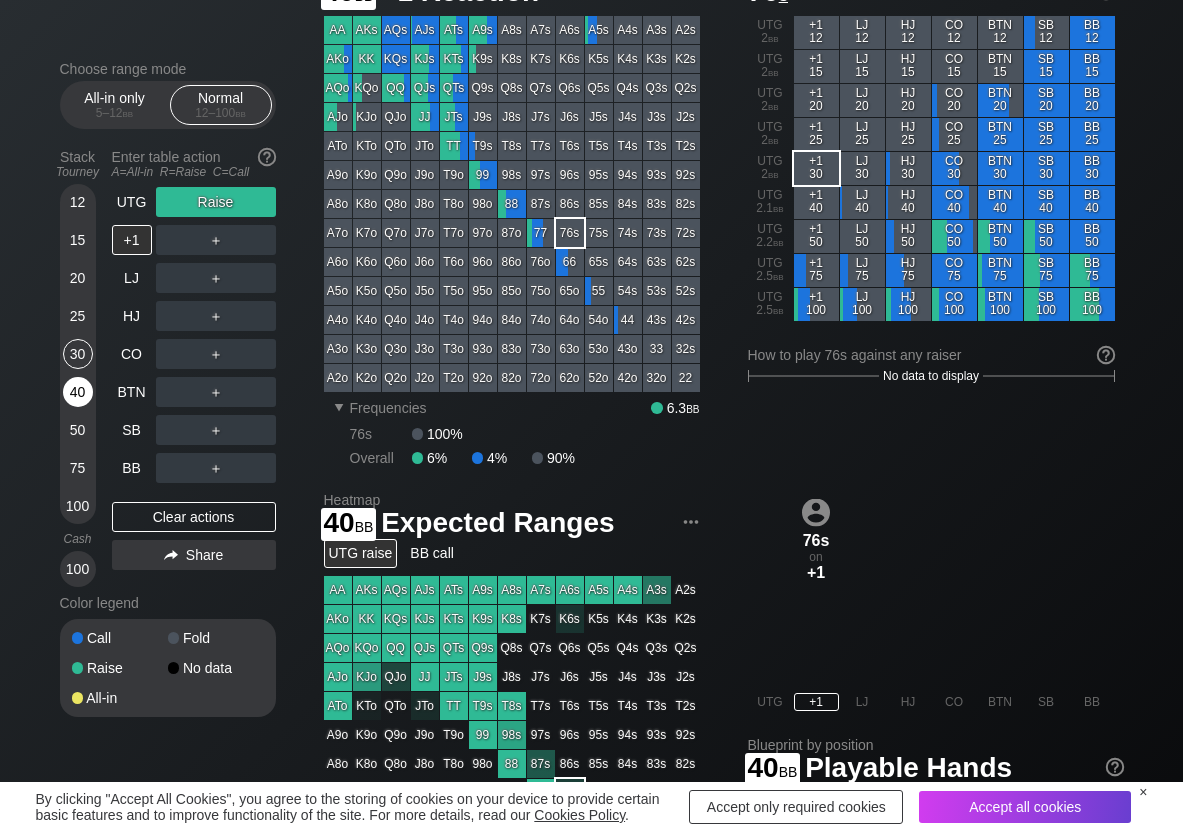 click on "40" at bounding box center (78, 392) 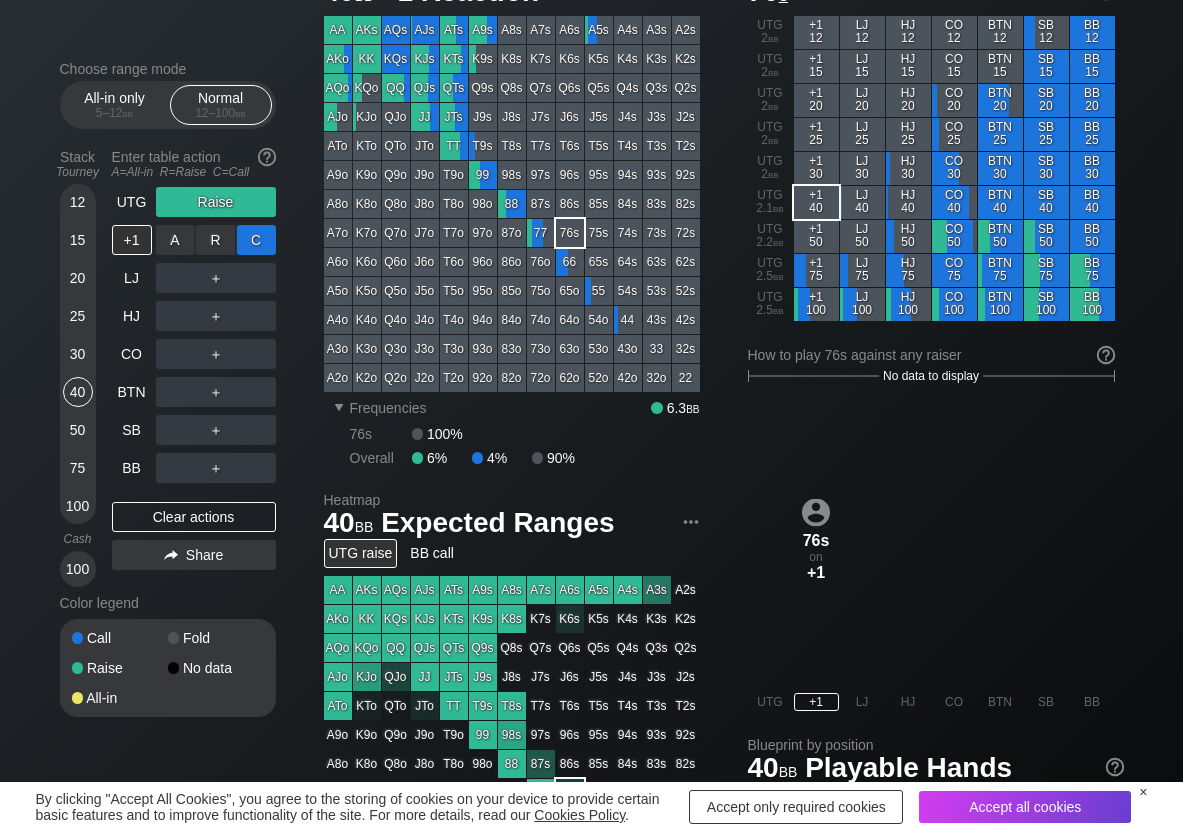 click on "C ✕" at bounding box center [256, 240] 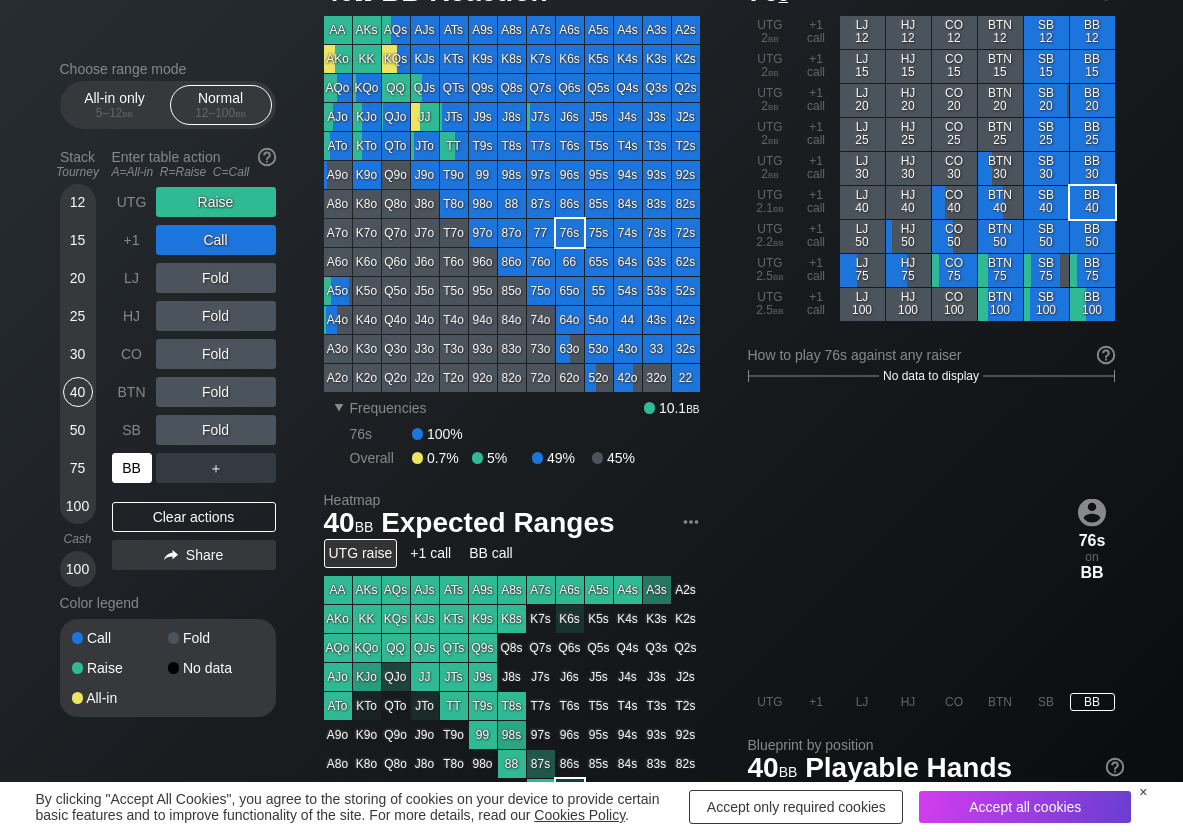 click on "BB" at bounding box center [132, 468] 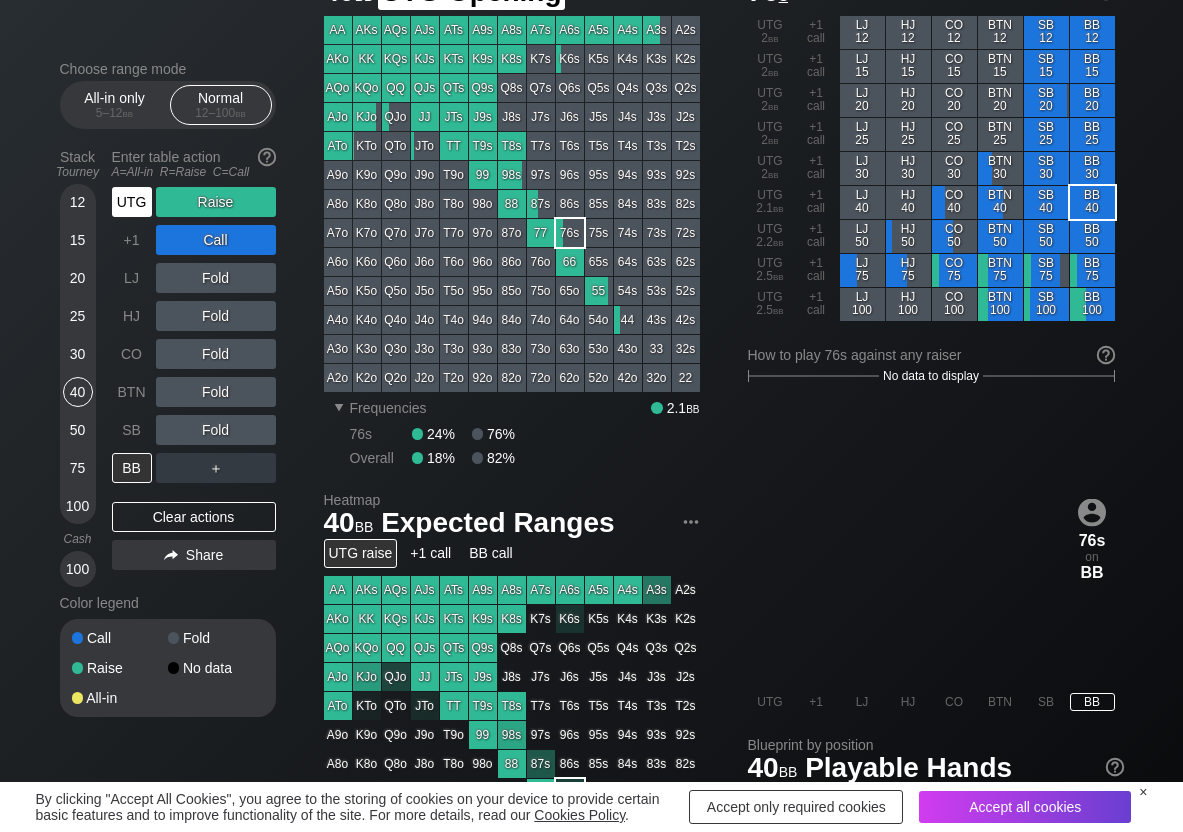 click on "UTG" at bounding box center (132, 202) 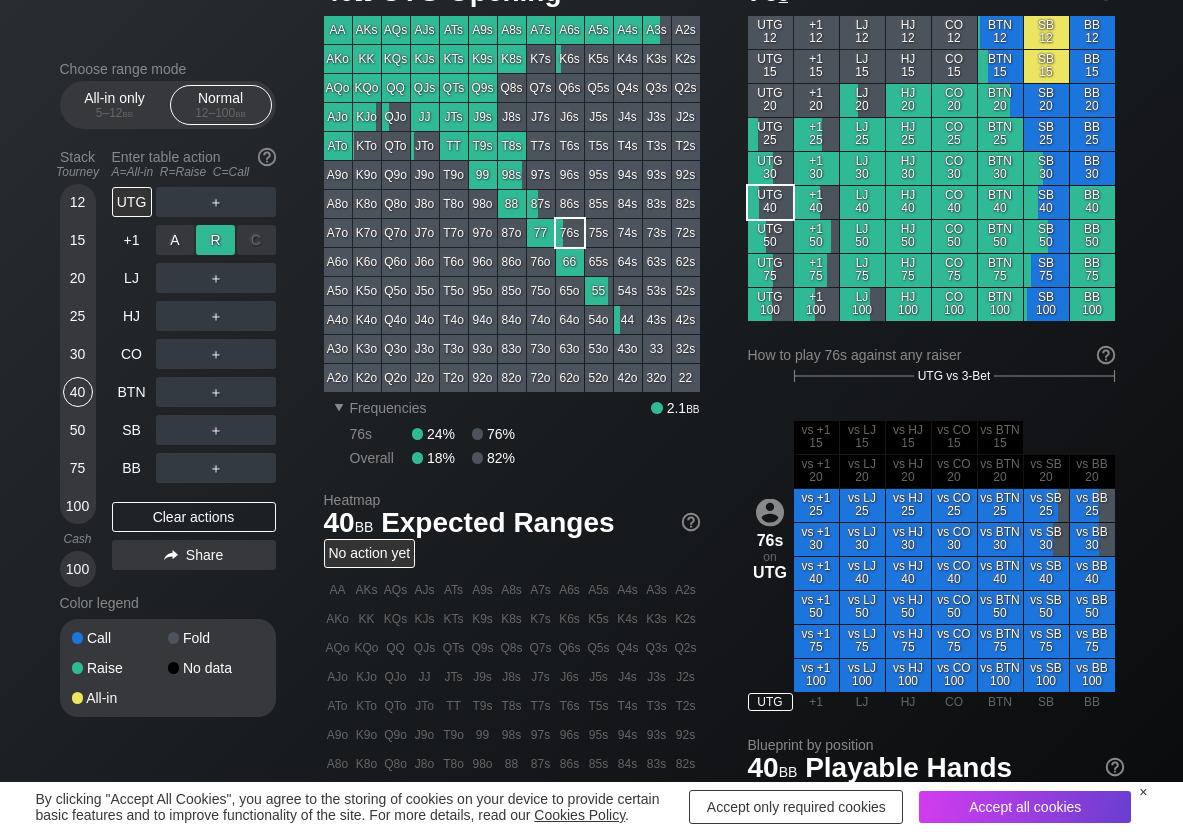 click on "R ✕" at bounding box center (215, 240) 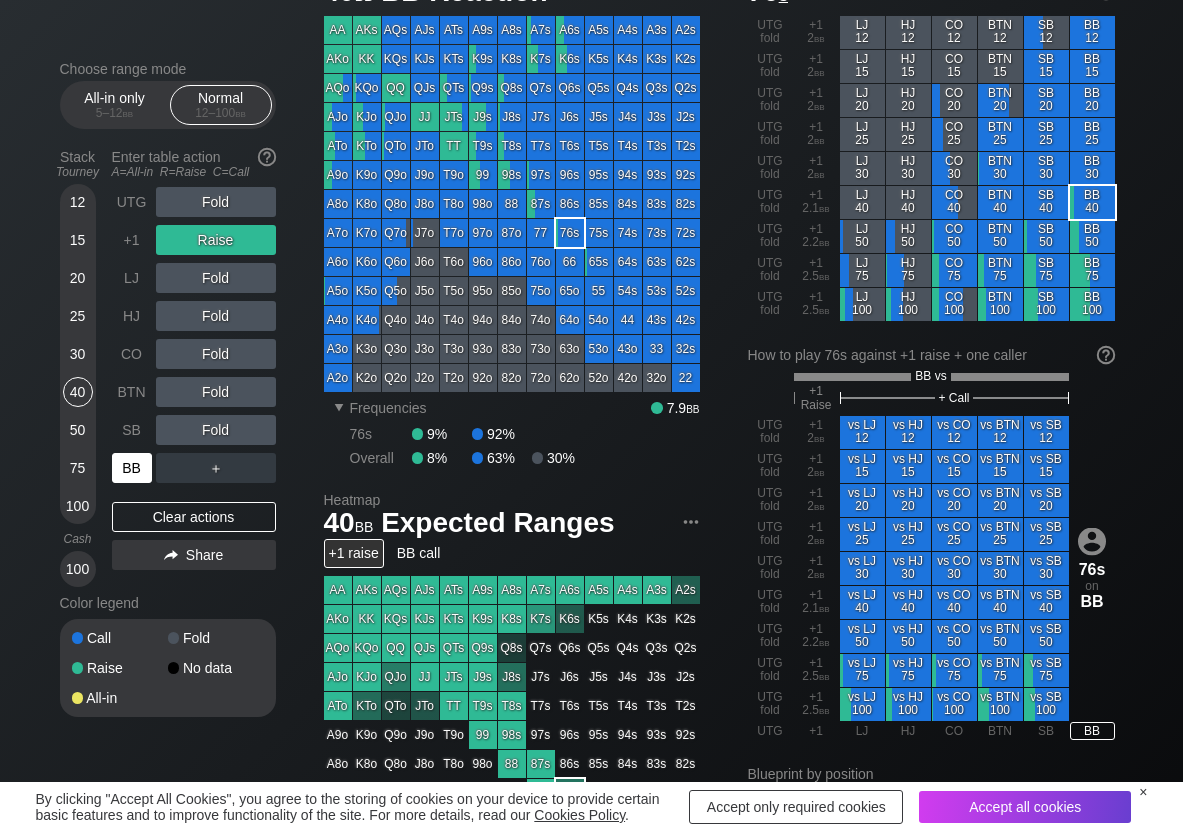 click on "BB" at bounding box center [132, 468] 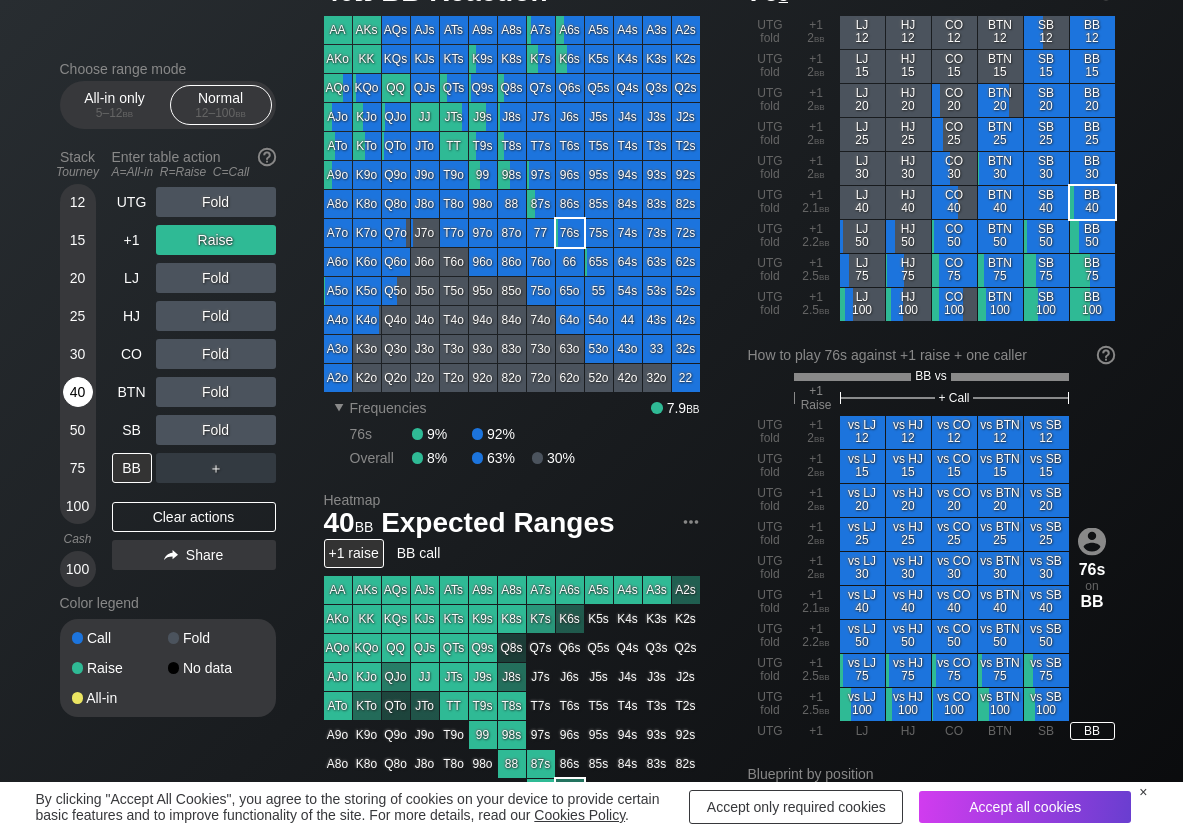 click on "40" at bounding box center (78, 392) 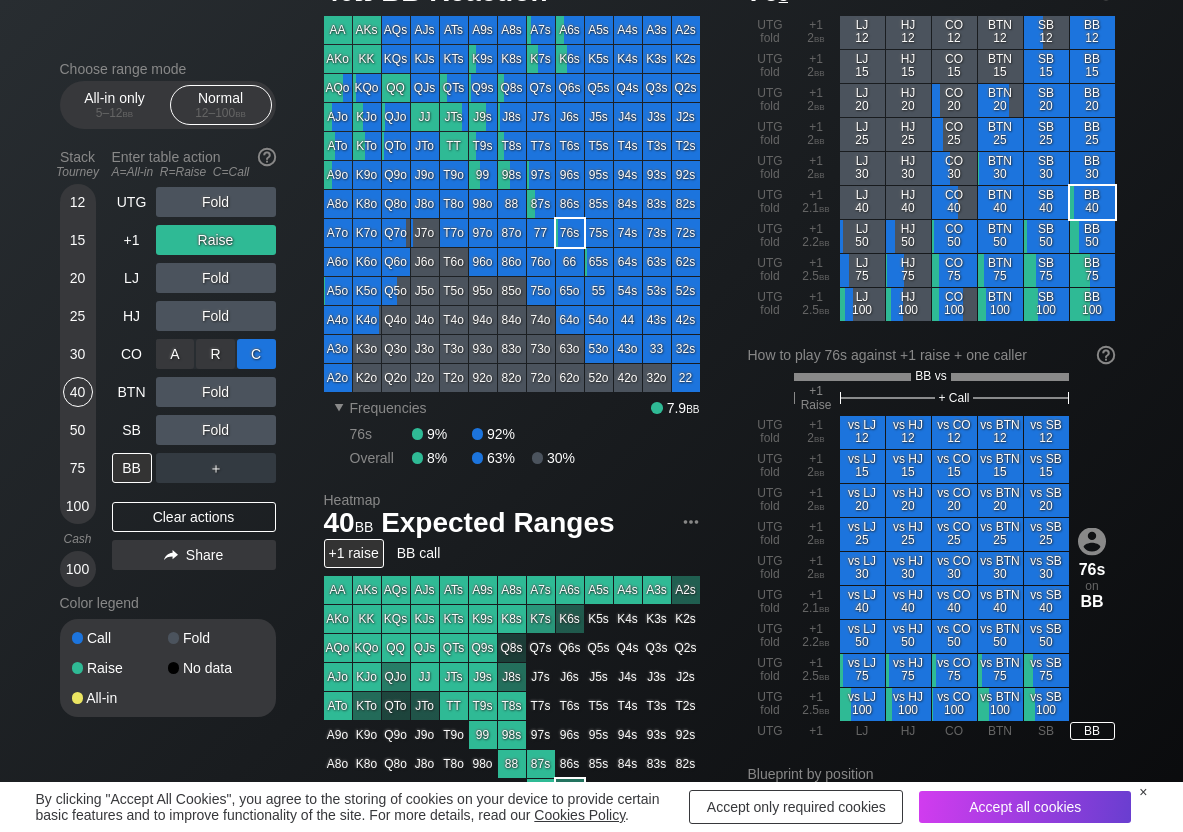 click on "C ✕" at bounding box center [256, 354] 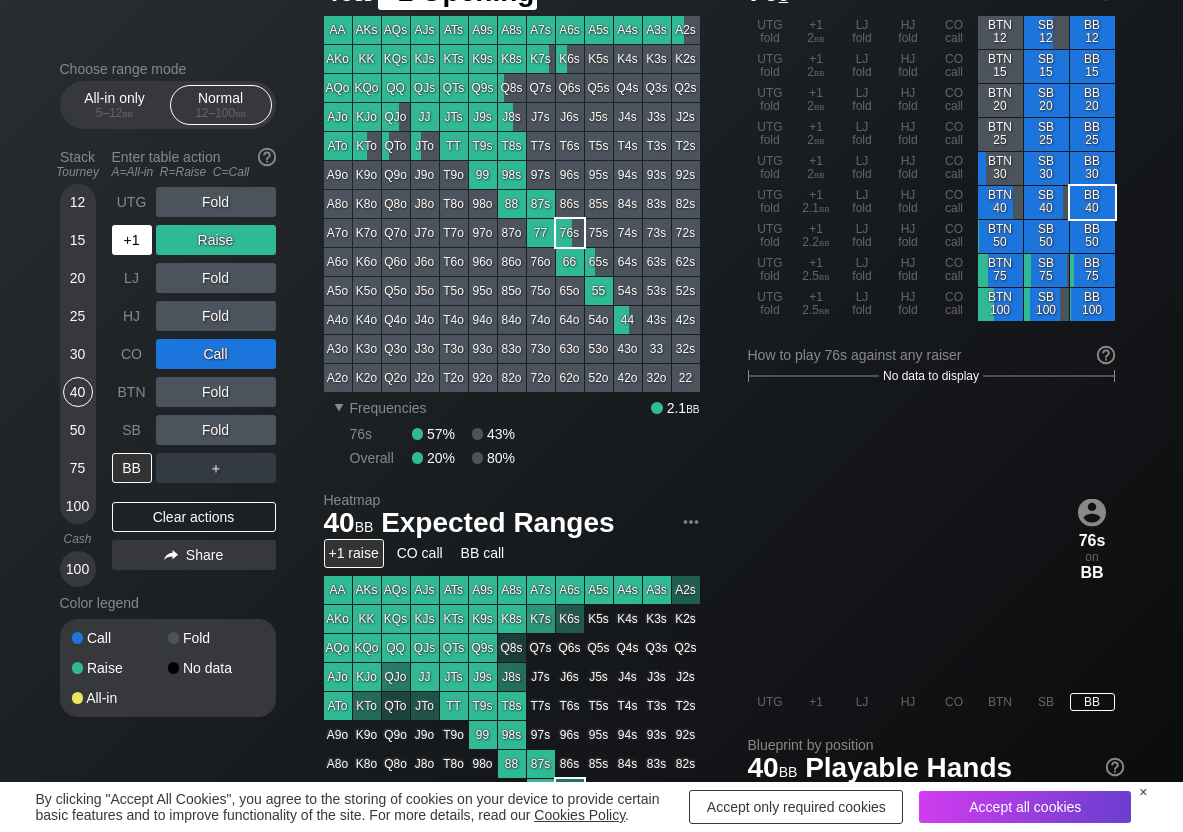 click on "+1" at bounding box center [132, 240] 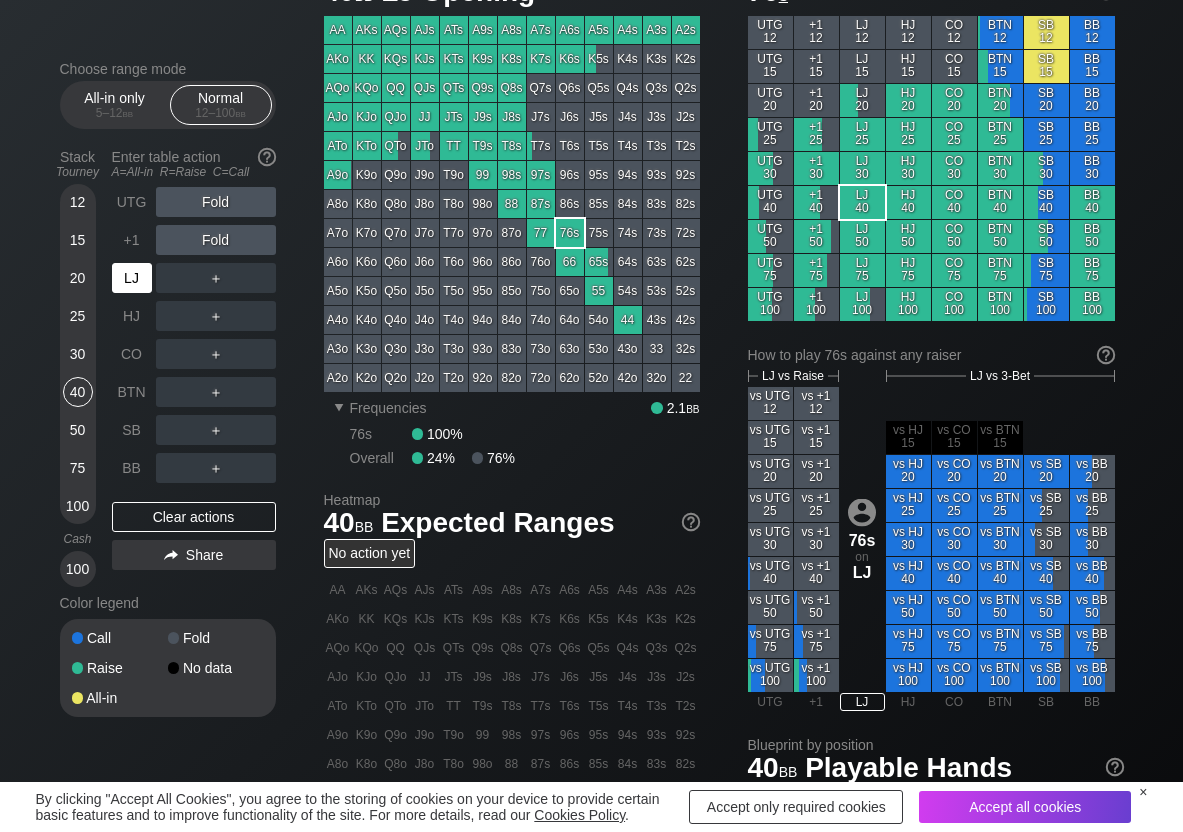 click on "LJ" at bounding box center [132, 278] 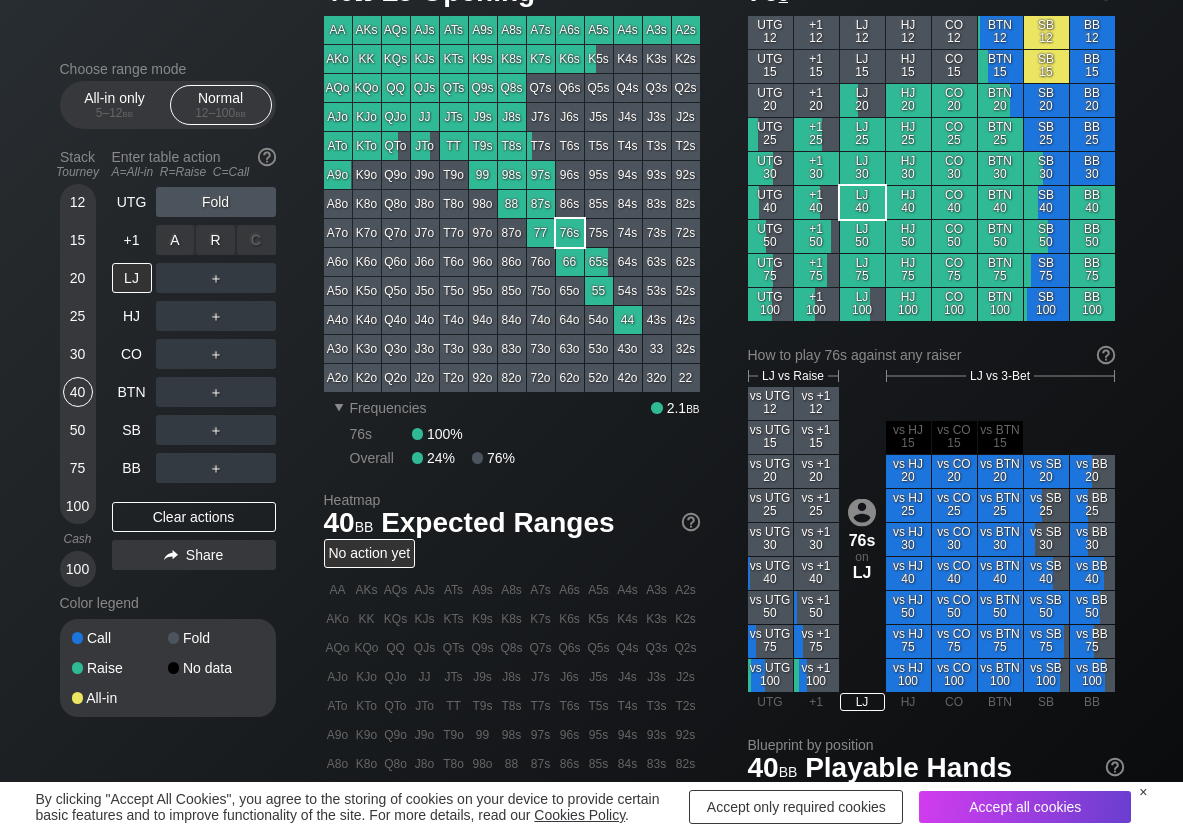 click on "R ✕" at bounding box center [215, 240] 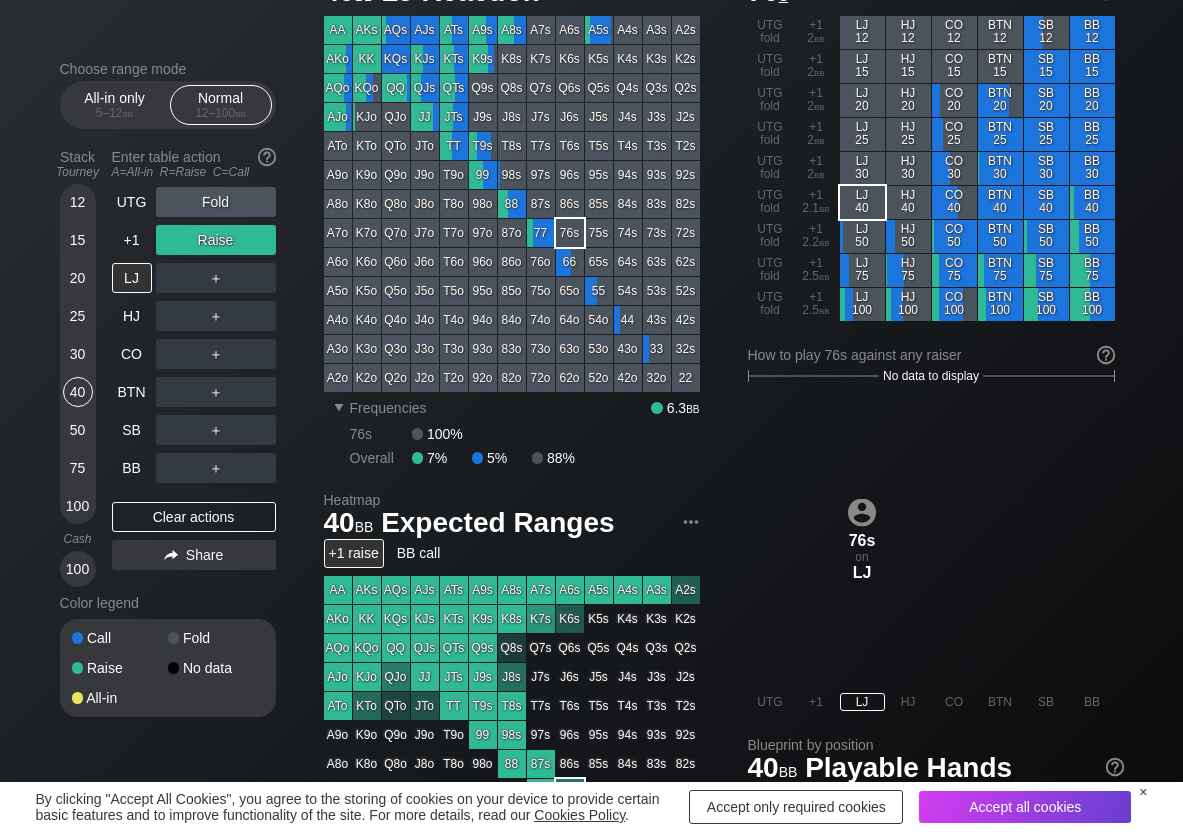 click on "+1" at bounding box center [132, 240] 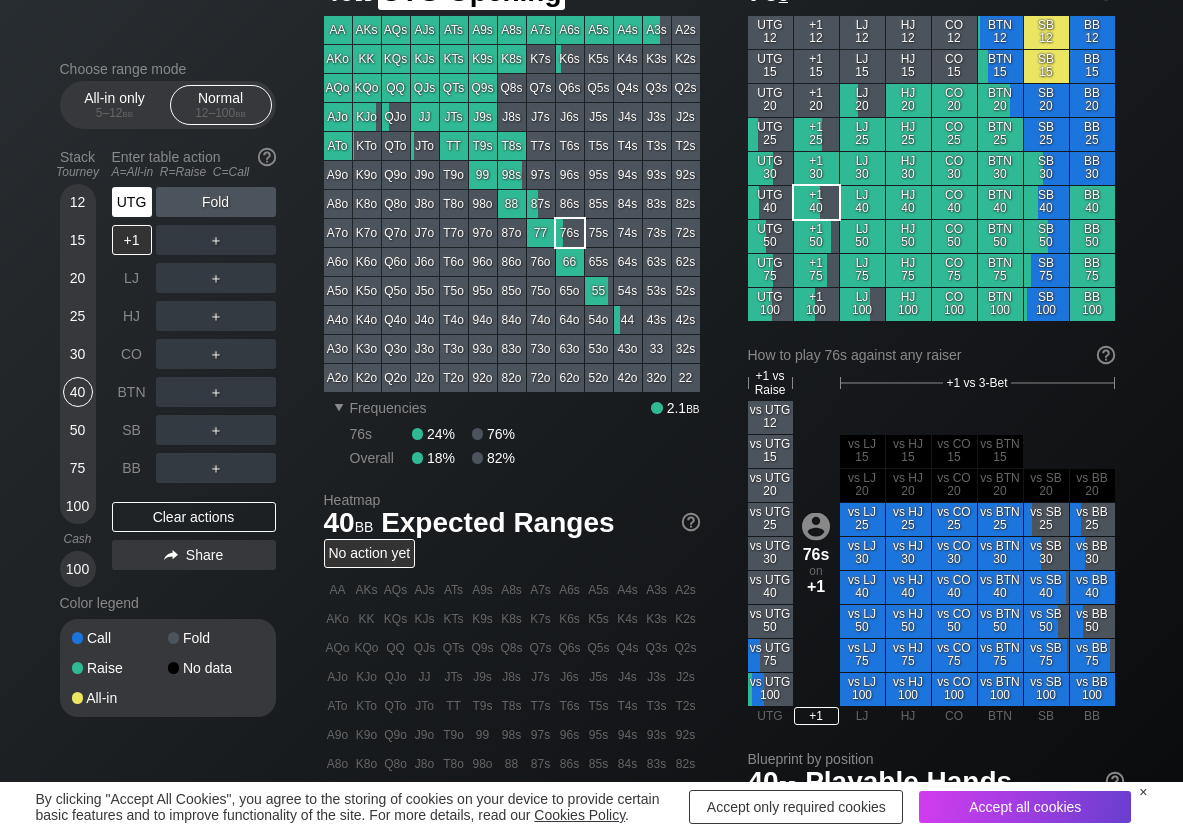 click on "UTG" at bounding box center [132, 202] 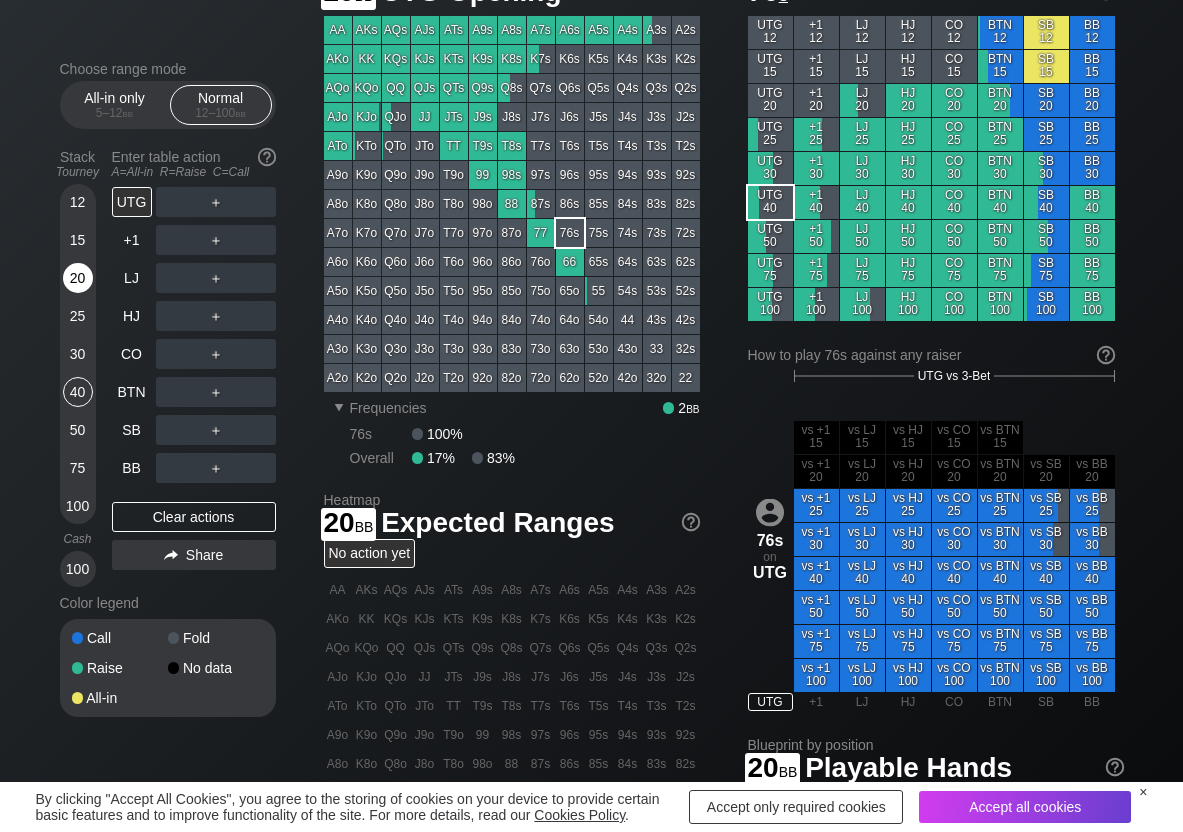 click on "20" at bounding box center (78, 278) 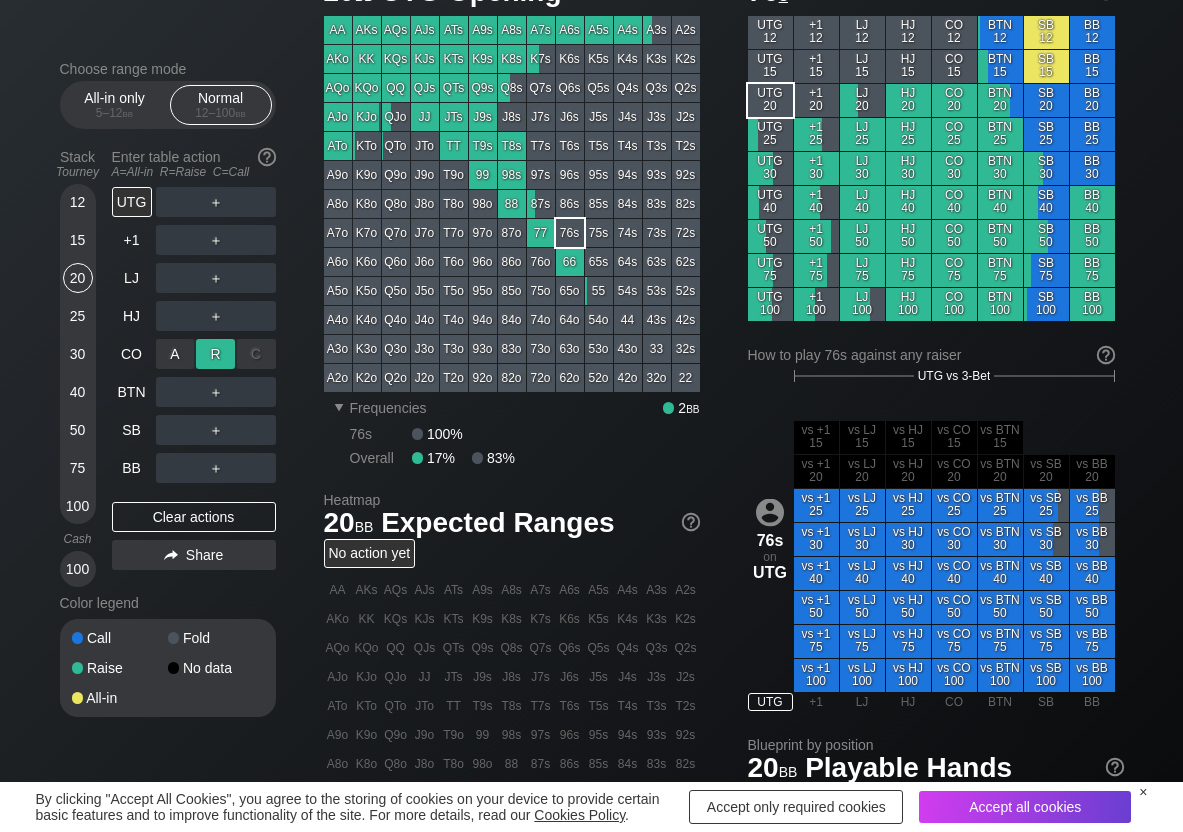 click on "R ✕" at bounding box center [215, 354] 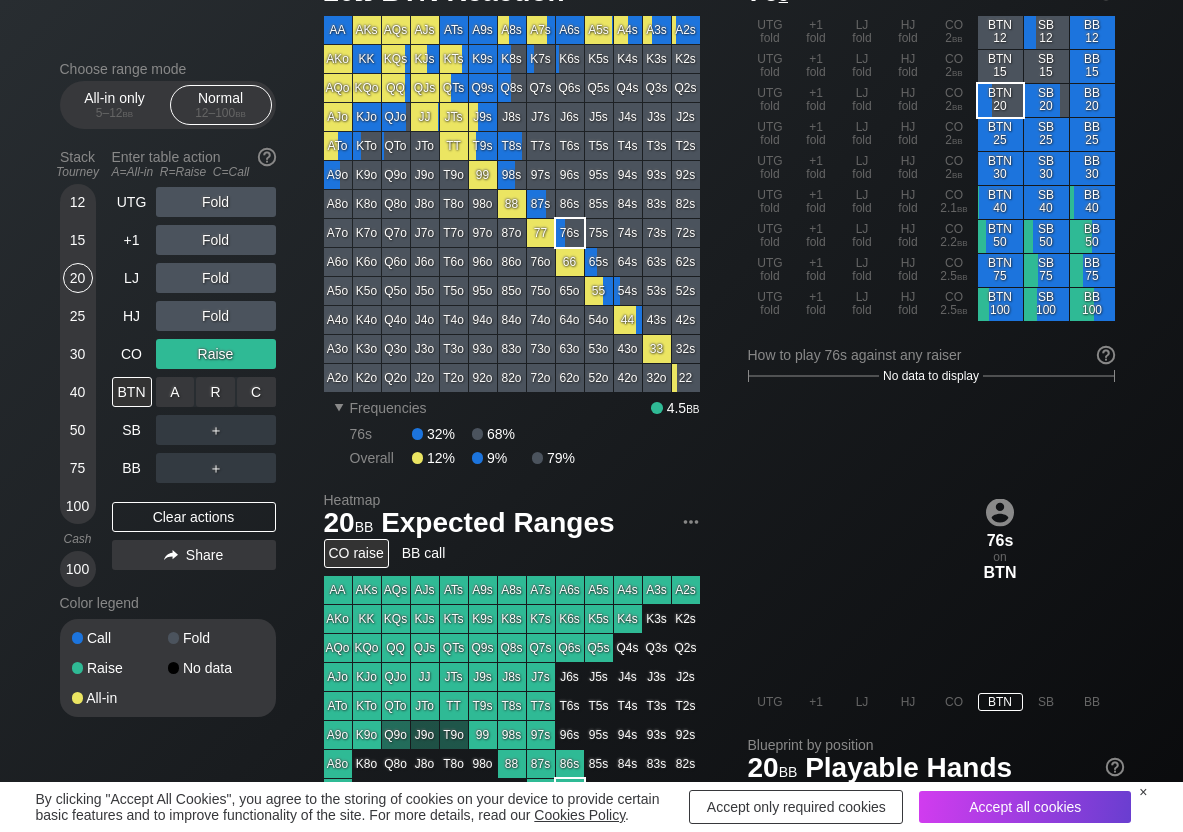 click on "R ✕" at bounding box center [215, 392] 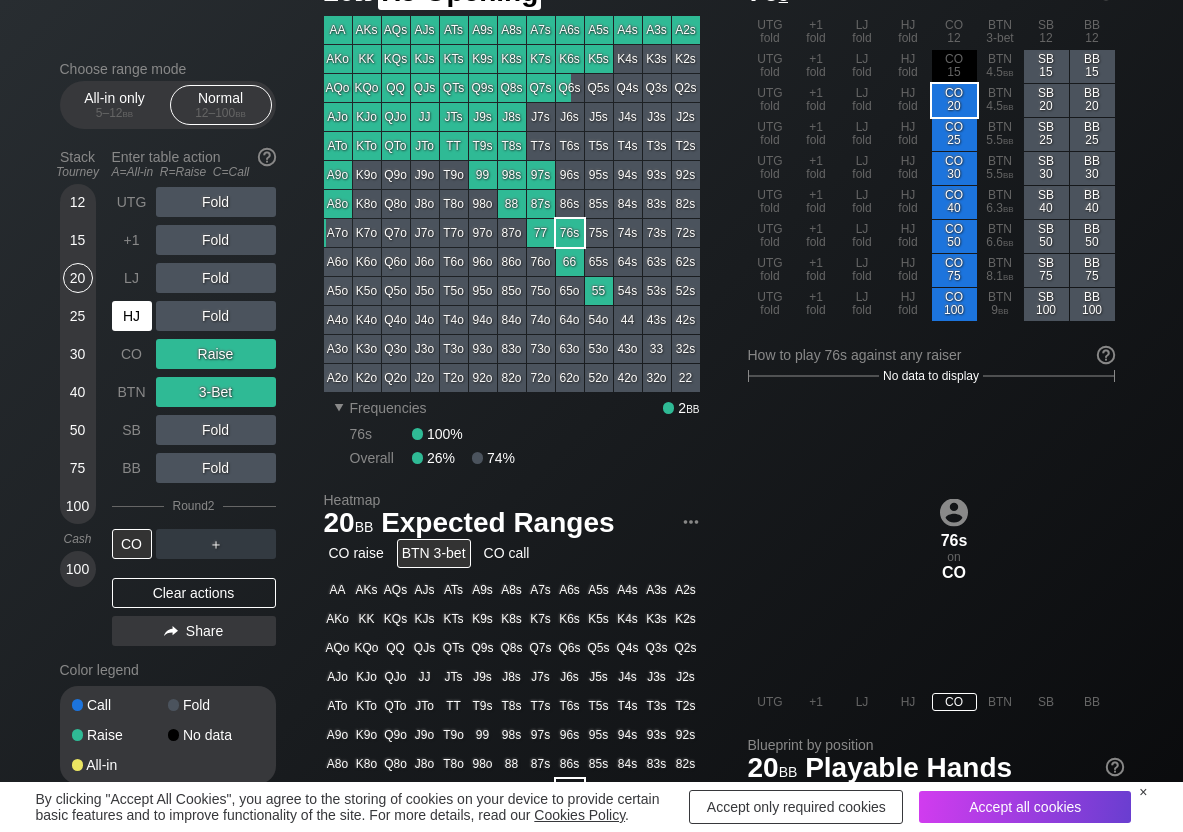 click on "HJ" at bounding box center [132, 316] 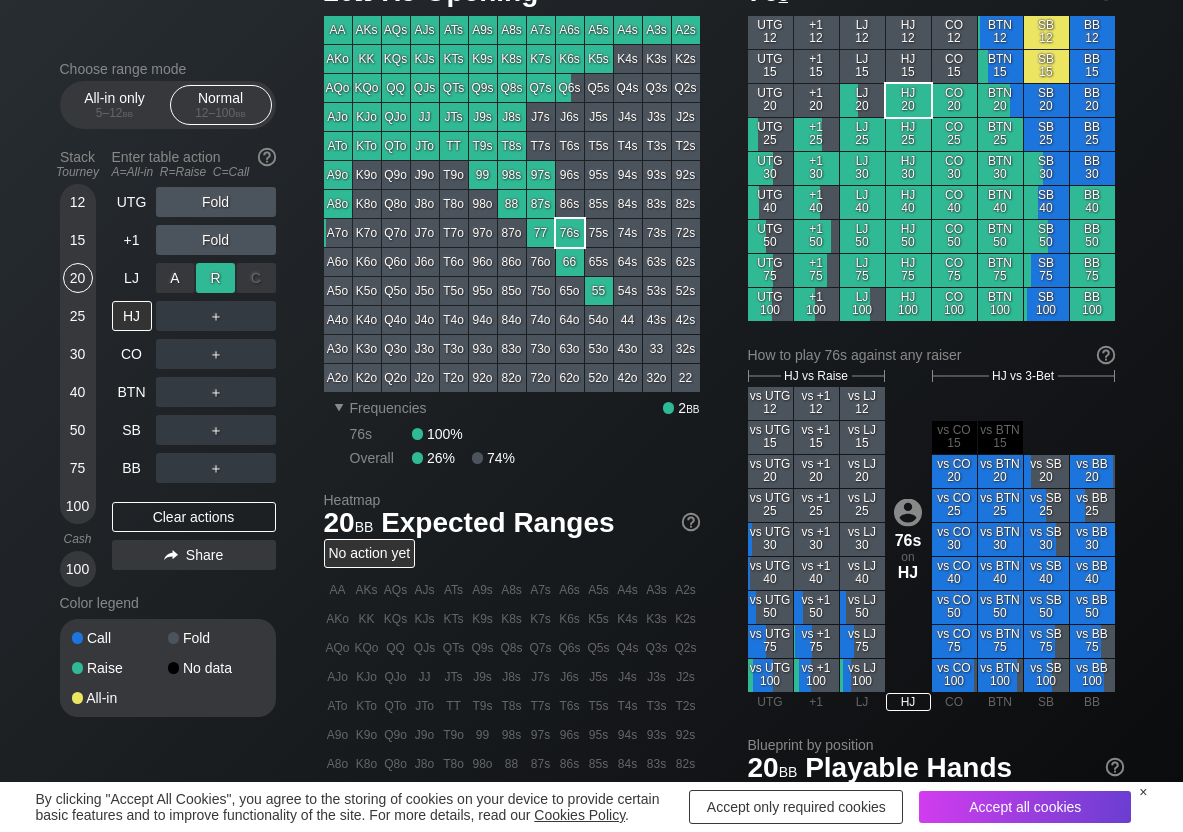 click on "R ✕" at bounding box center [215, 278] 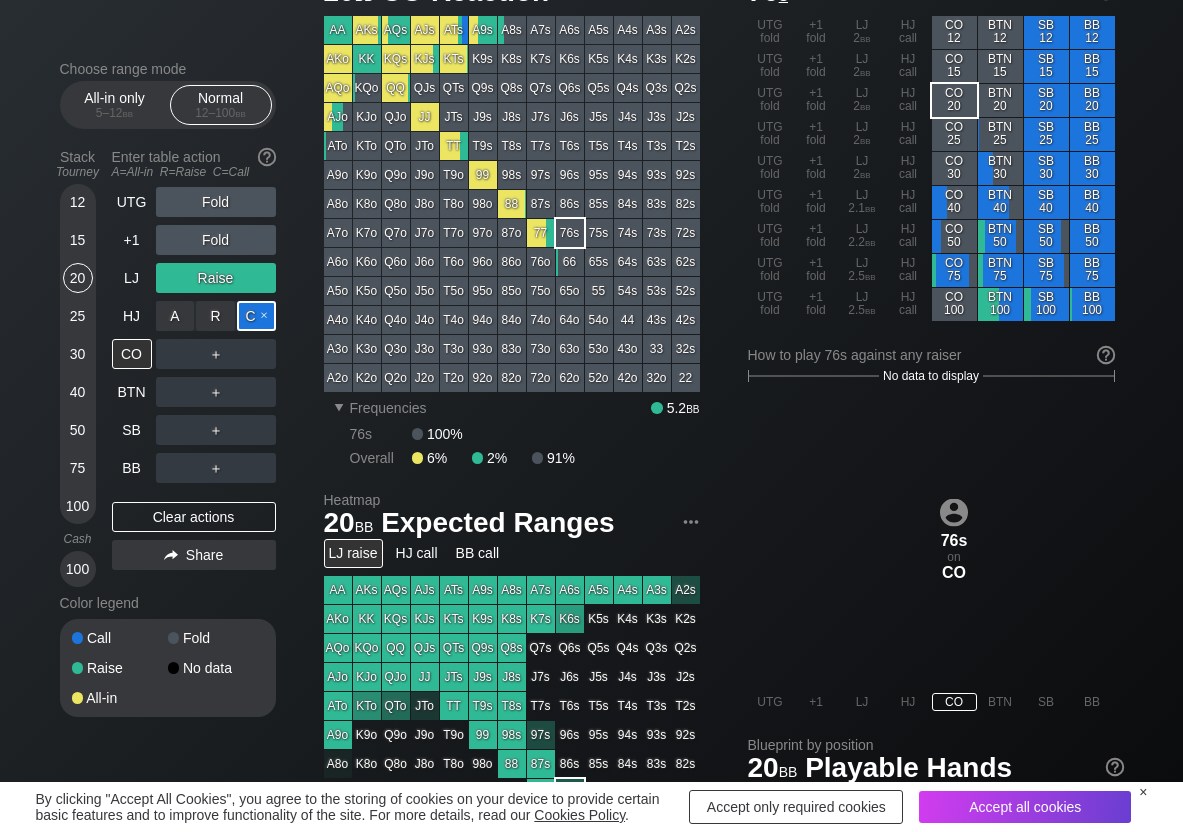 click on "C ✕" at bounding box center [256, 316] 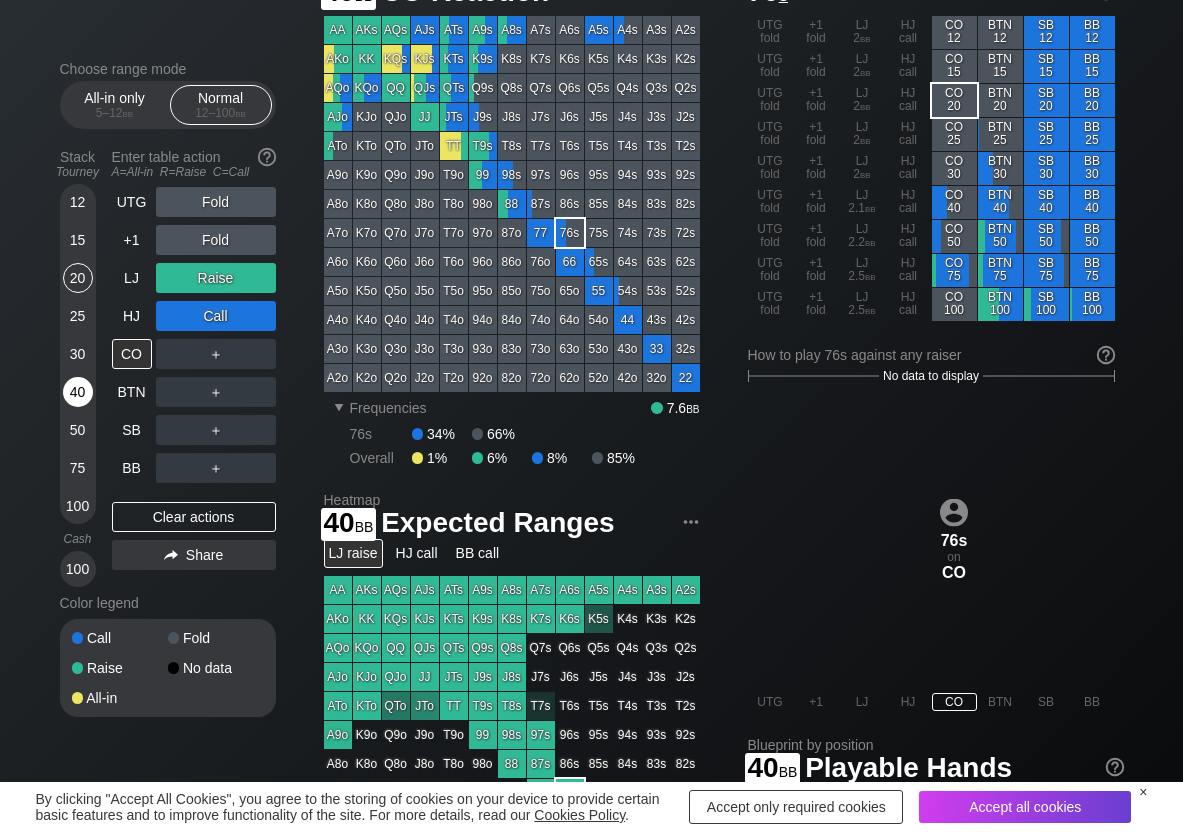click on "40" at bounding box center (78, 392) 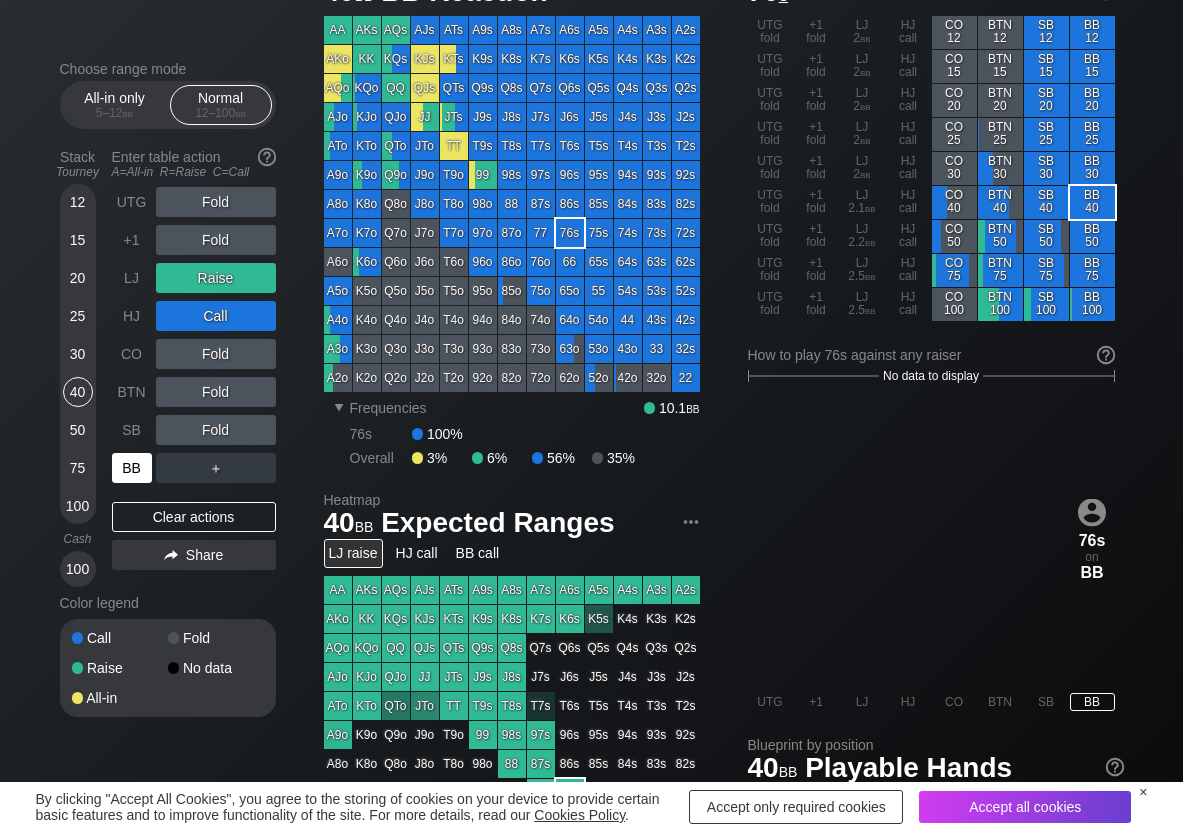 click on "BB" at bounding box center (132, 468) 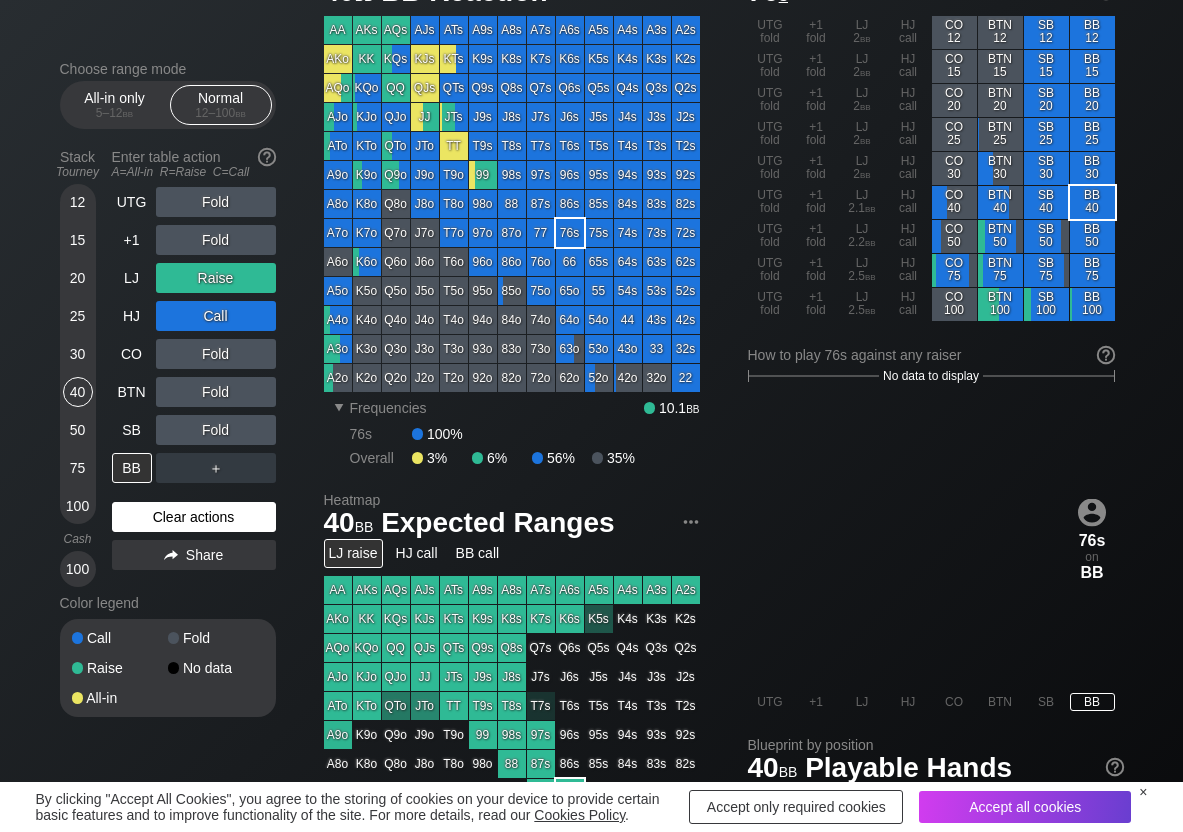 click on "Clear actions" at bounding box center (194, 517) 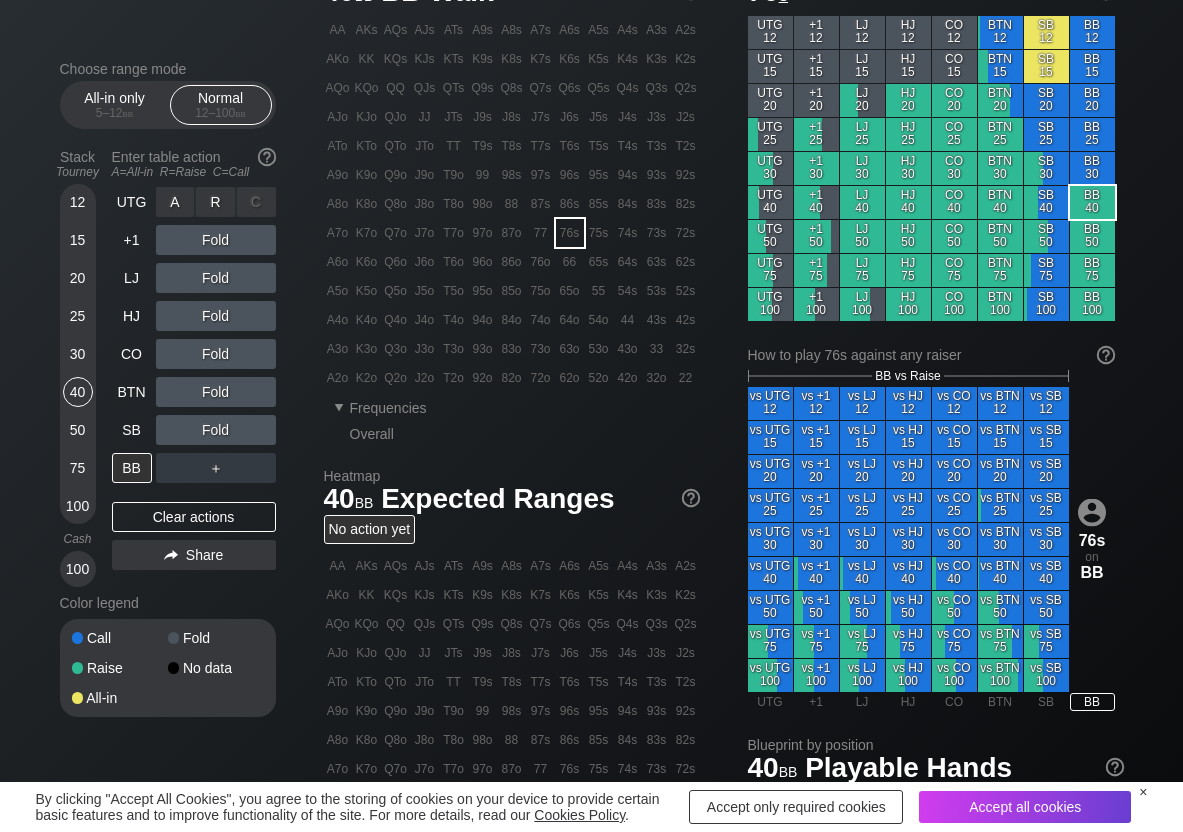 click on "R ✕" at bounding box center (215, 202) 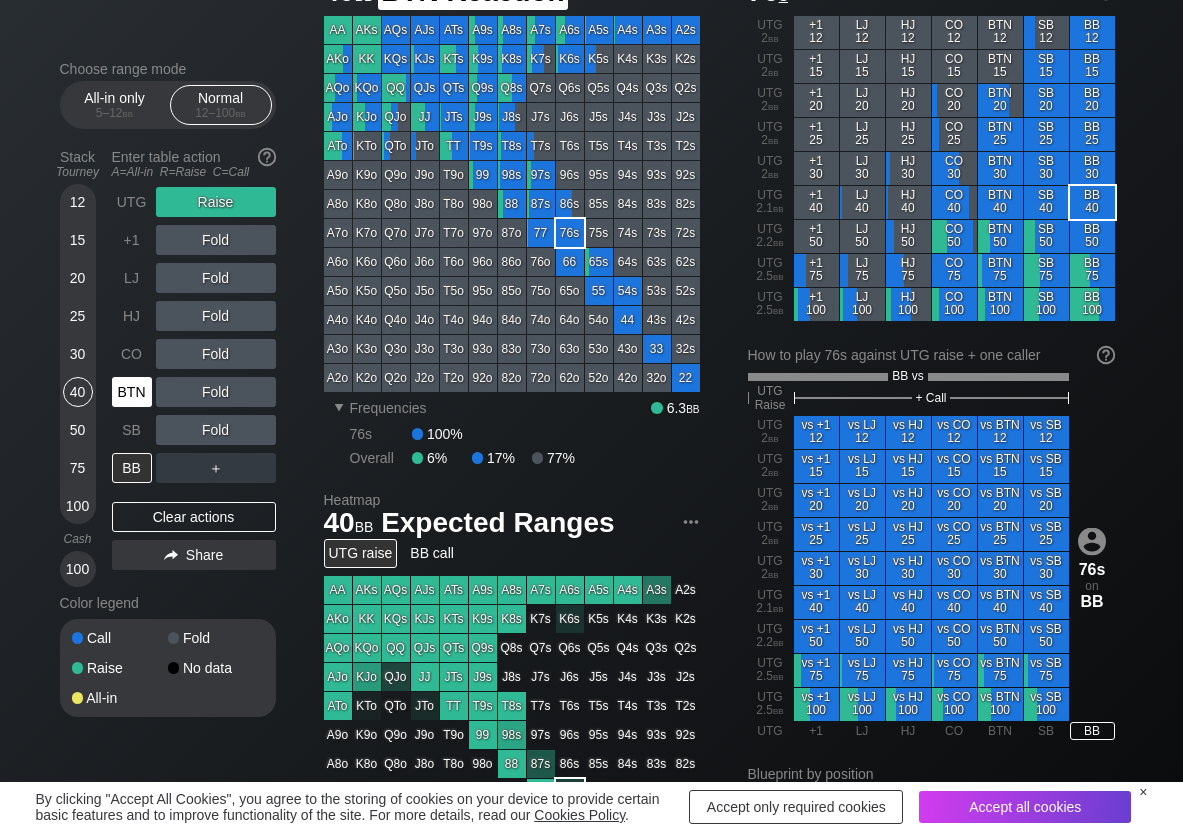 click on "BTN" at bounding box center (132, 392) 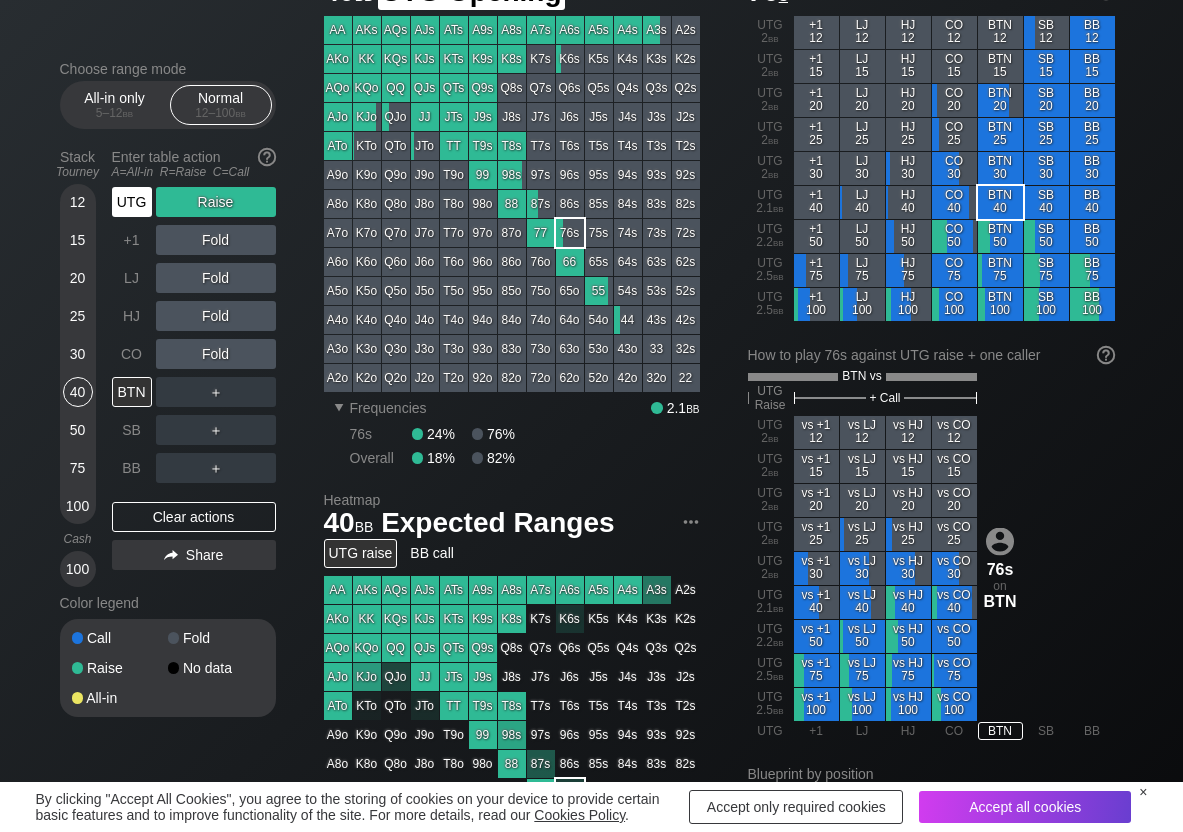 click on "UTG" at bounding box center (132, 202) 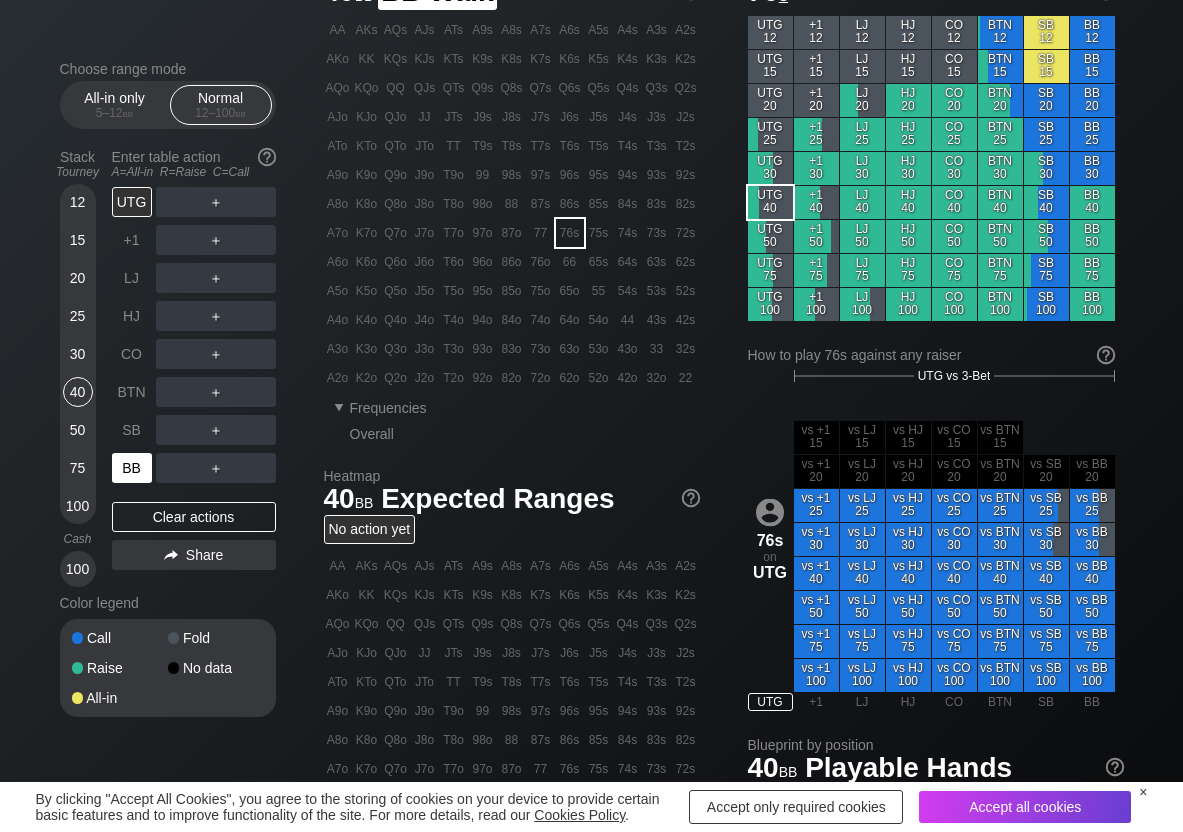 click on "BB" at bounding box center (132, 468) 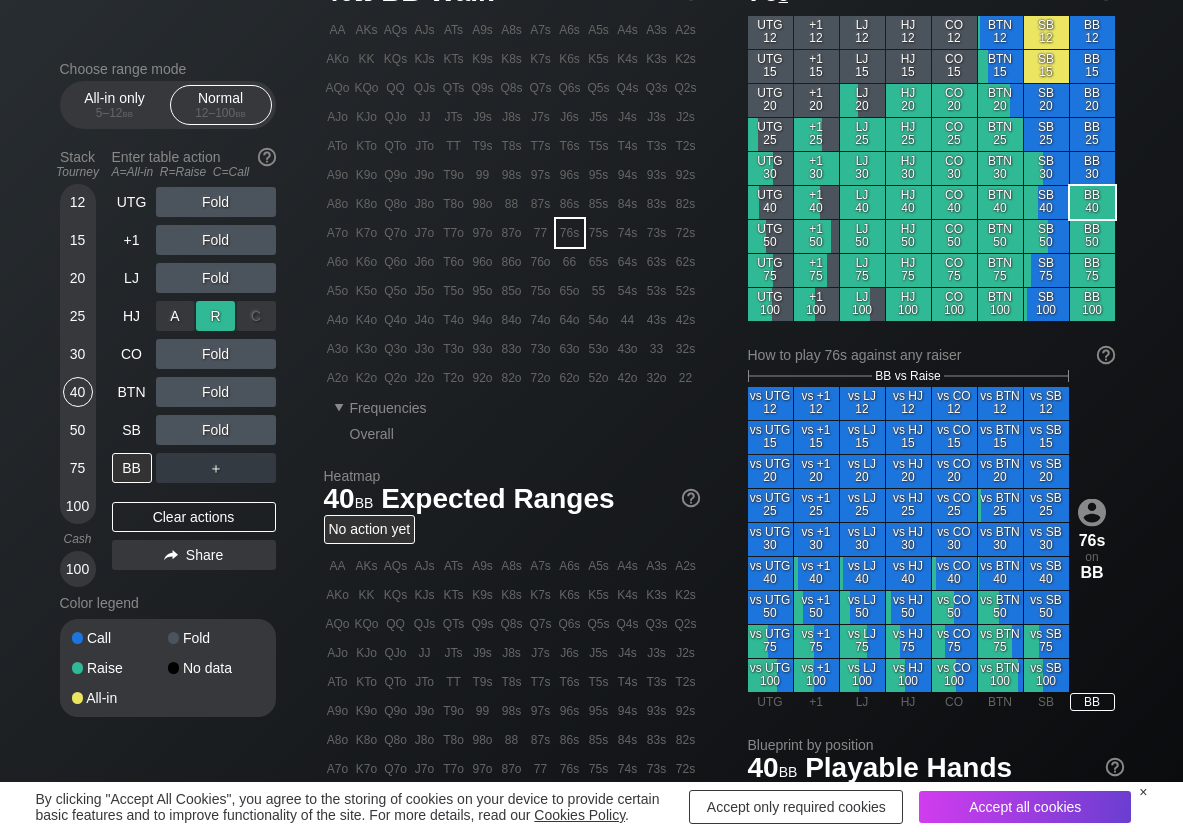 click on "R ✕" at bounding box center (215, 316) 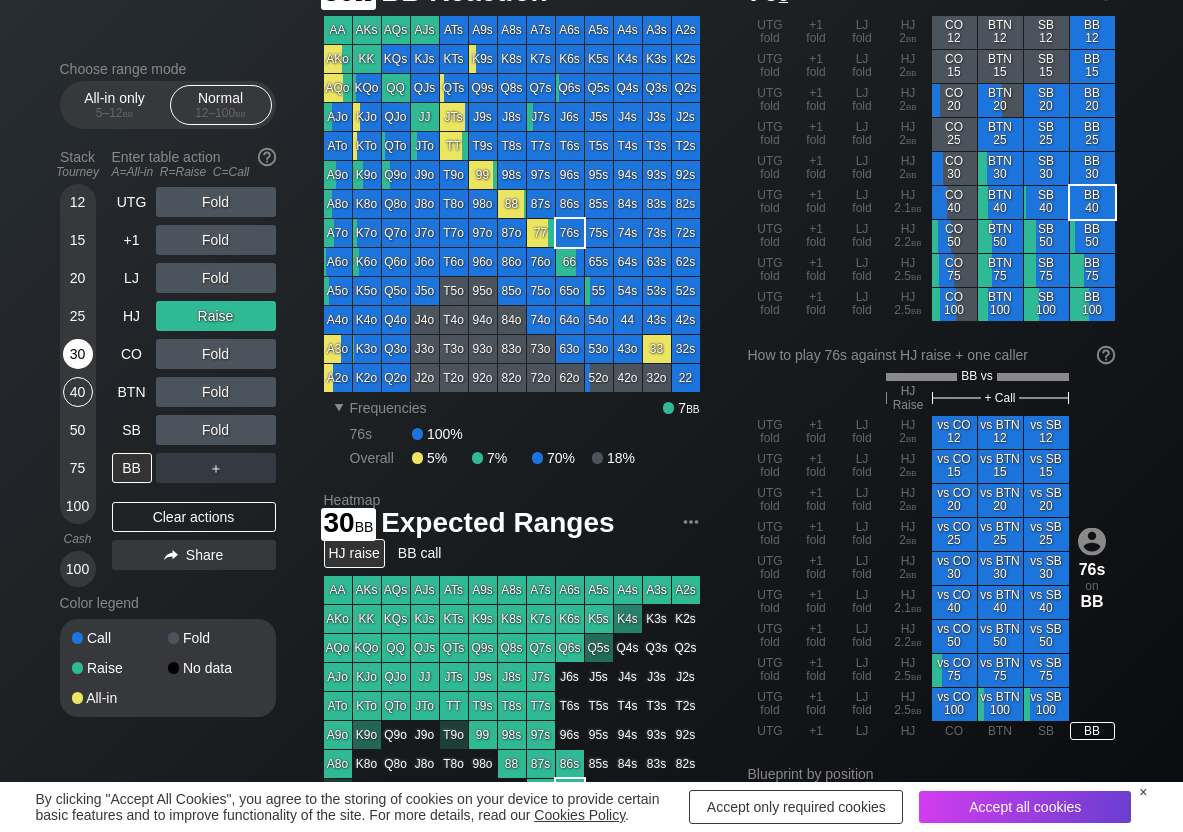 click on "30" at bounding box center (78, 354) 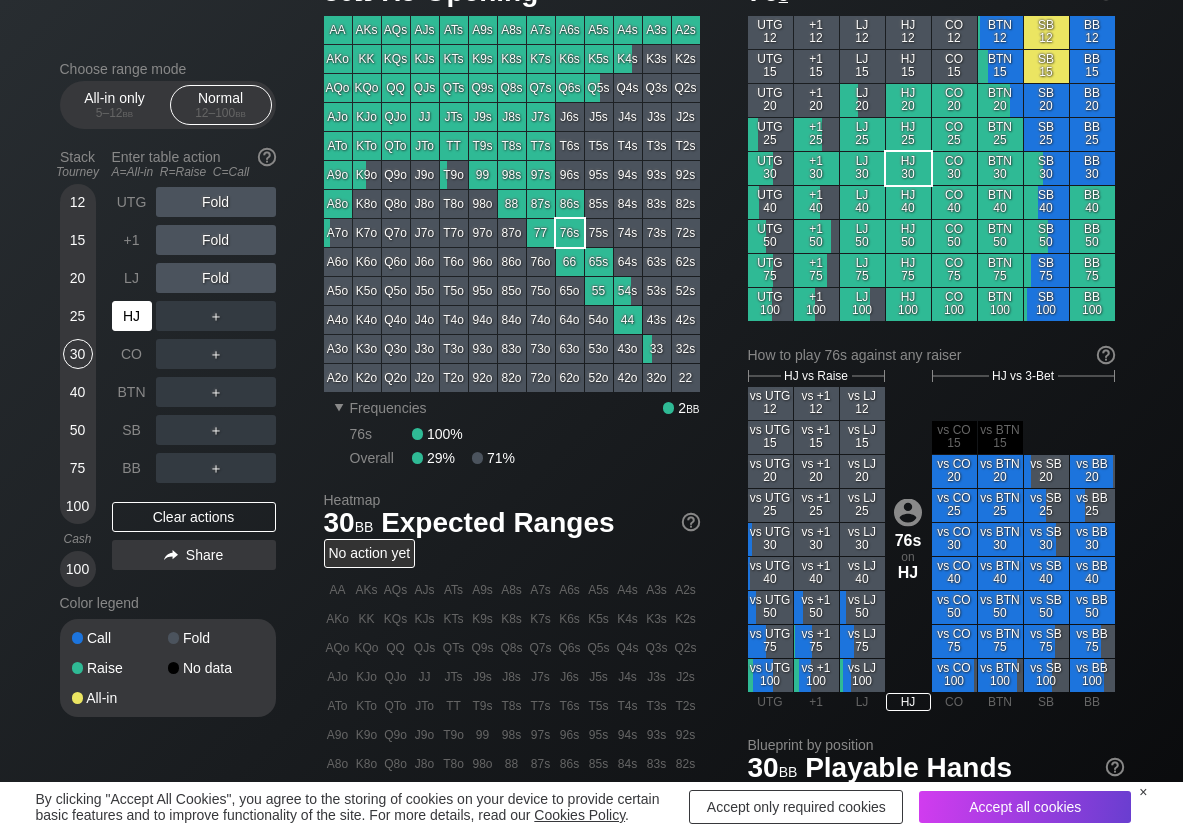 click on "HJ" at bounding box center [132, 316] 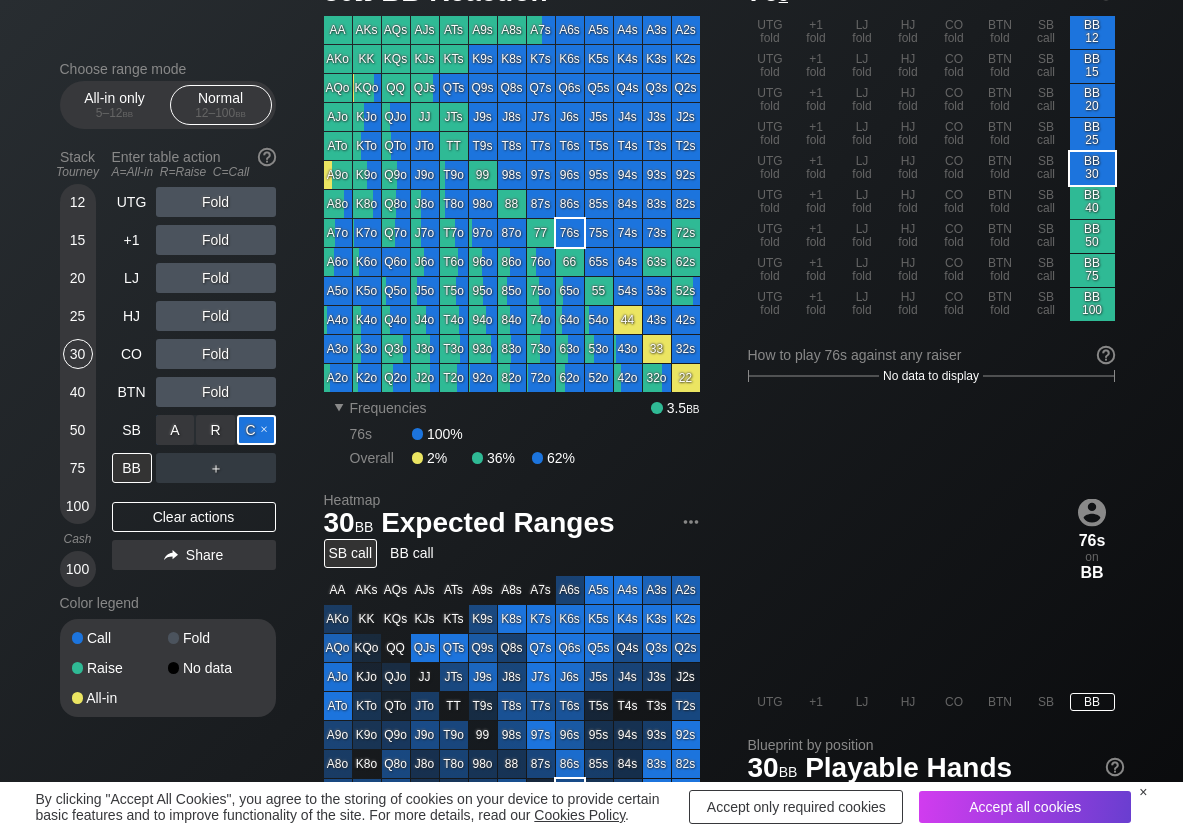 click on "C ✕" at bounding box center [256, 430] 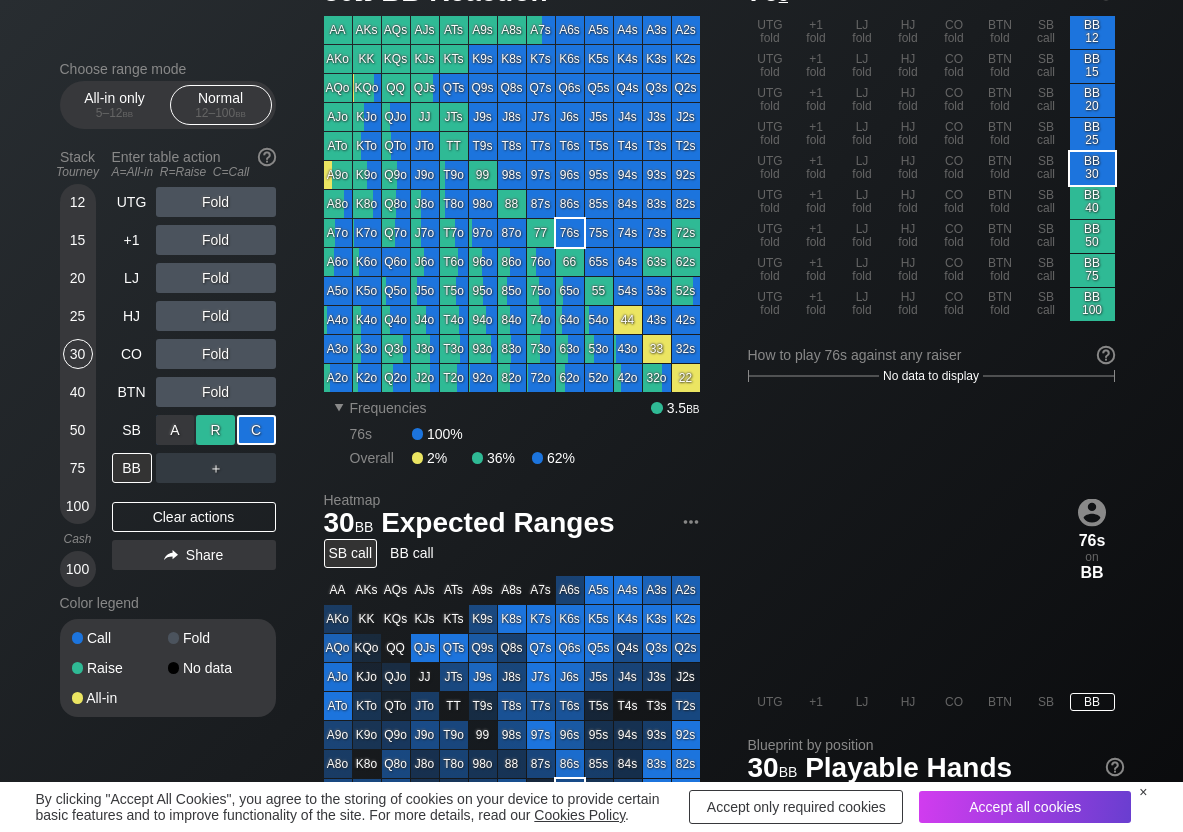 click on "R ✕" at bounding box center (215, 430) 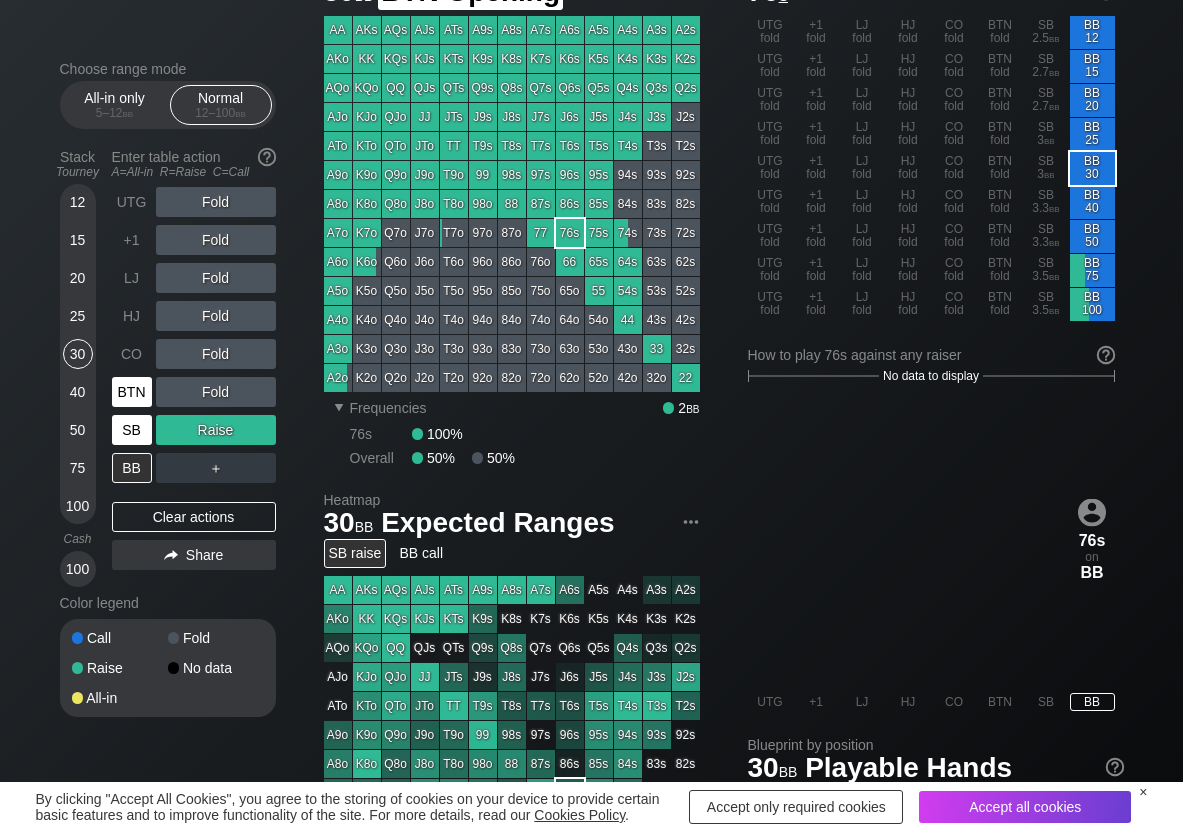 click on "BTN" at bounding box center (132, 392) 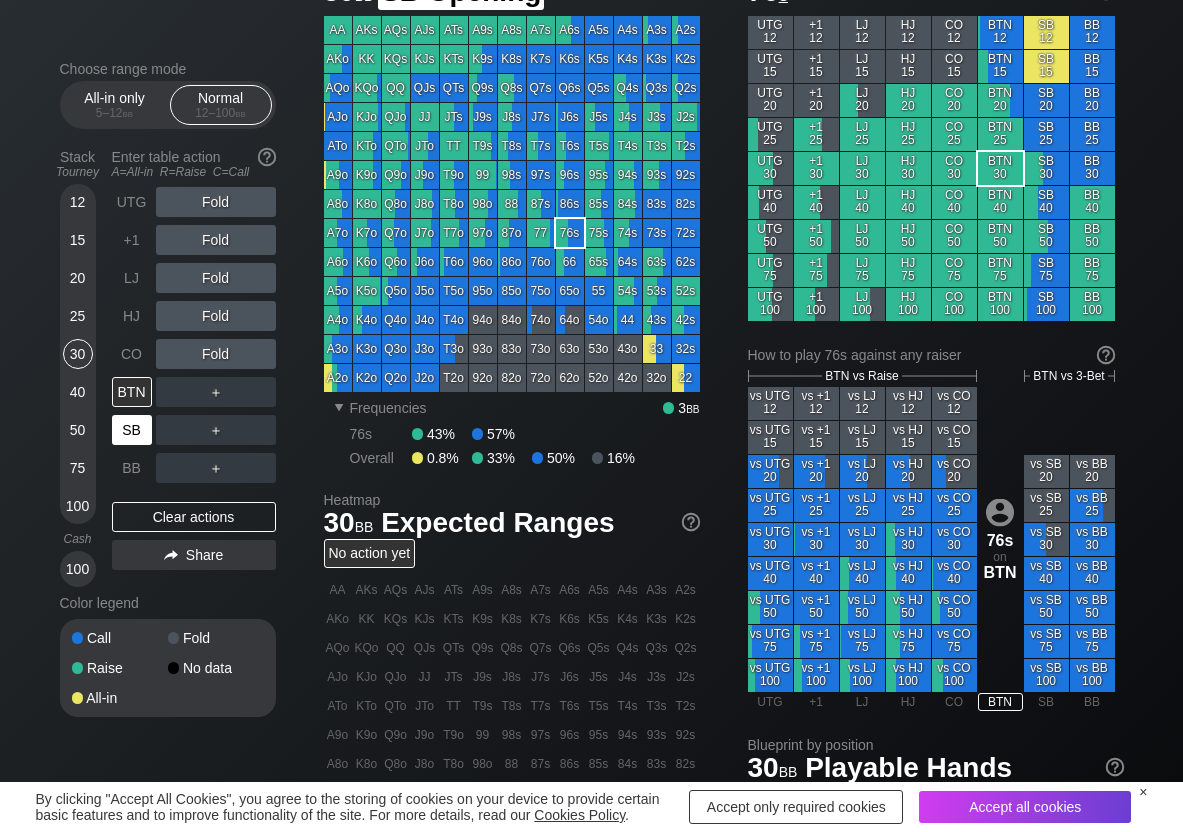 click on "SB" at bounding box center [132, 430] 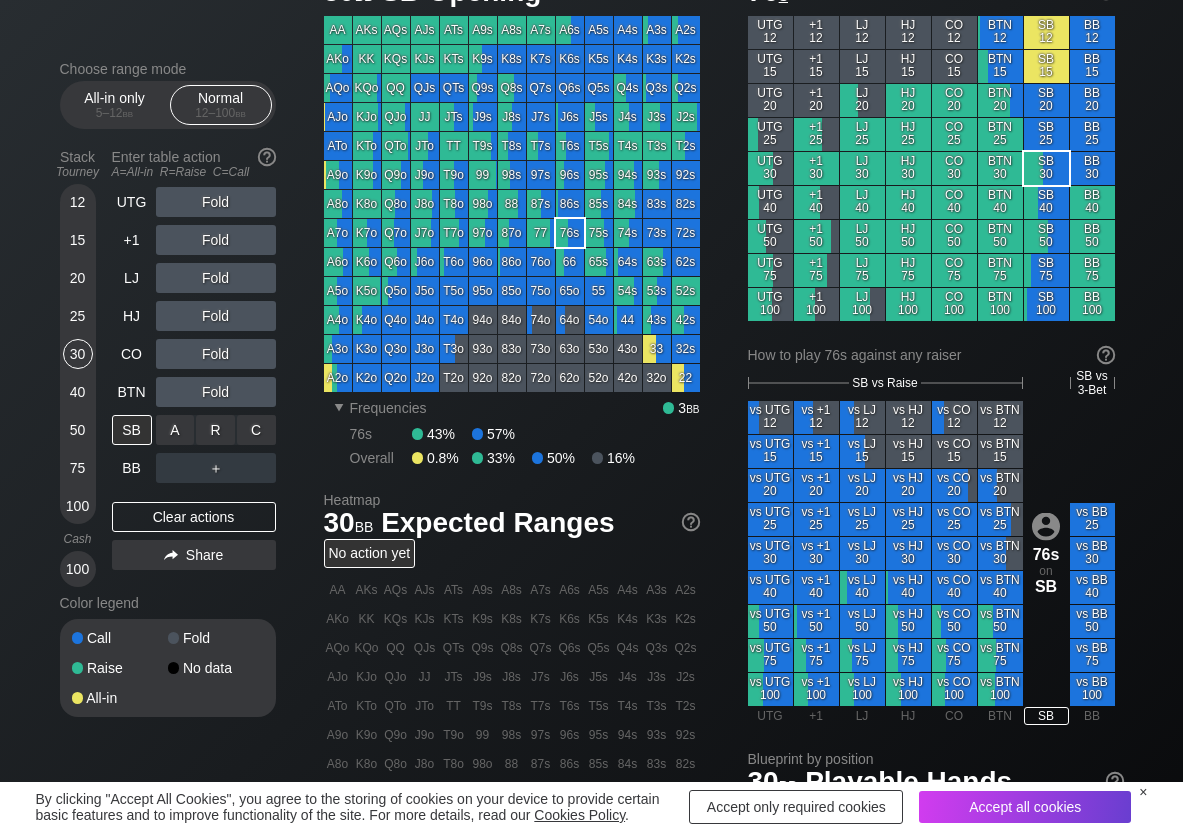 click on "C ✕" at bounding box center (256, 430) 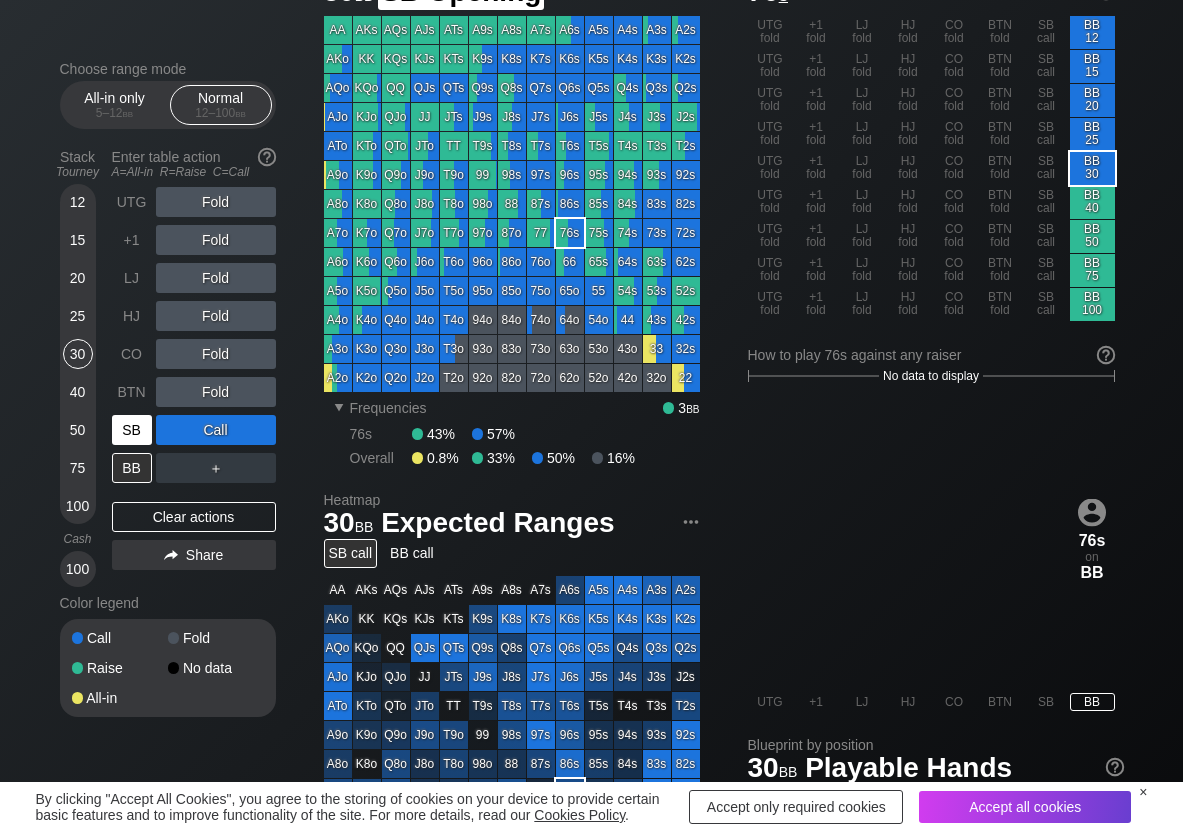 click on "SB" at bounding box center [132, 430] 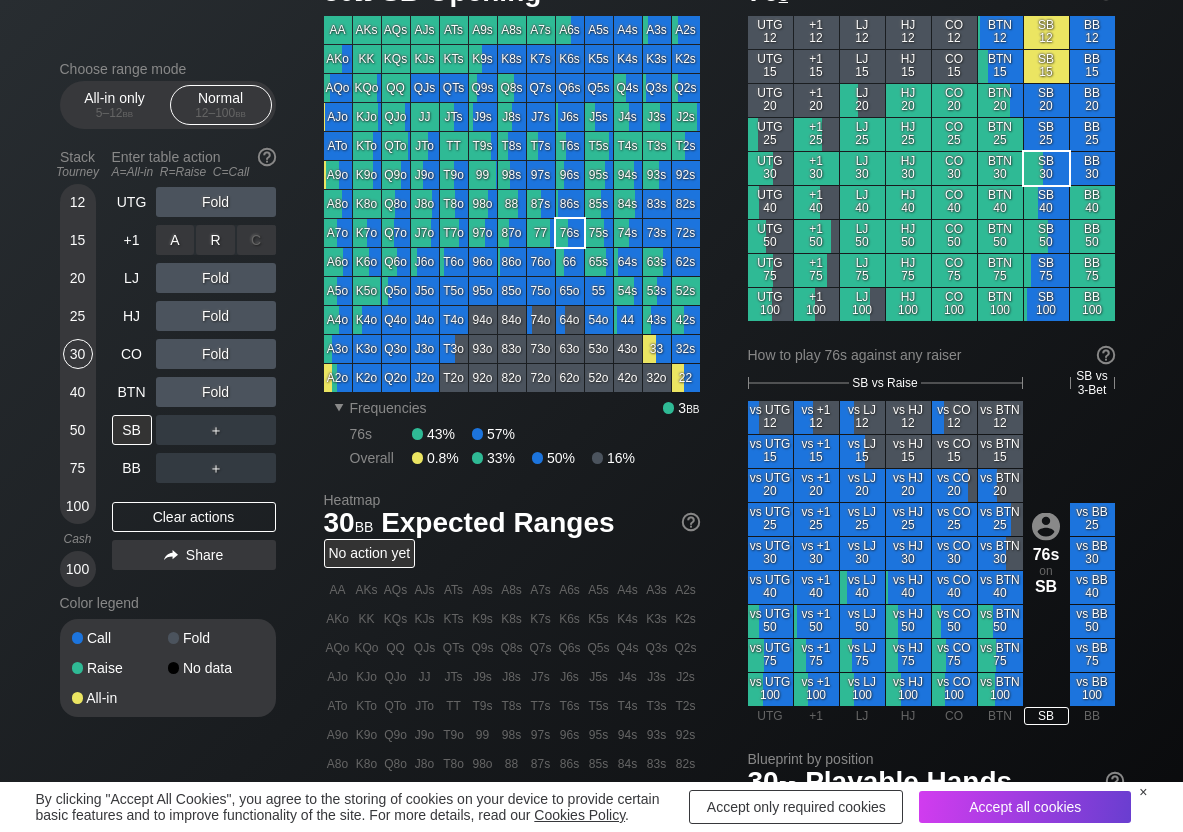 click on "R ✕" at bounding box center (215, 240) 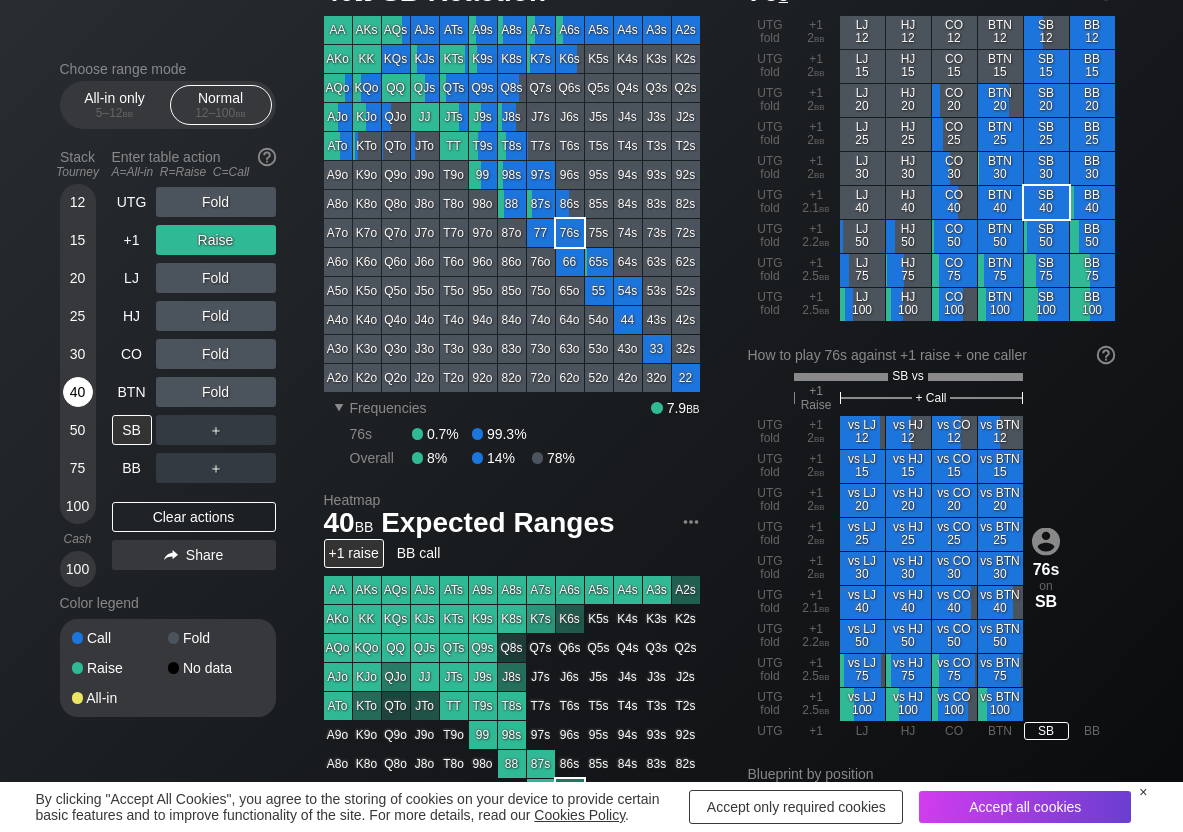click on "40" at bounding box center [78, 392] 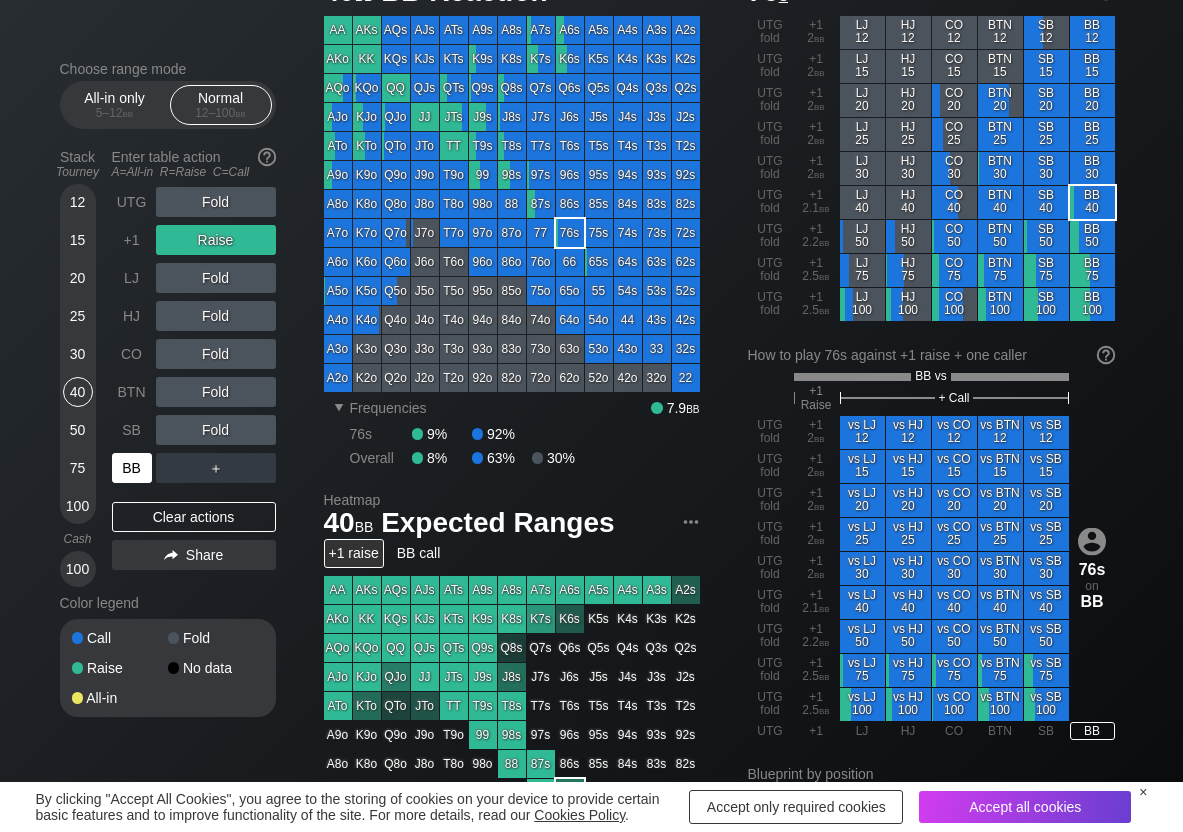 click on "BB" at bounding box center [132, 468] 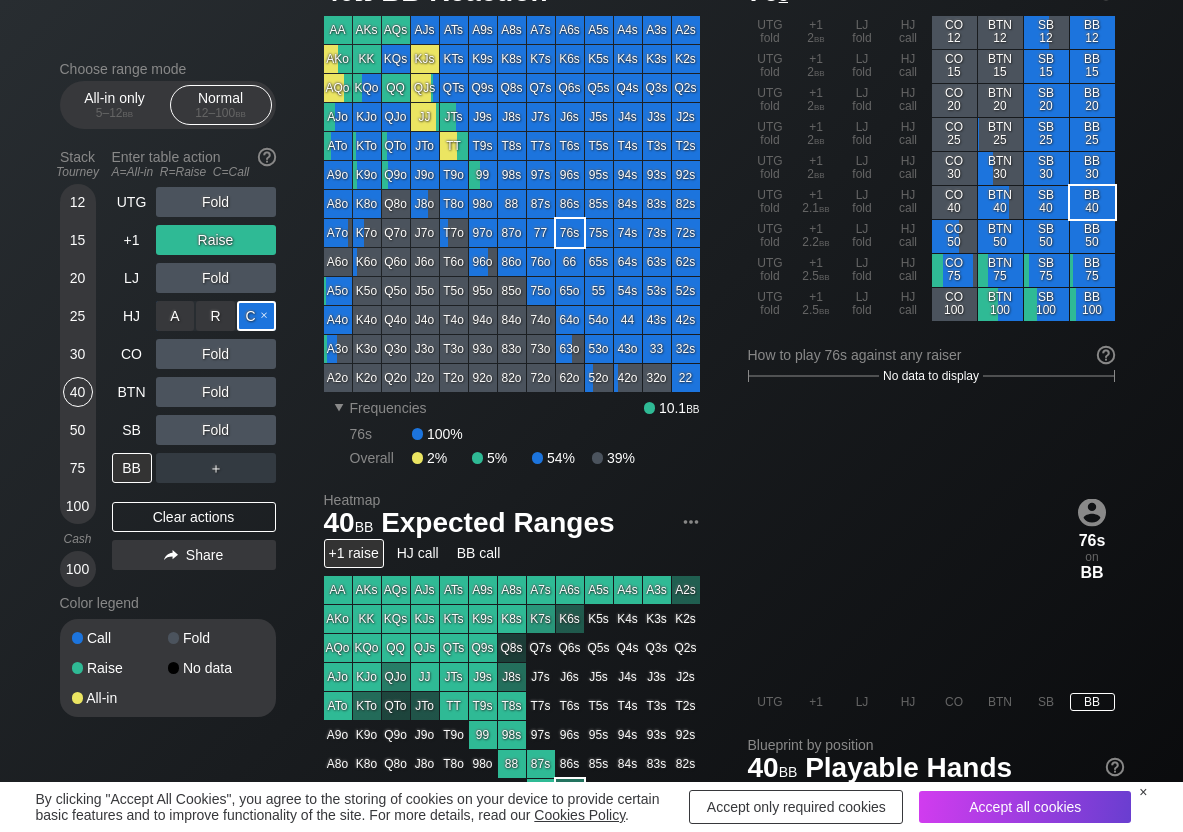 click on "C ✕" at bounding box center [256, 316] 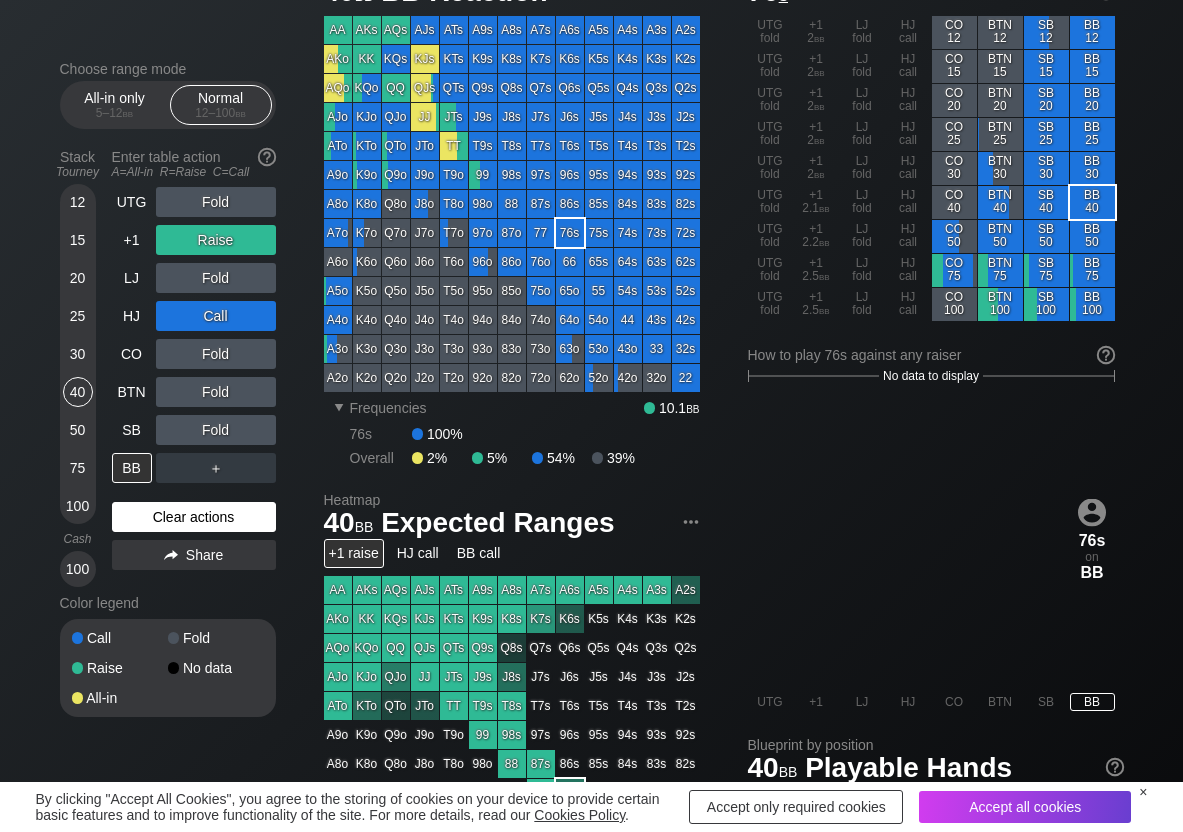 click on "Clear actions" at bounding box center (194, 517) 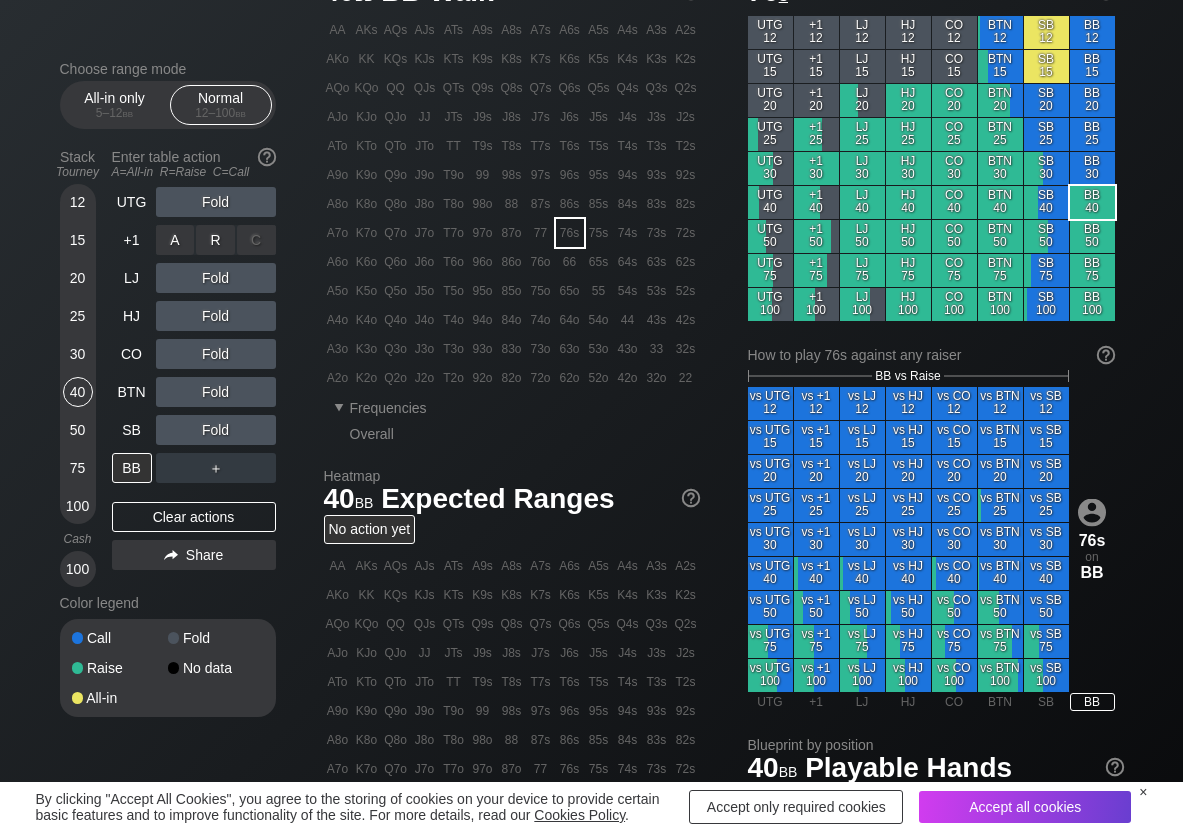 click on "R ✕" at bounding box center [215, 240] 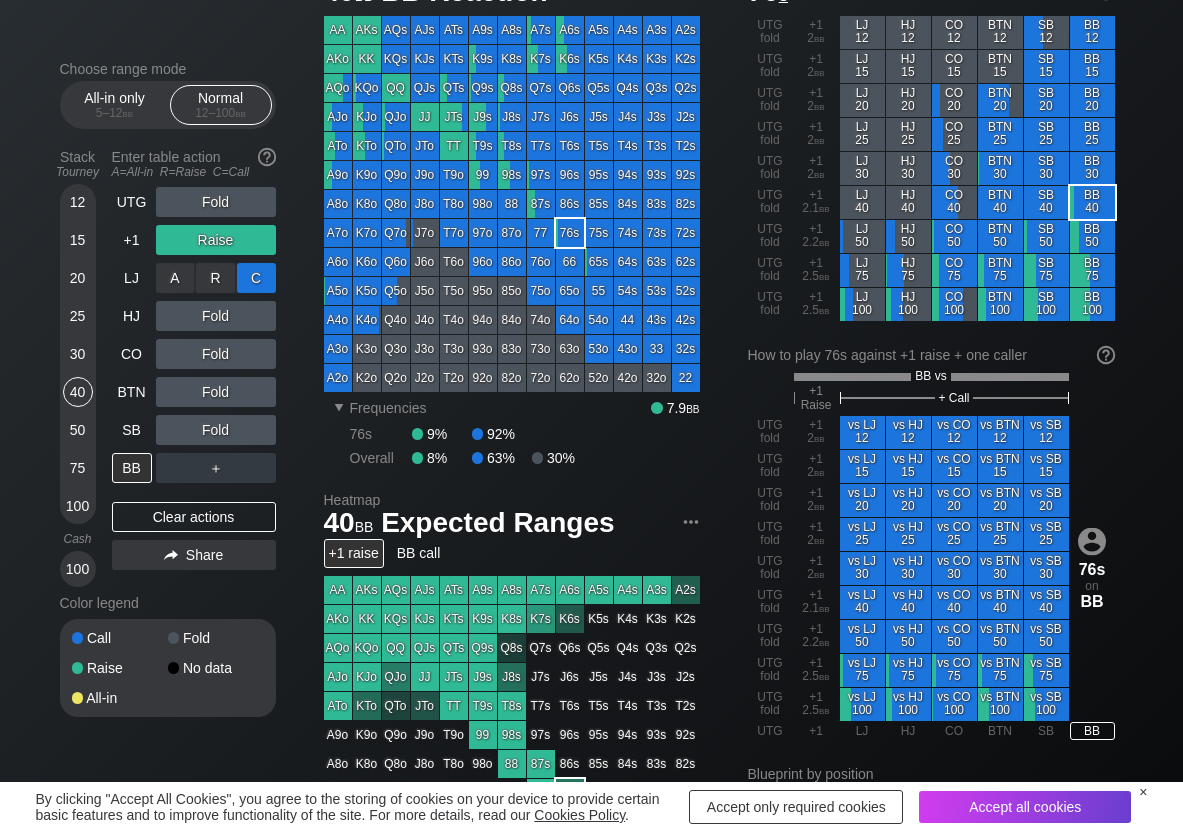 click on "C ✕" at bounding box center (256, 278) 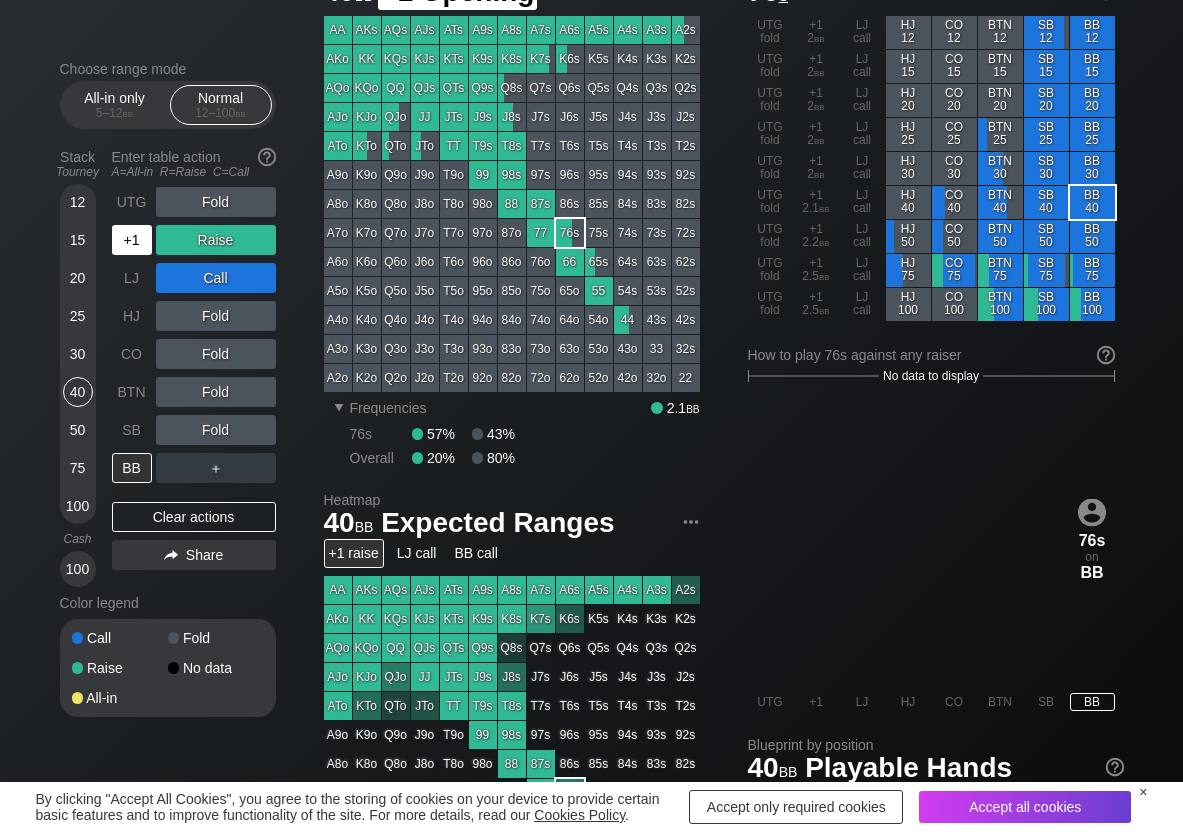 click on "+1" at bounding box center [132, 240] 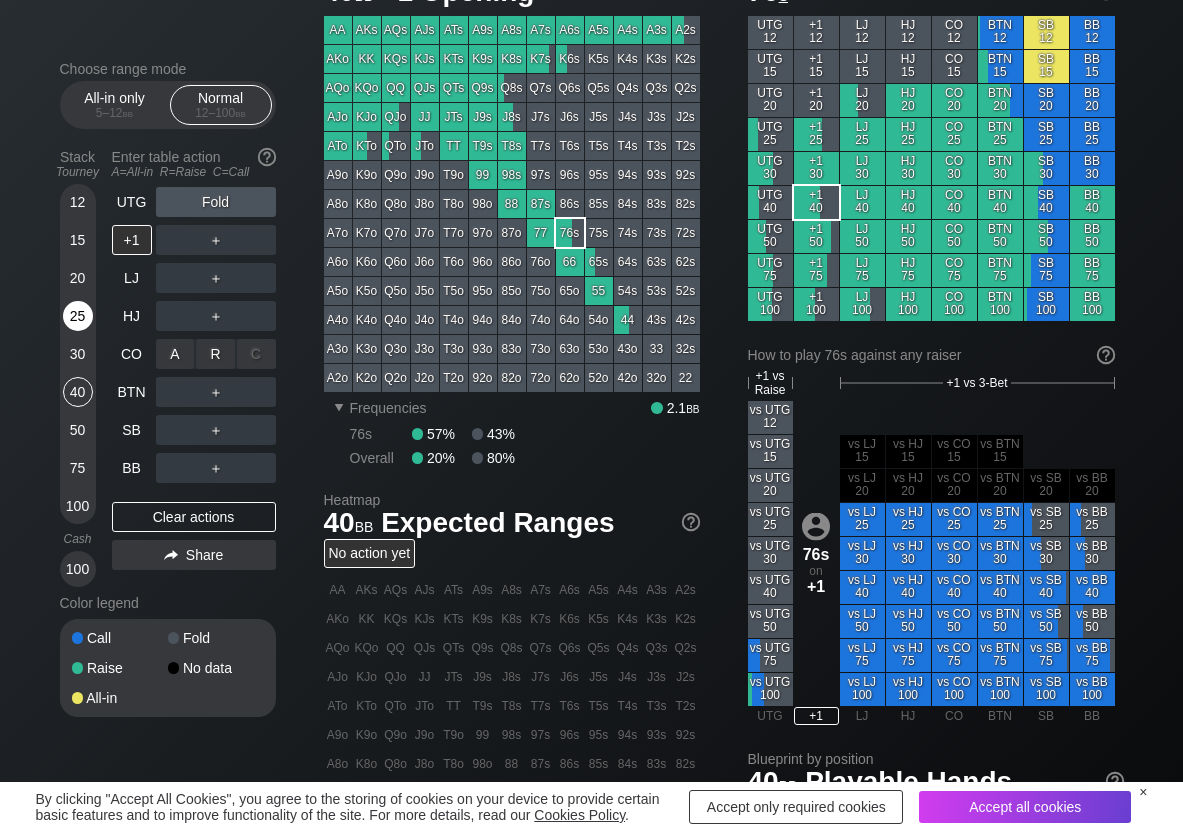 drag, startPoint x: 156, startPoint y: 365, endPoint x: 89, endPoint y: 302, distance: 91.967384 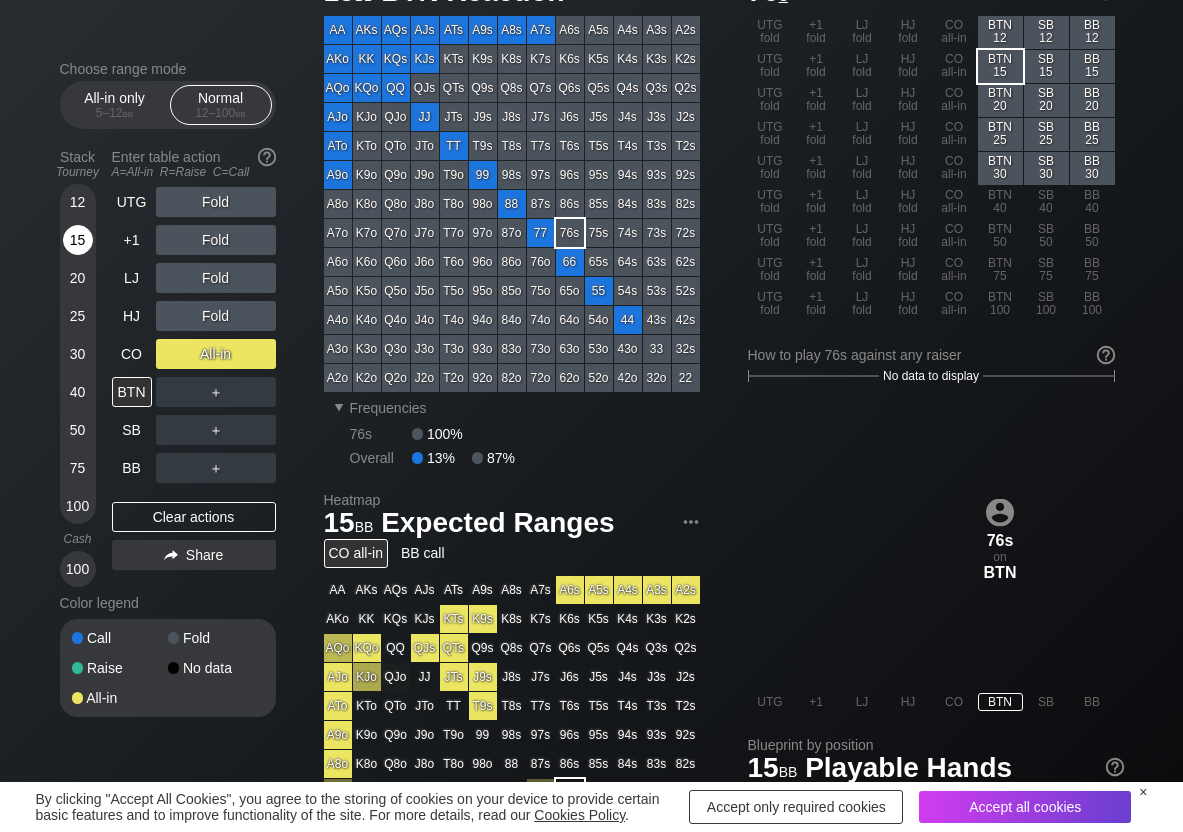 click on "15" at bounding box center (78, 240) 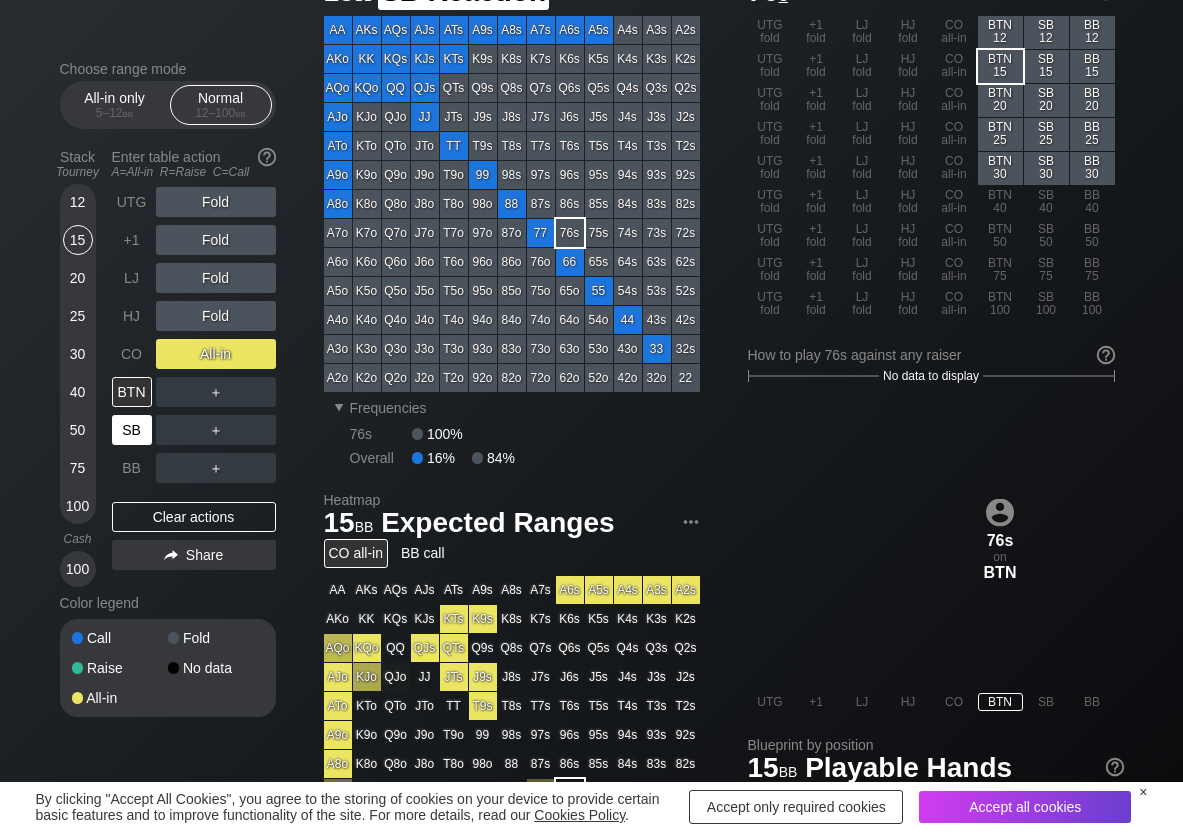click on "SB" at bounding box center (132, 430) 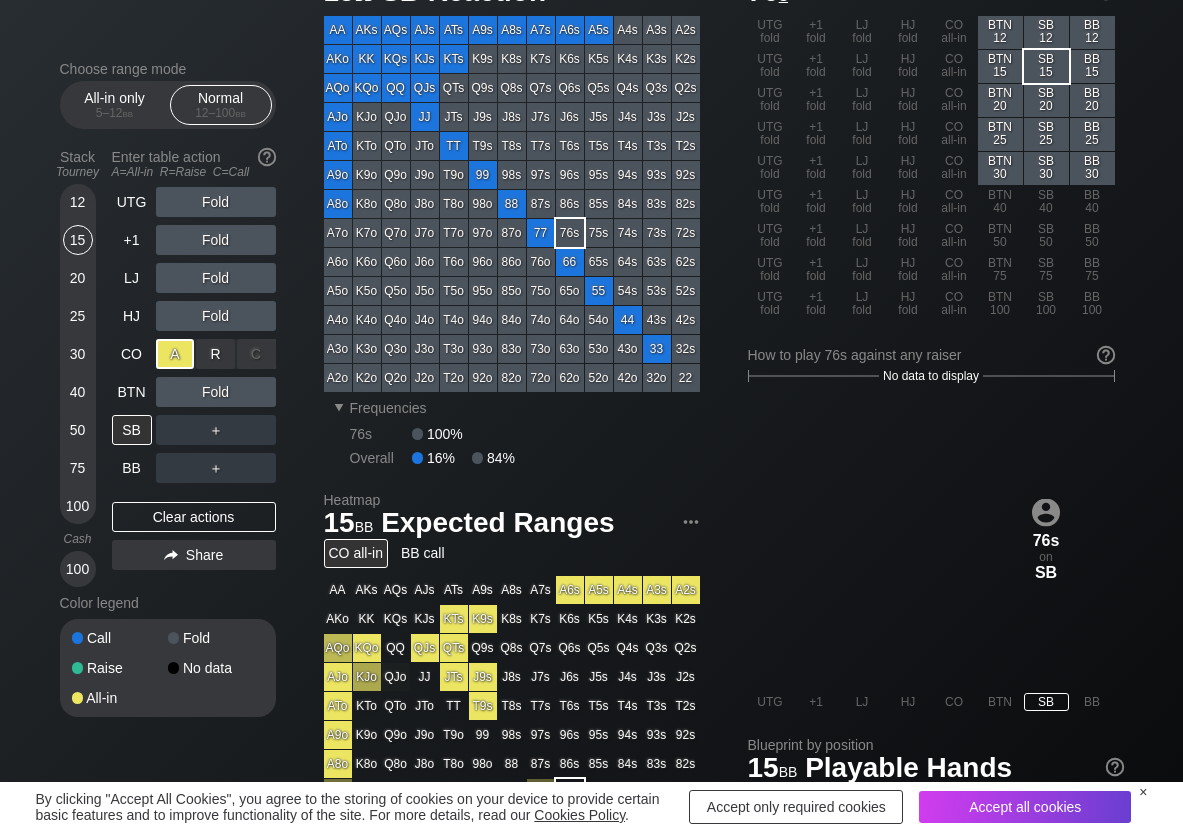 scroll, scrollTop: 0, scrollLeft: 0, axis: both 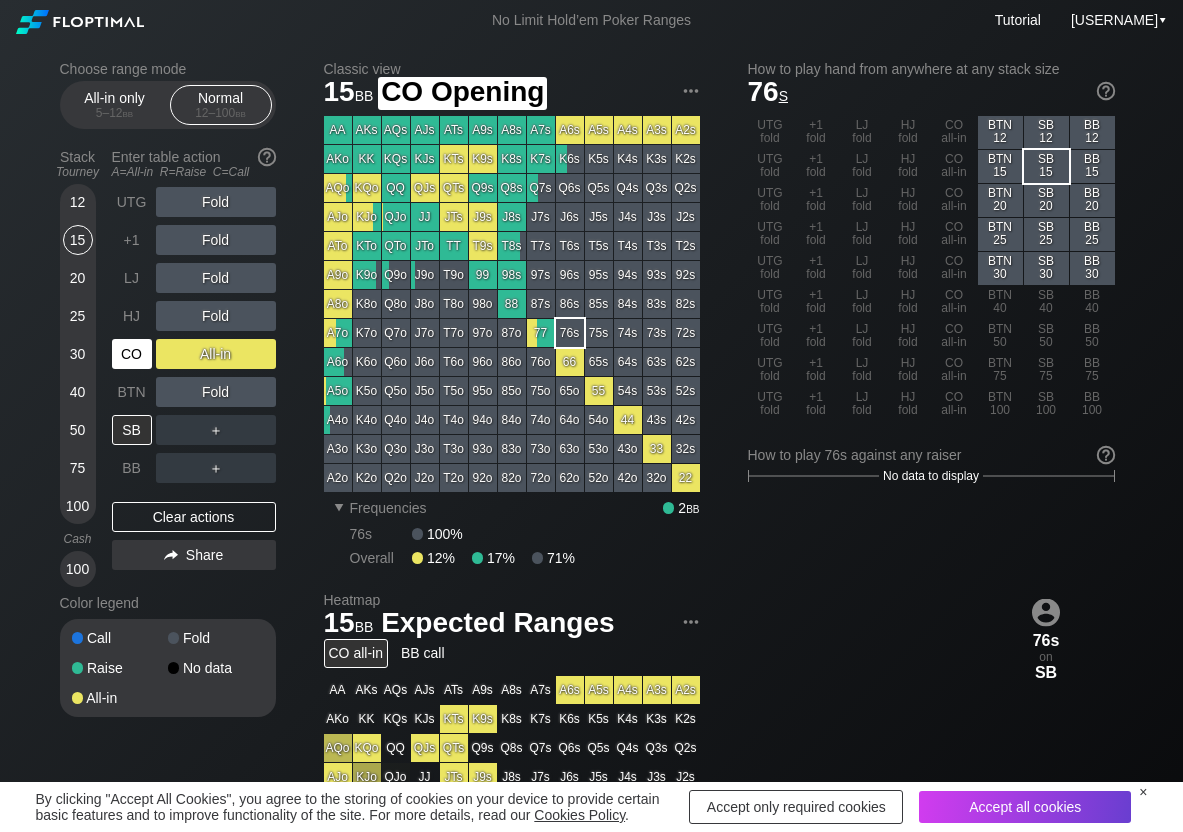 click on "CO" at bounding box center [132, 354] 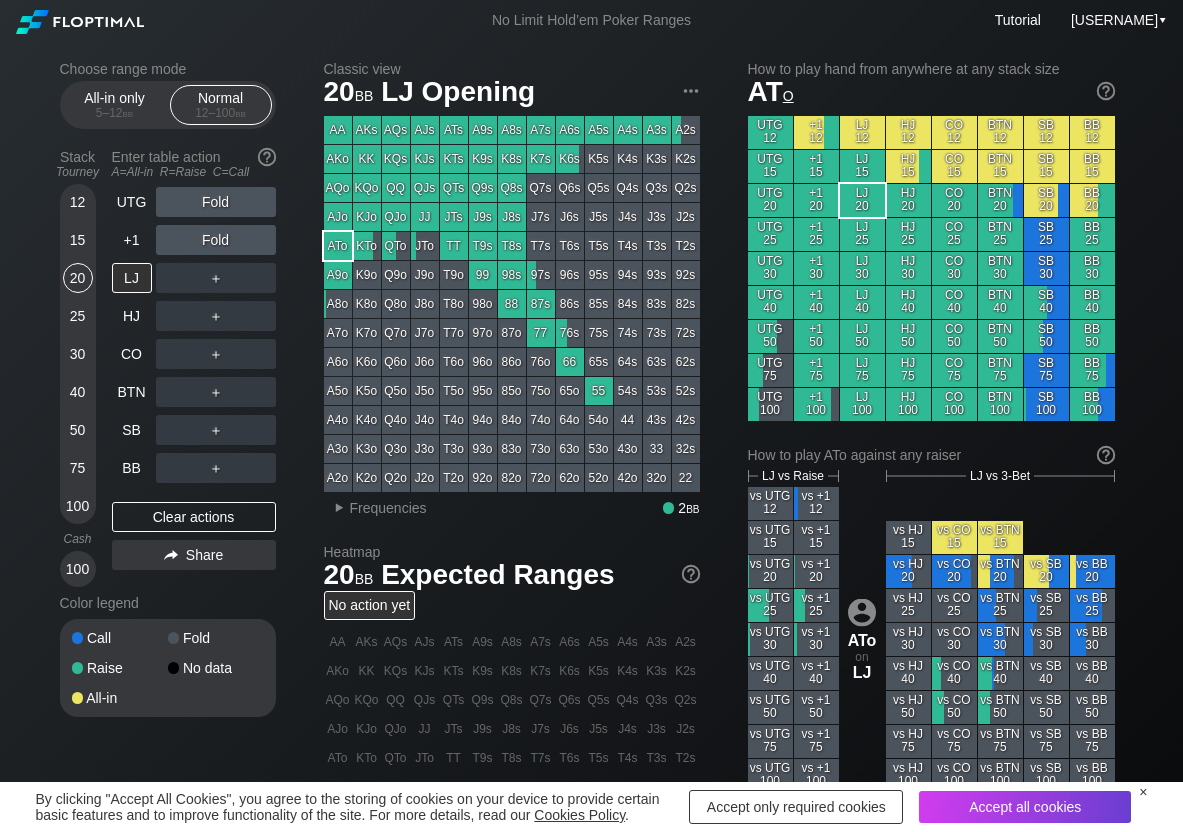 scroll, scrollTop: 100, scrollLeft: 0, axis: vertical 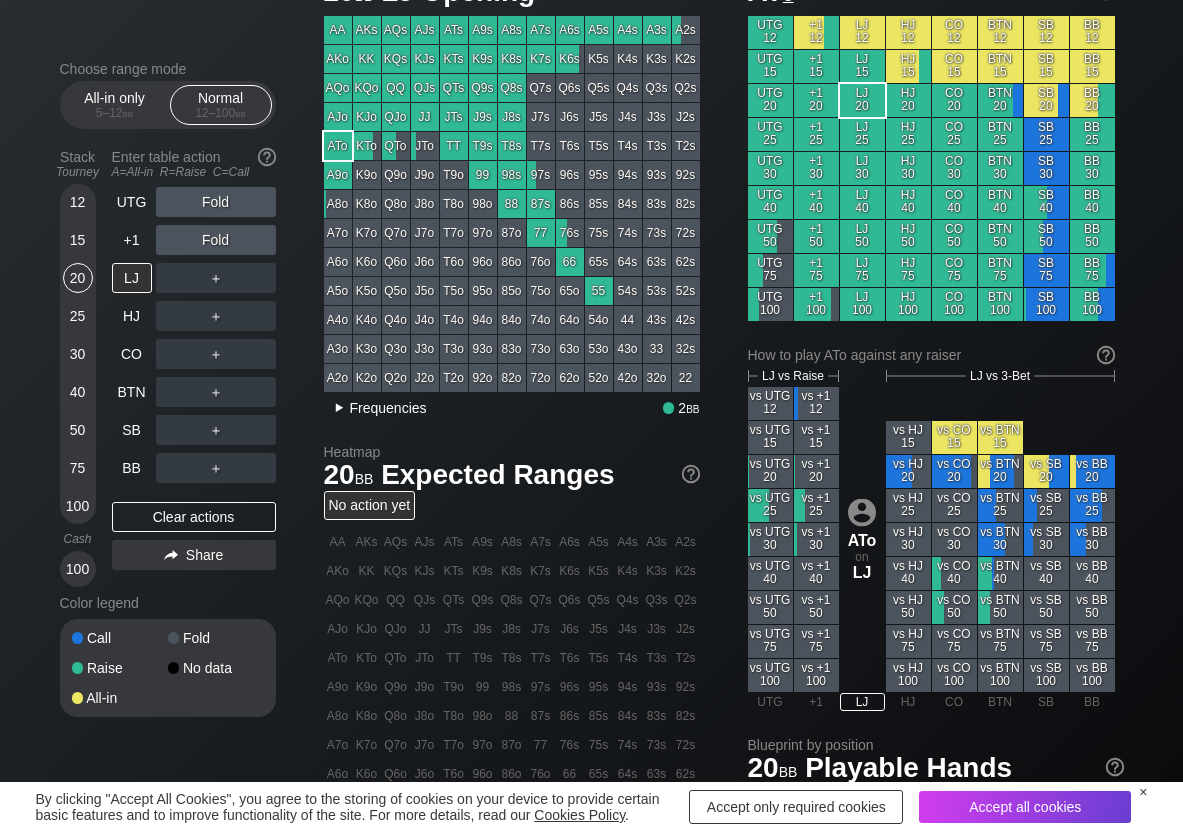 click on "▸ Frequencies" at bounding box center [375, 406] 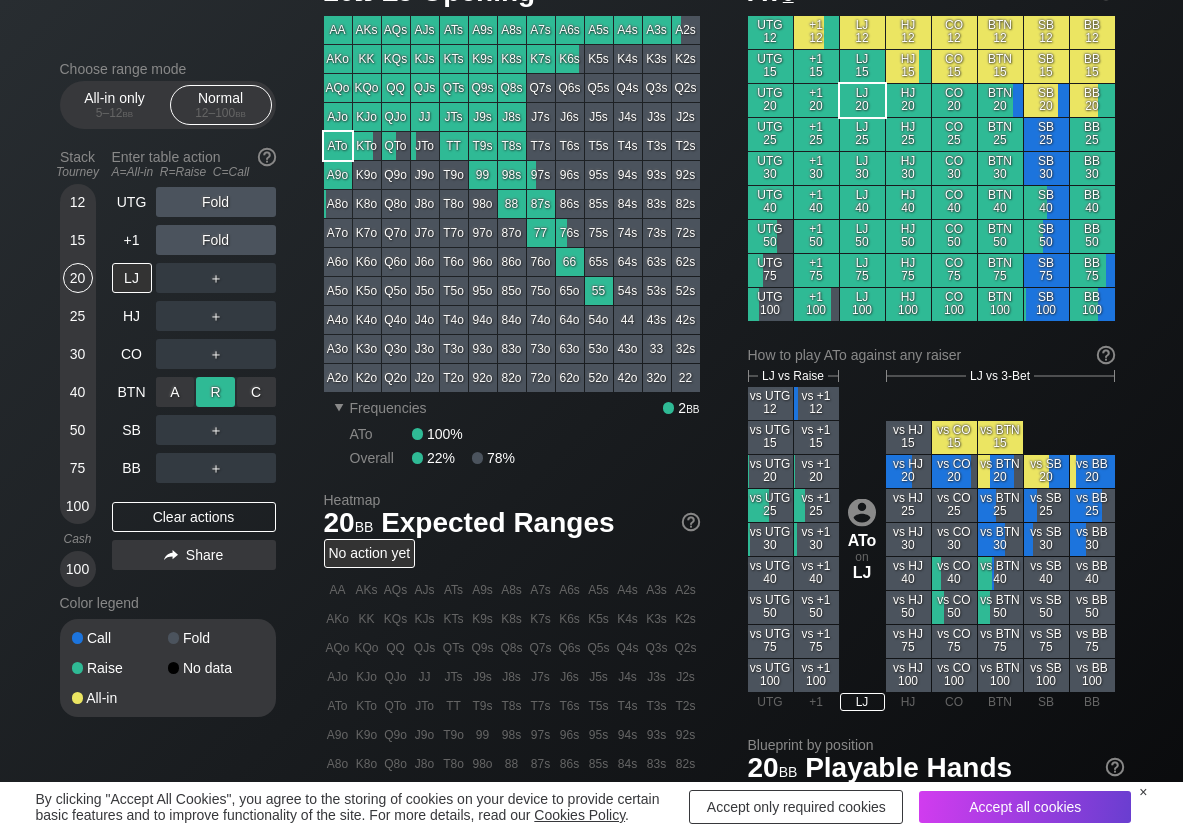 click on "R ✕" at bounding box center [215, 392] 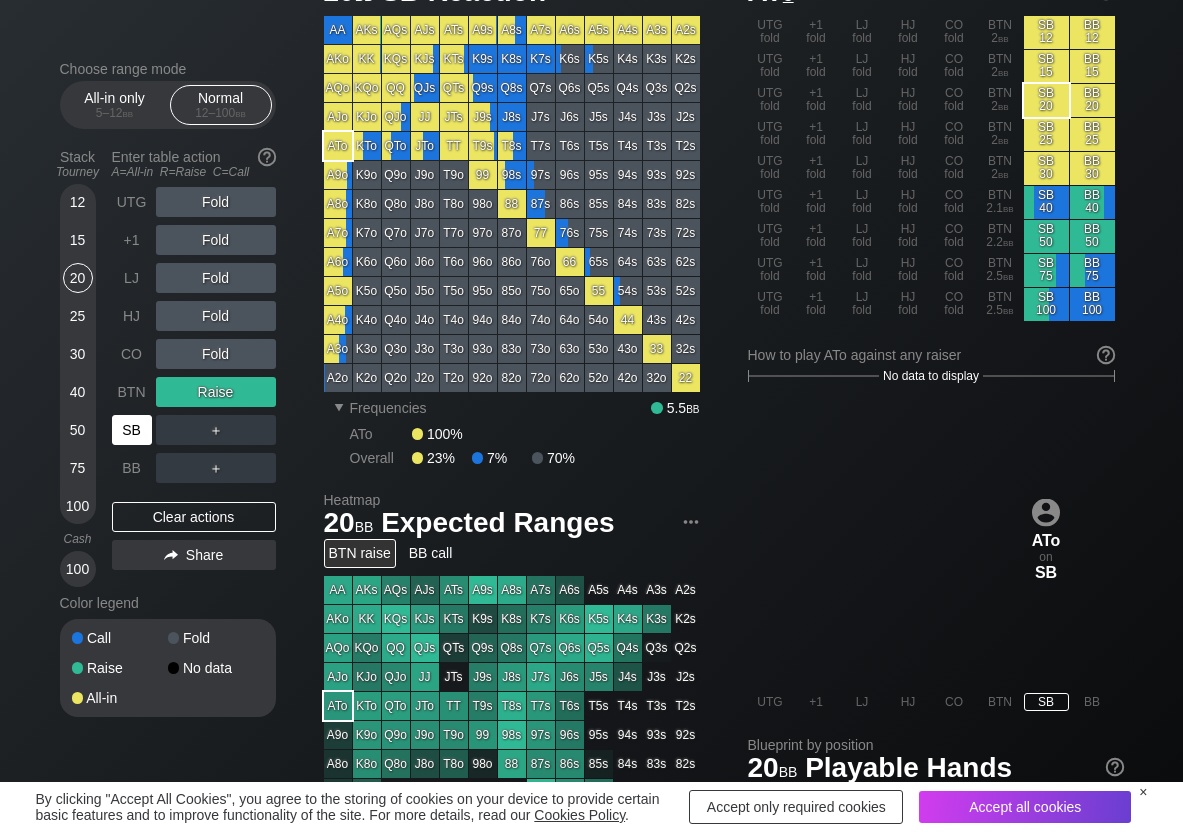 click on "SB" at bounding box center [132, 430] 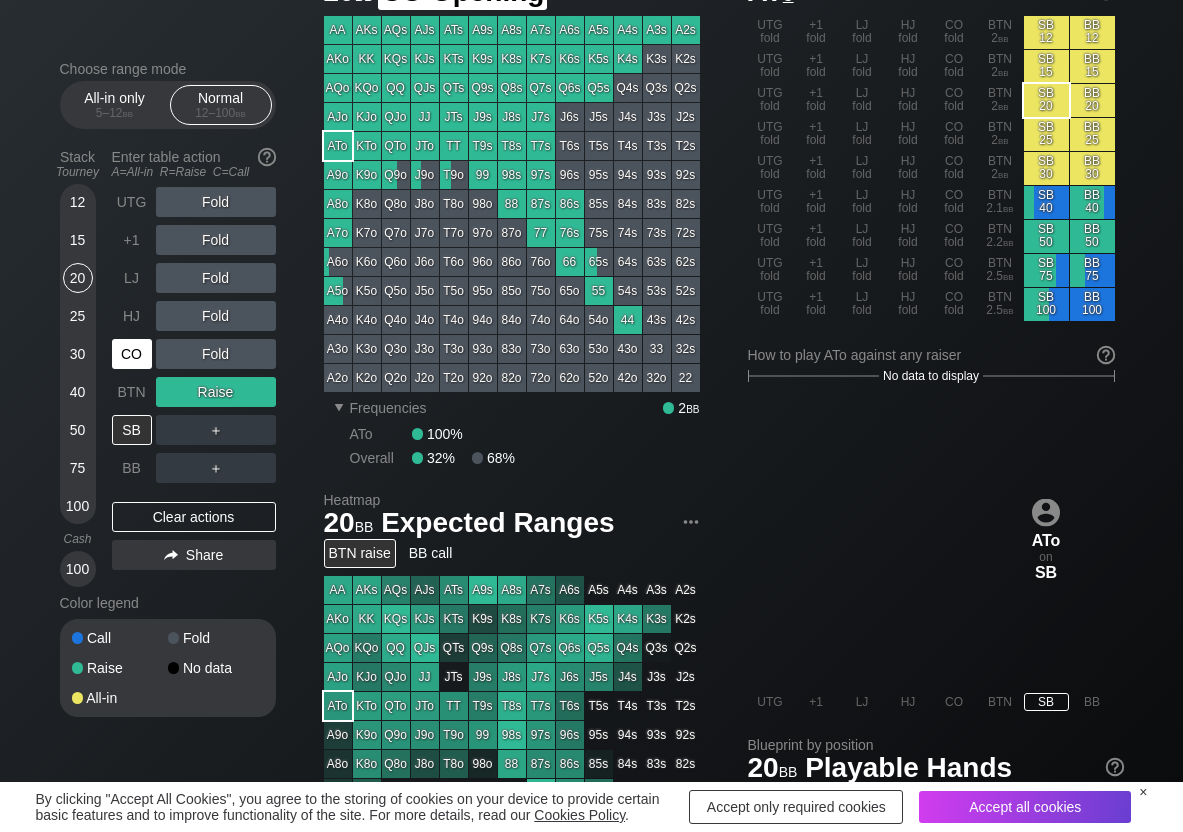 click on "CO" at bounding box center (132, 354) 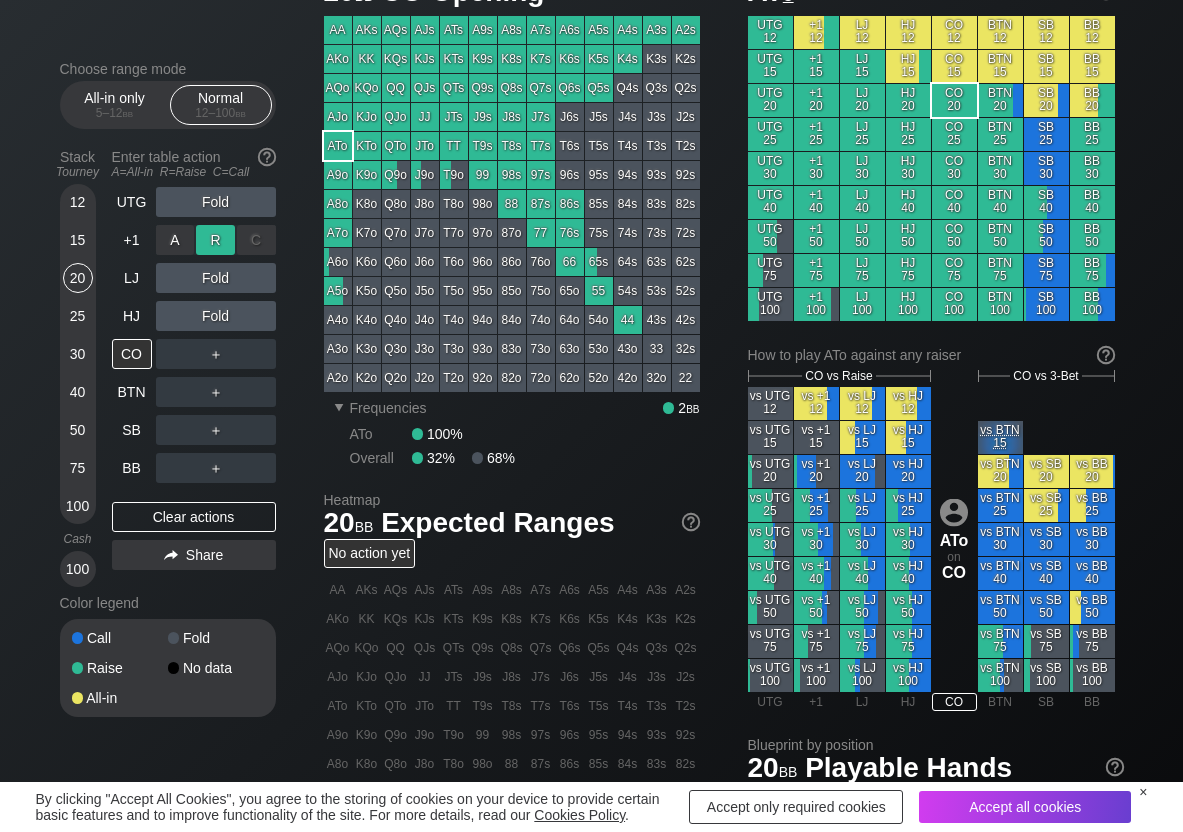 click on "R ✕" at bounding box center [215, 240] 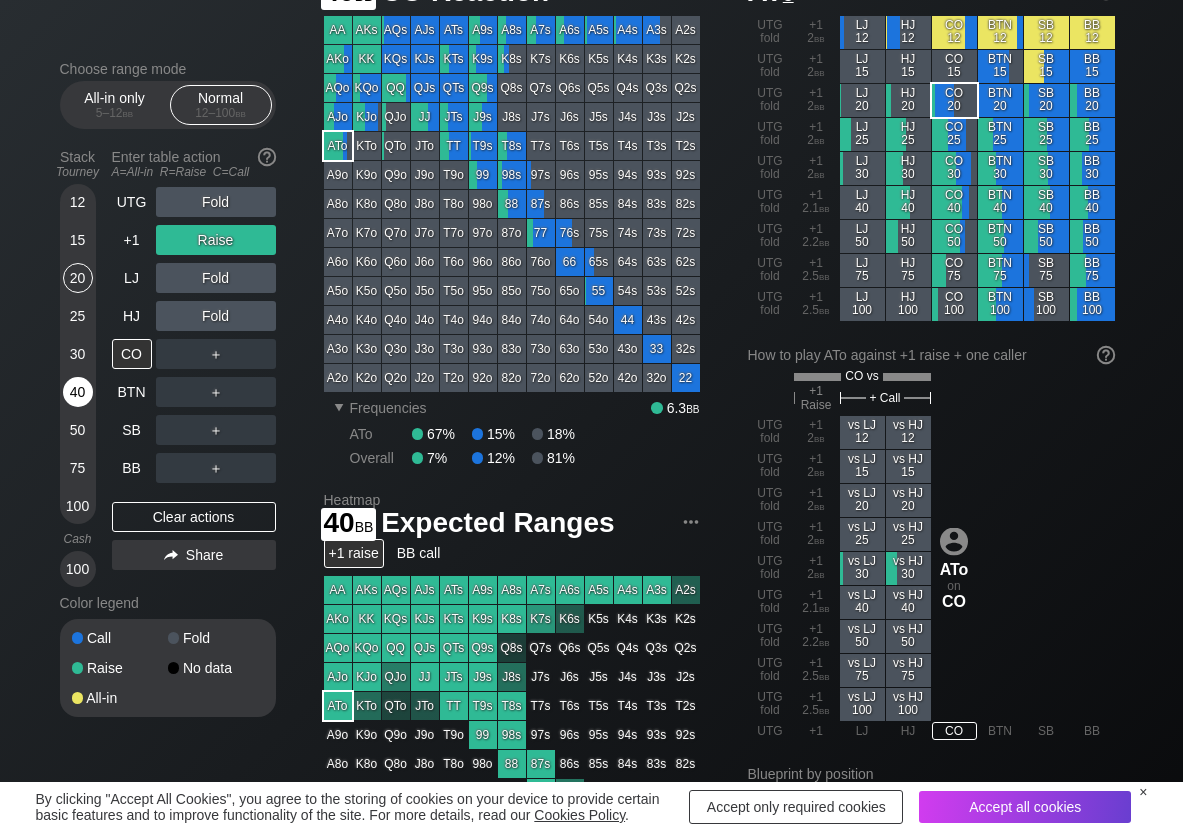 click on "40" at bounding box center (78, 392) 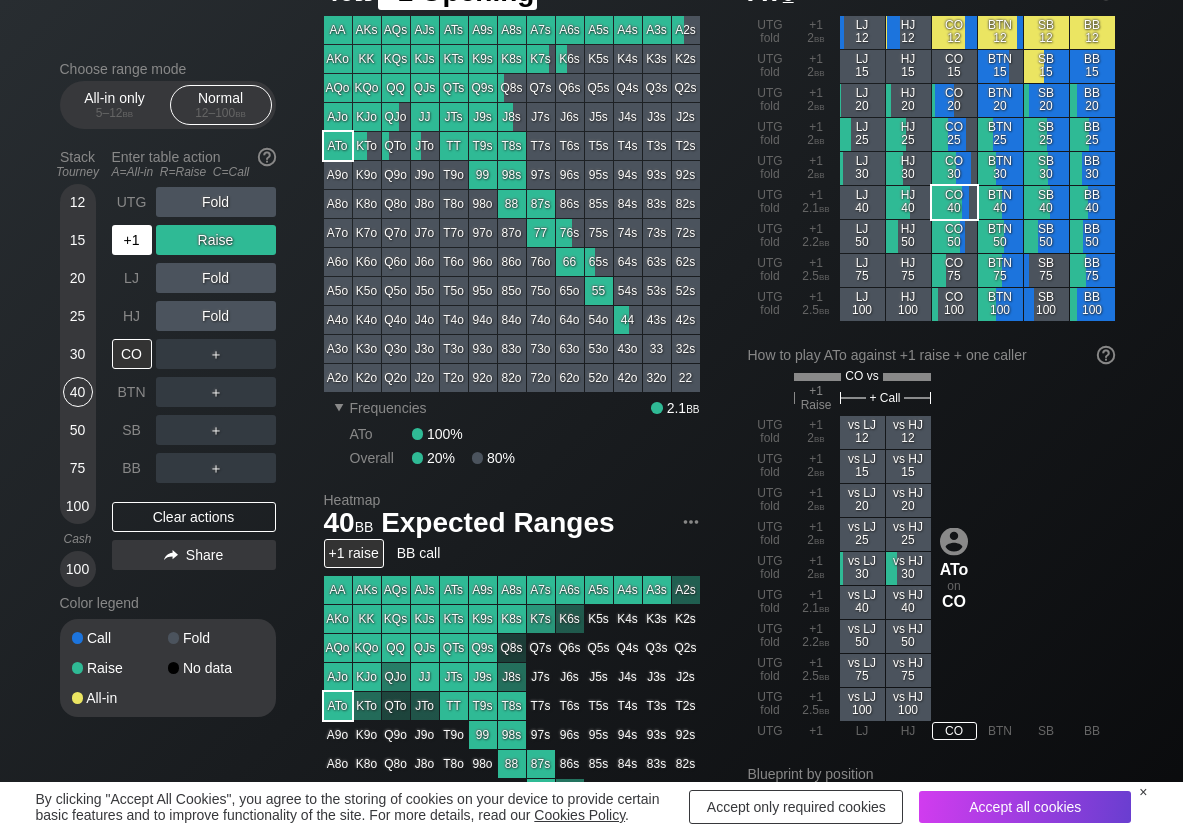 click on "+1" at bounding box center (132, 240) 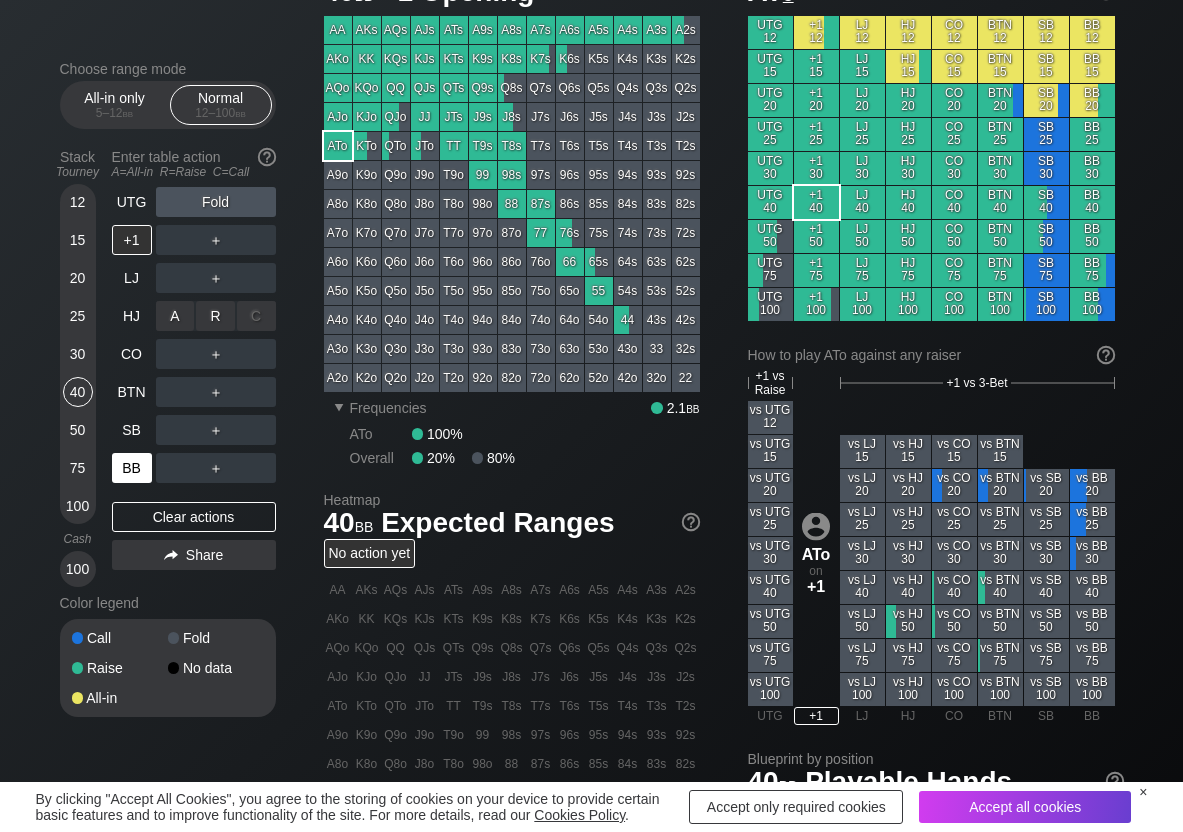 drag, startPoint x: 218, startPoint y: 317, endPoint x: 112, endPoint y: 455, distance: 174.01149 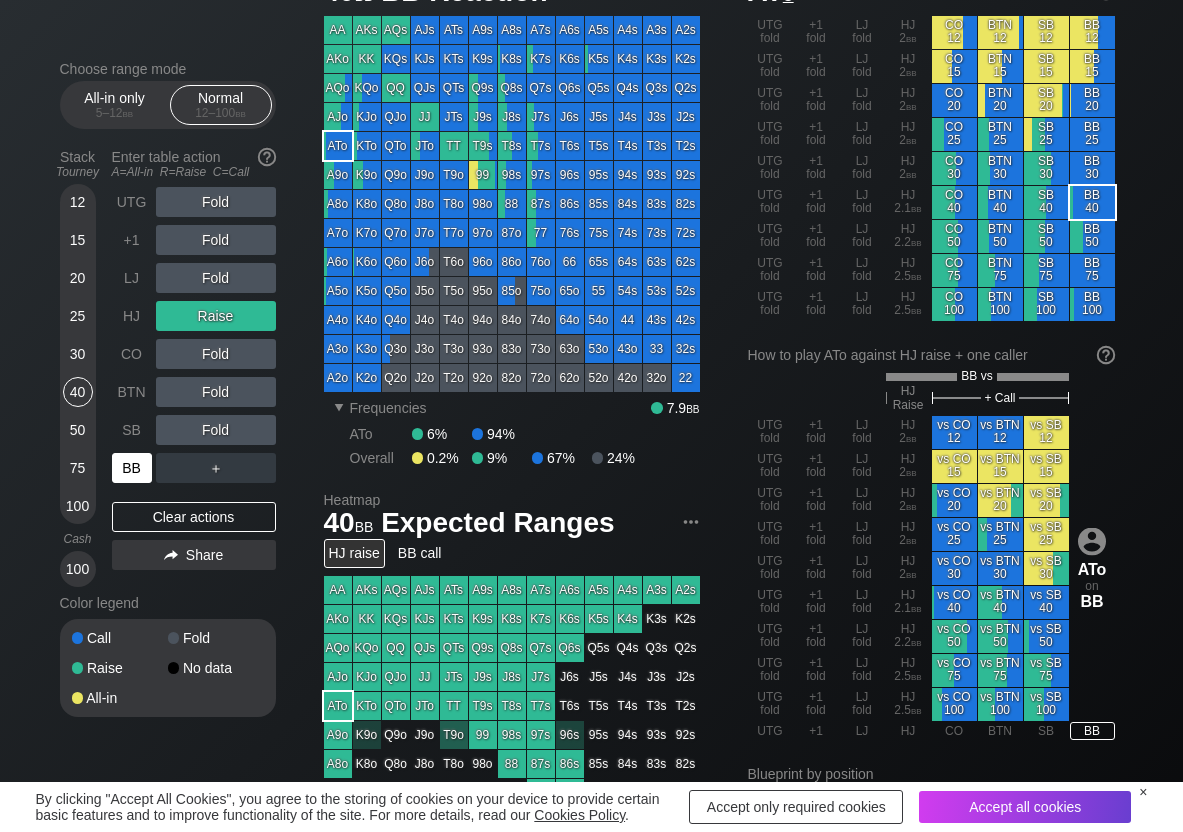 click on "BB" at bounding box center [132, 468] 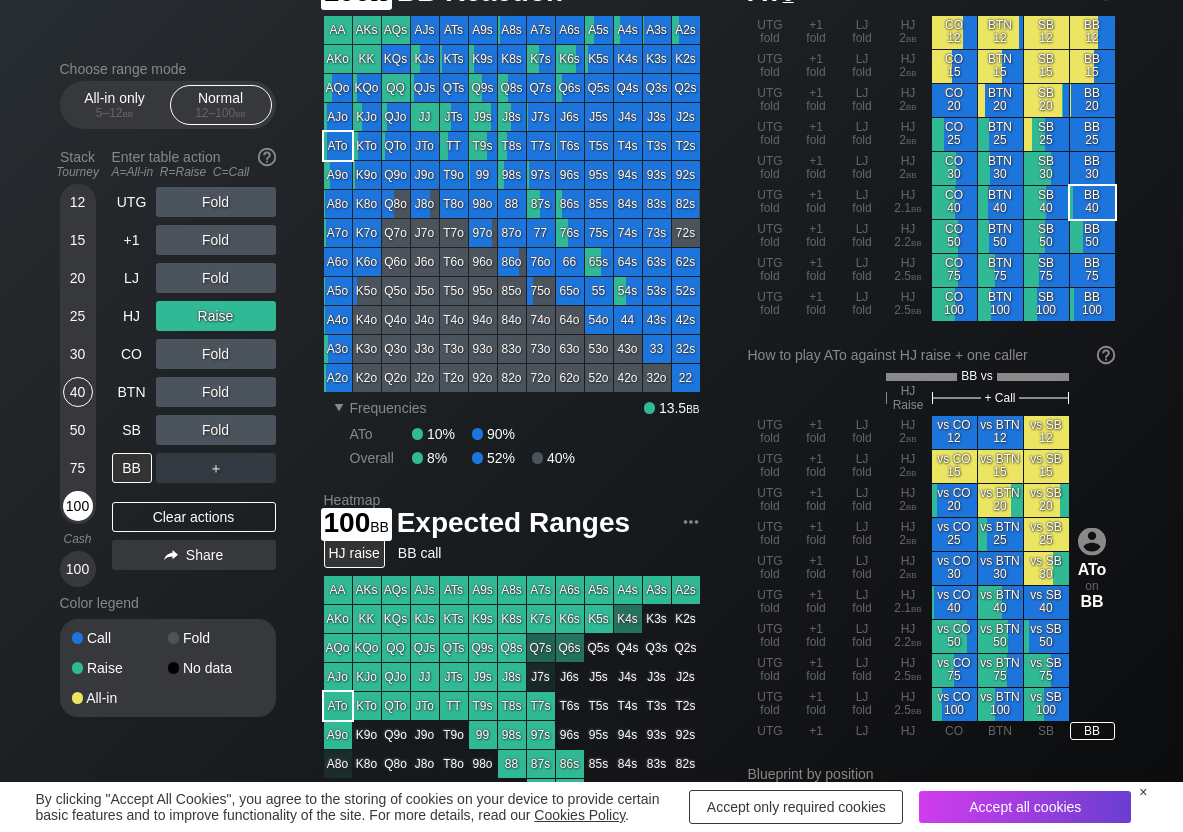 click on "100" at bounding box center [78, 506] 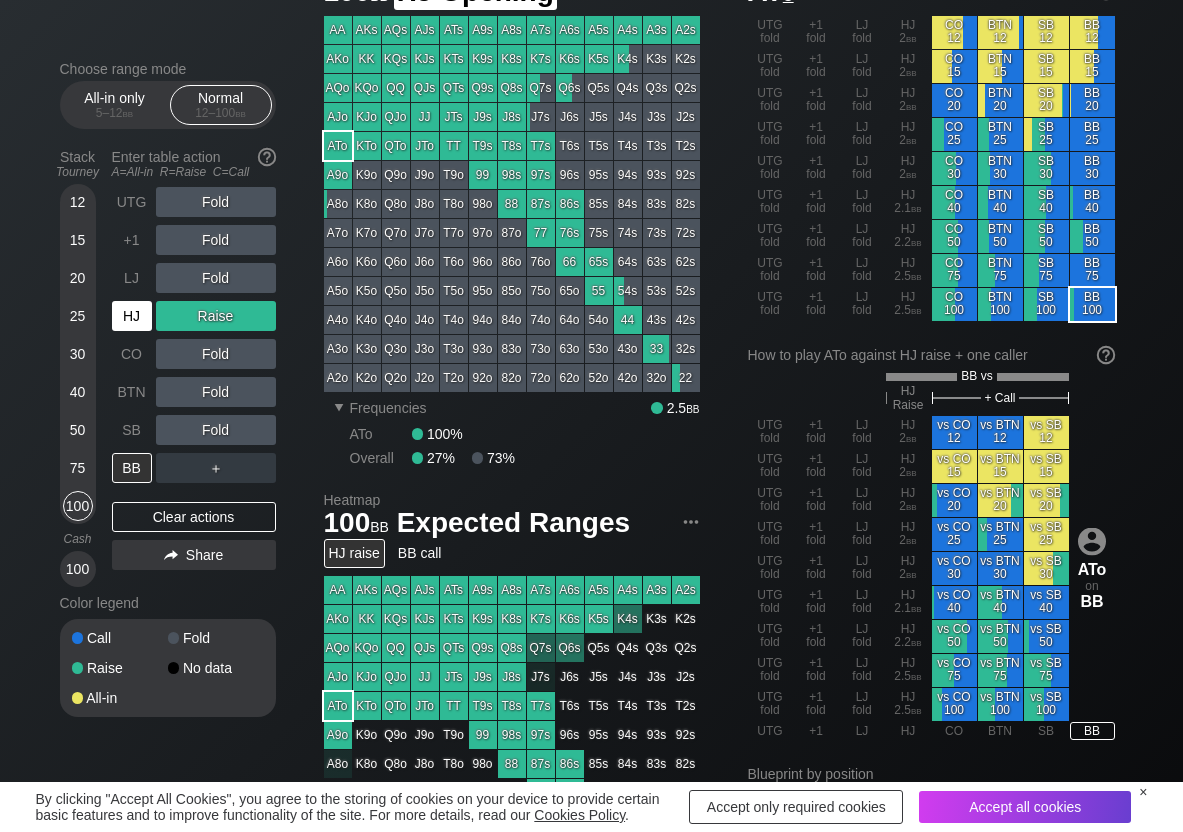 click on "HJ" at bounding box center (132, 316) 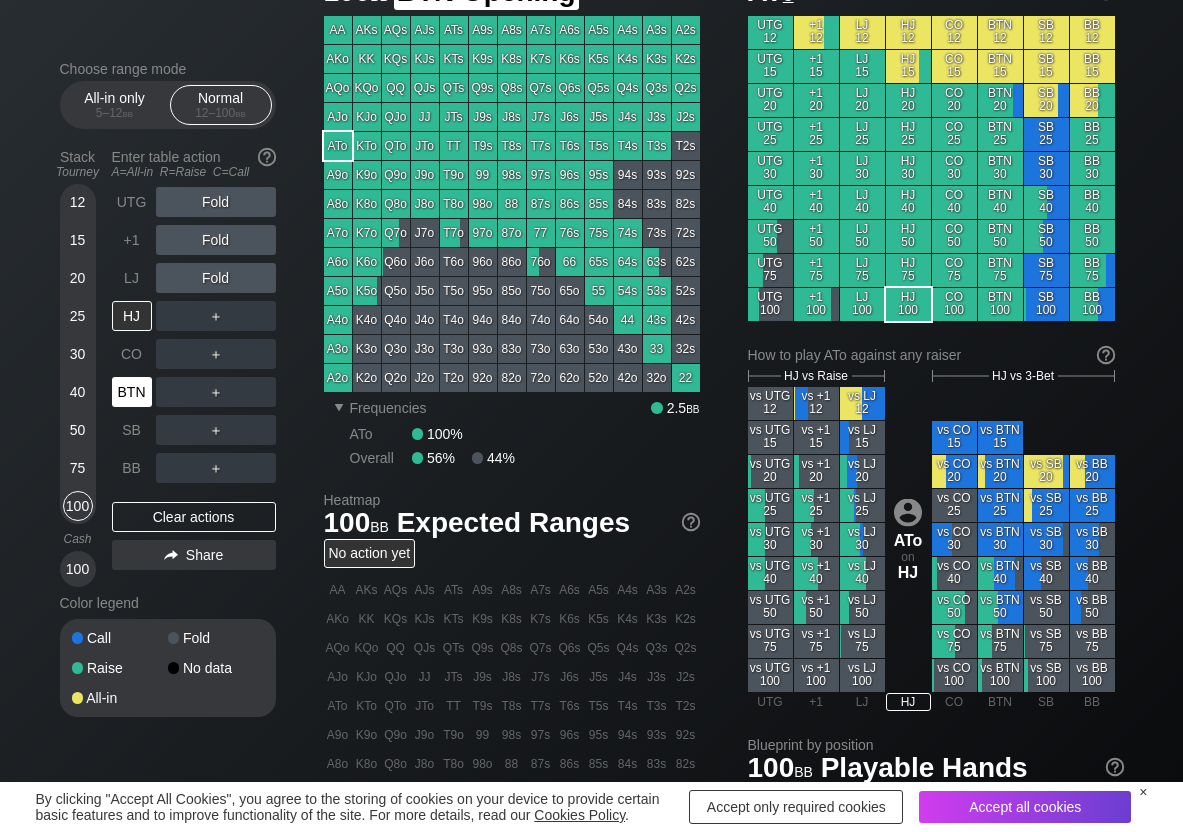 click on "BTN" at bounding box center [132, 392] 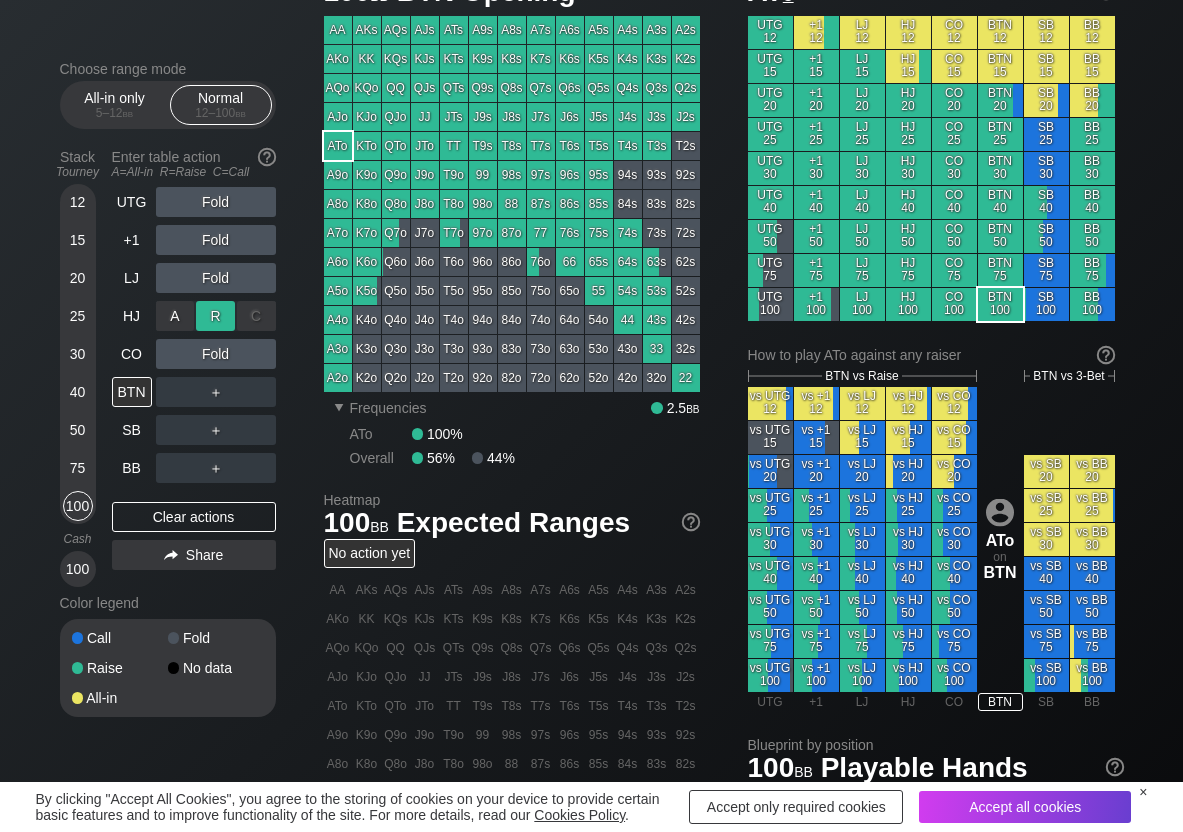 click on "R ✕" at bounding box center [215, 316] 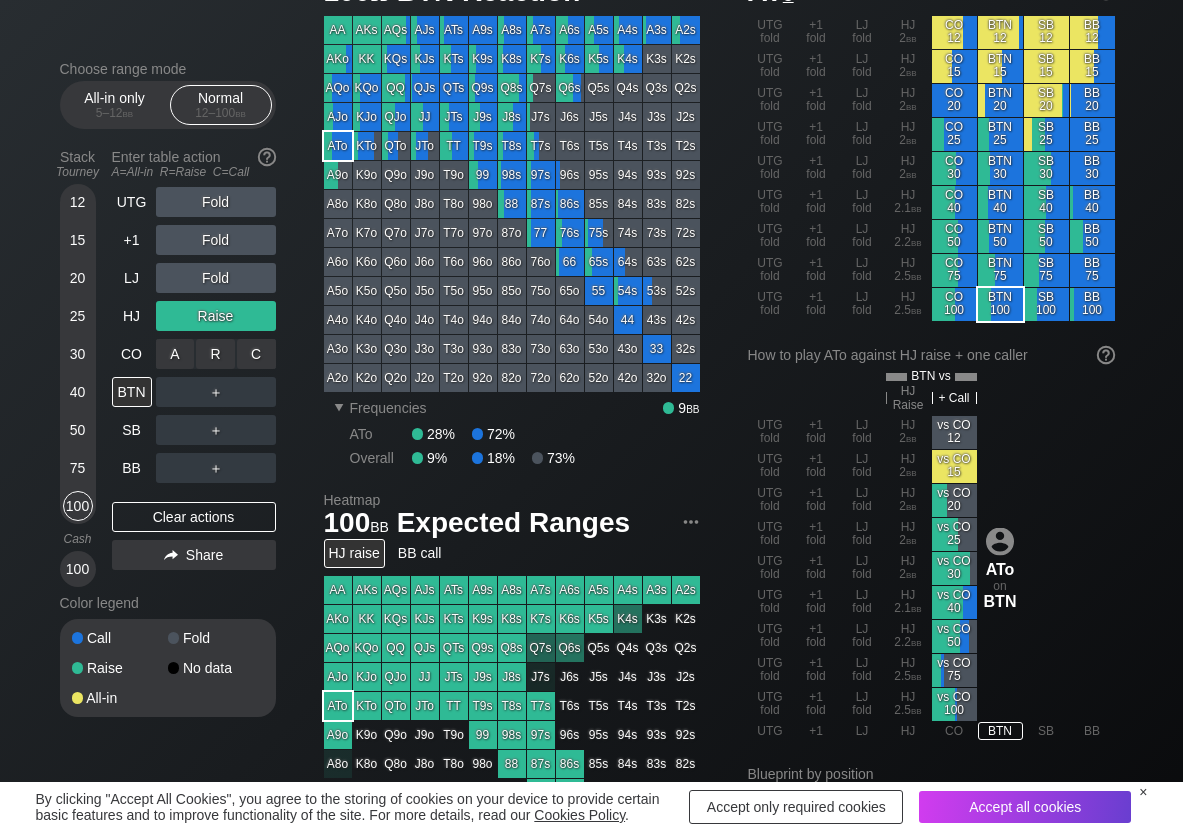 click on "A ✕ R ✕ C ✕ Fold" at bounding box center [216, 354] 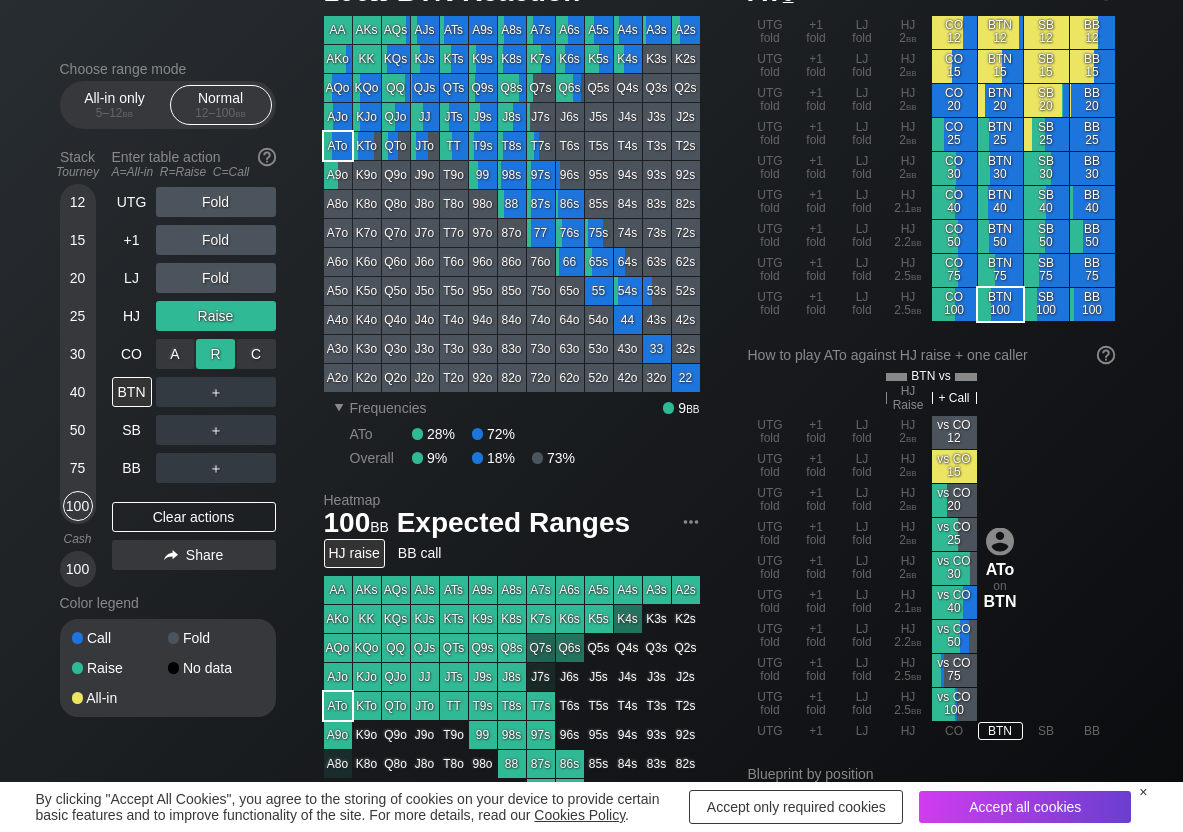 click on "R ✕" at bounding box center (215, 354) 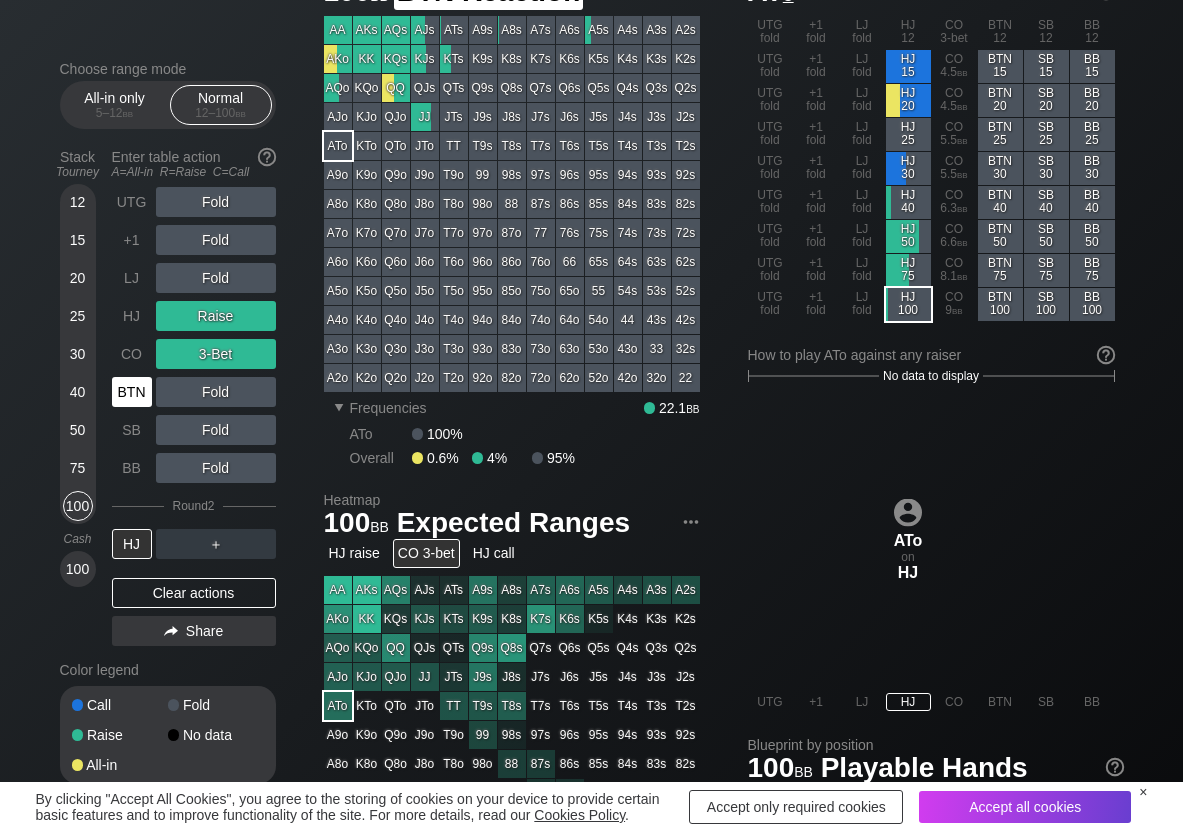 click on "BTN" at bounding box center (132, 392) 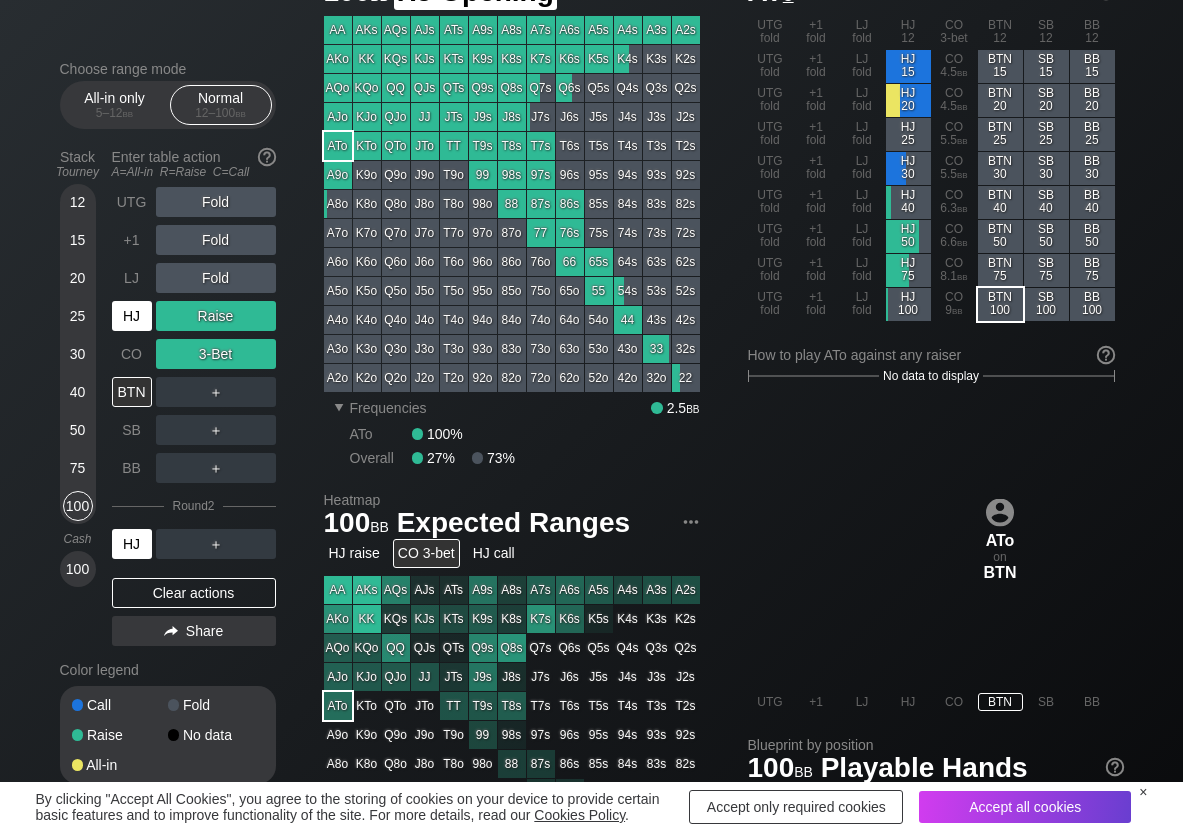 click on "HJ" at bounding box center (132, 316) 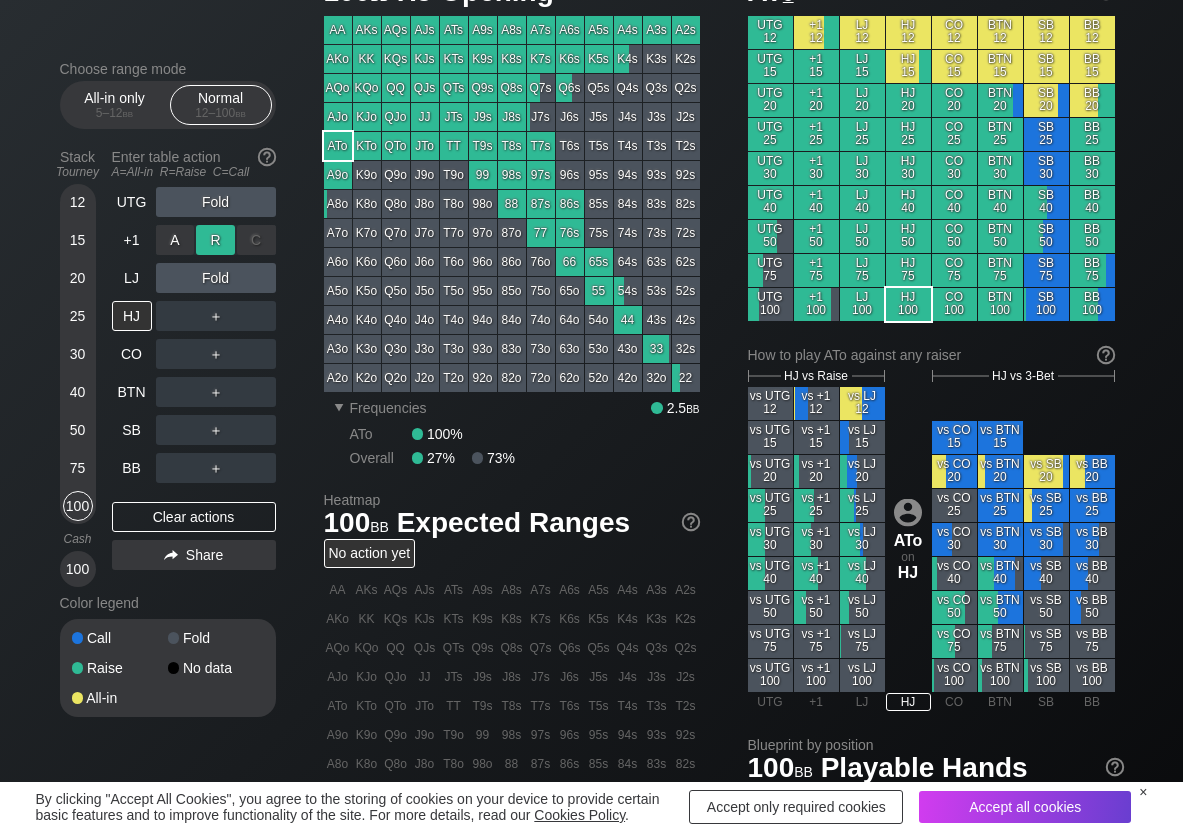 click on "R ✕" at bounding box center [215, 240] 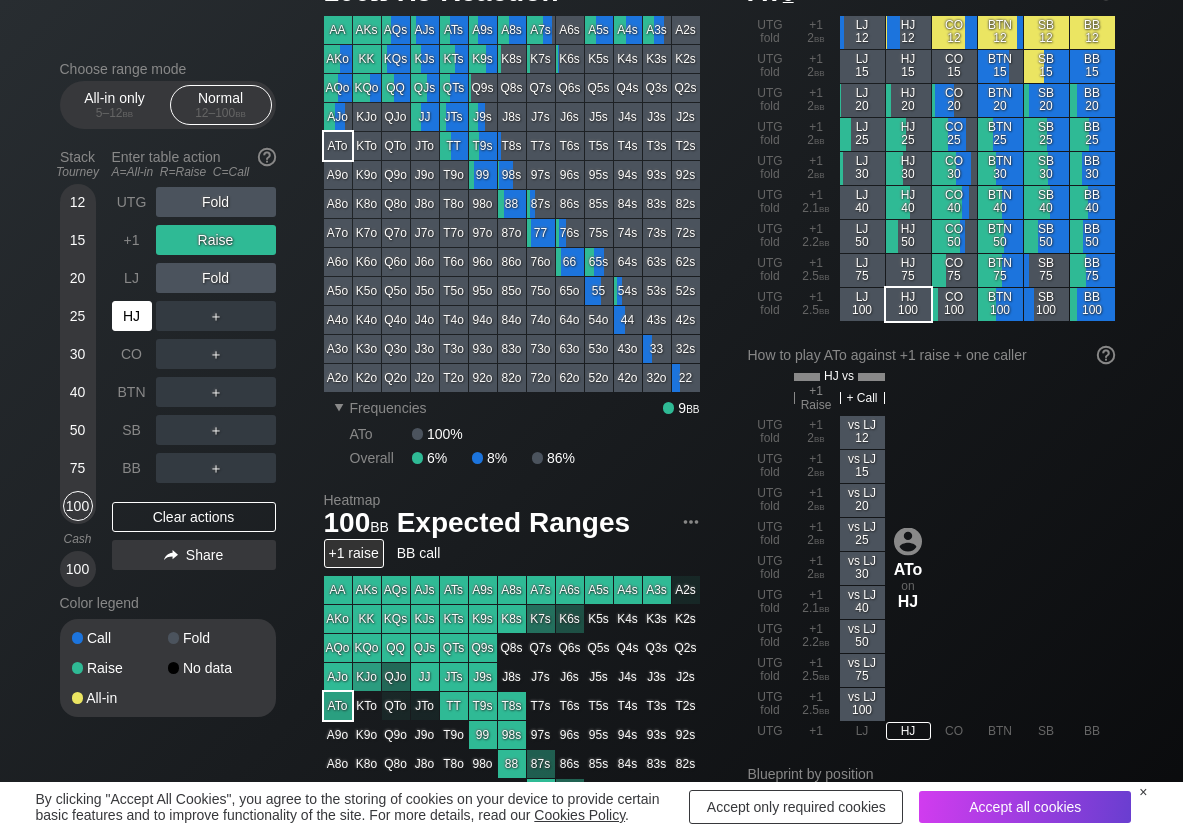 click on "HJ" at bounding box center (132, 316) 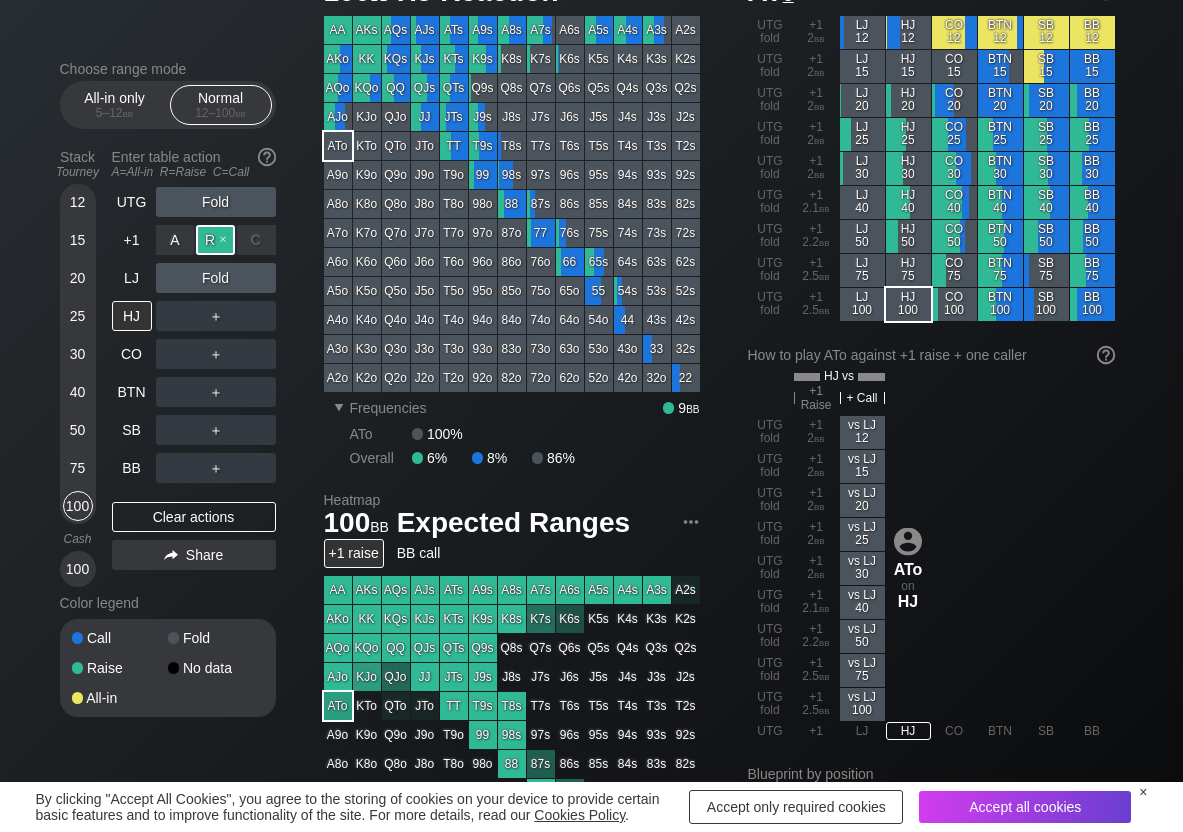 click on "R ✕" at bounding box center (215, 240) 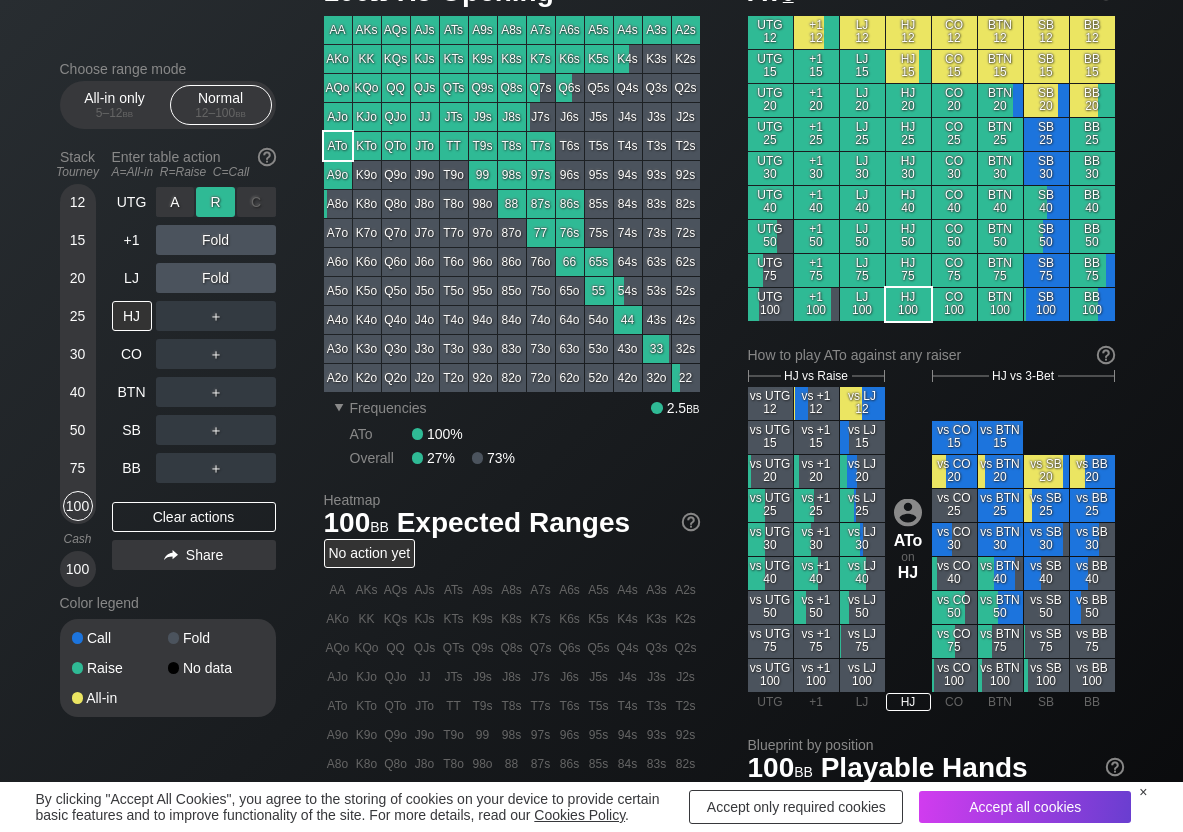 click on "R ✕" at bounding box center [215, 202] 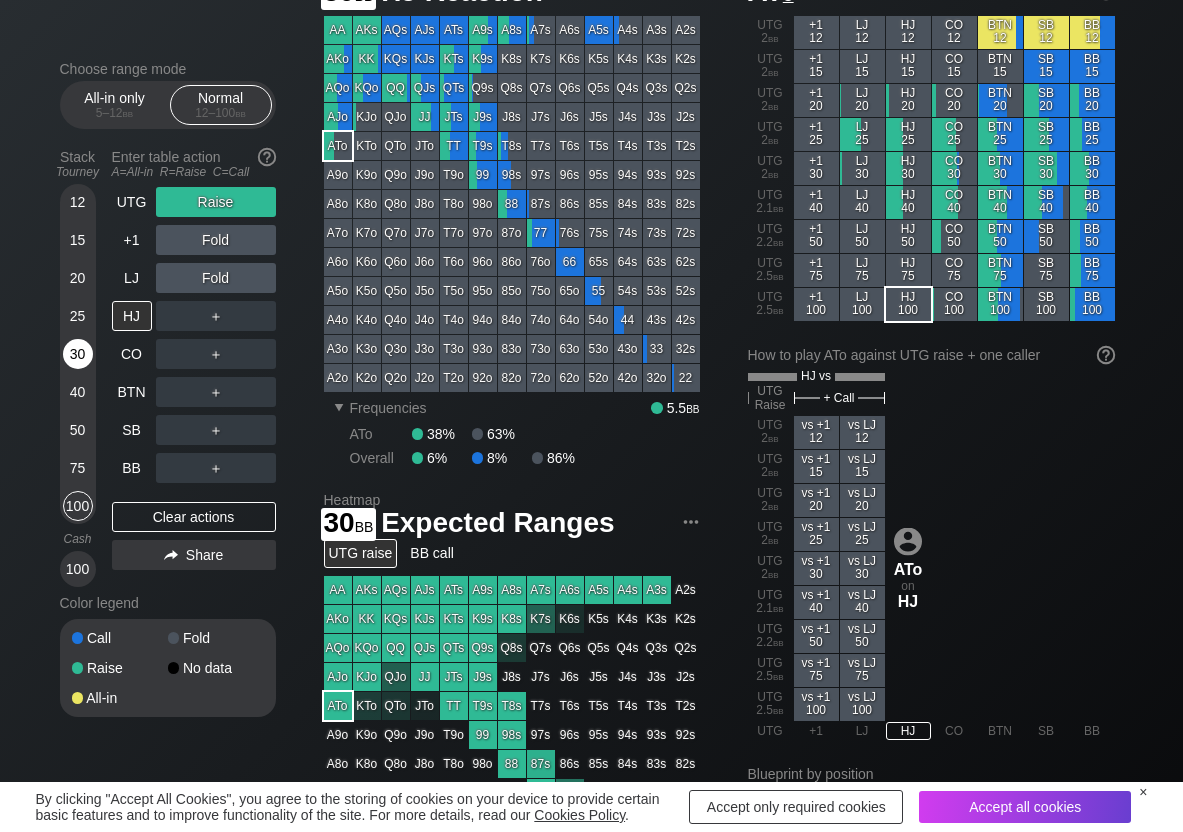 click on "30" at bounding box center [78, 354] 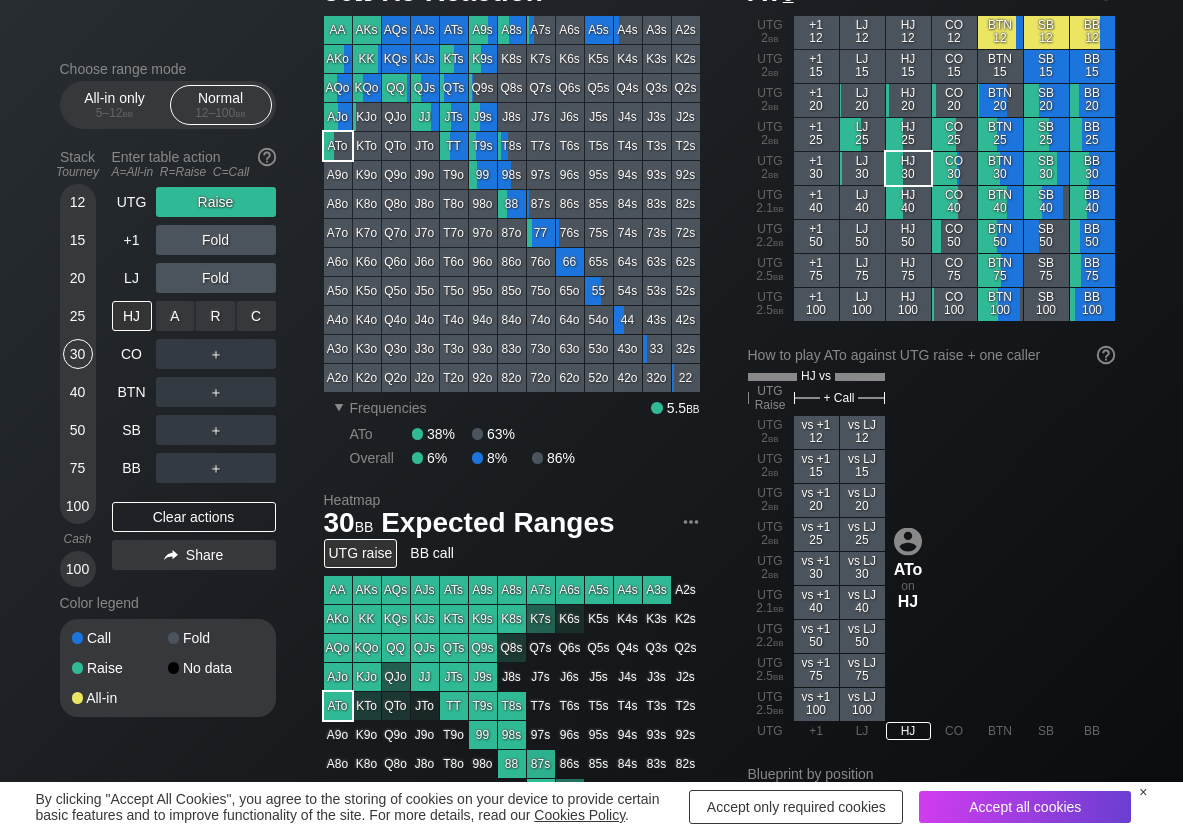 click on "R ✕" at bounding box center [215, 316] 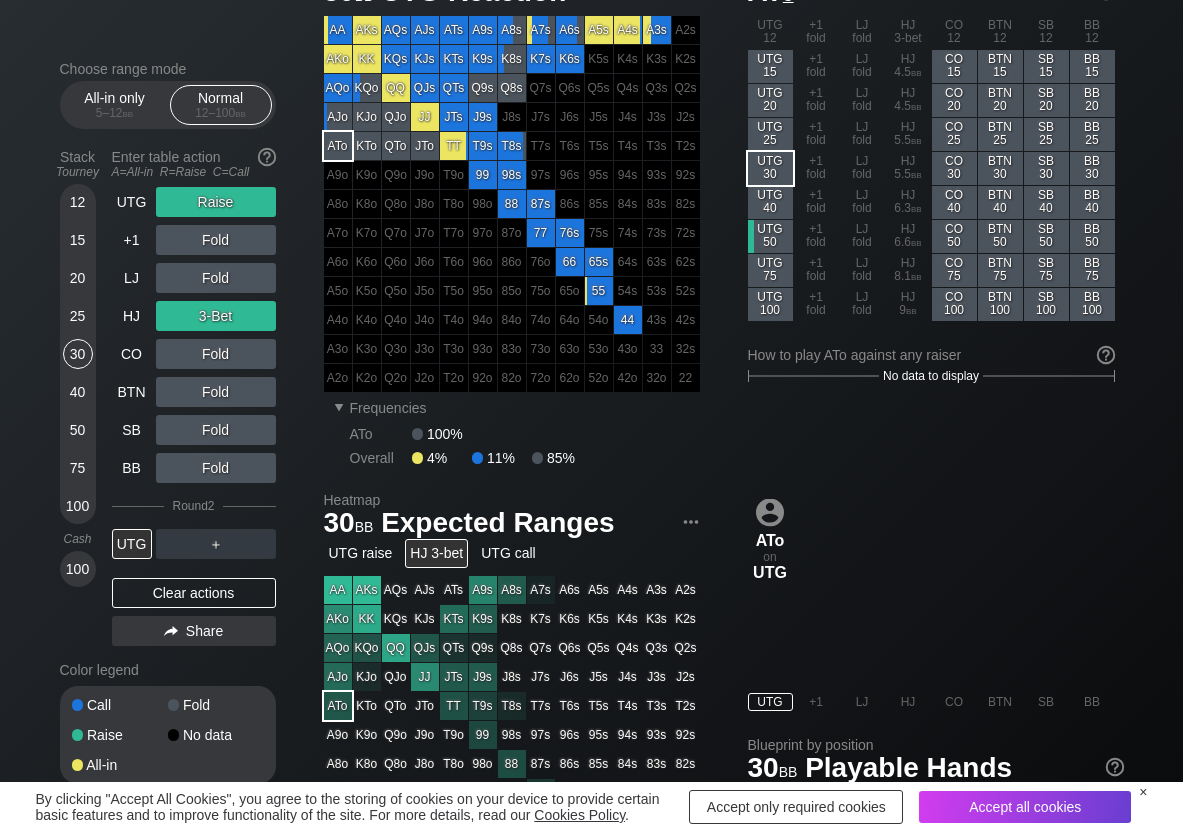 click on "Enter table action A=All-in  R=Raise  C=Call" at bounding box center (194, 164) 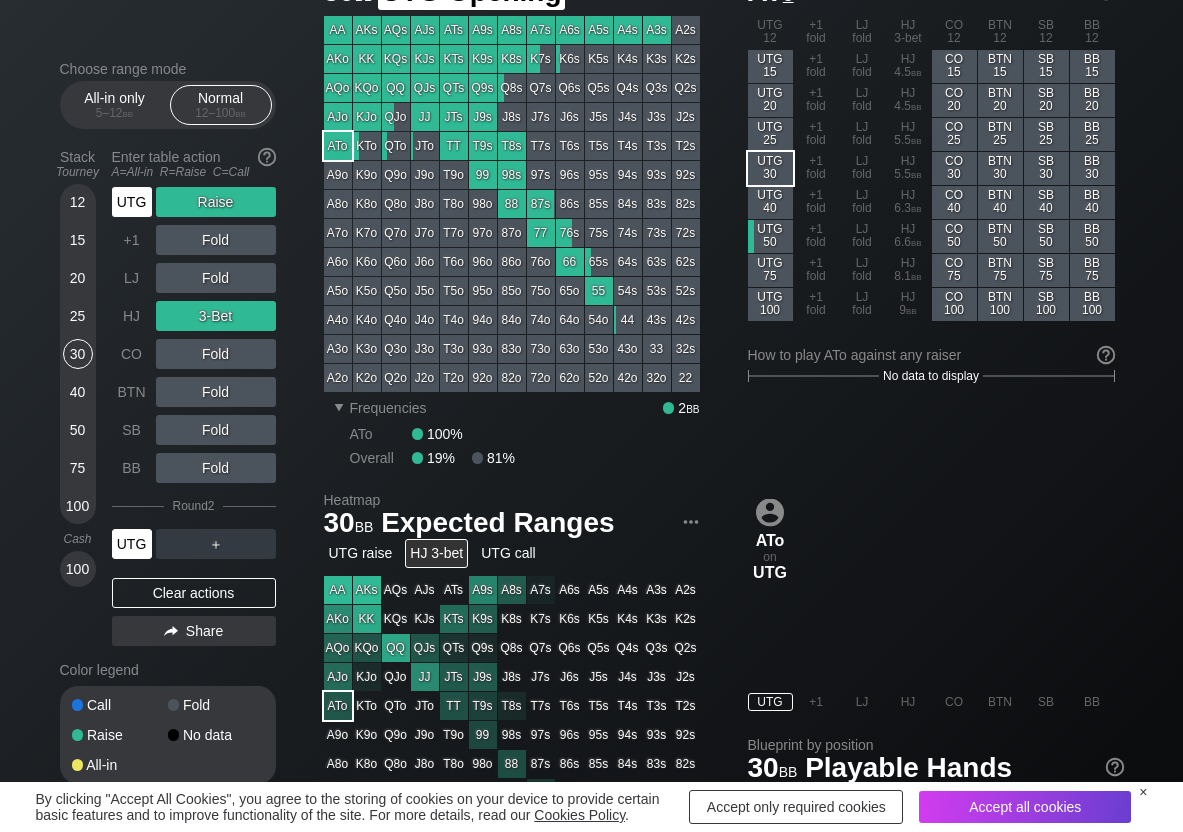 click on "UTG" at bounding box center (132, 202) 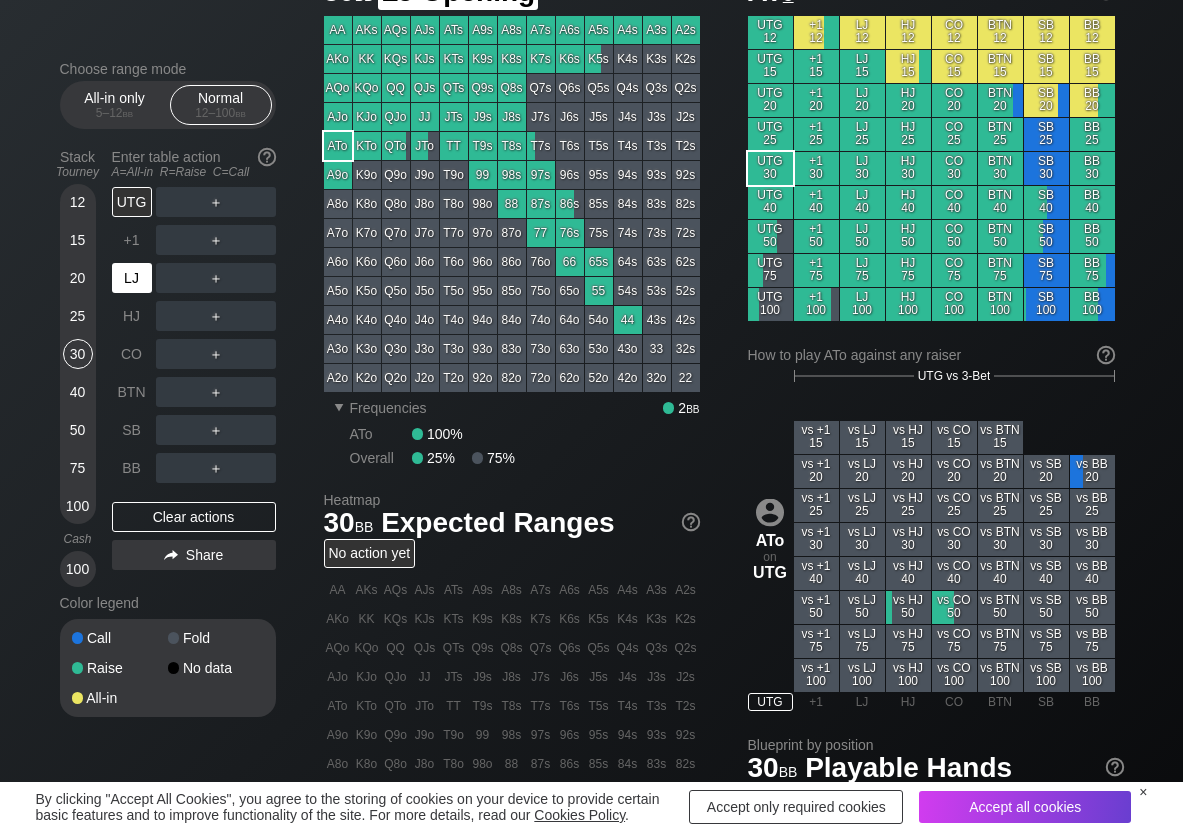 drag, startPoint x: 124, startPoint y: 292, endPoint x: 158, endPoint y: 270, distance: 40.496914 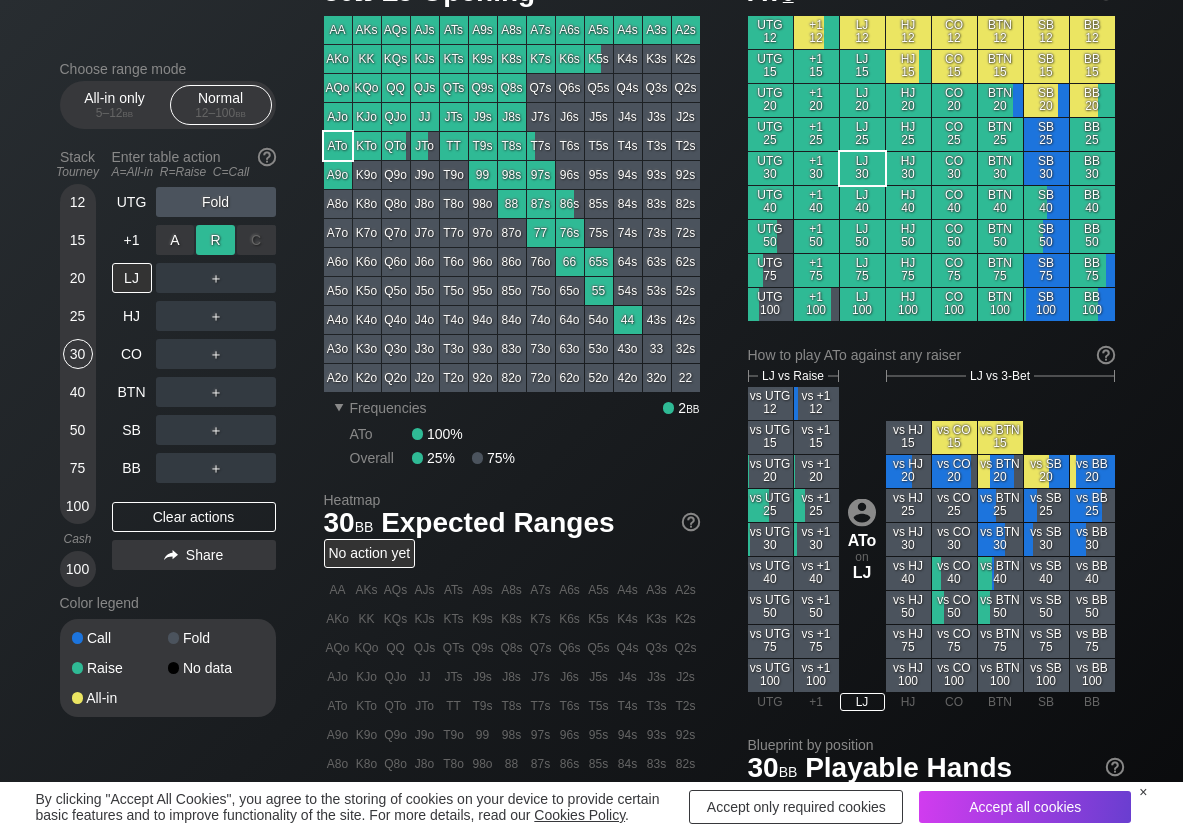 click on "R ✕" at bounding box center [215, 240] 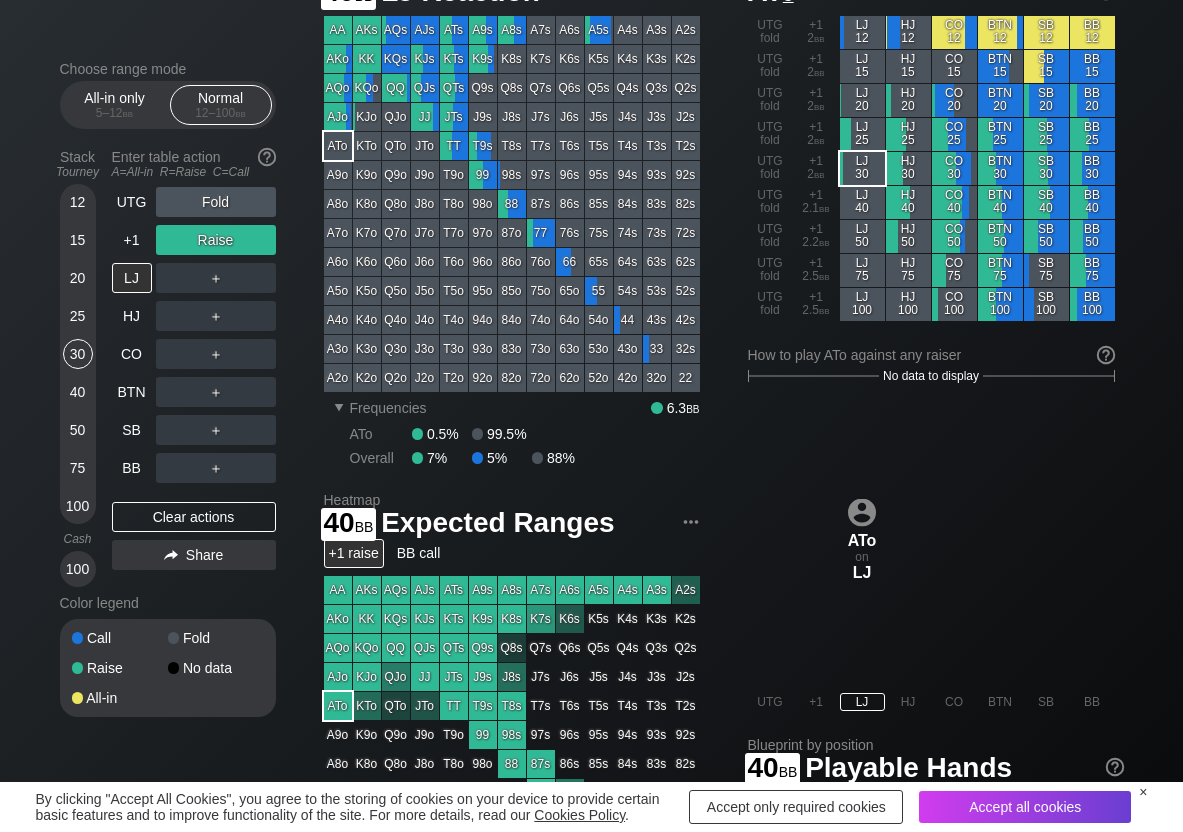 drag, startPoint x: 79, startPoint y: 389, endPoint x: 13, endPoint y: 390, distance: 66.007576 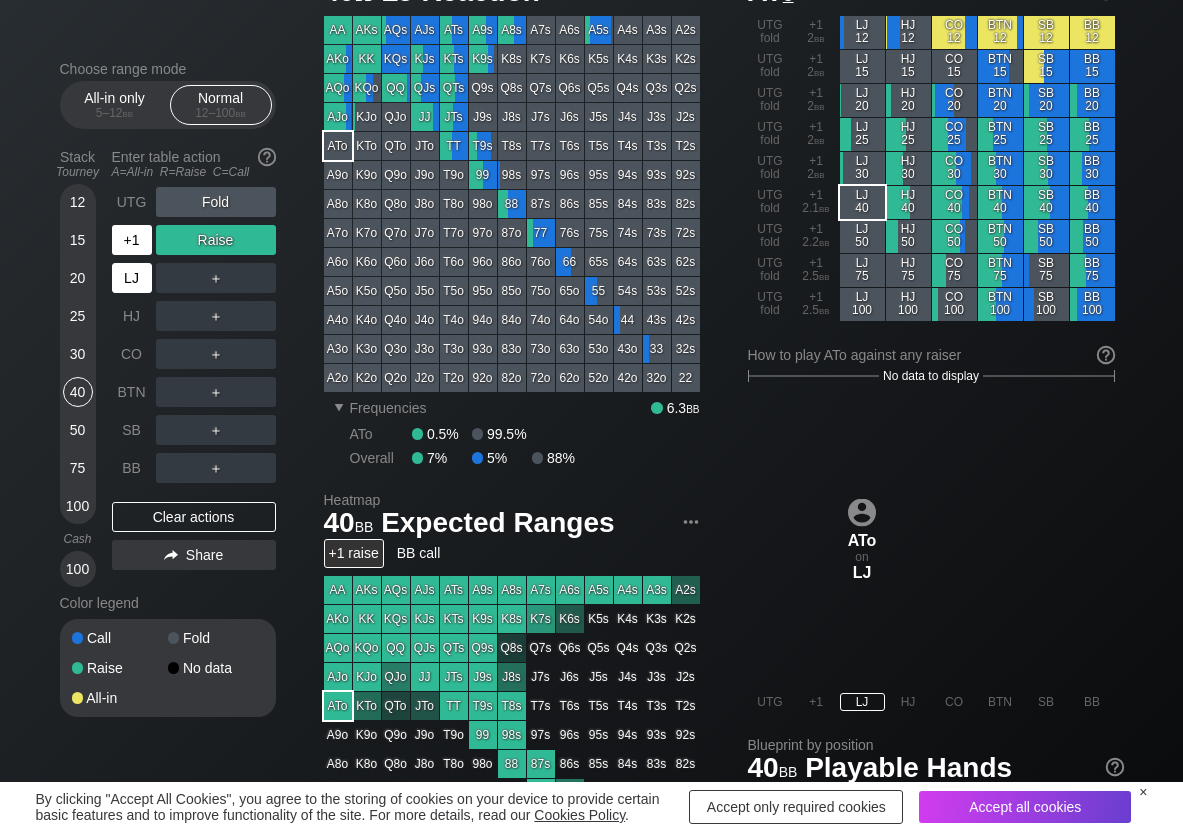 drag, startPoint x: 149, startPoint y: 242, endPoint x: 137, endPoint y: 245, distance: 12.369317 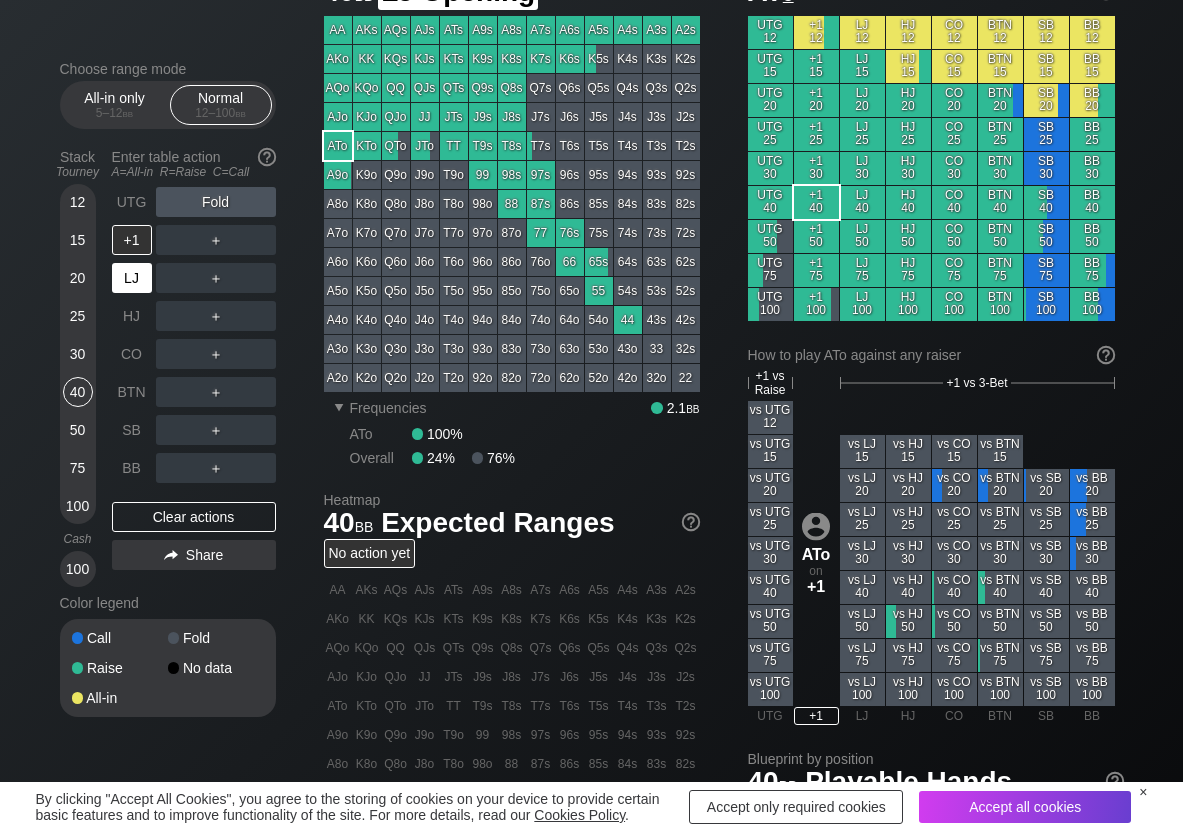 click on "LJ" at bounding box center [132, 278] 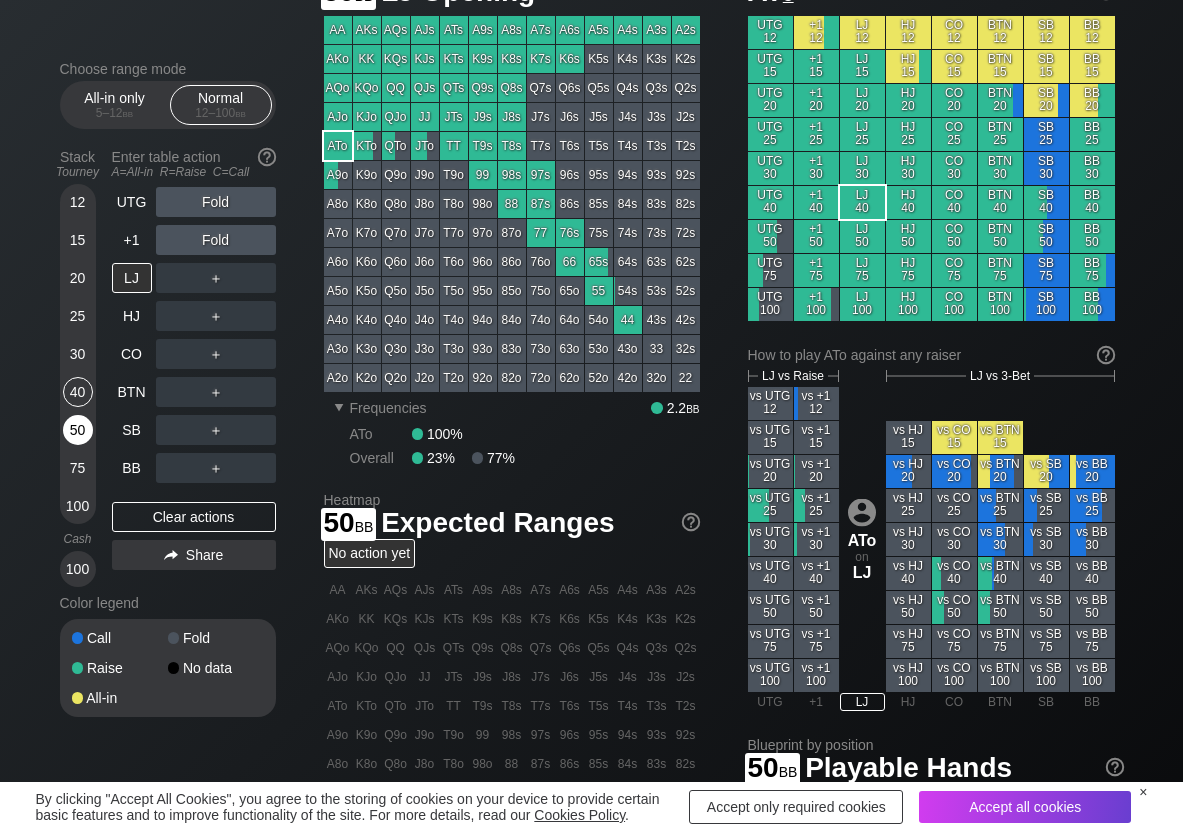 click on "50" at bounding box center (78, 430) 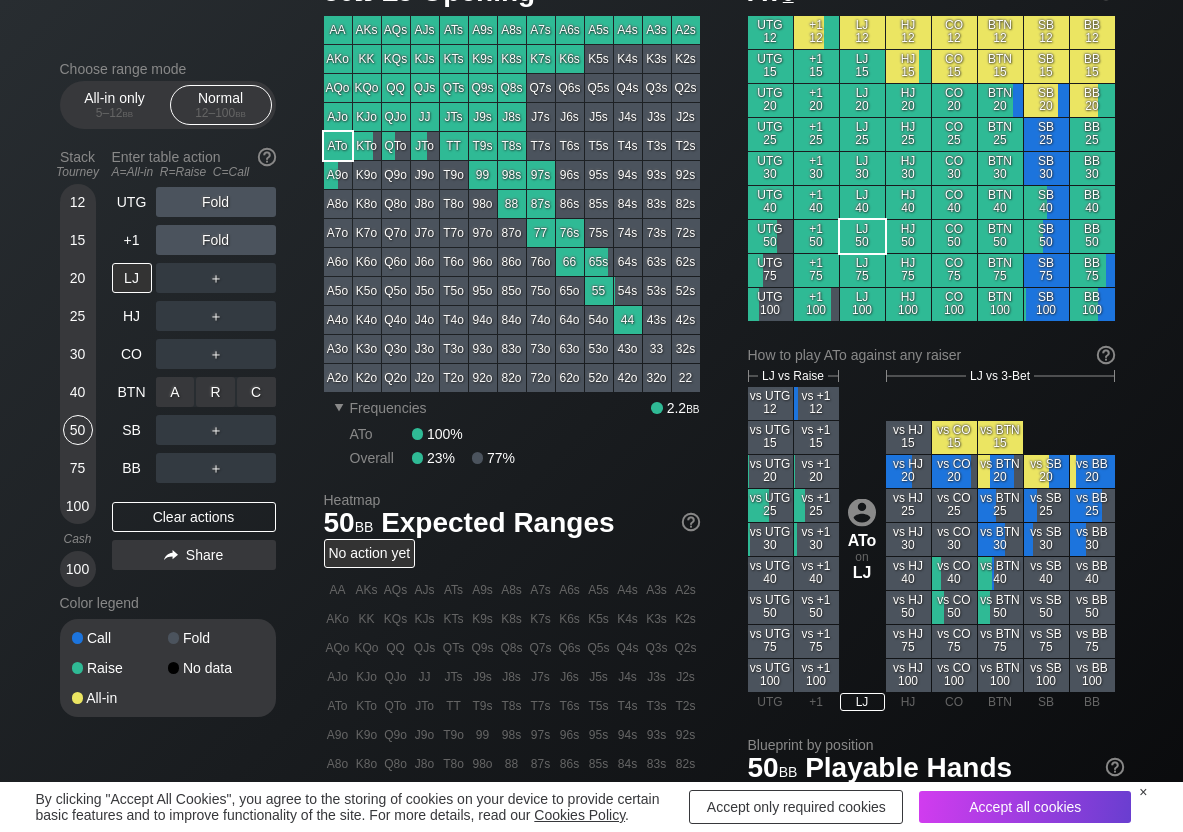 click on "R ✕" at bounding box center [215, 392] 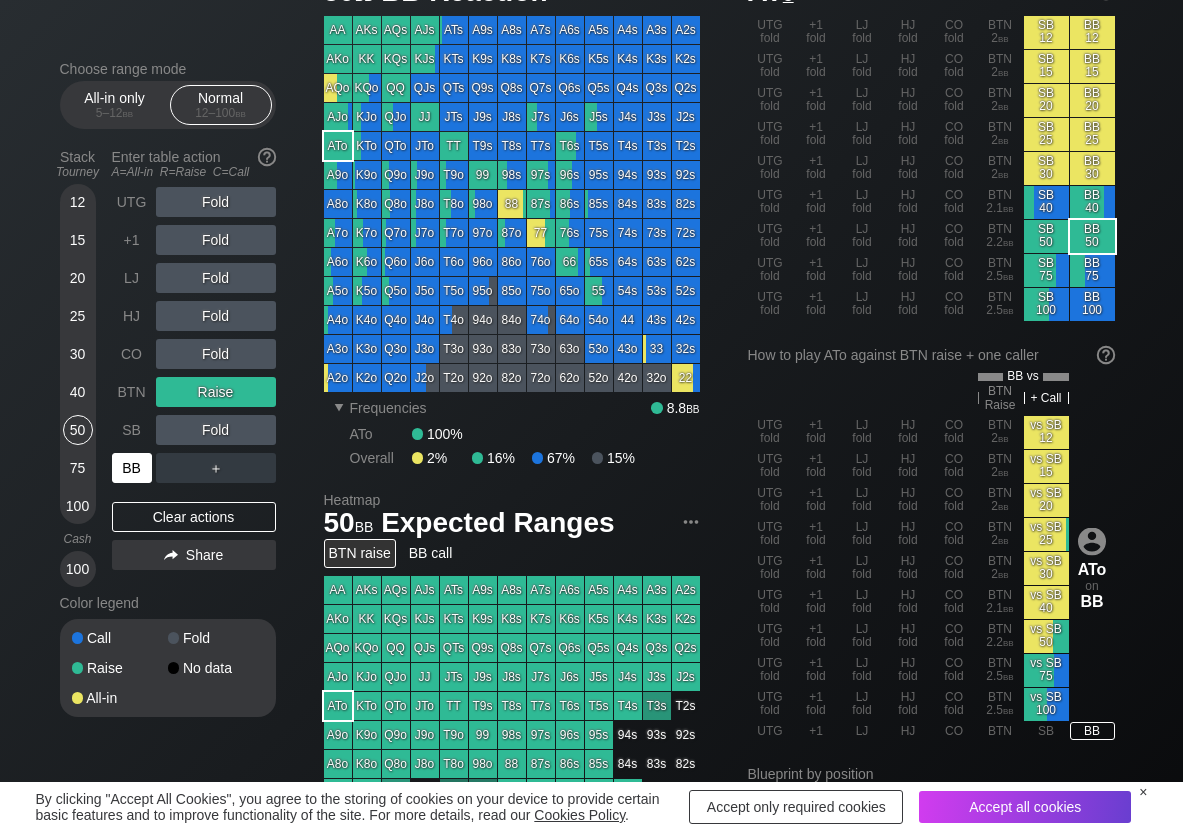 click on "BB" at bounding box center (132, 468) 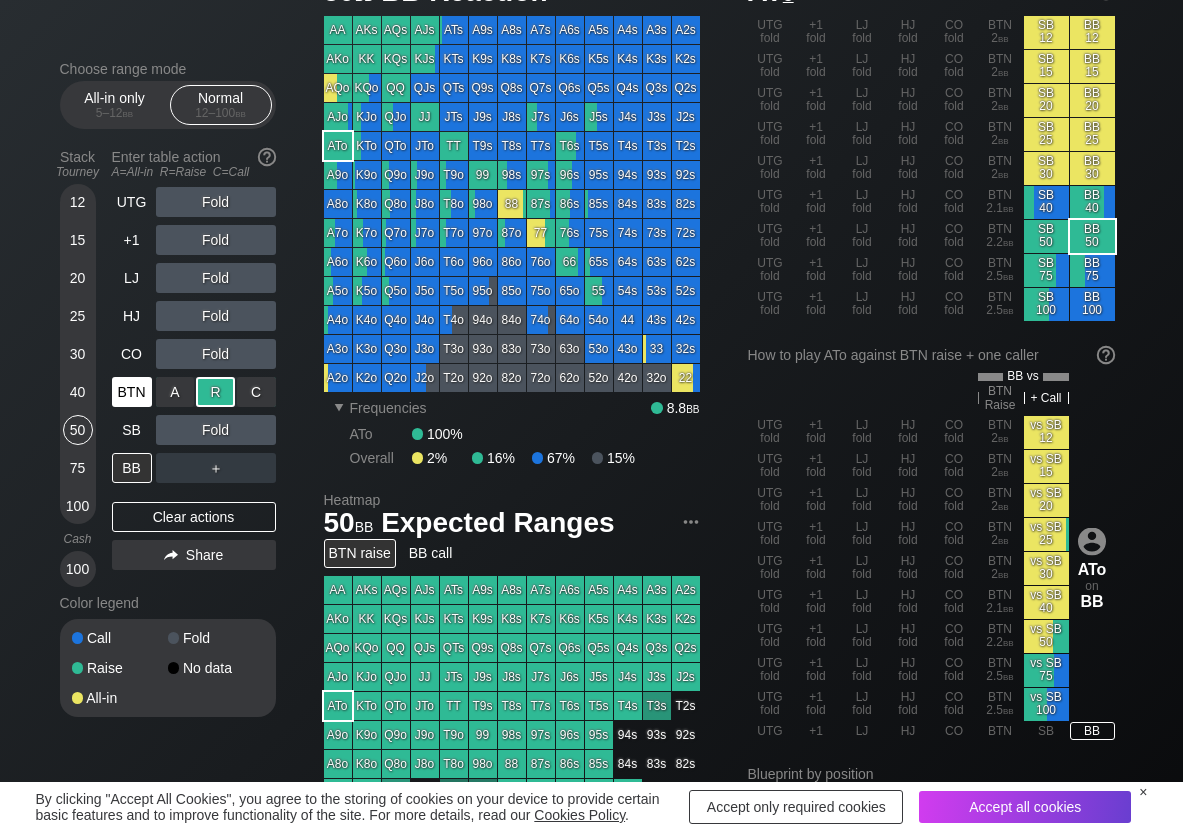 click on "BTN" at bounding box center [132, 392] 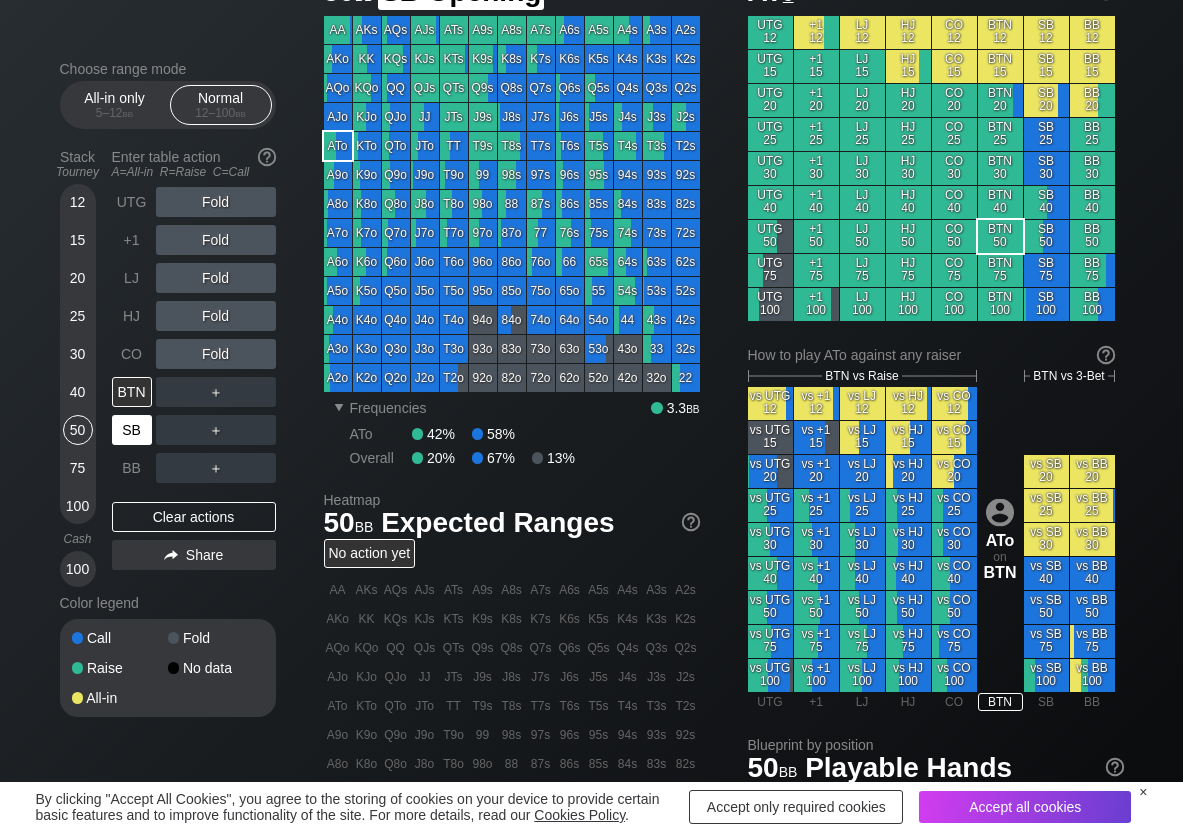 click on "SB" at bounding box center [132, 430] 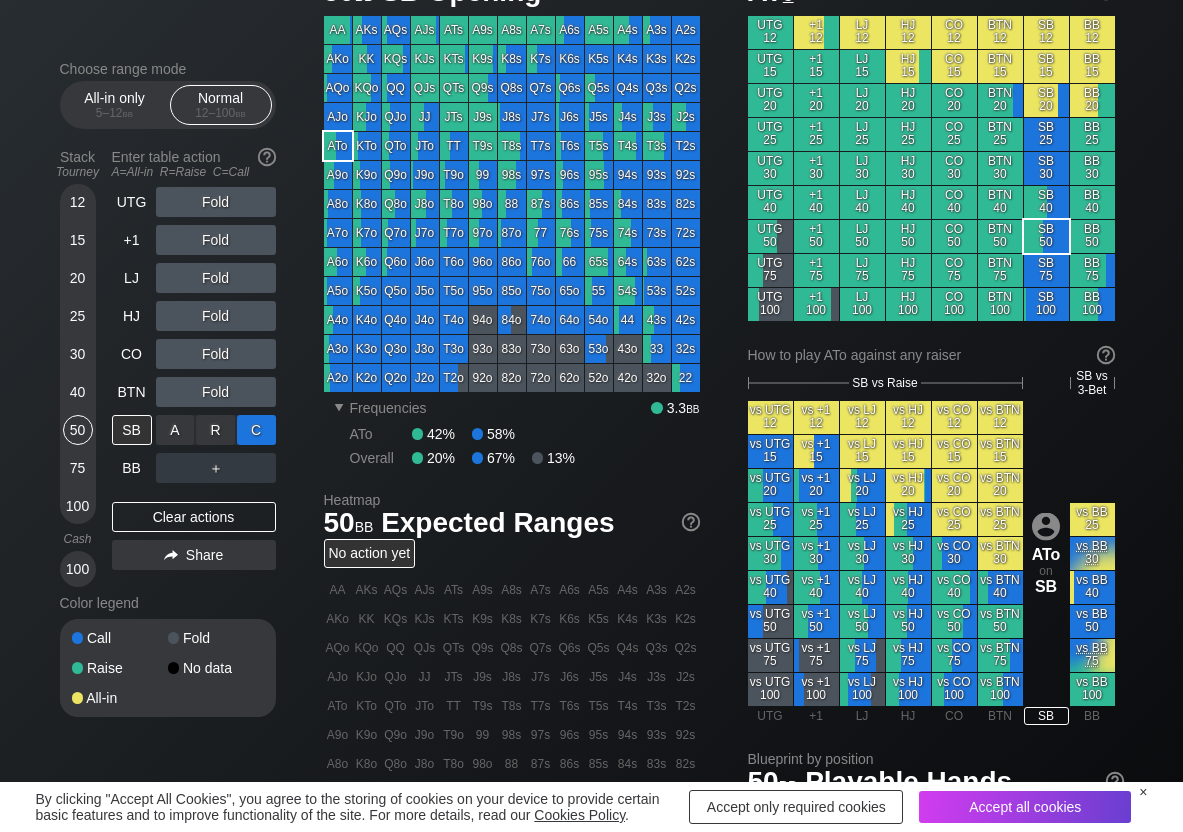 click on "C ✕" at bounding box center [256, 430] 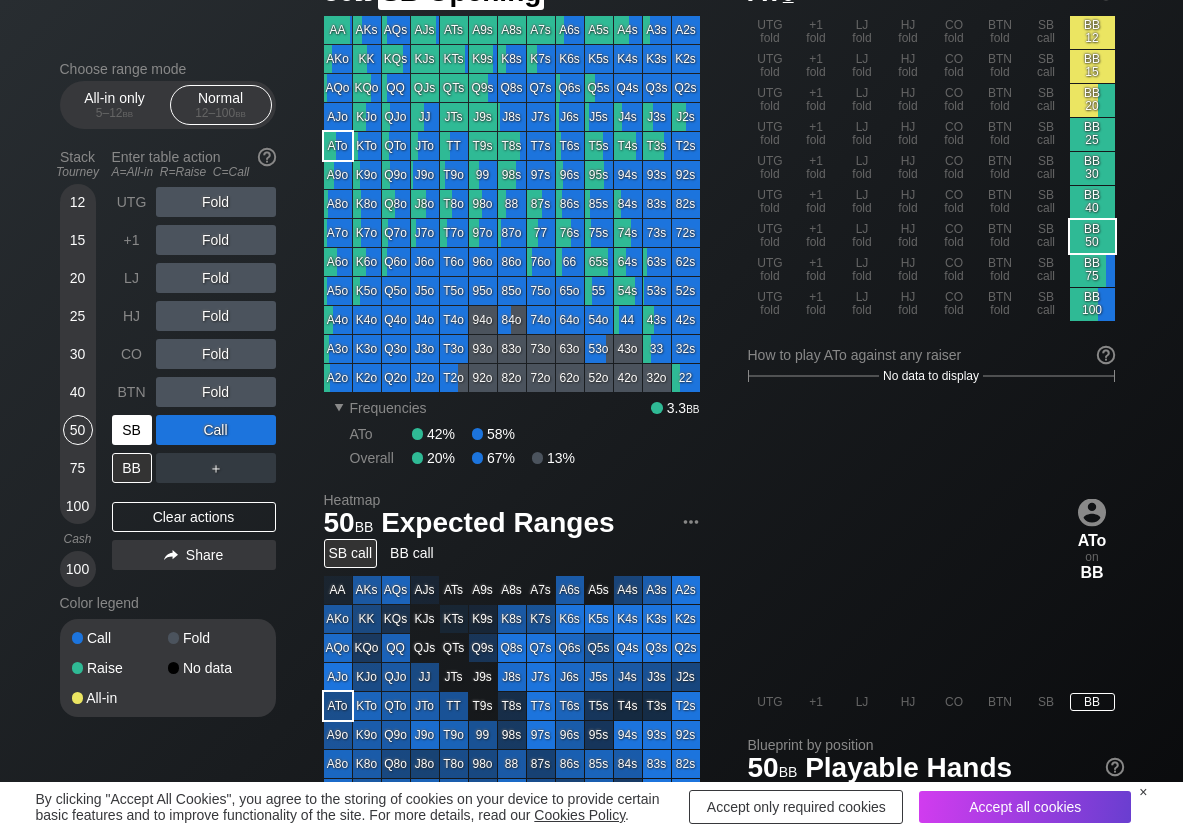 click on "SB" at bounding box center (132, 430) 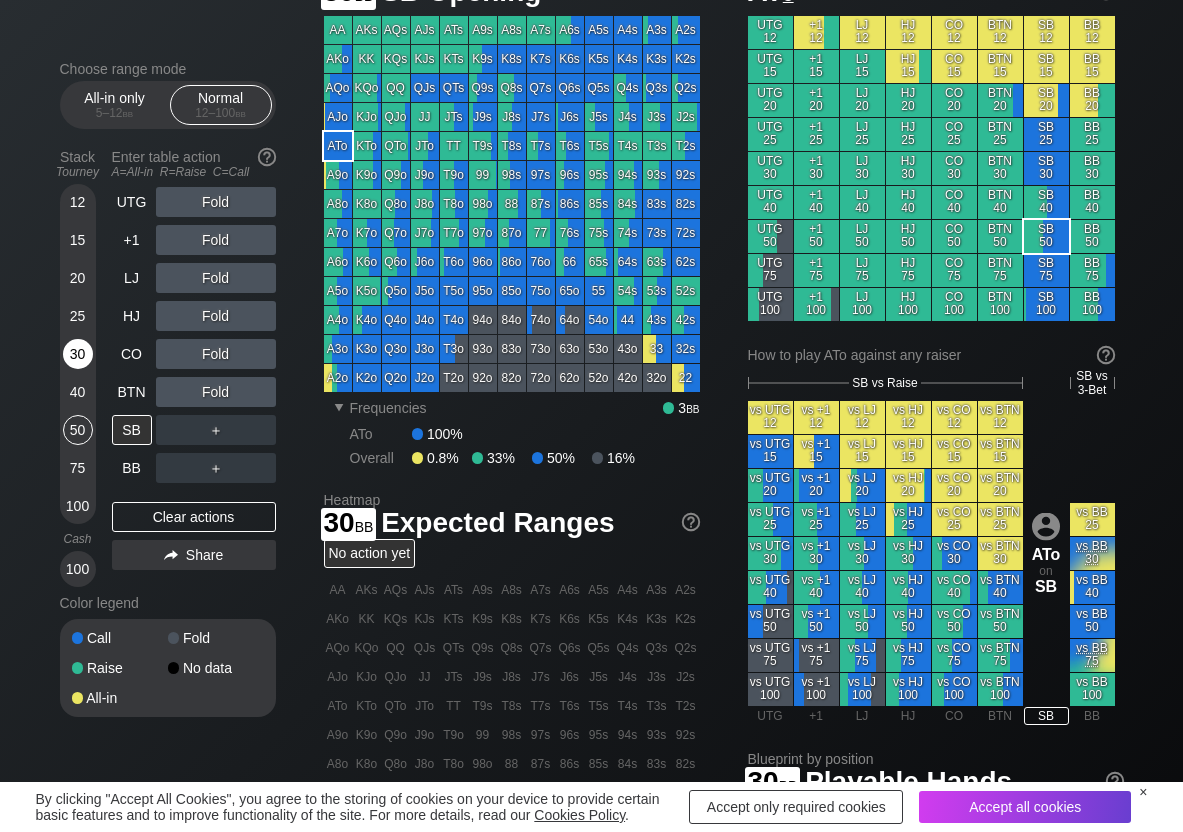 click on "30" at bounding box center [78, 354] 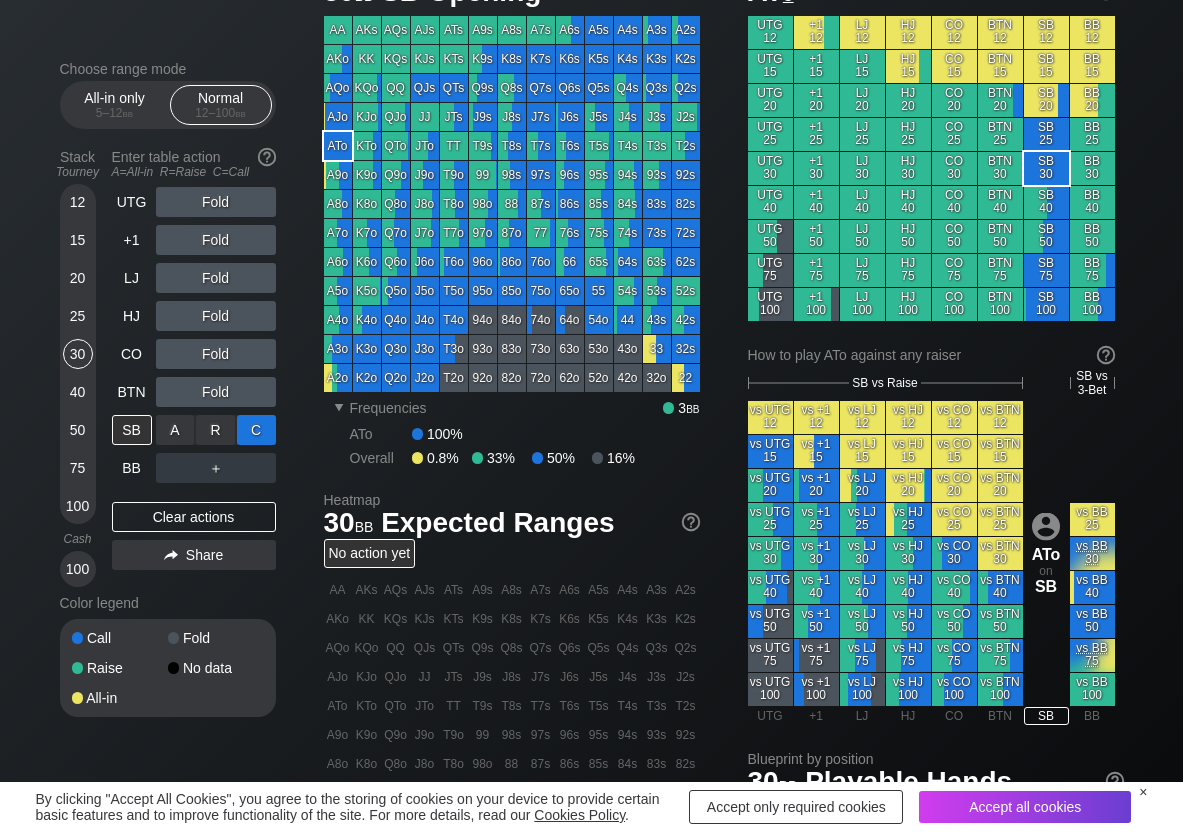 click on "C ✕" at bounding box center (256, 430) 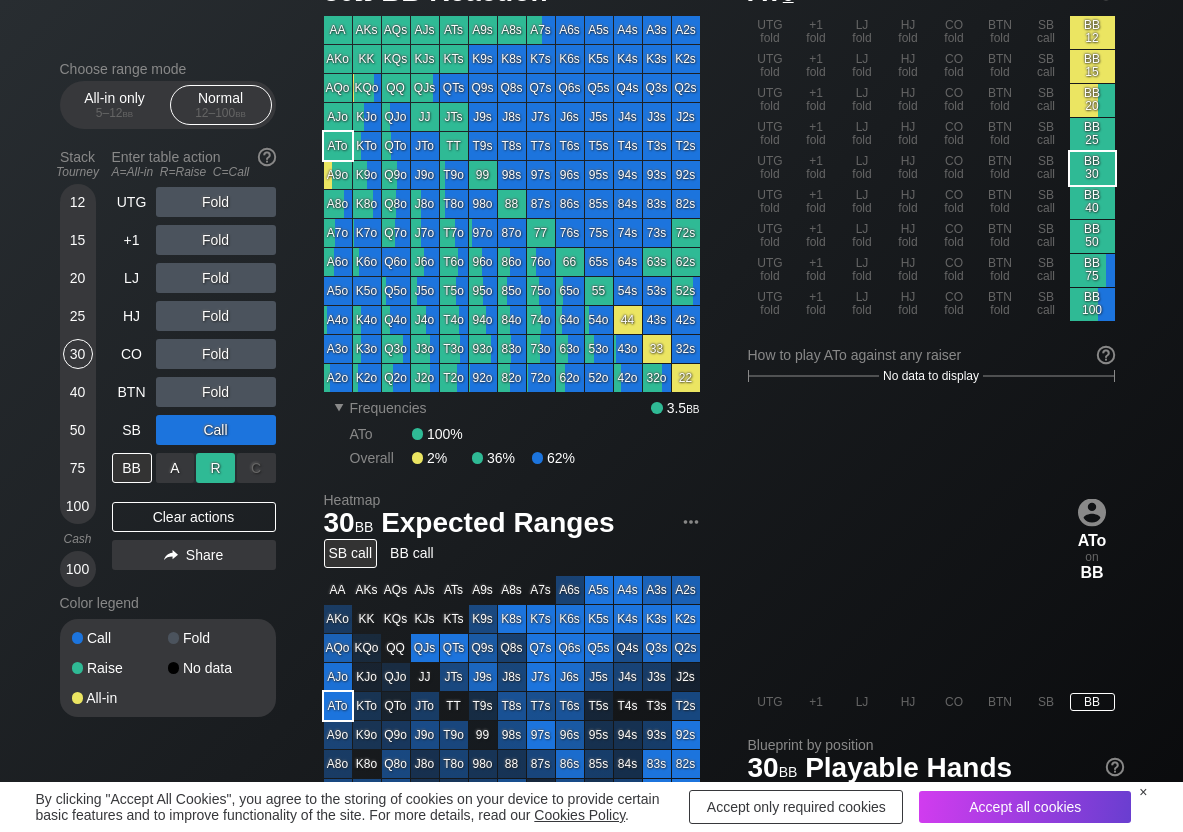 click on "R ✕" at bounding box center [215, 468] 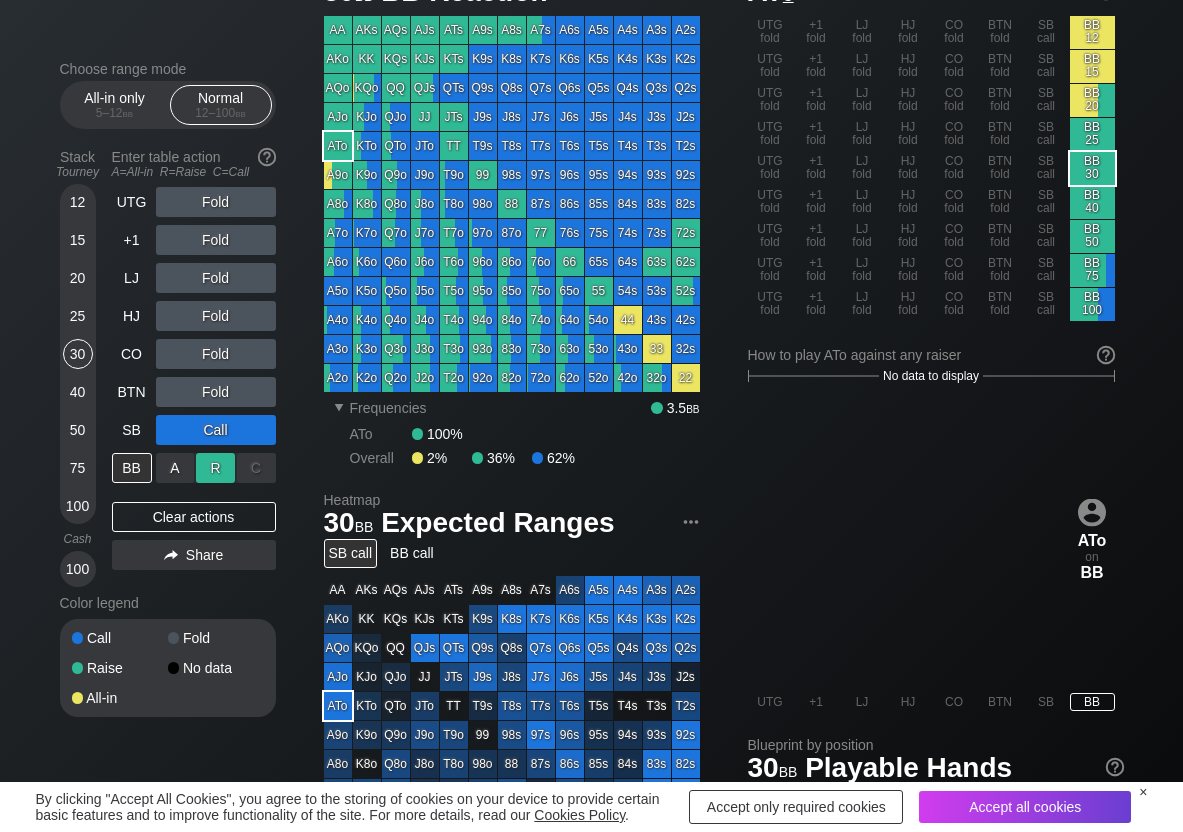 click on "R ✕" at bounding box center [215, 468] 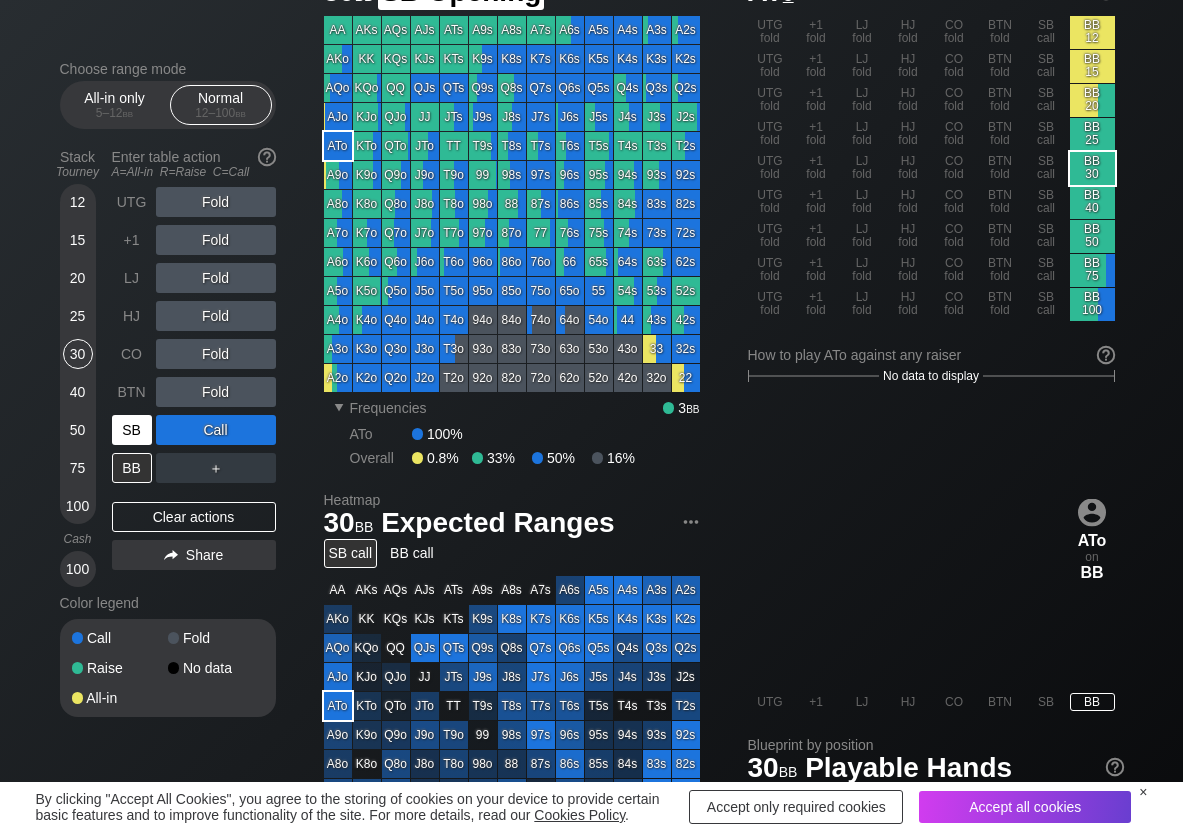click on "SB" at bounding box center (132, 430) 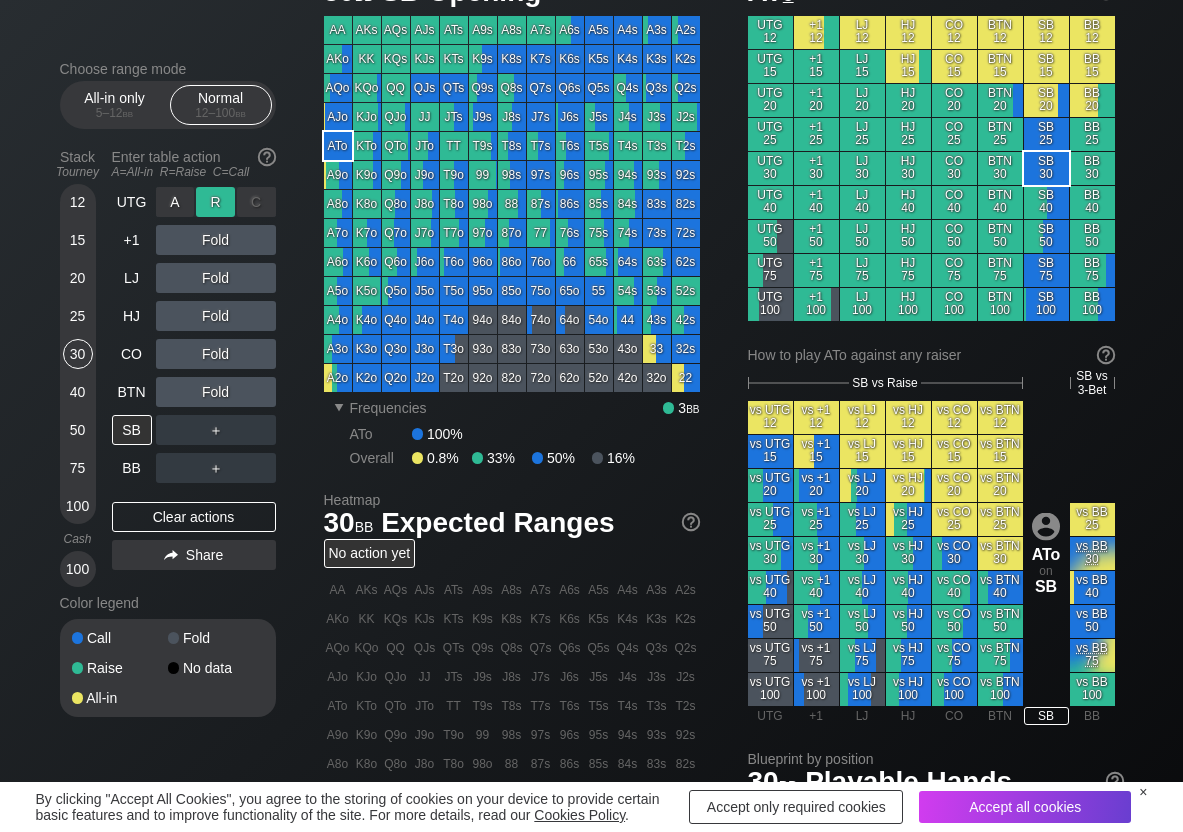 click on "R ✕" at bounding box center [215, 202] 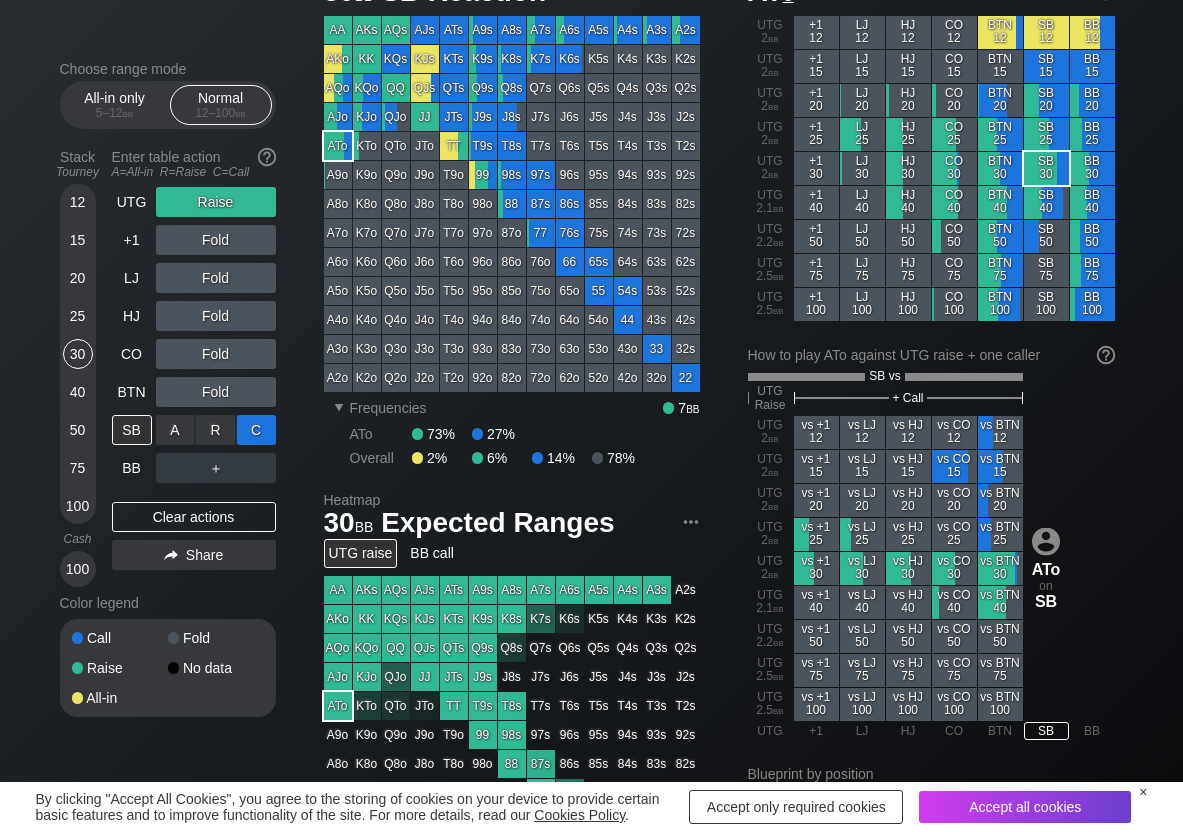 drag, startPoint x: 264, startPoint y: 420, endPoint x: 236, endPoint y: 431, distance: 30.083218 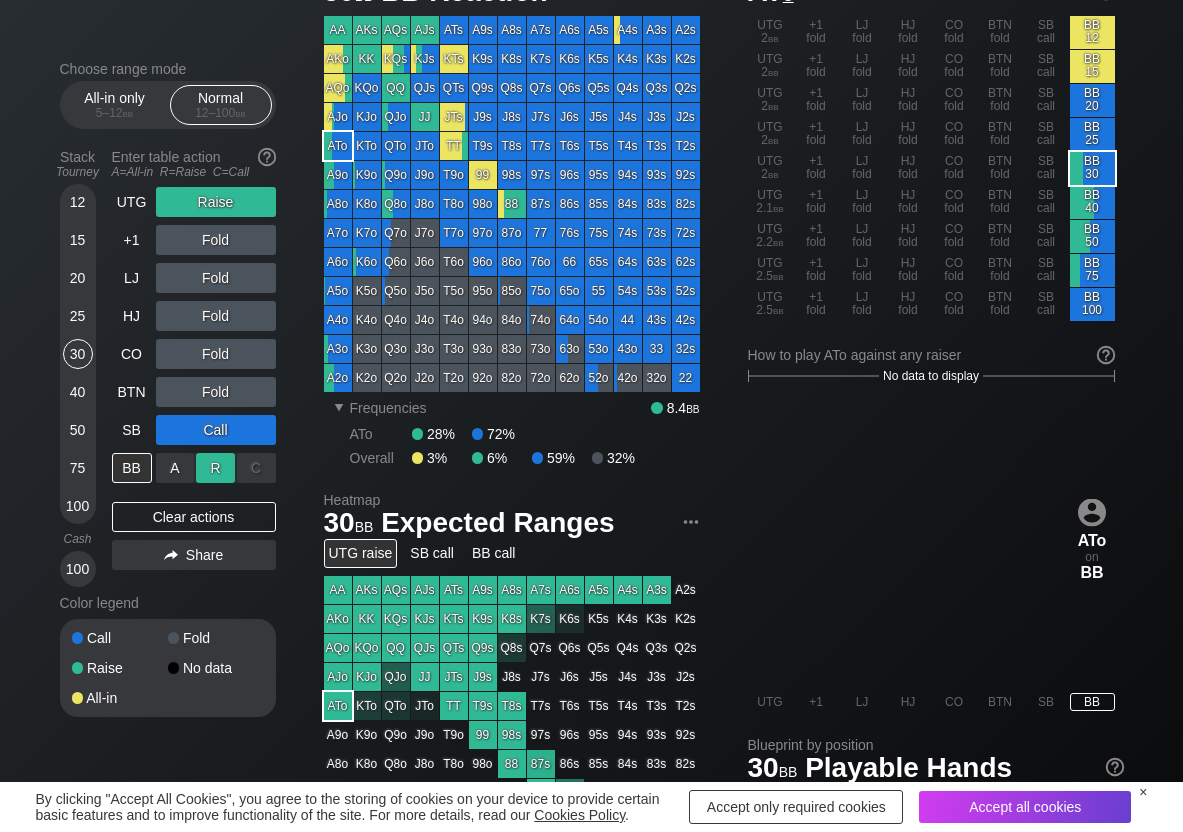 click on "R ✕" at bounding box center [215, 468] 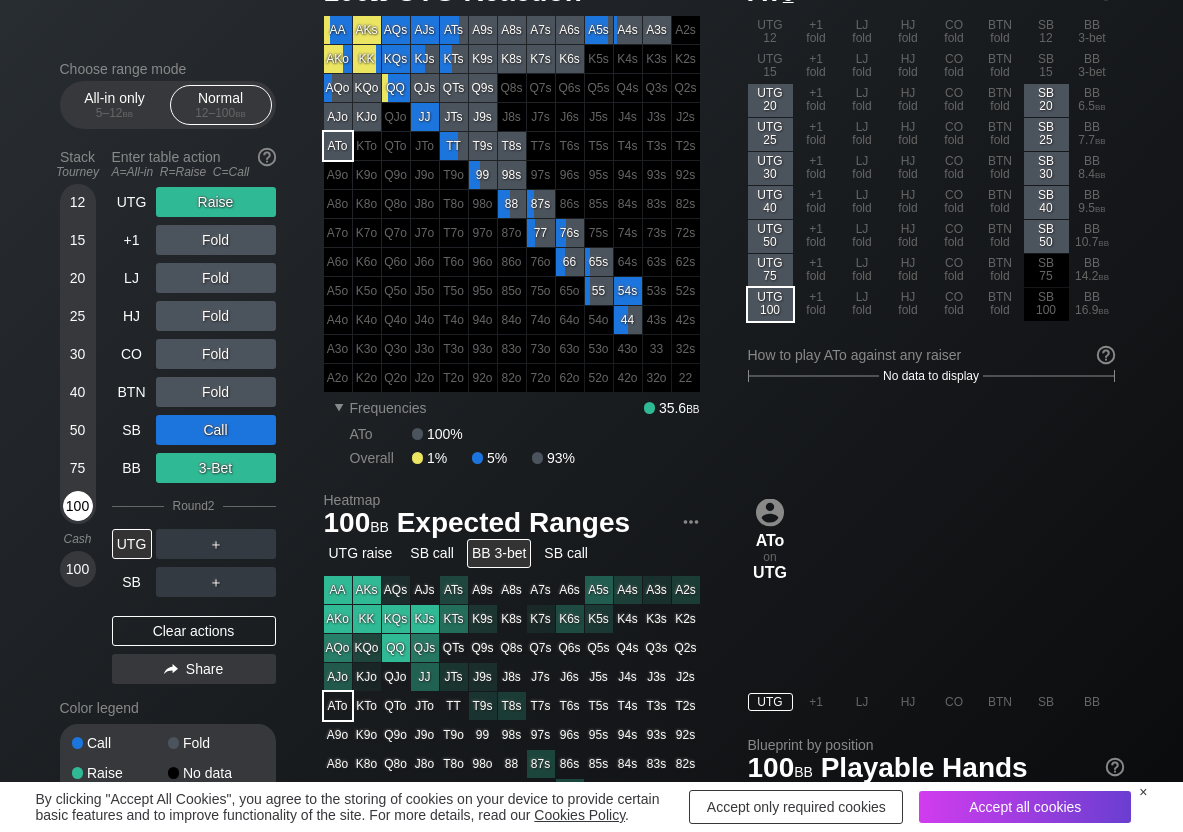 click on "100" at bounding box center [78, 506] 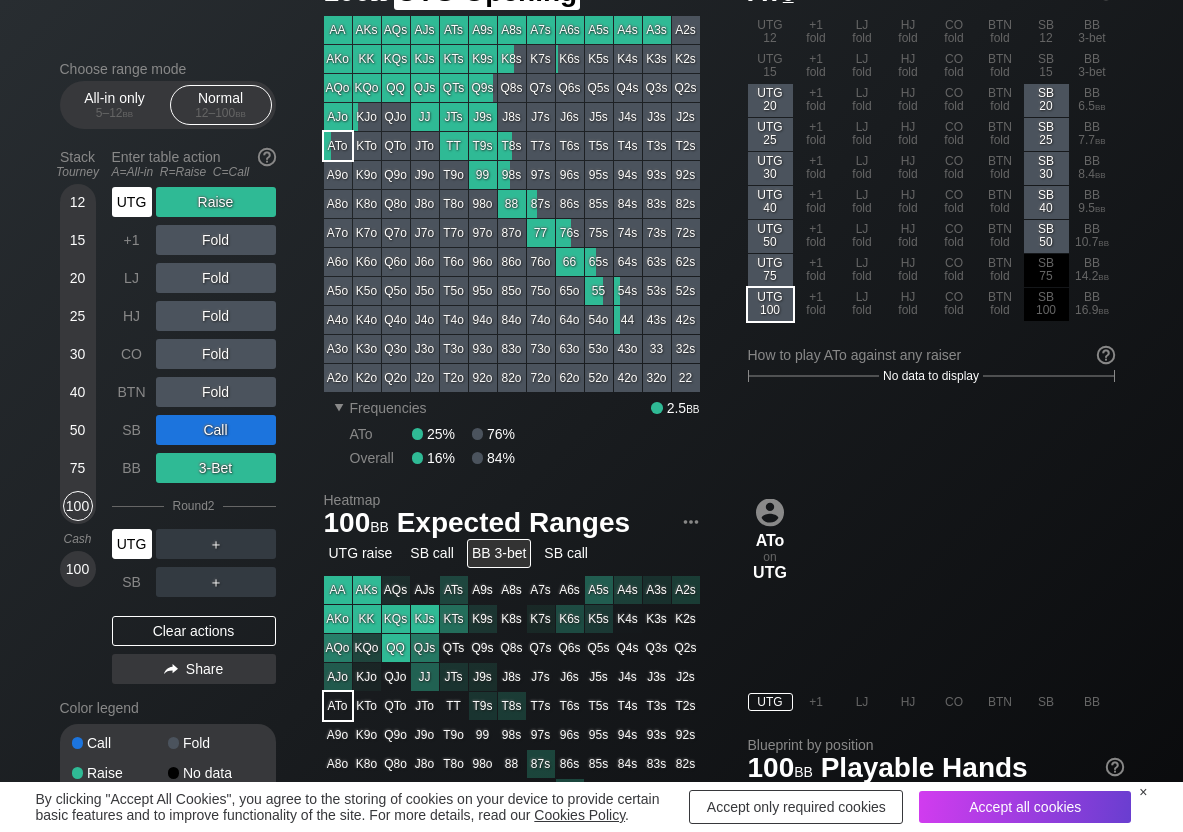 click on "UTG" at bounding box center (132, 202) 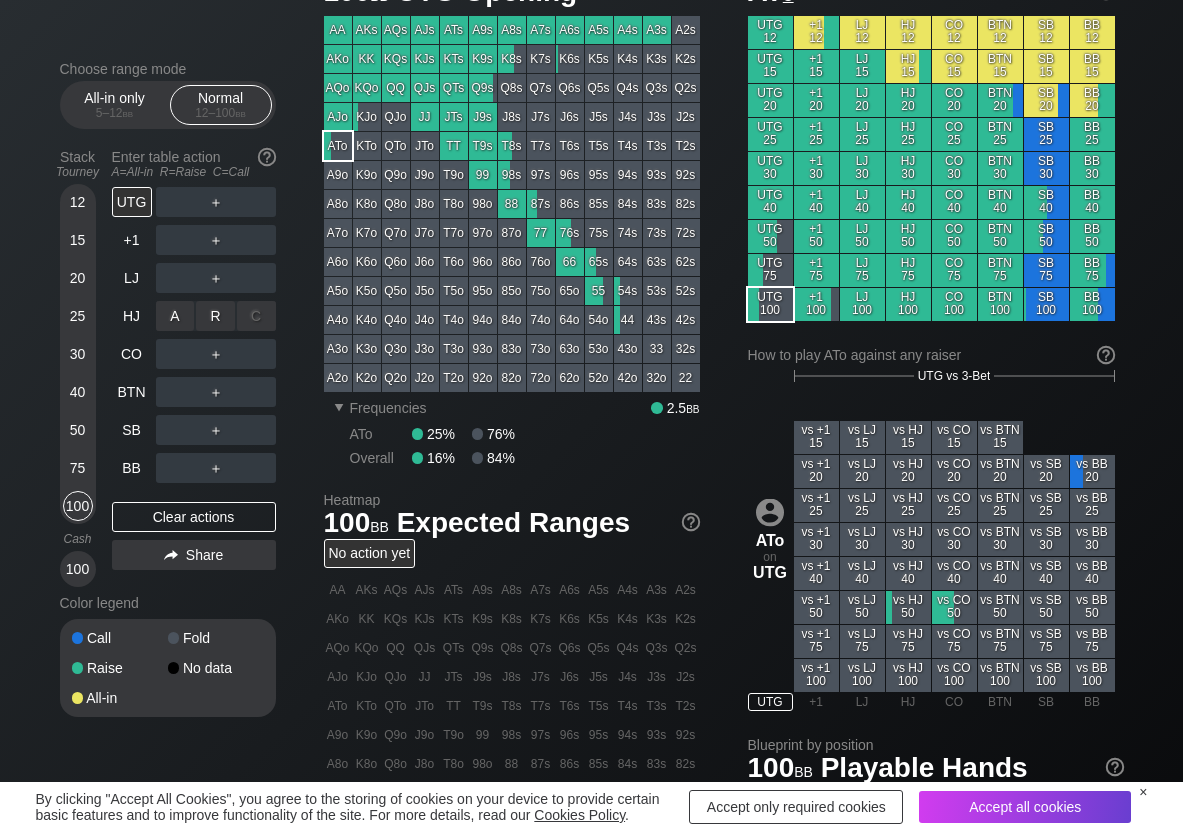 click on "R ✕" at bounding box center (215, 316) 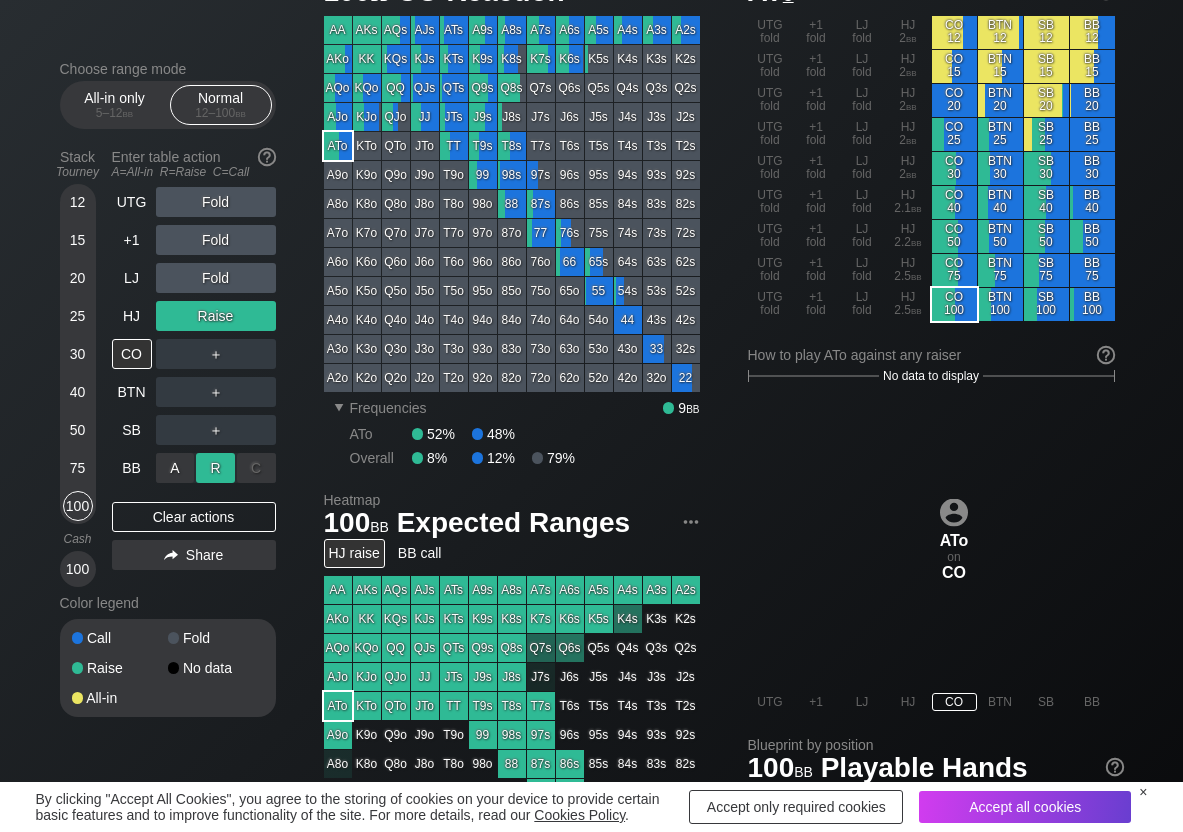 click on "R ✕" at bounding box center [215, 468] 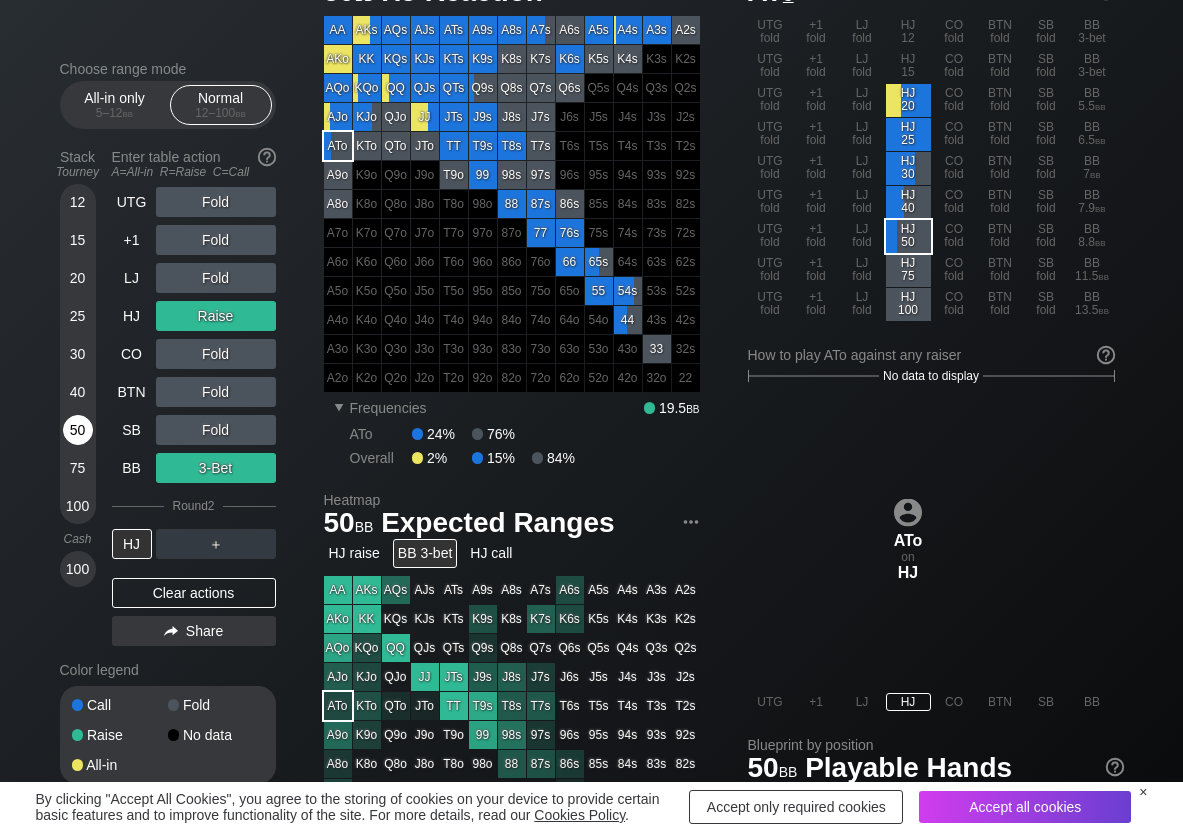 click on "50" at bounding box center (78, 430) 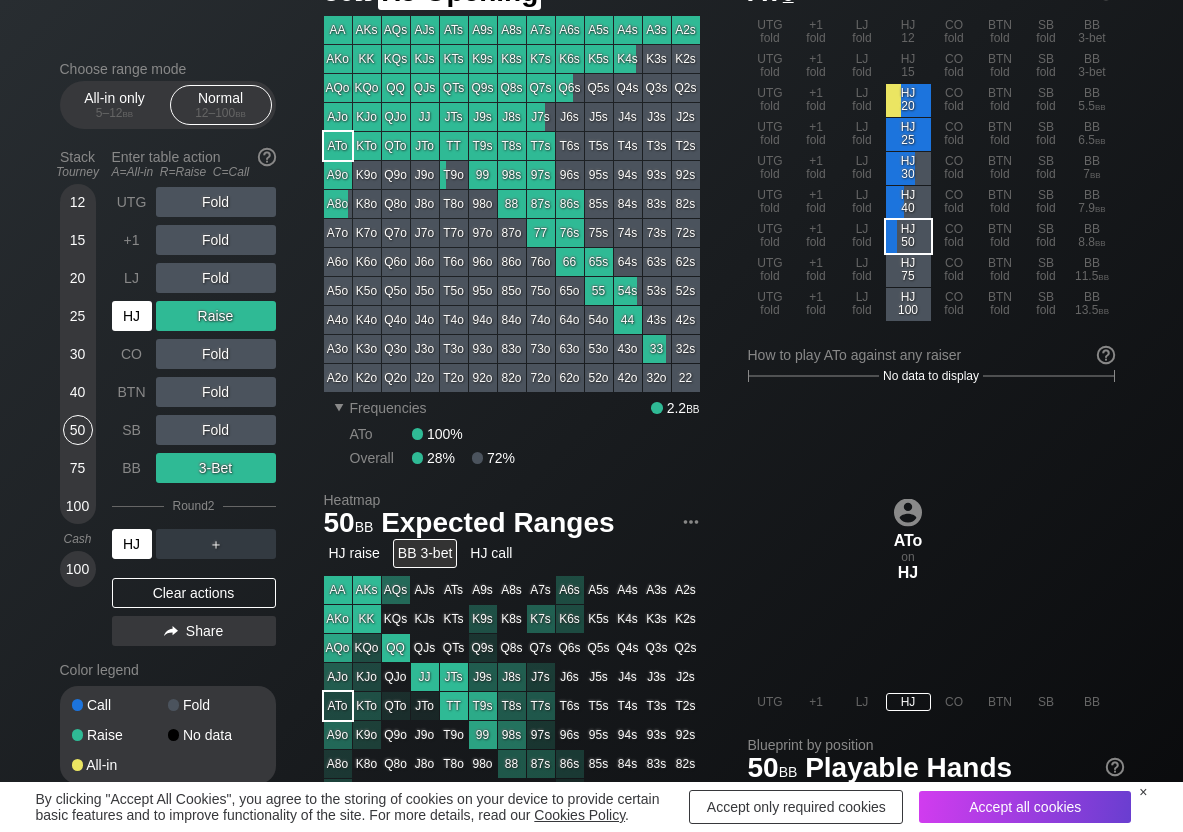 click on "HJ" at bounding box center [132, 316] 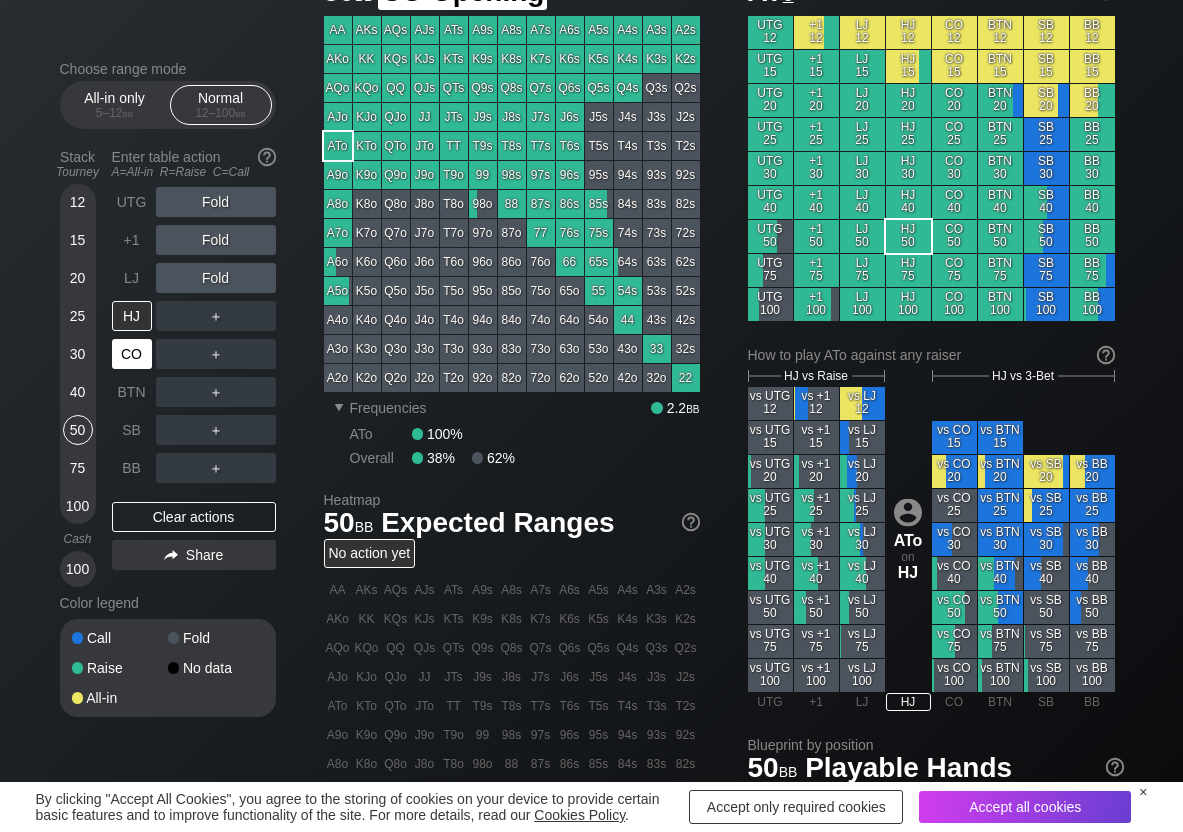 click on "CO" at bounding box center (132, 354) 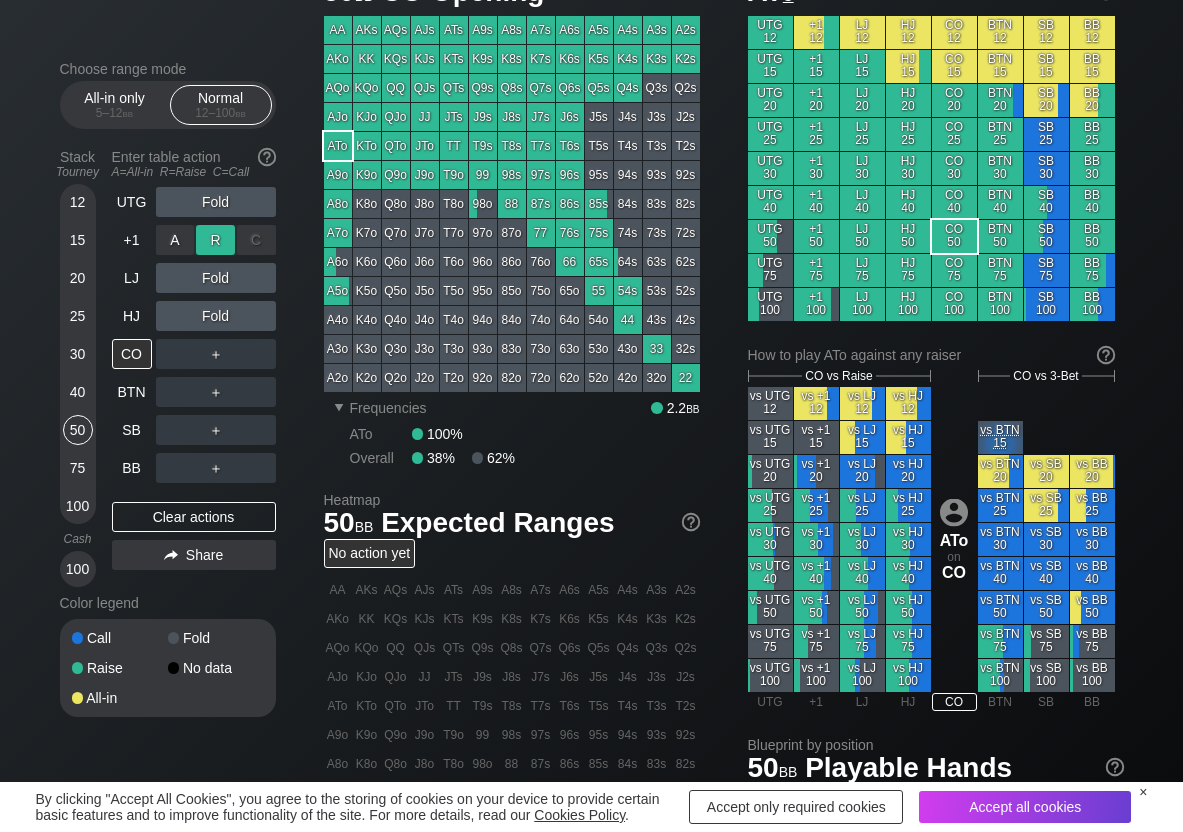 click on "R ✕" at bounding box center [215, 240] 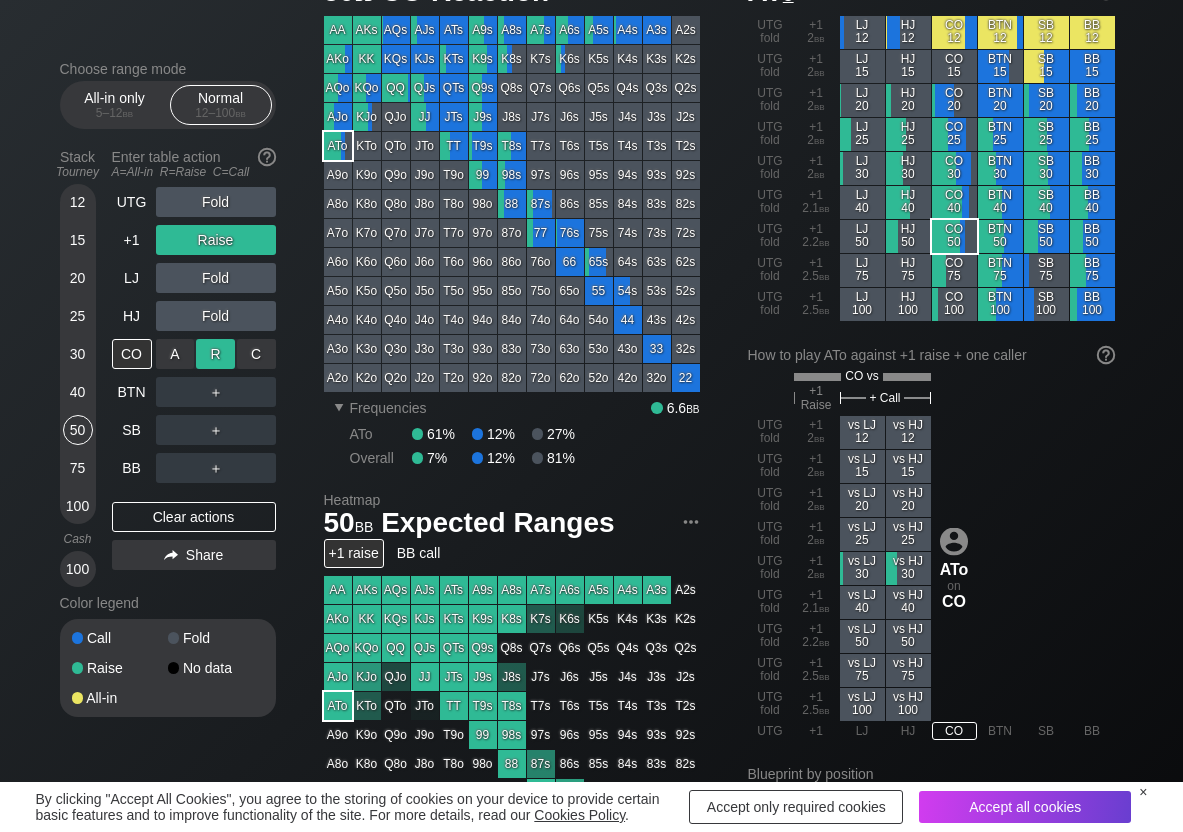 click on "R ✕" at bounding box center (215, 354) 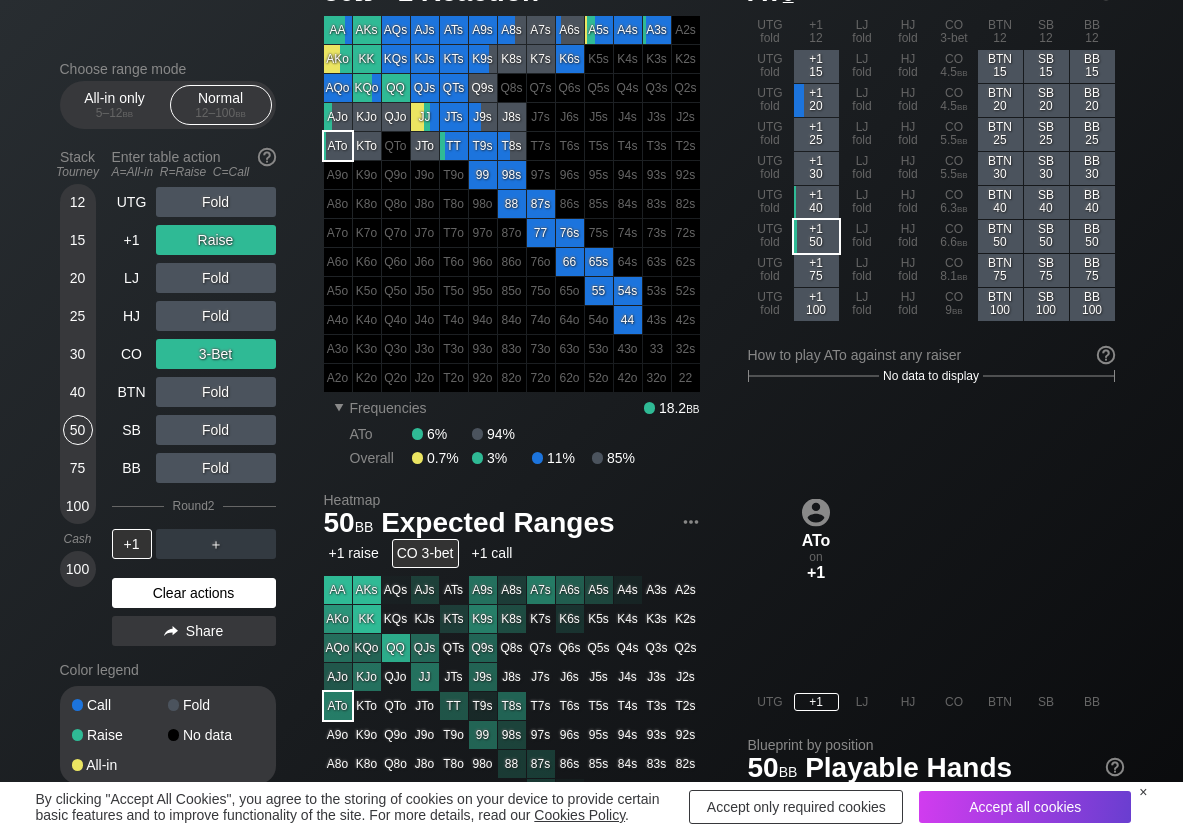 click on "Clear actions" at bounding box center (194, 593) 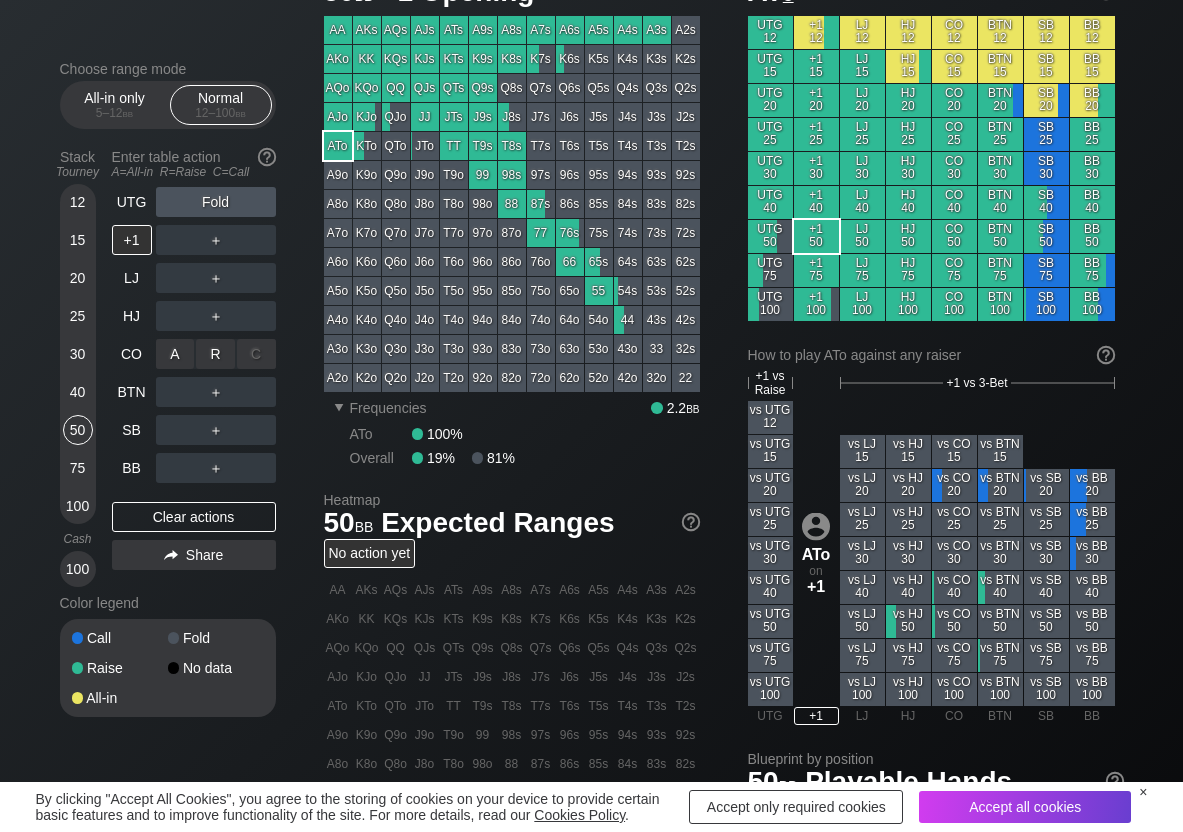 click on "R ✕" at bounding box center (215, 354) 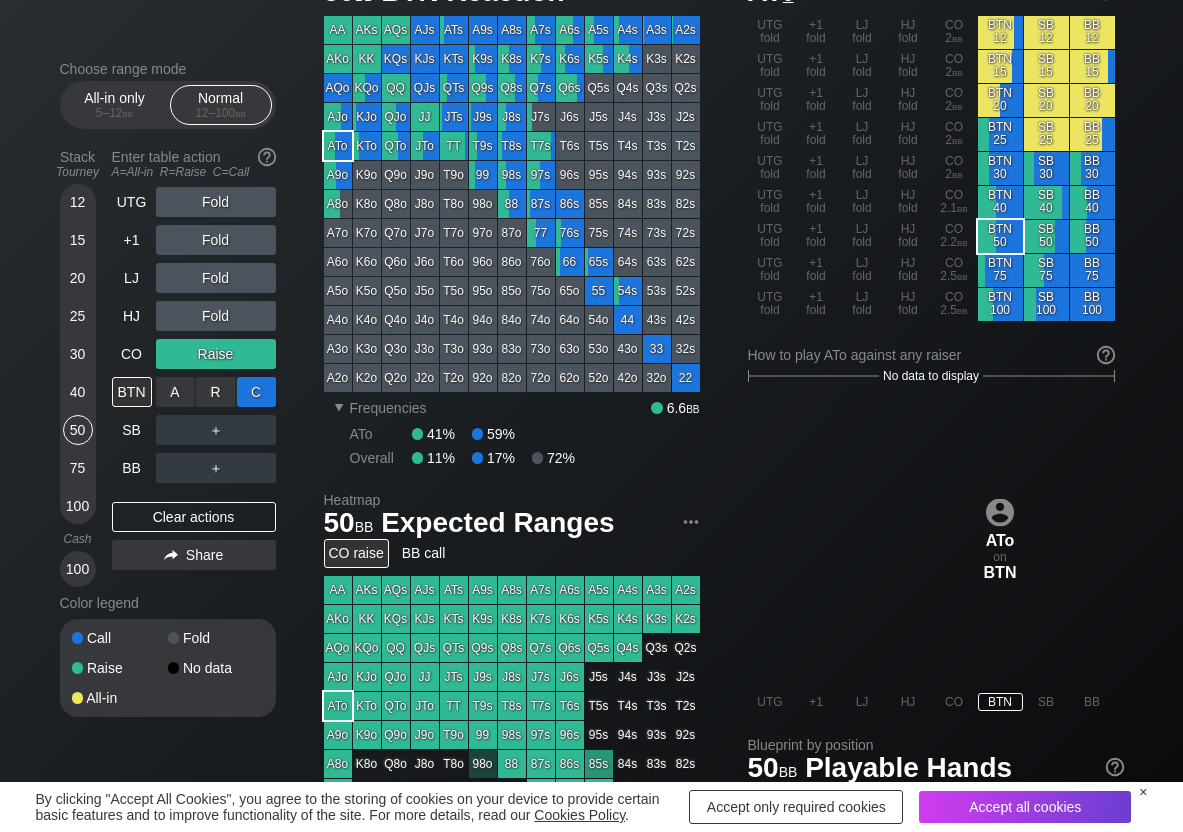 click on "C ✕" at bounding box center (256, 392) 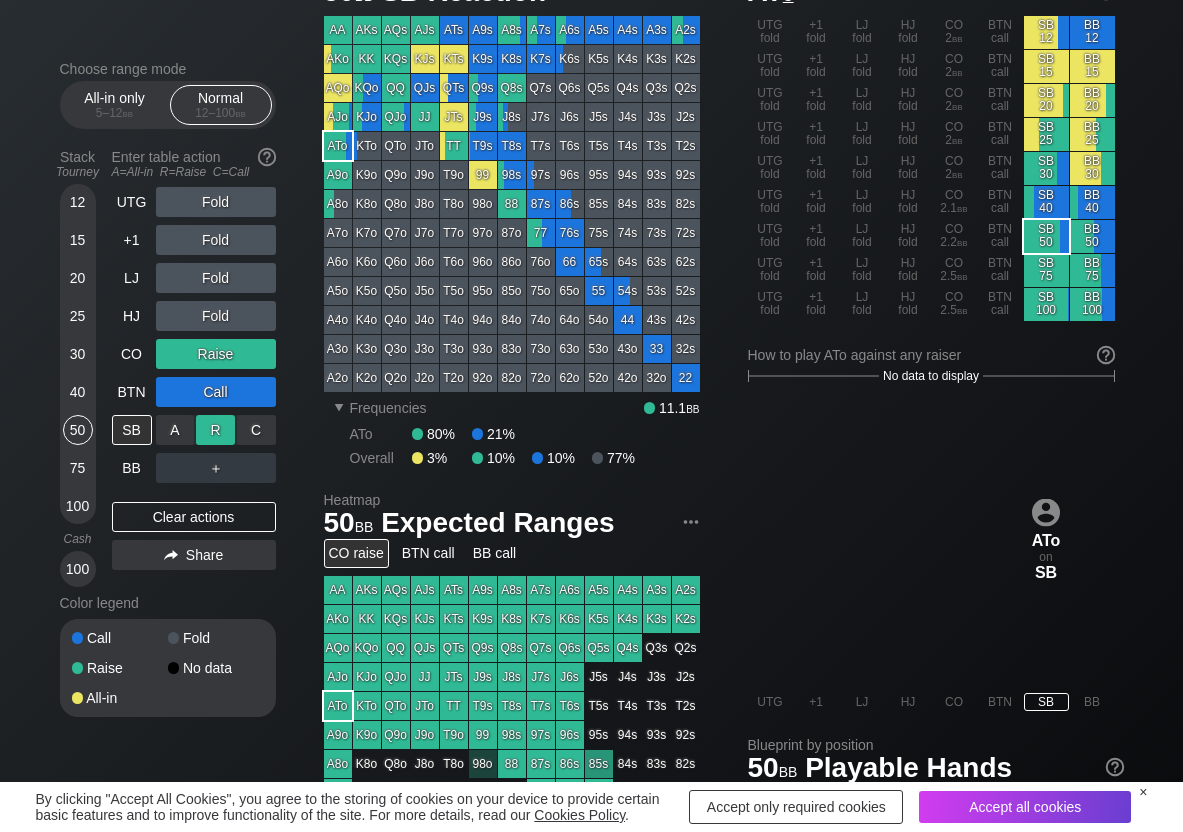 click on "R ✕" at bounding box center (215, 430) 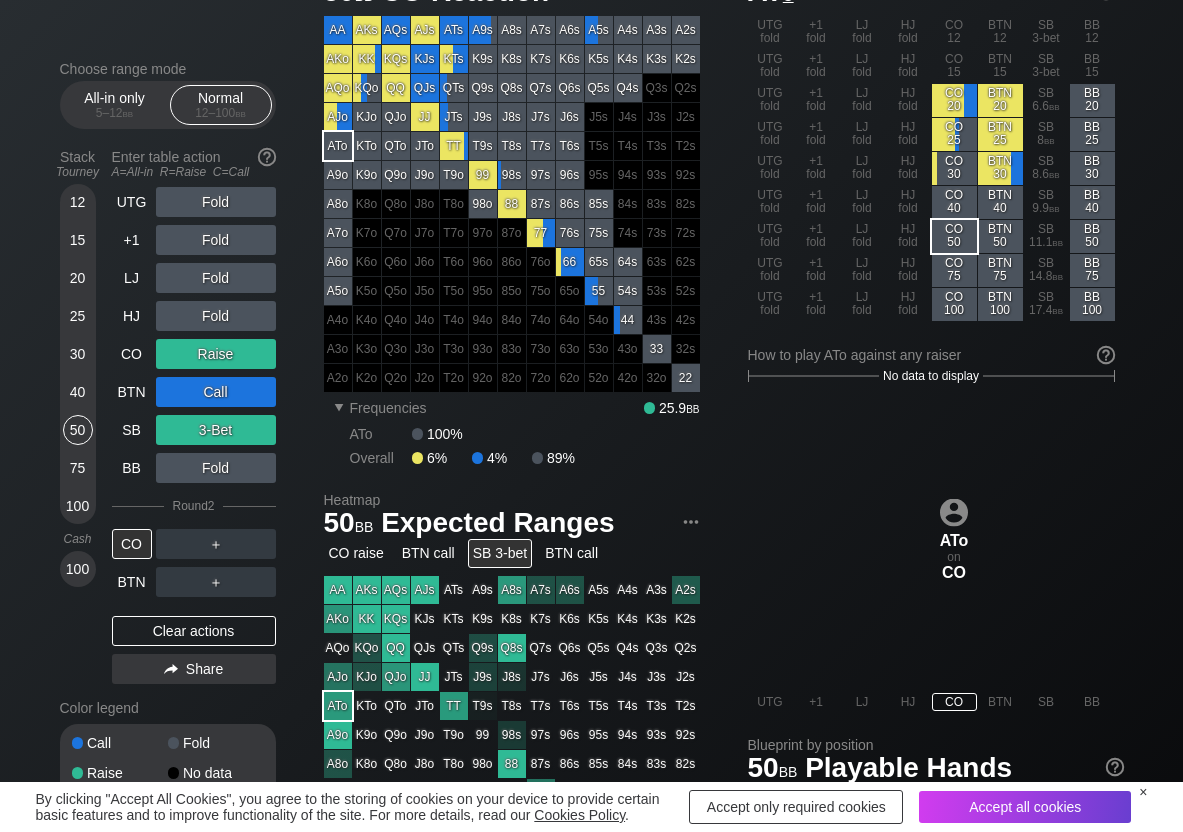click on "Clear actions" at bounding box center [194, 631] 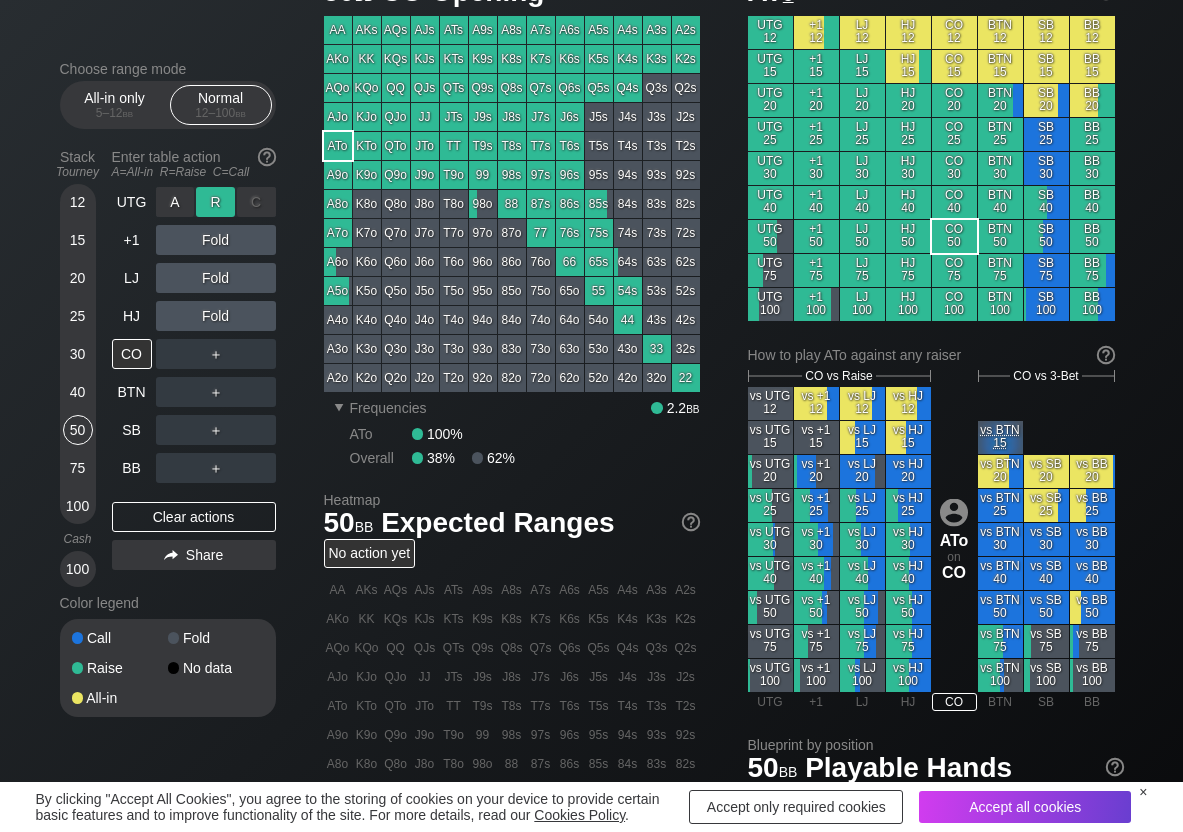 click on "R ✕" at bounding box center [215, 202] 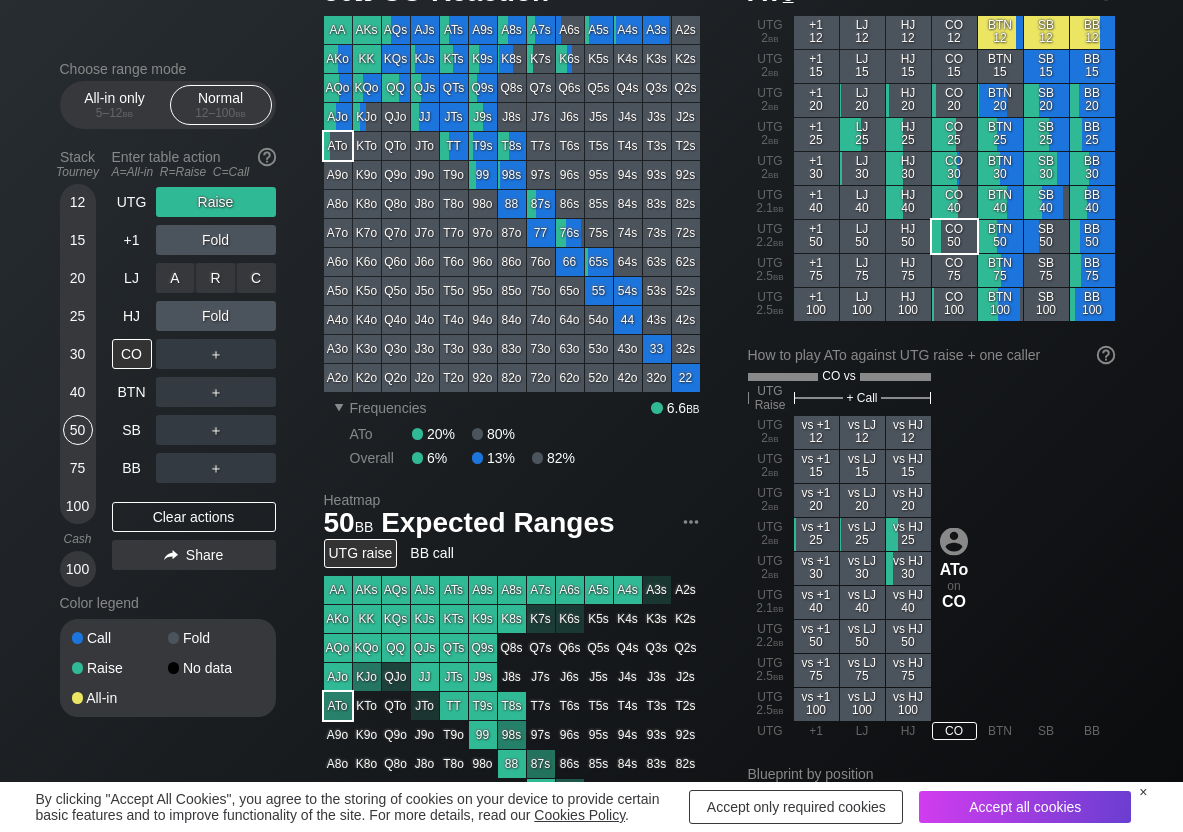 click on "C ✕" at bounding box center [256, 278] 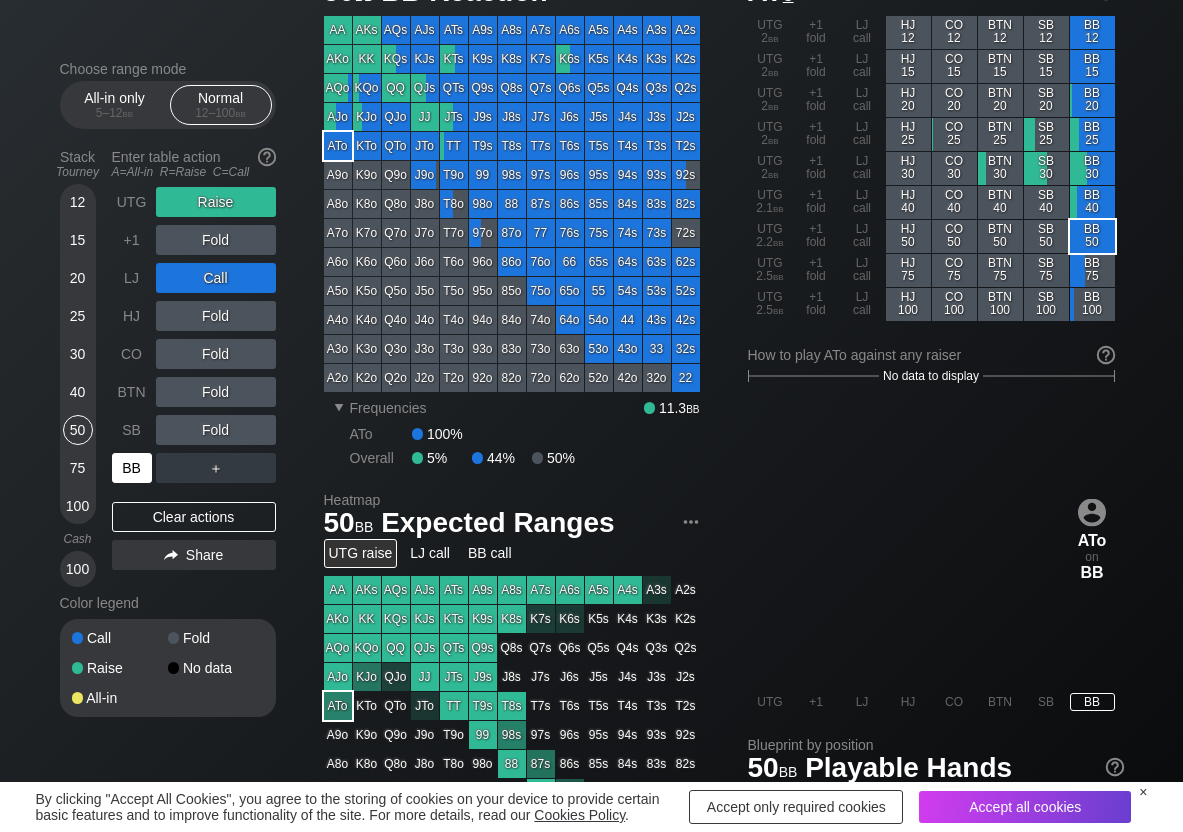 click on "BB" at bounding box center [132, 468] 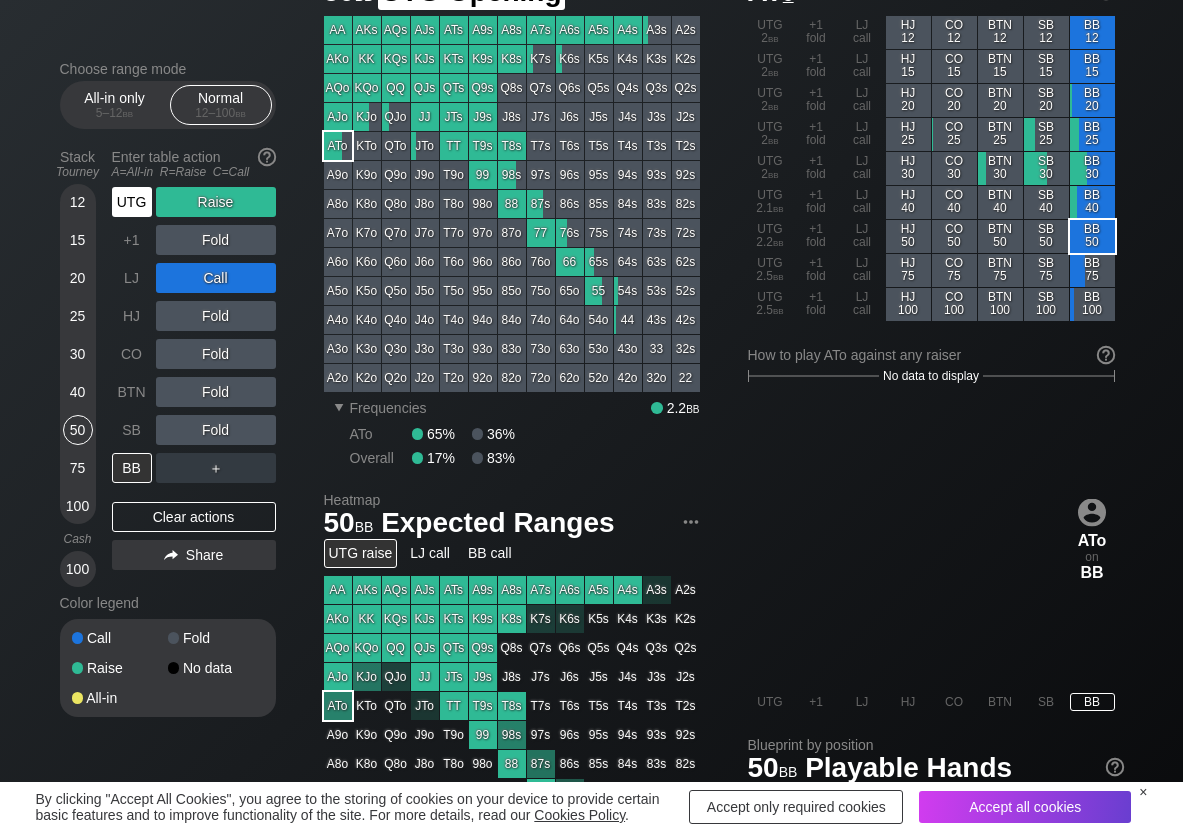 drag, startPoint x: 125, startPoint y: 190, endPoint x: 159, endPoint y: 205, distance: 37.161808 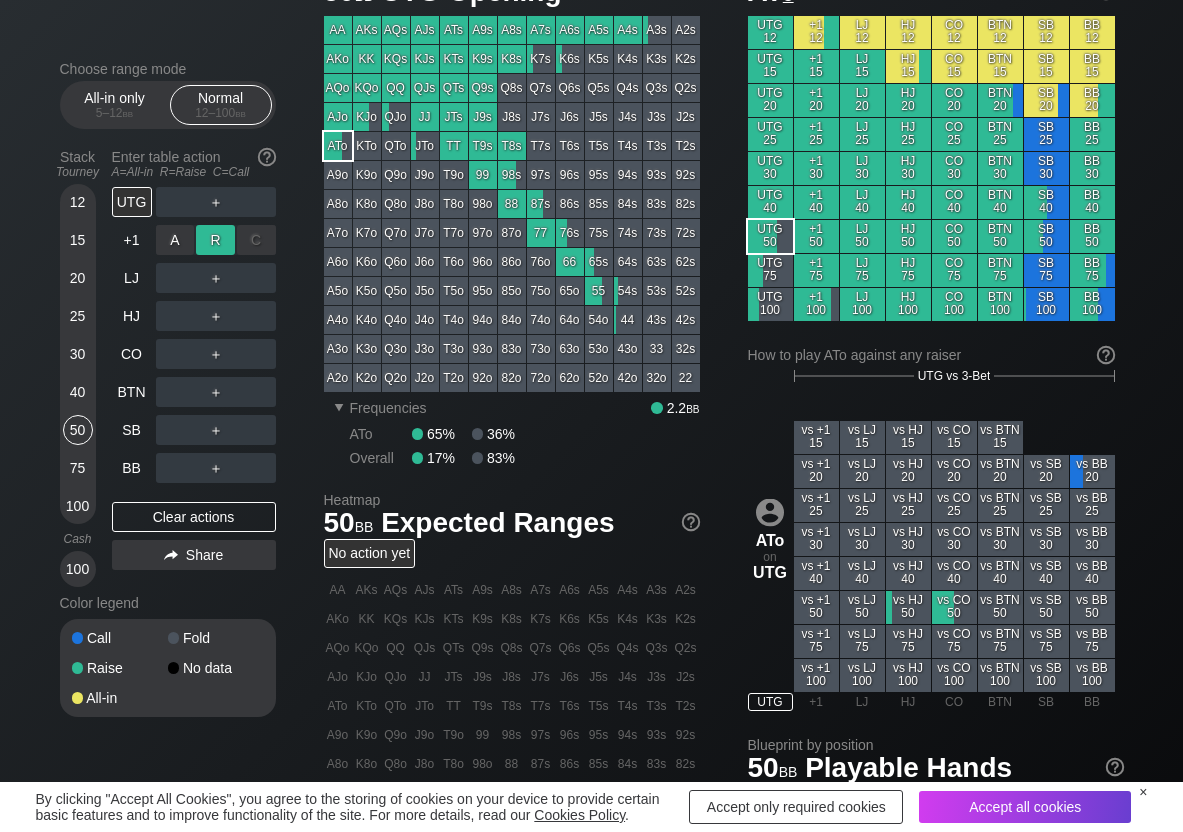 click on "R ✕" at bounding box center [215, 240] 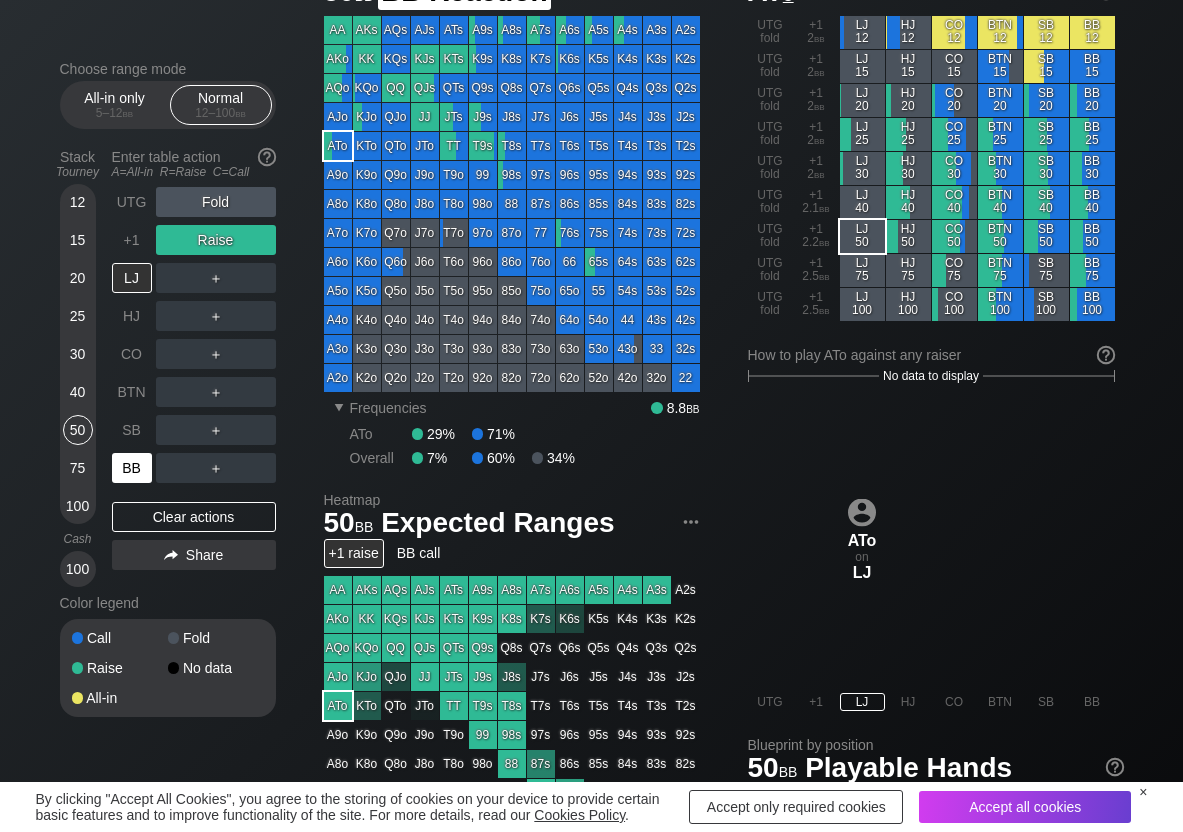 click on "BB" at bounding box center [132, 468] 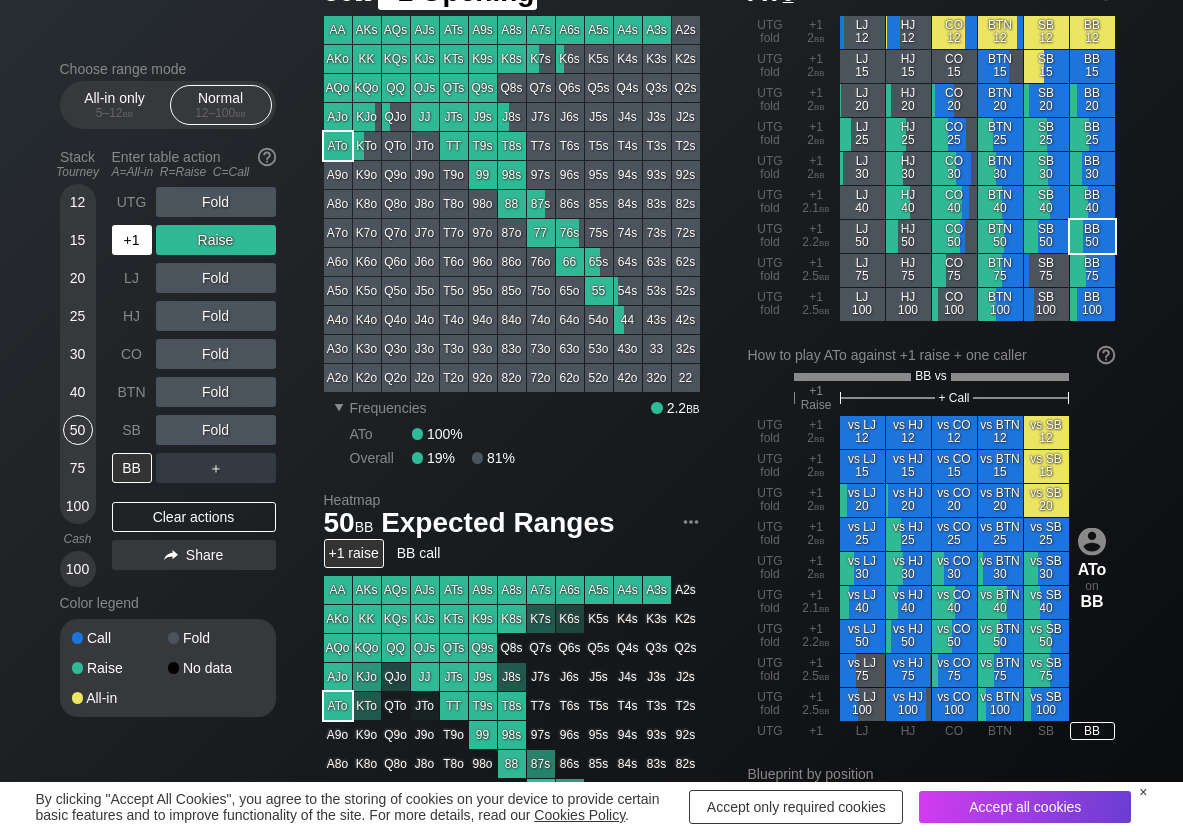 drag, startPoint x: 140, startPoint y: 234, endPoint x: 198, endPoint y: 279, distance: 73.409805 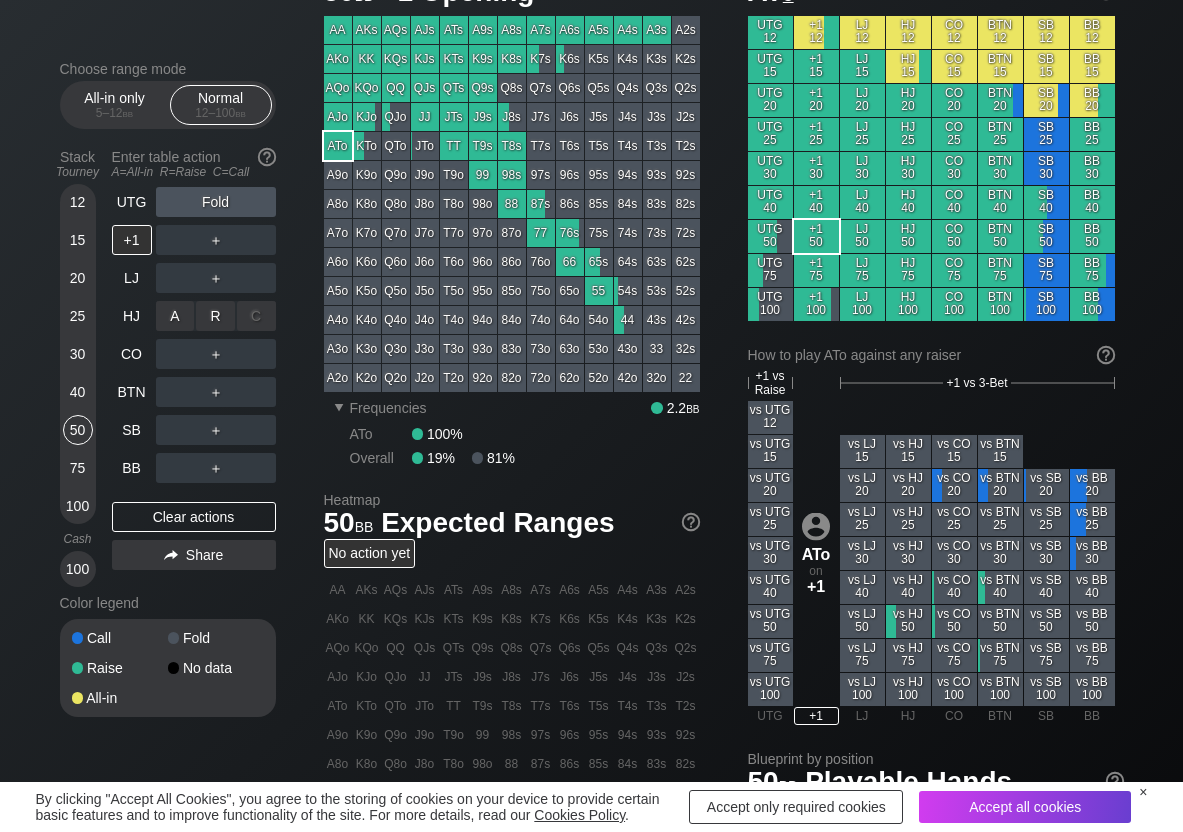 click on "R ✕" at bounding box center (215, 316) 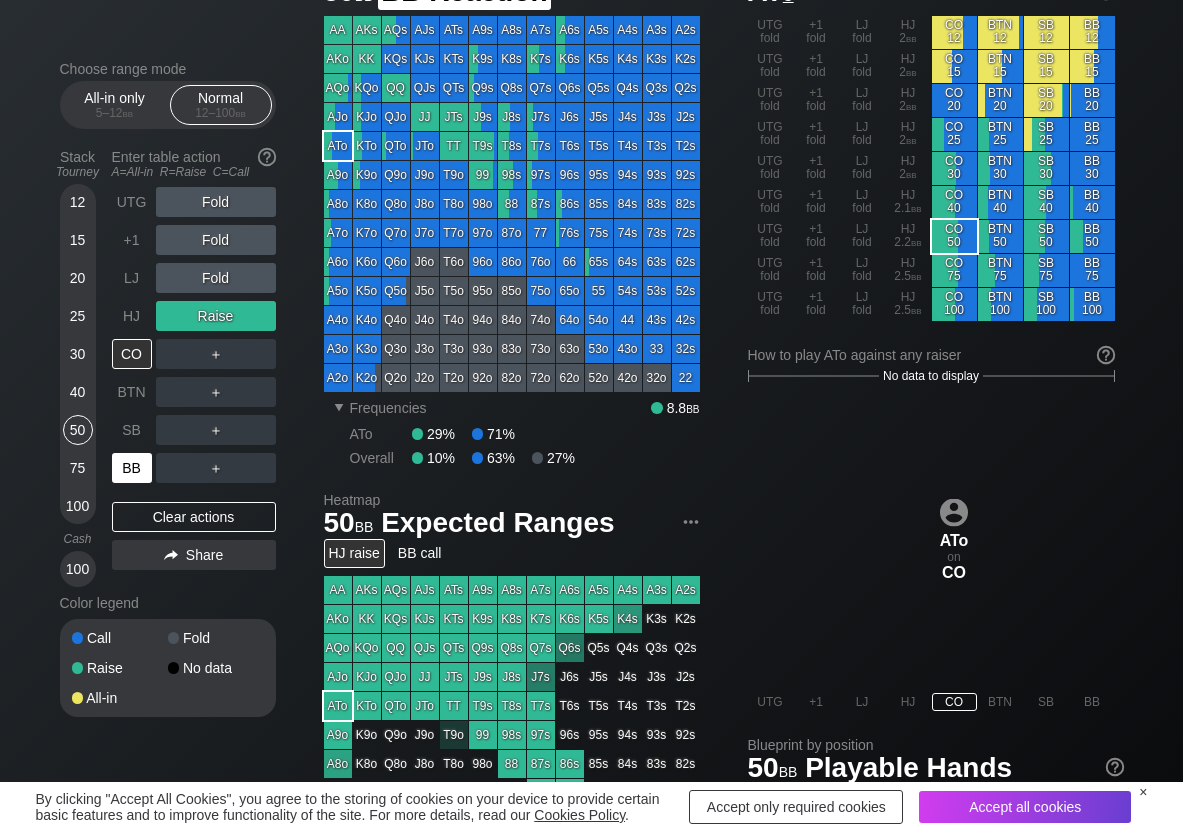 click on "BB" at bounding box center (132, 468) 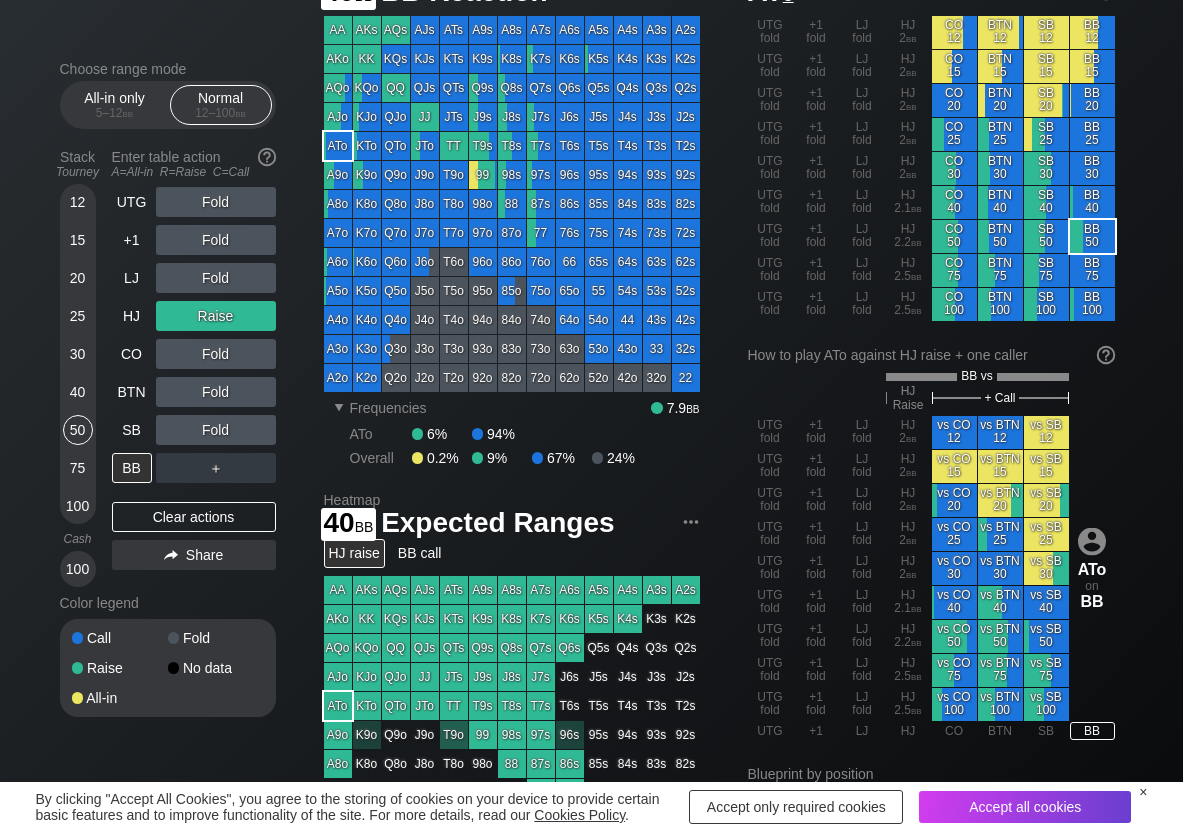 drag, startPoint x: 74, startPoint y: 385, endPoint x: 22, endPoint y: 411, distance: 58.137768 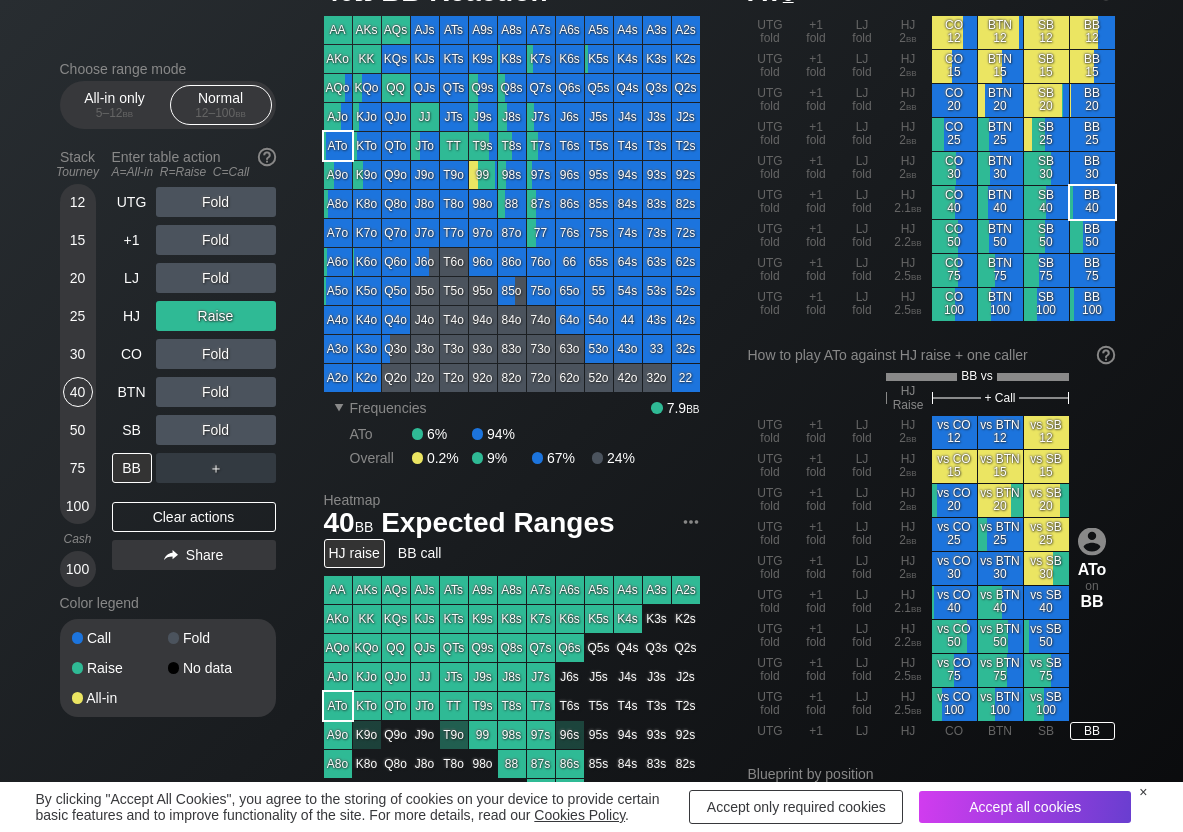 click on "Stack Tourney Enter table action A=All-in  R=Raise  C=Call 12 15 20 25 30 40 50 75 100 Cash 100 UTG Fold +1 Fold LJ Fold HJ Raise CO Fold BTN Fold SB Fold BB ＋ Clear actions Share" at bounding box center (168, 364) 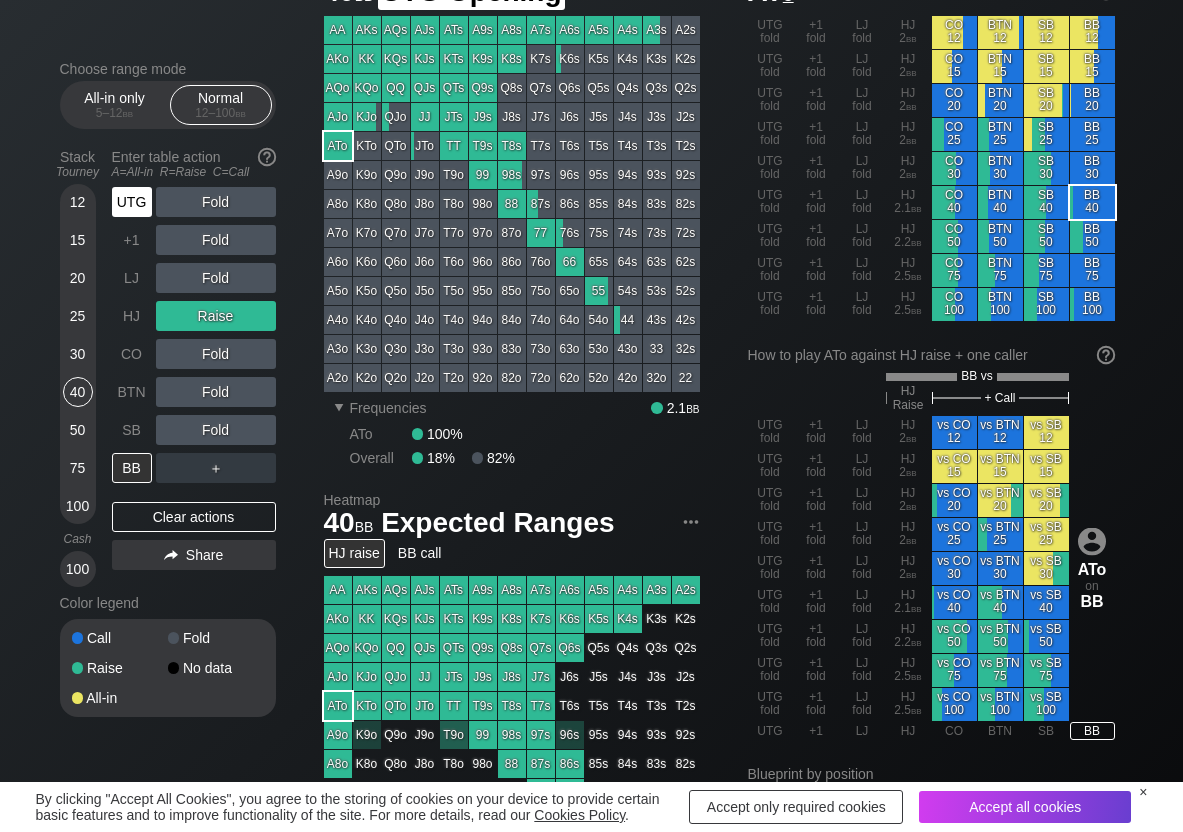 click on "UTG" at bounding box center [132, 202] 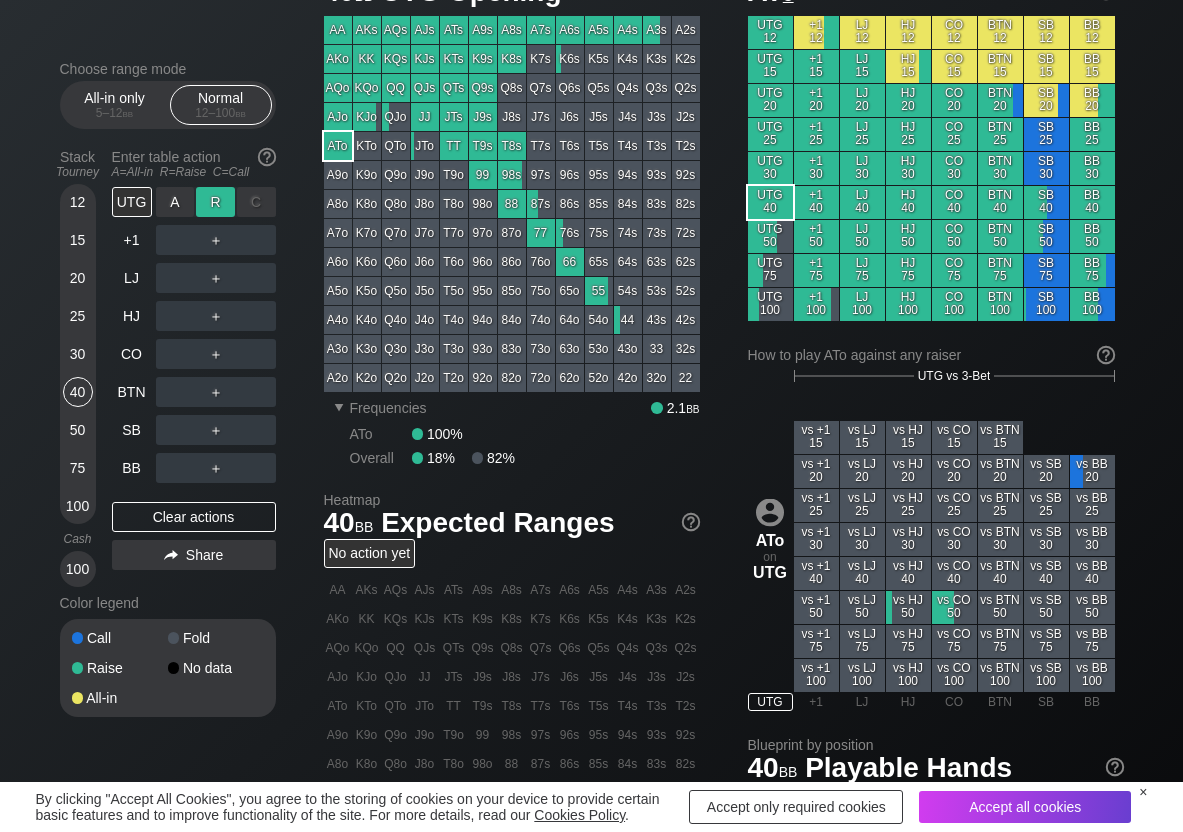 drag, startPoint x: 218, startPoint y: 202, endPoint x: 187, endPoint y: 219, distance: 35.35534 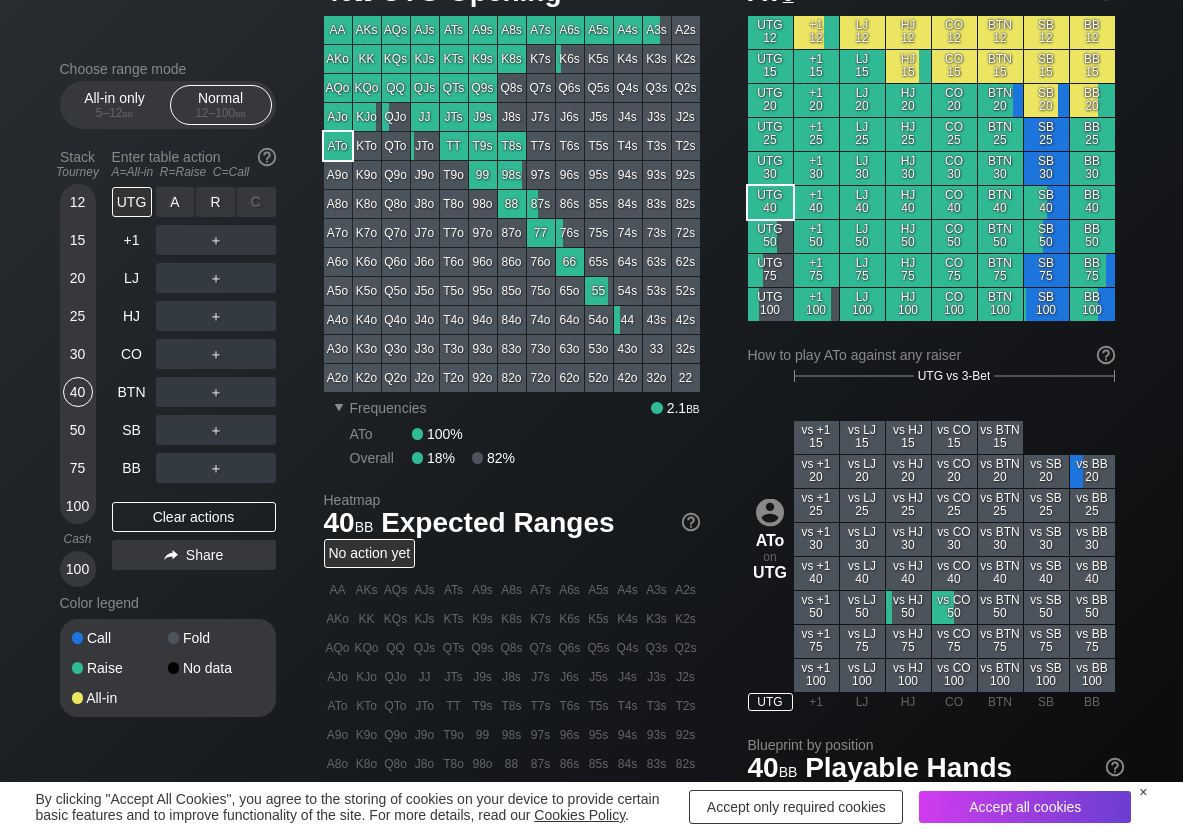click on "R ✕" at bounding box center (215, 202) 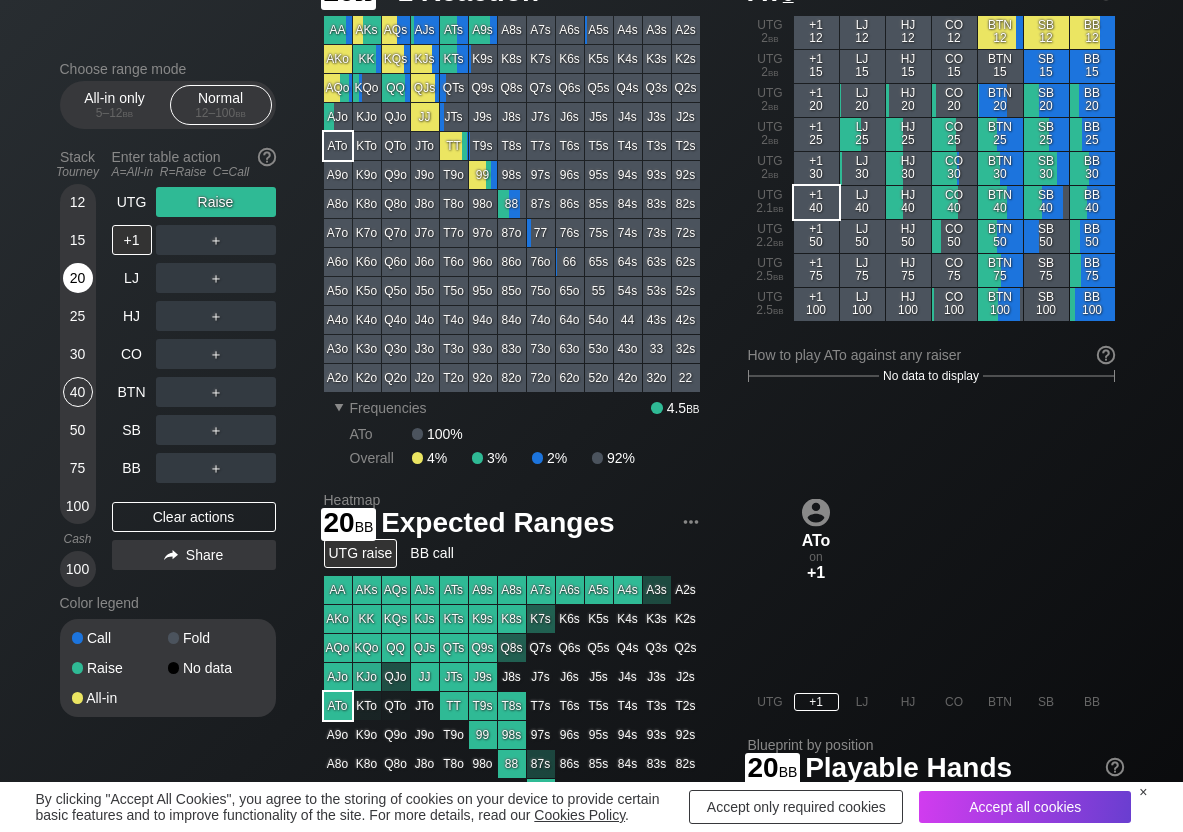 click on "20" at bounding box center [78, 278] 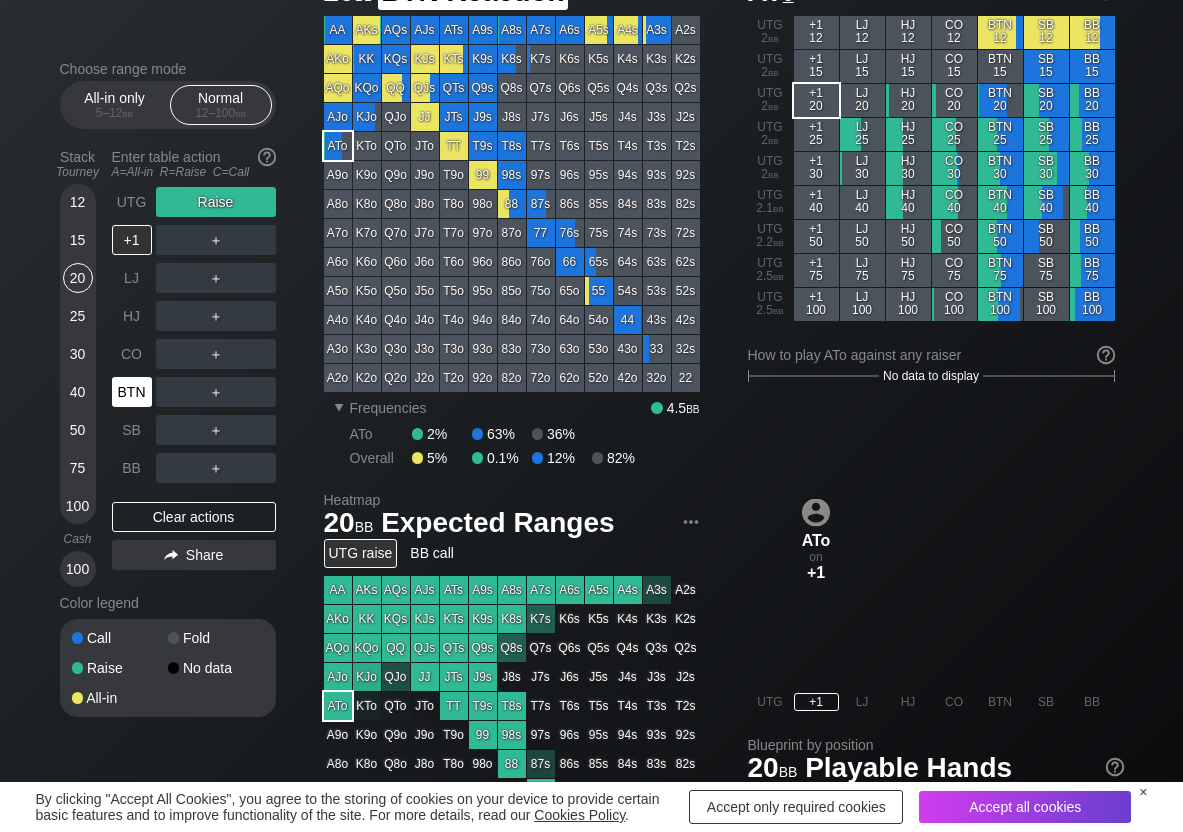 click on "BTN" at bounding box center (132, 392) 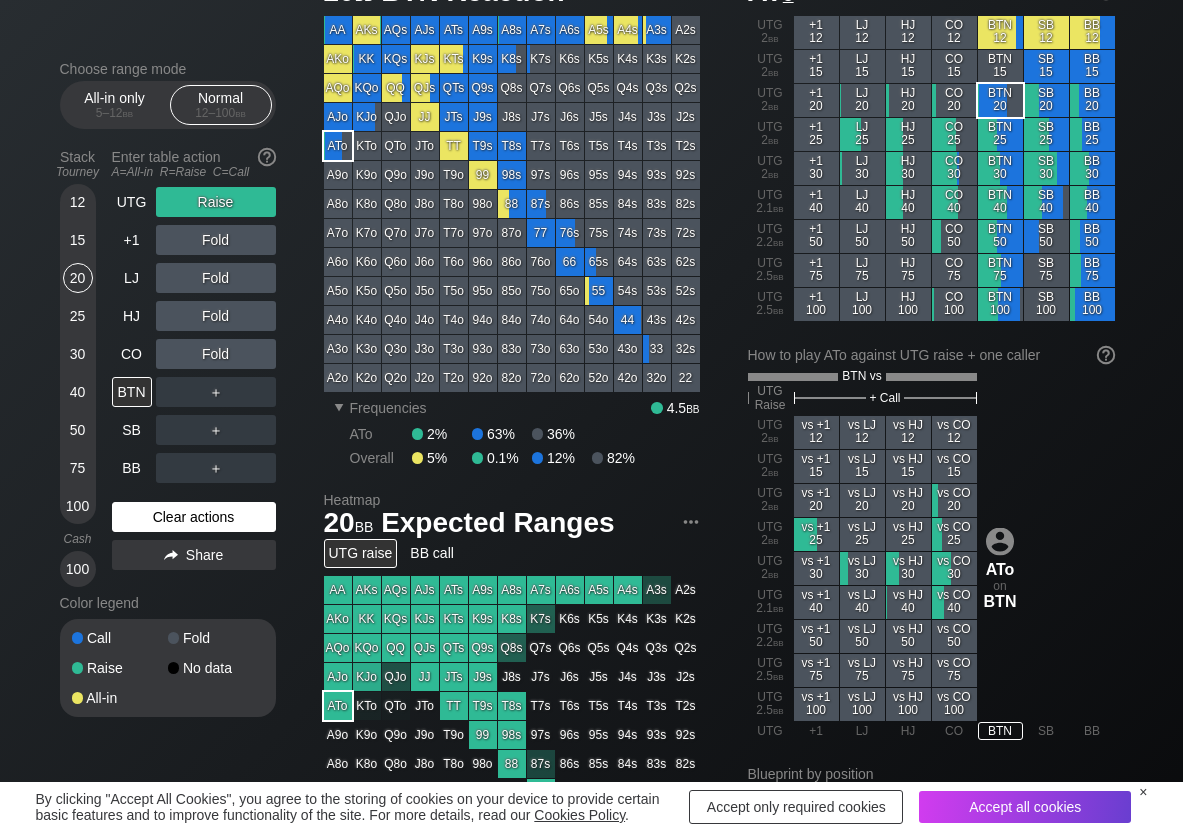click on "Clear actions" at bounding box center (194, 517) 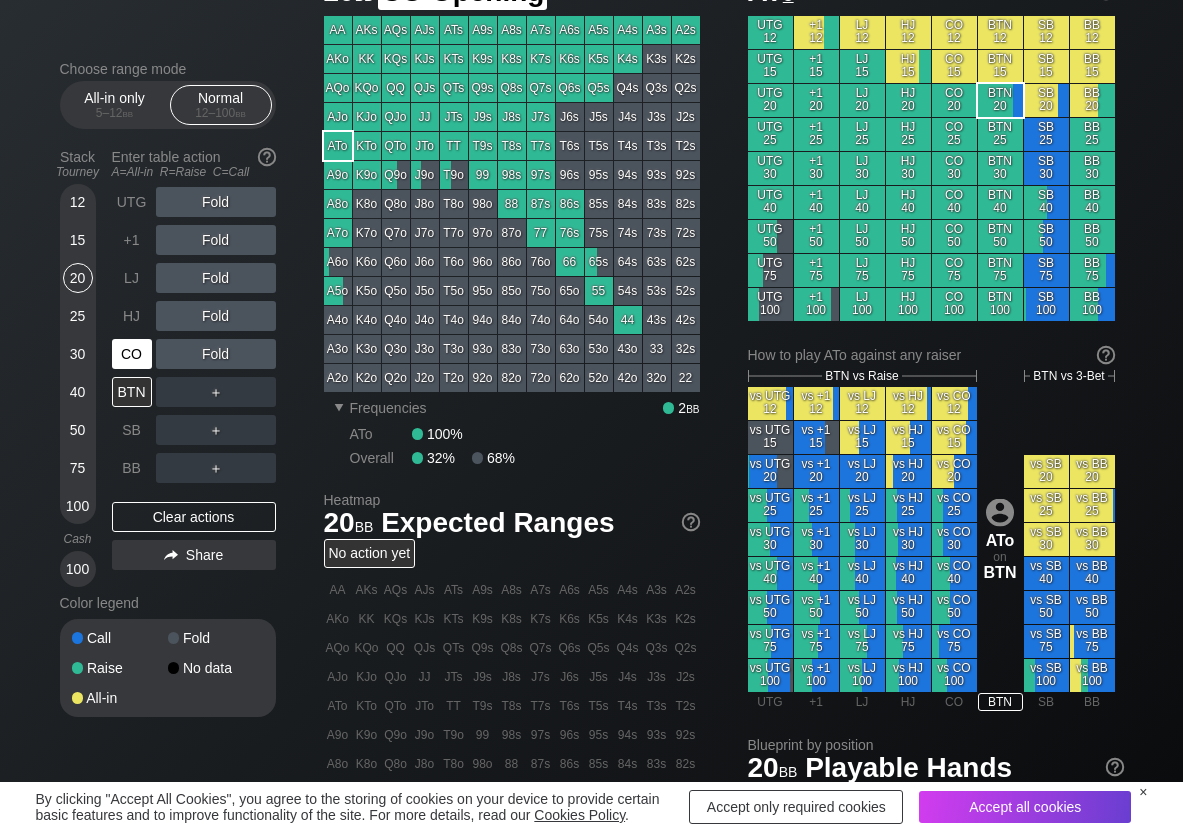 click on "CO" at bounding box center [132, 354] 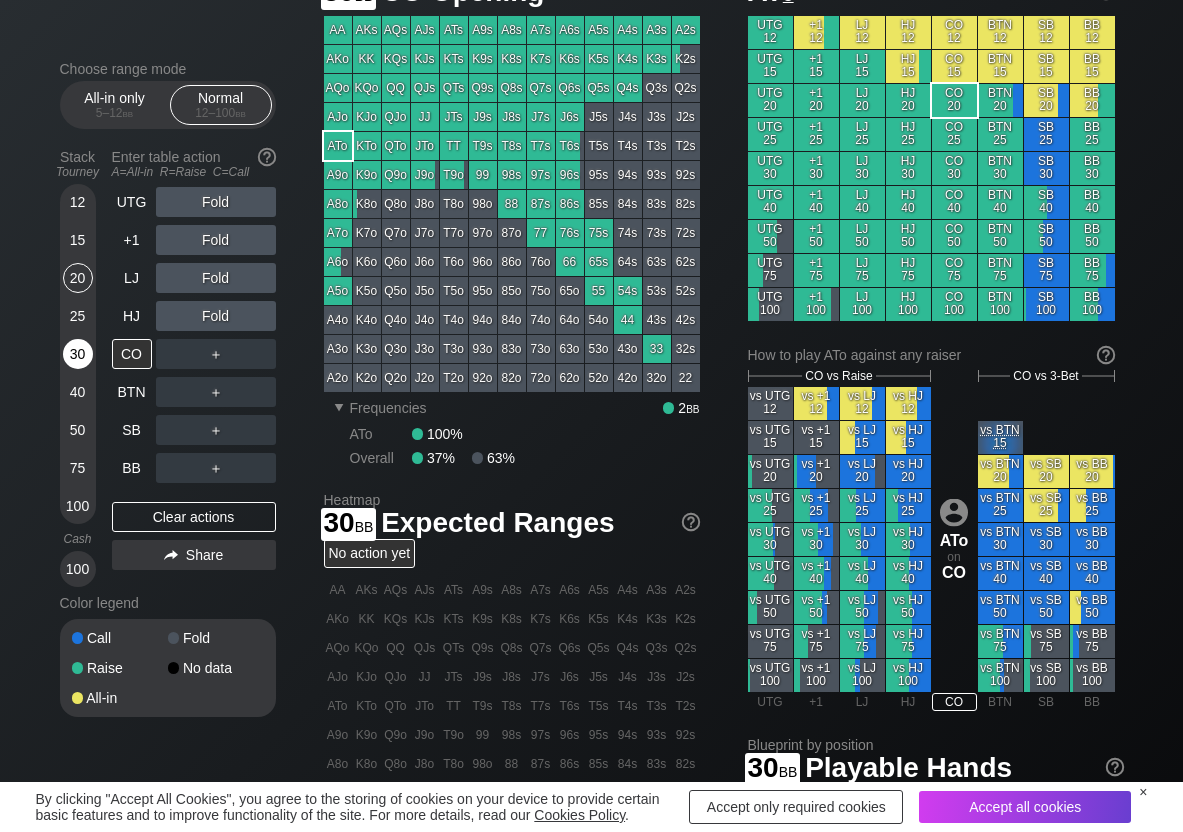 click on "30" at bounding box center [78, 354] 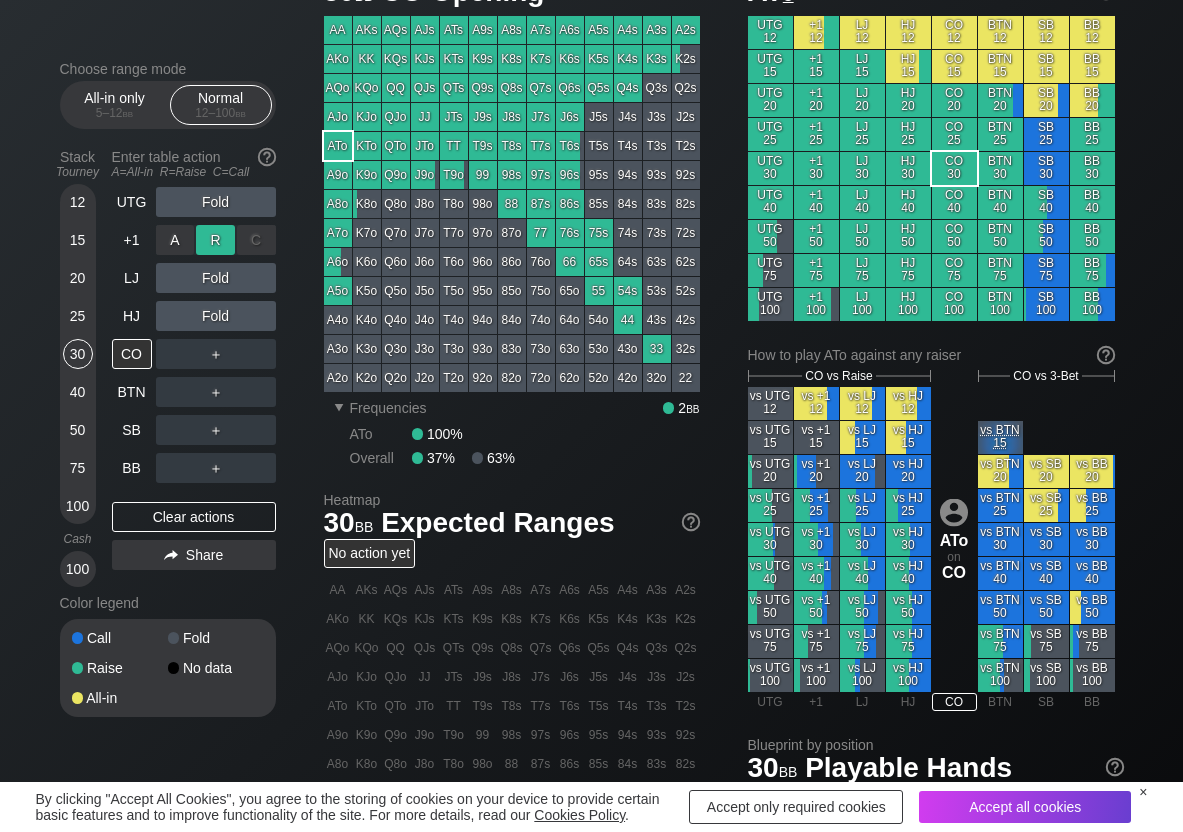 click on "R ✕" at bounding box center [215, 240] 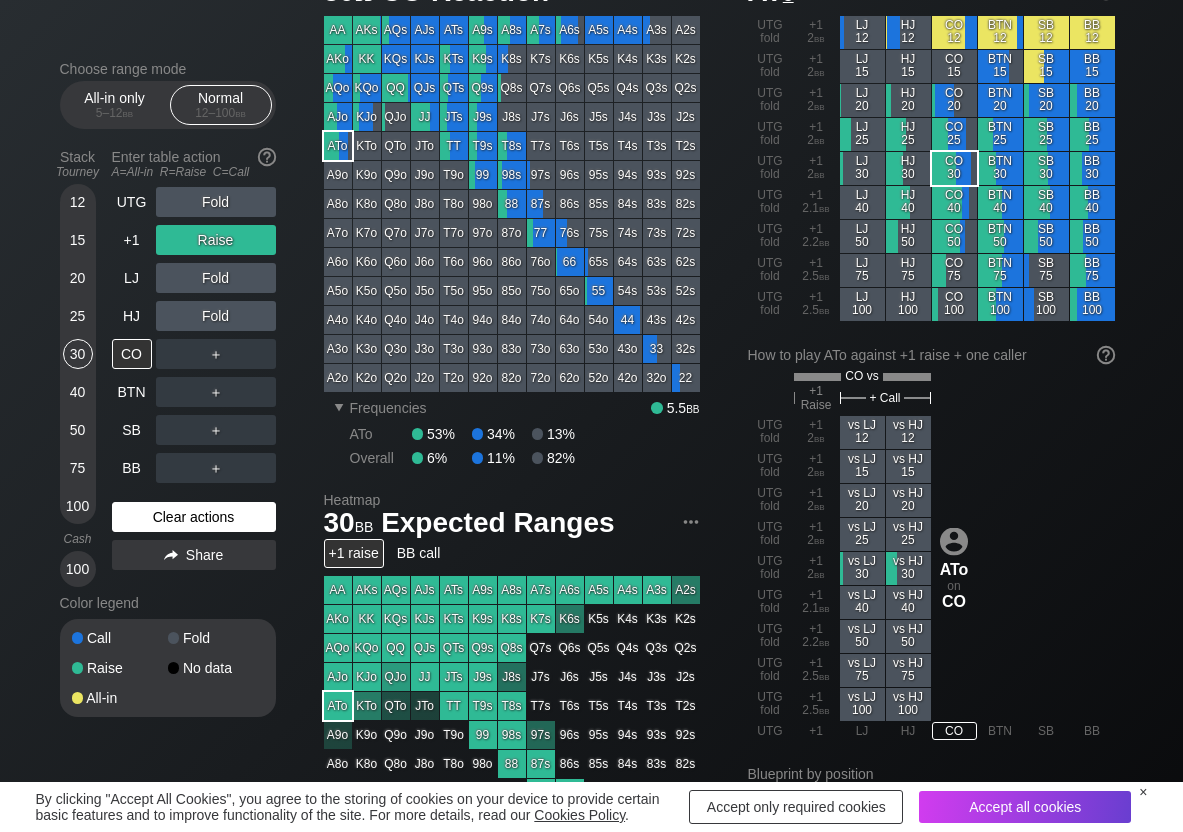 click on "Clear actions" at bounding box center [194, 517] 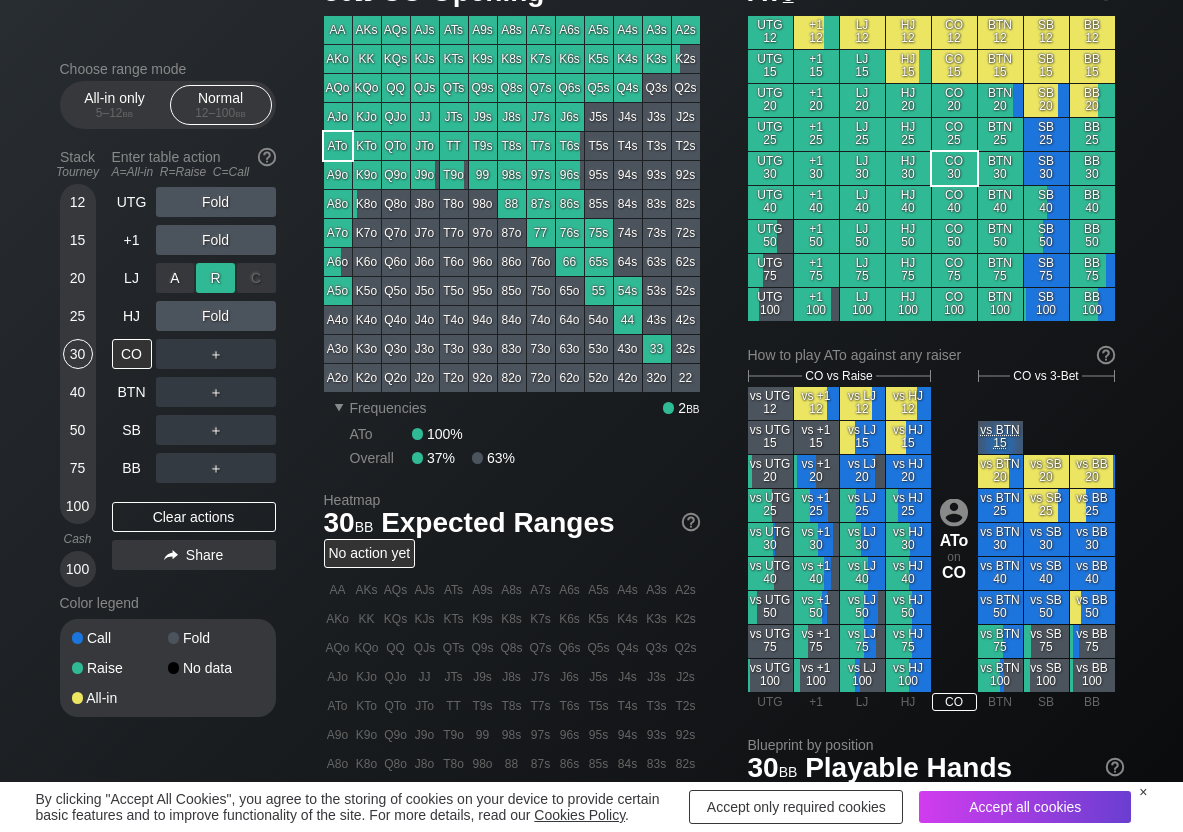 drag, startPoint x: 208, startPoint y: 274, endPoint x: 202, endPoint y: 284, distance: 11.661903 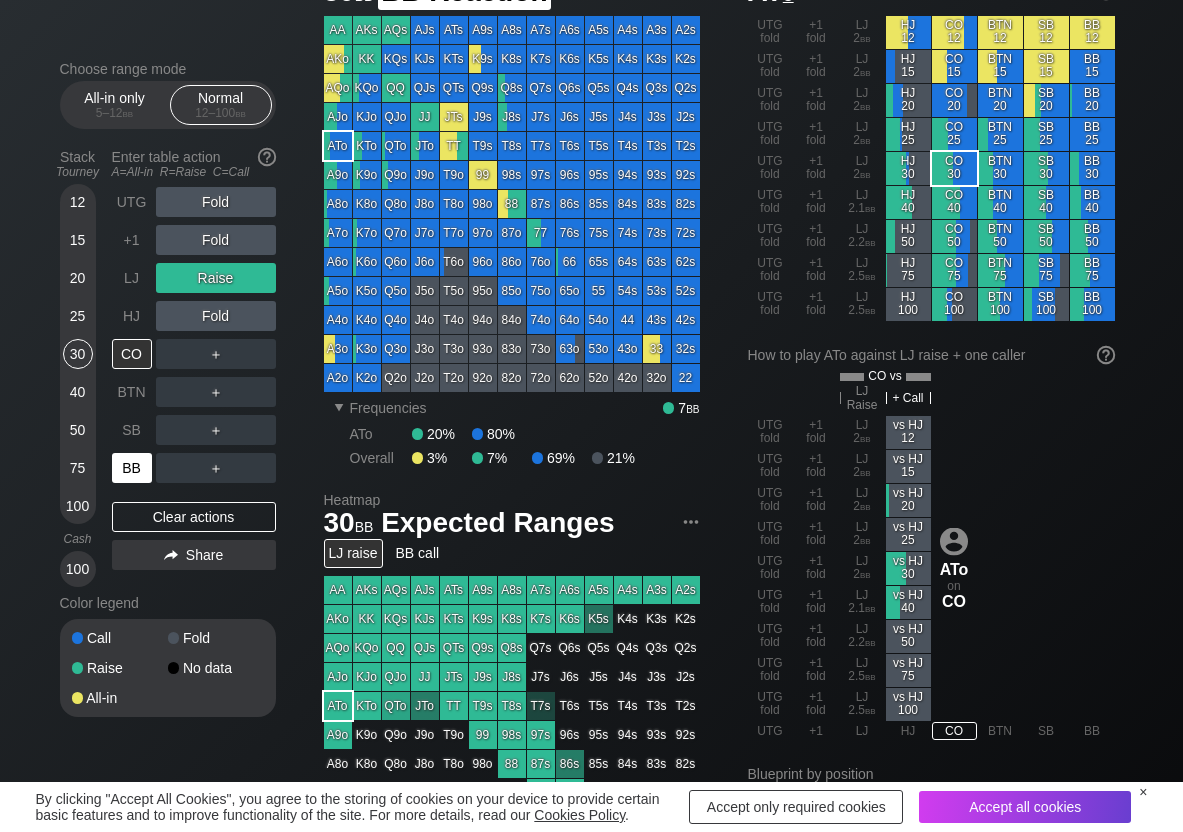 click on "BB" at bounding box center [132, 468] 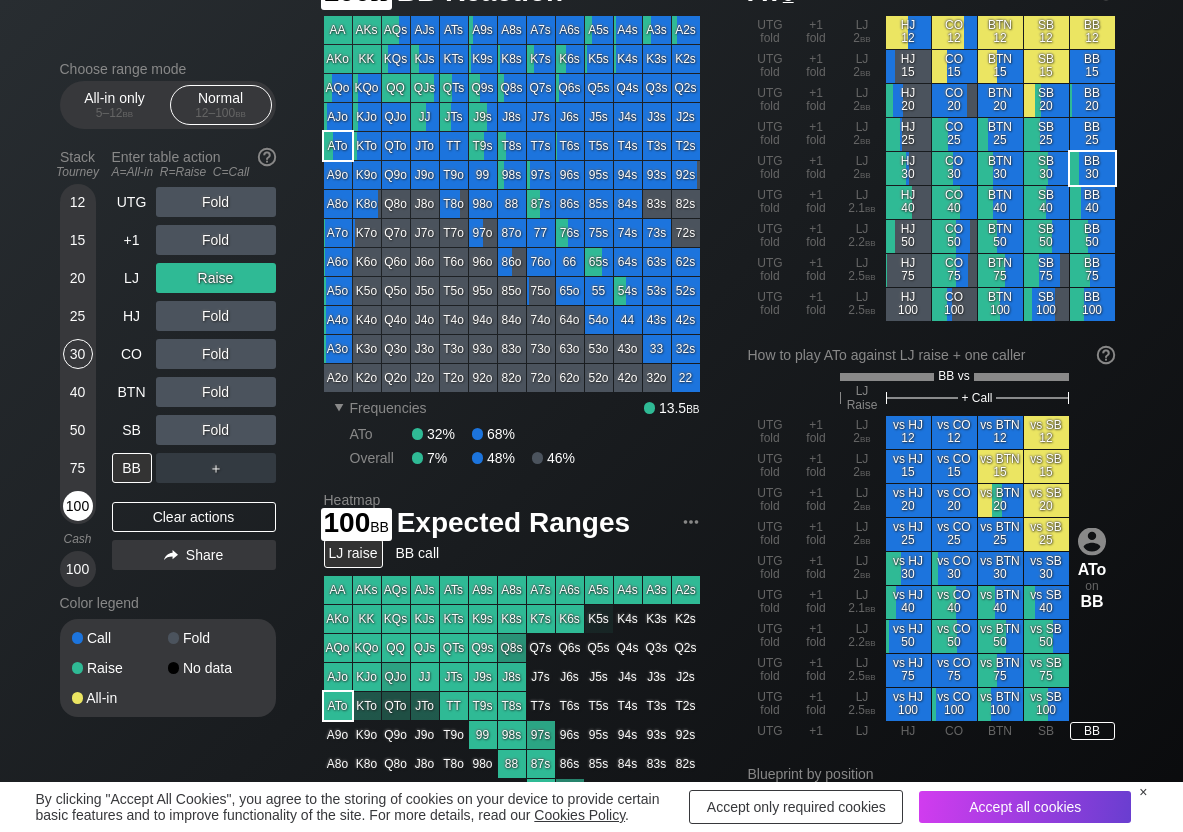 click on "100" at bounding box center (78, 506) 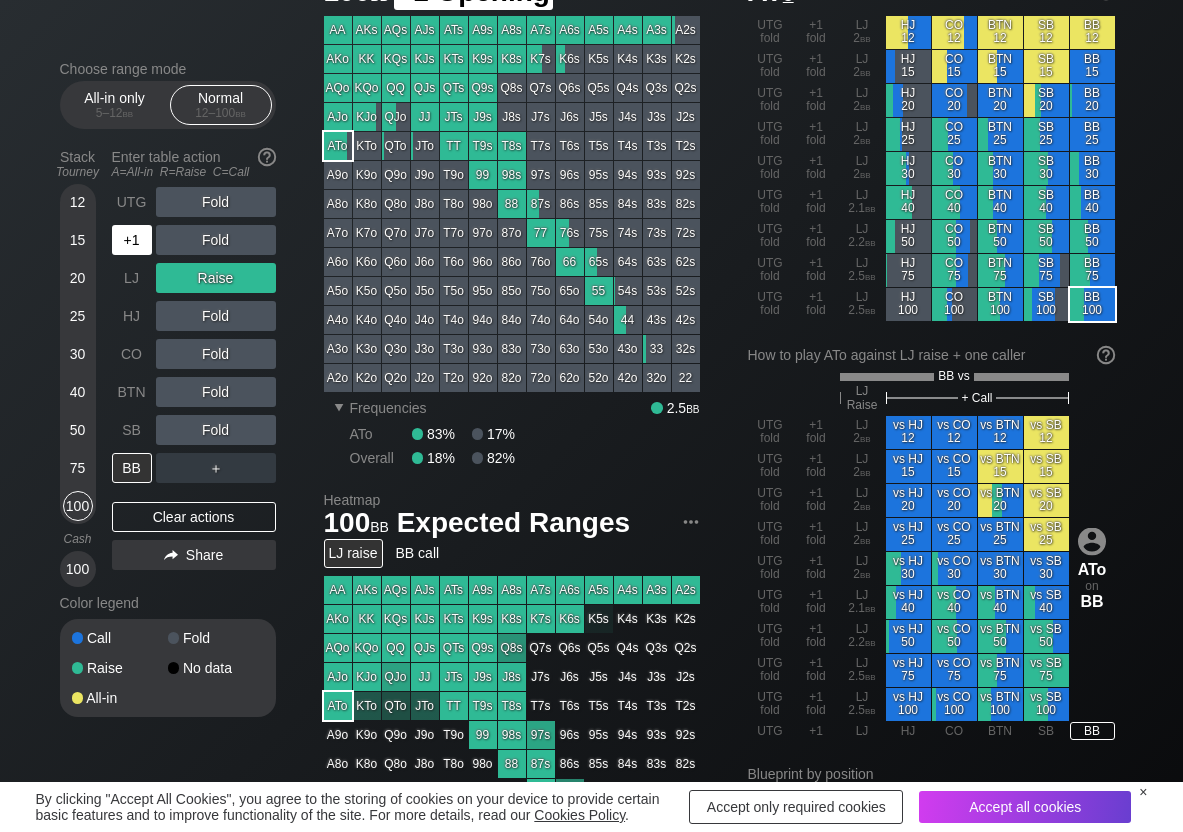 click on "+1" at bounding box center (132, 240) 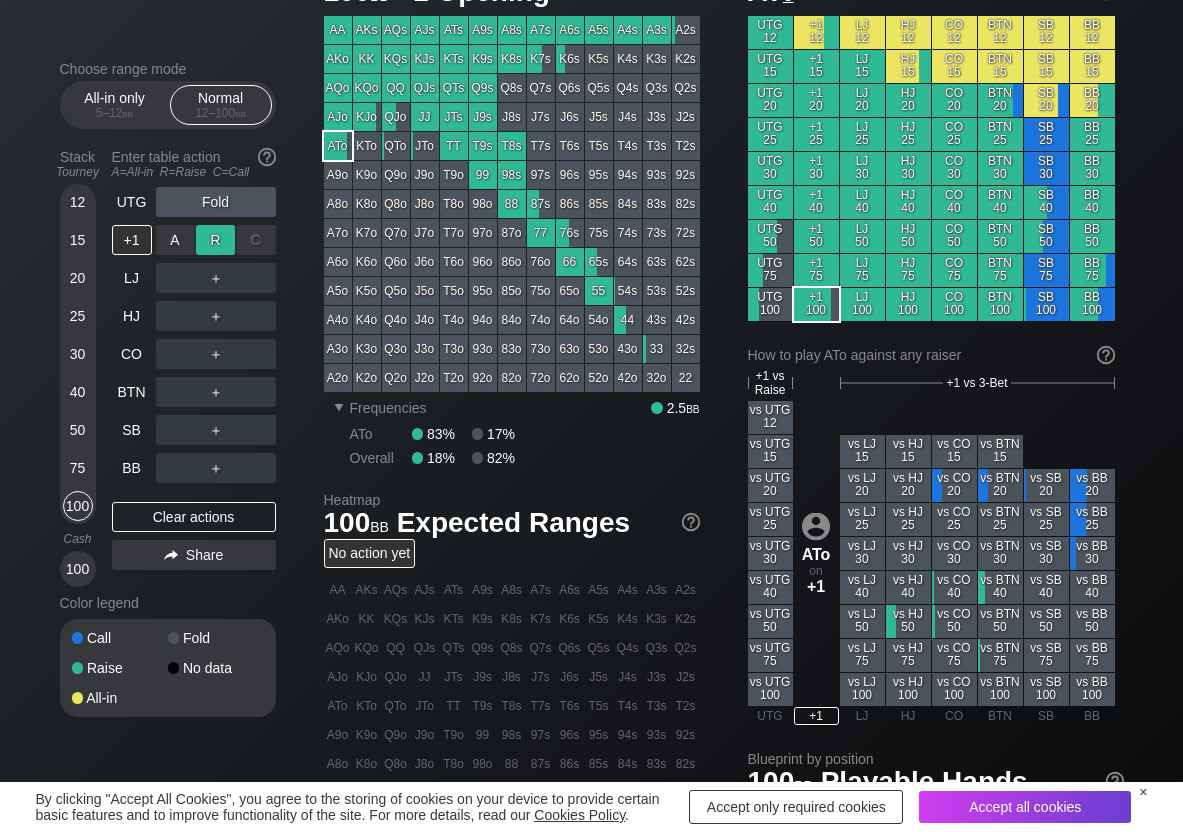 click on "R ✕" at bounding box center [215, 240] 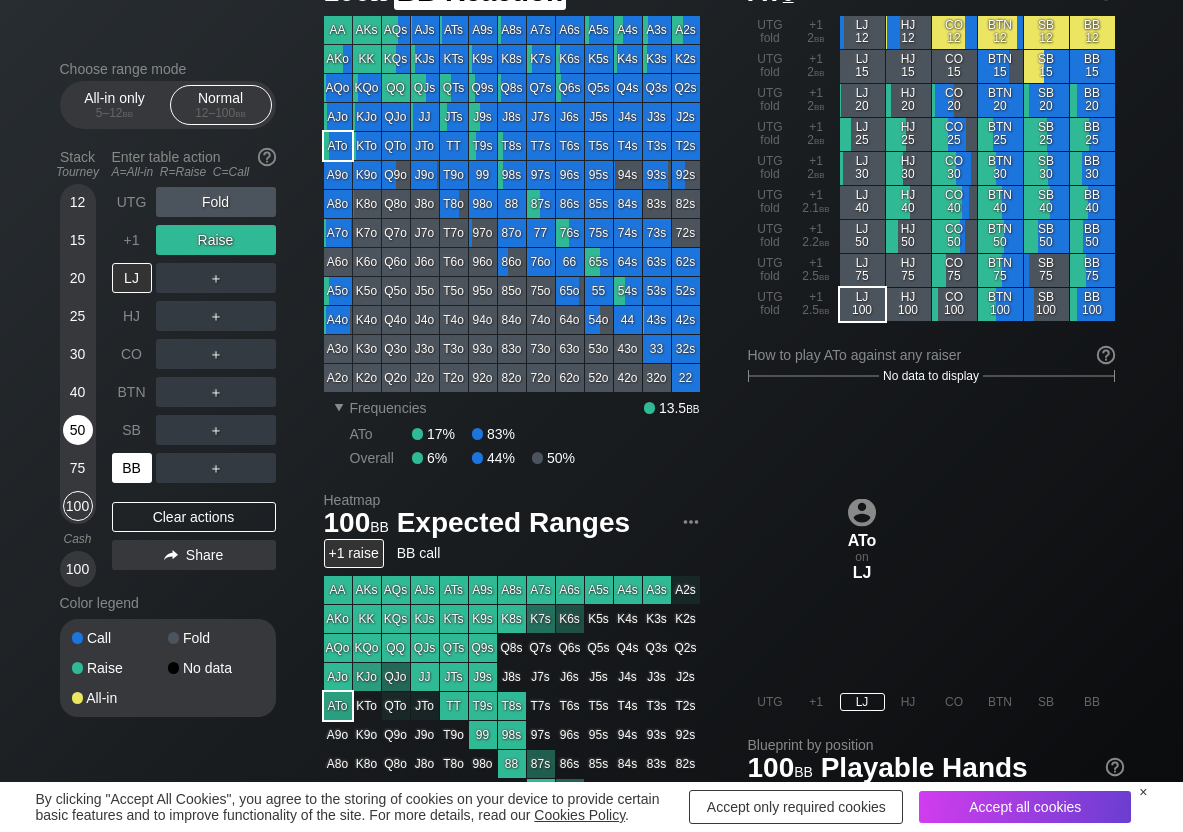 click on "BB" at bounding box center (132, 468) 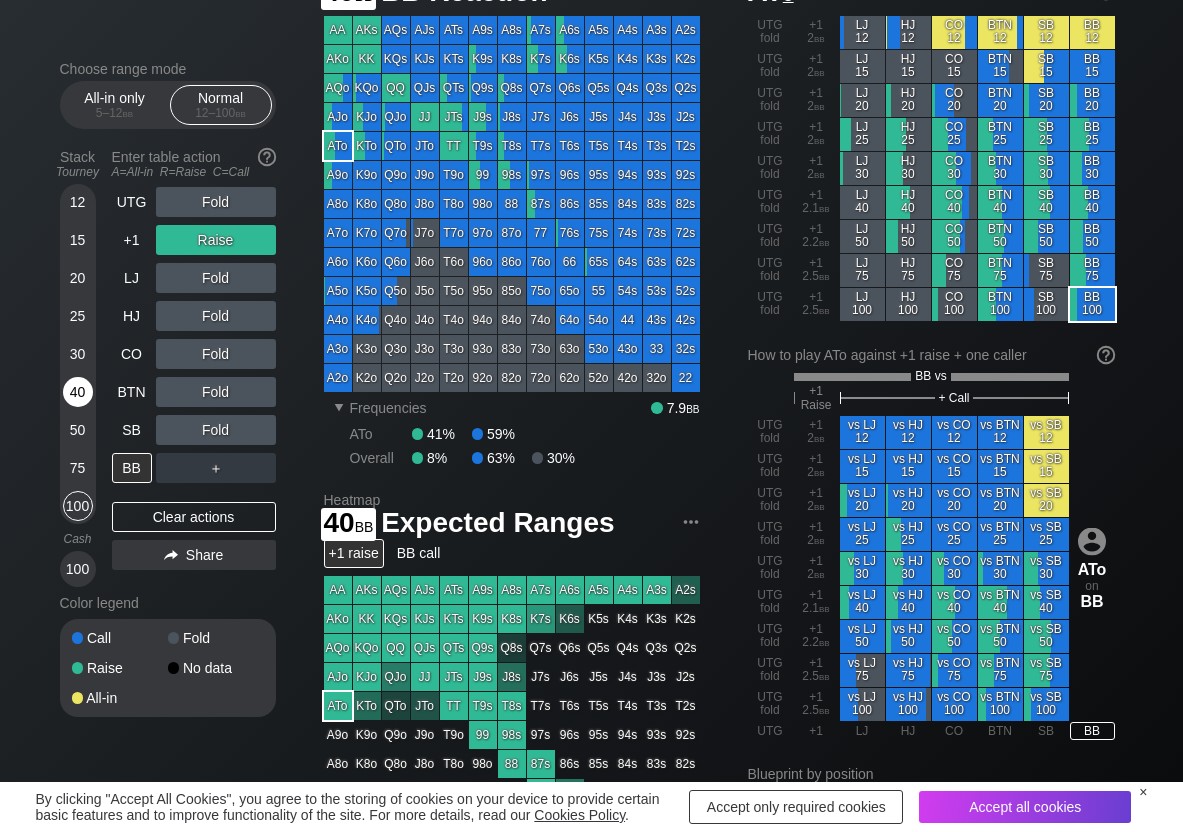 click on "40" at bounding box center [78, 392] 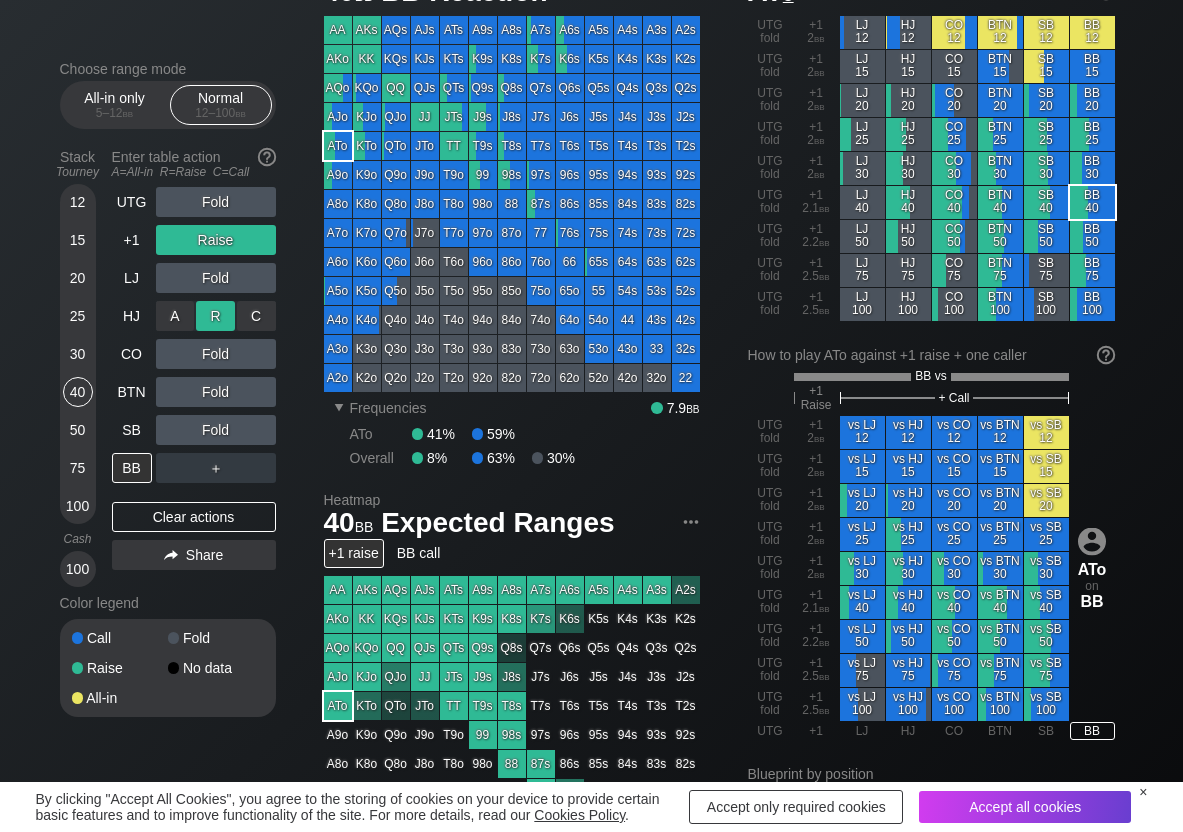 click on "R ✕" at bounding box center (215, 316) 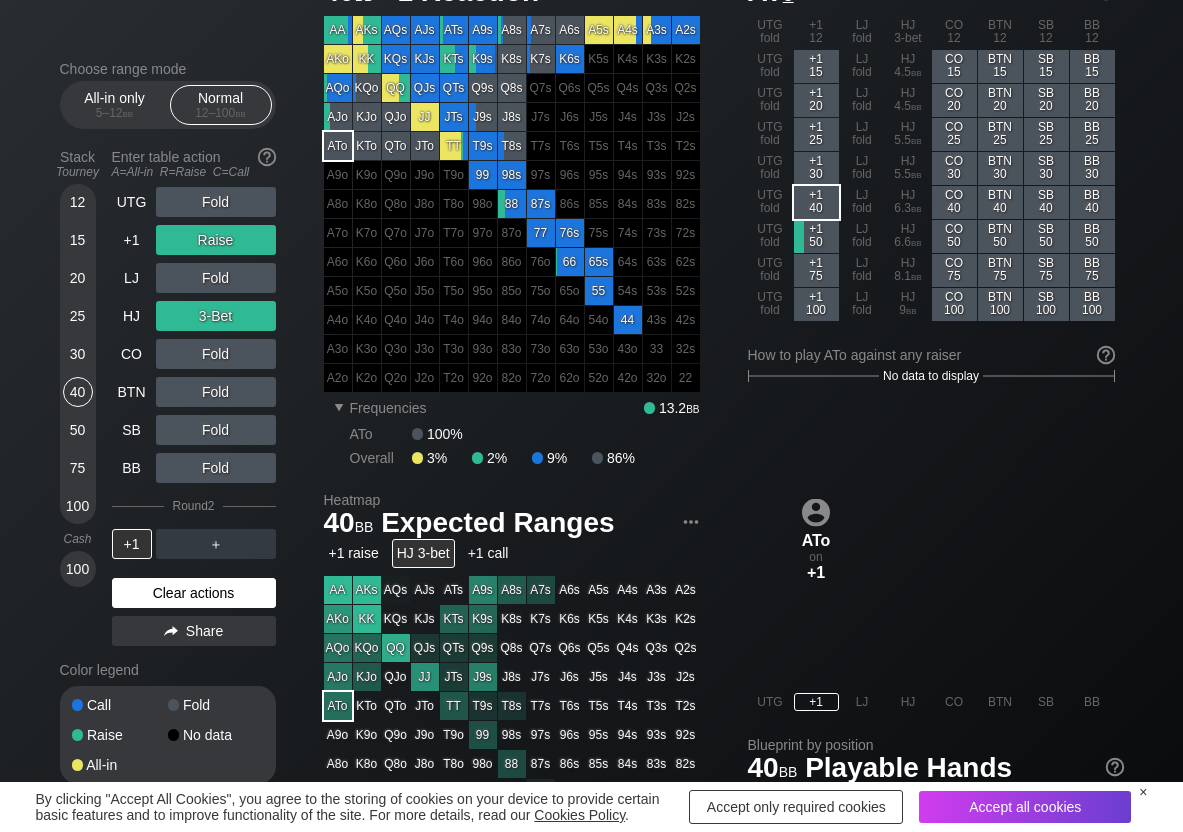 click on "Clear actions" at bounding box center (194, 593) 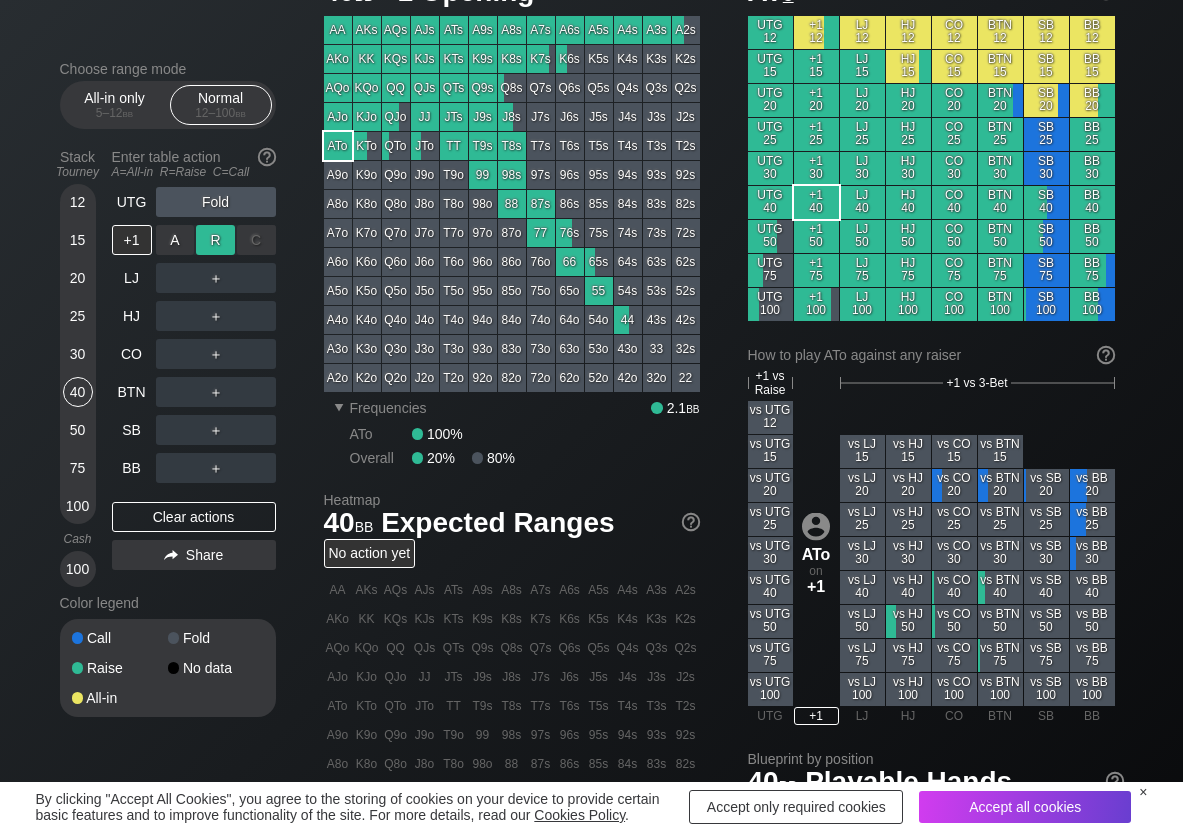 click on "R ✕" at bounding box center (215, 240) 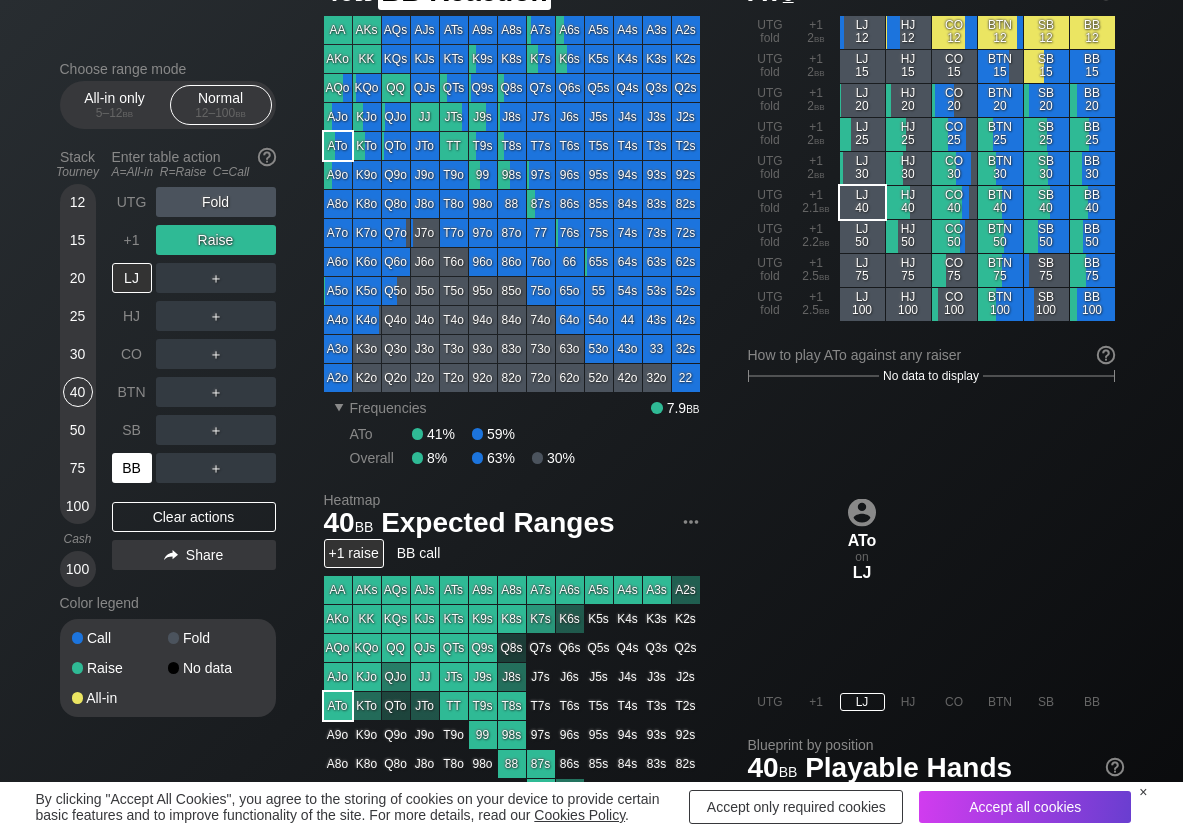 click on "BB" at bounding box center (132, 468) 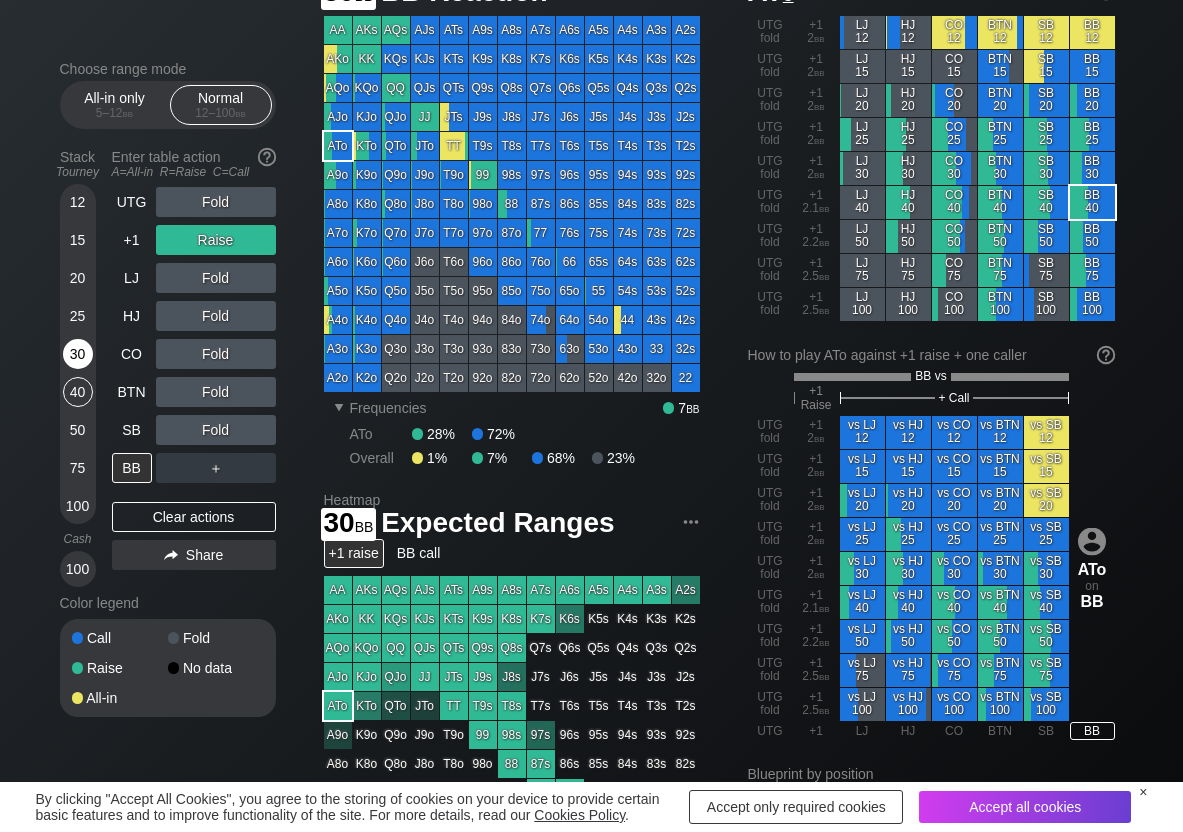 click on "30" at bounding box center (78, 354) 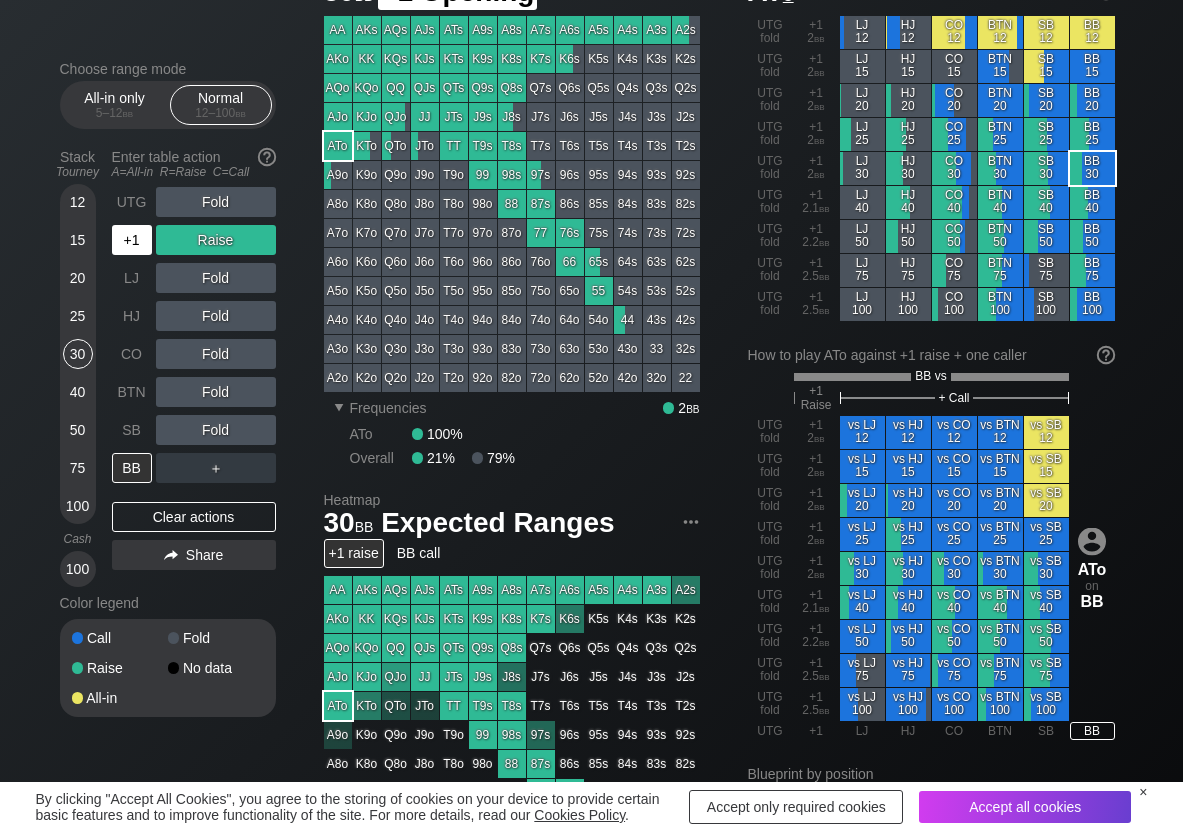 click on "+1" at bounding box center [132, 240] 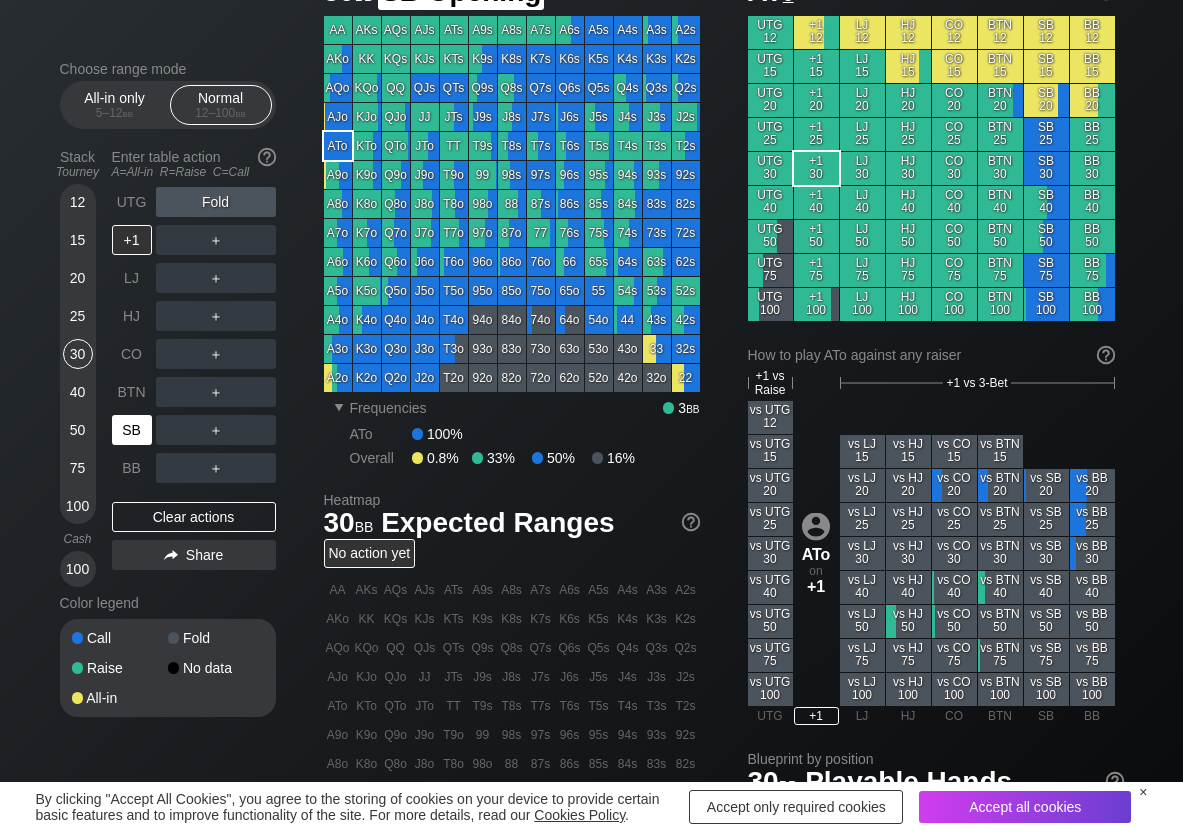 click on "SB" at bounding box center (132, 430) 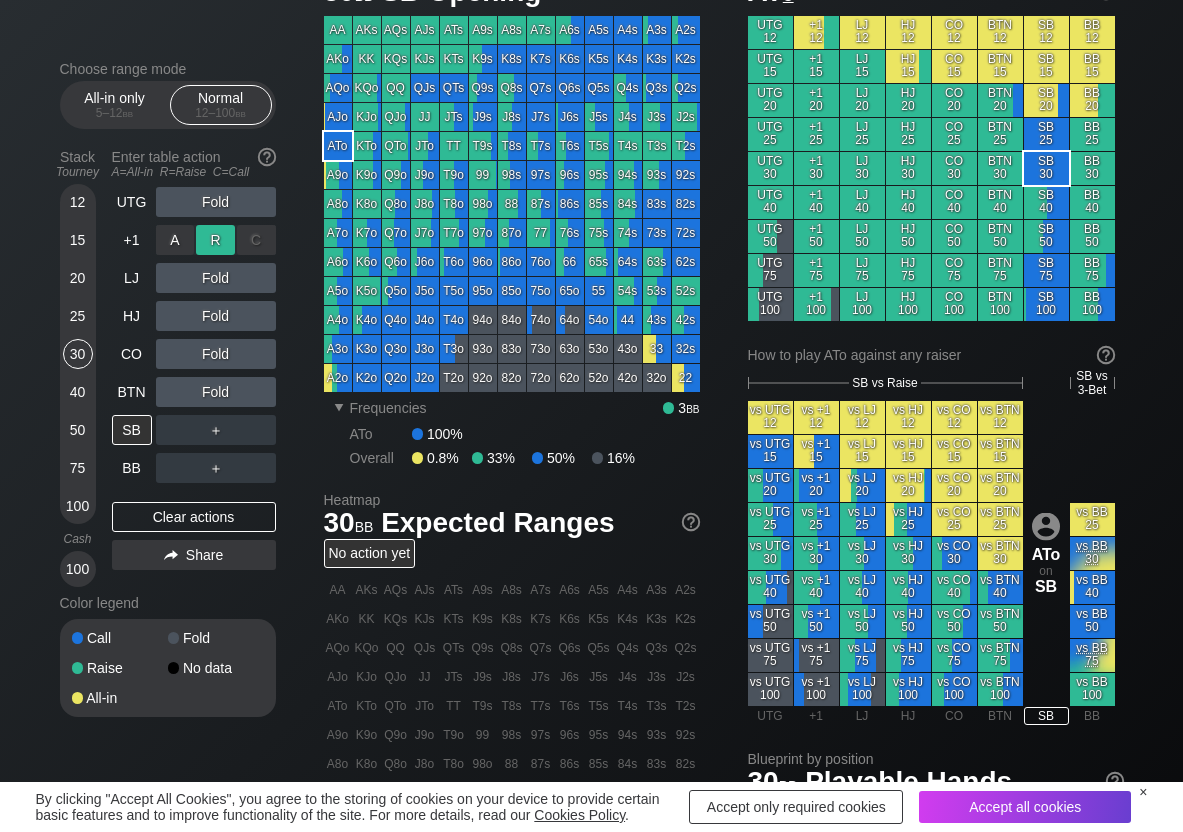 click on "R ✕" at bounding box center [215, 240] 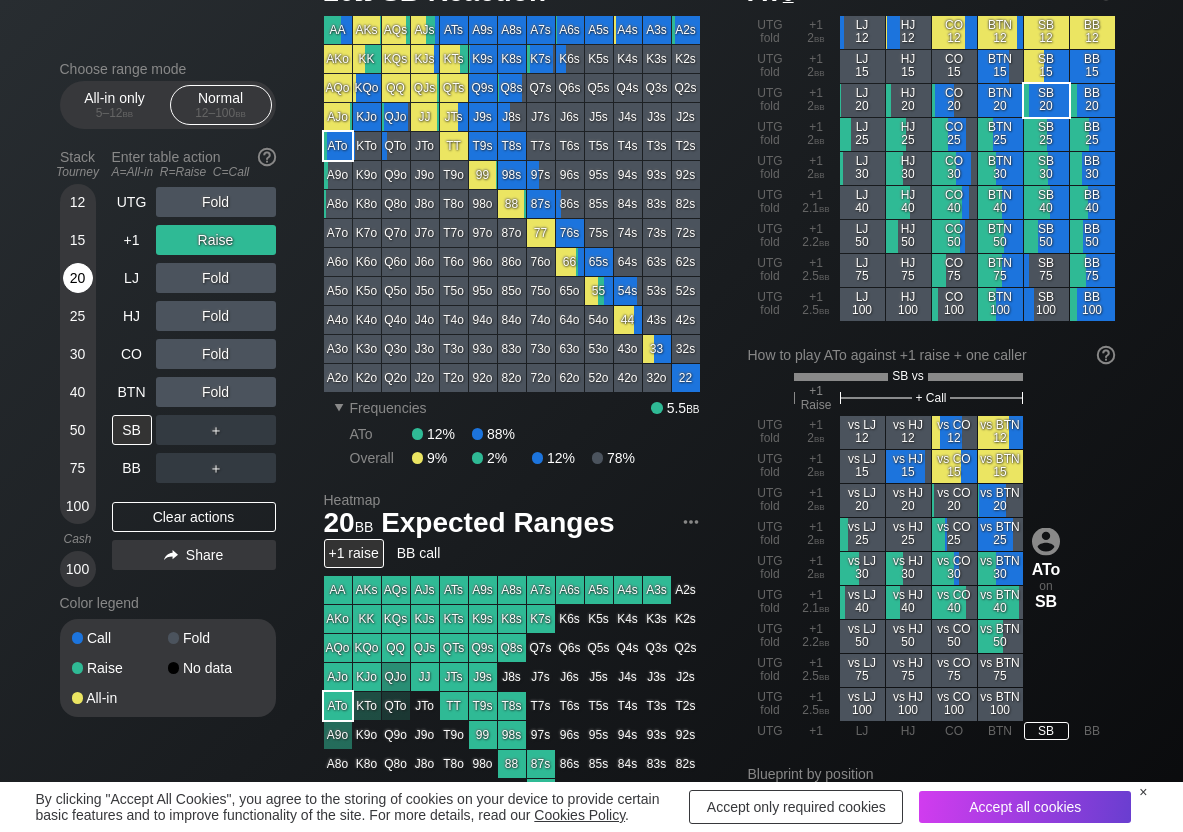 click on "20" at bounding box center (78, 278) 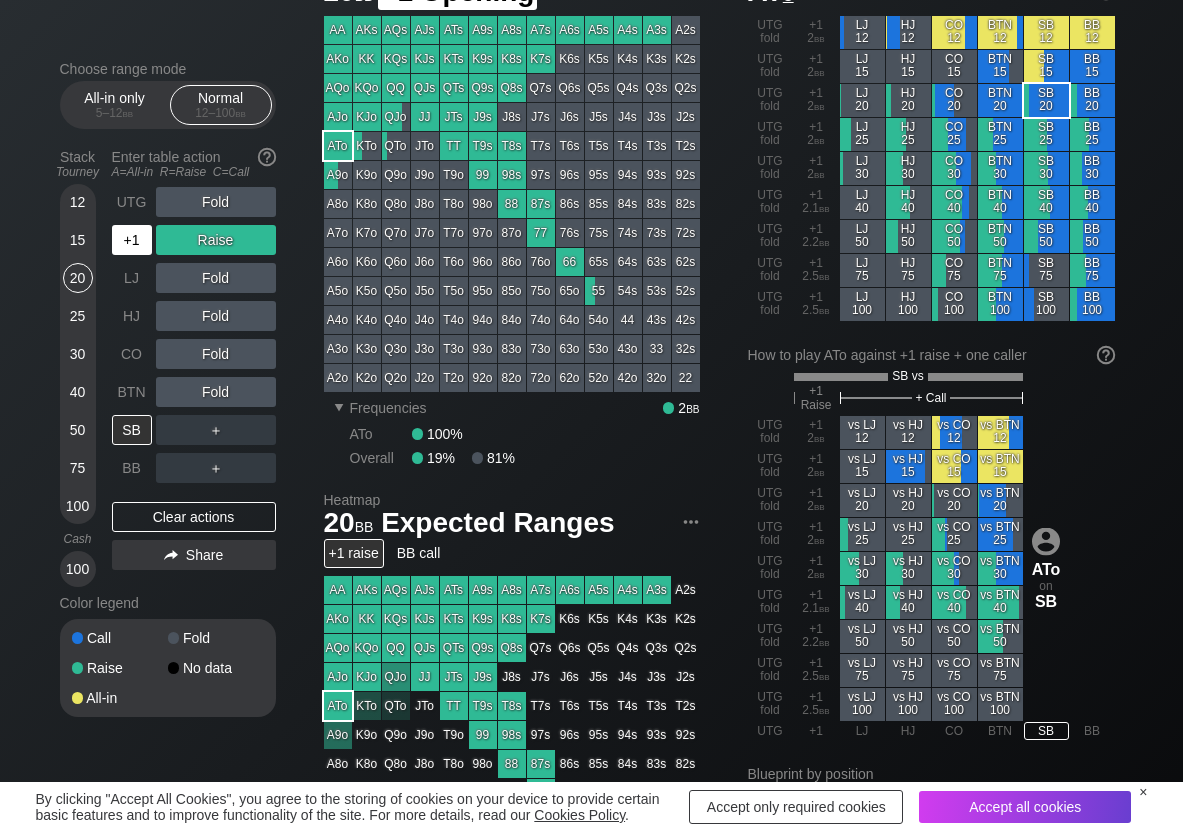 click on "+1" at bounding box center [132, 240] 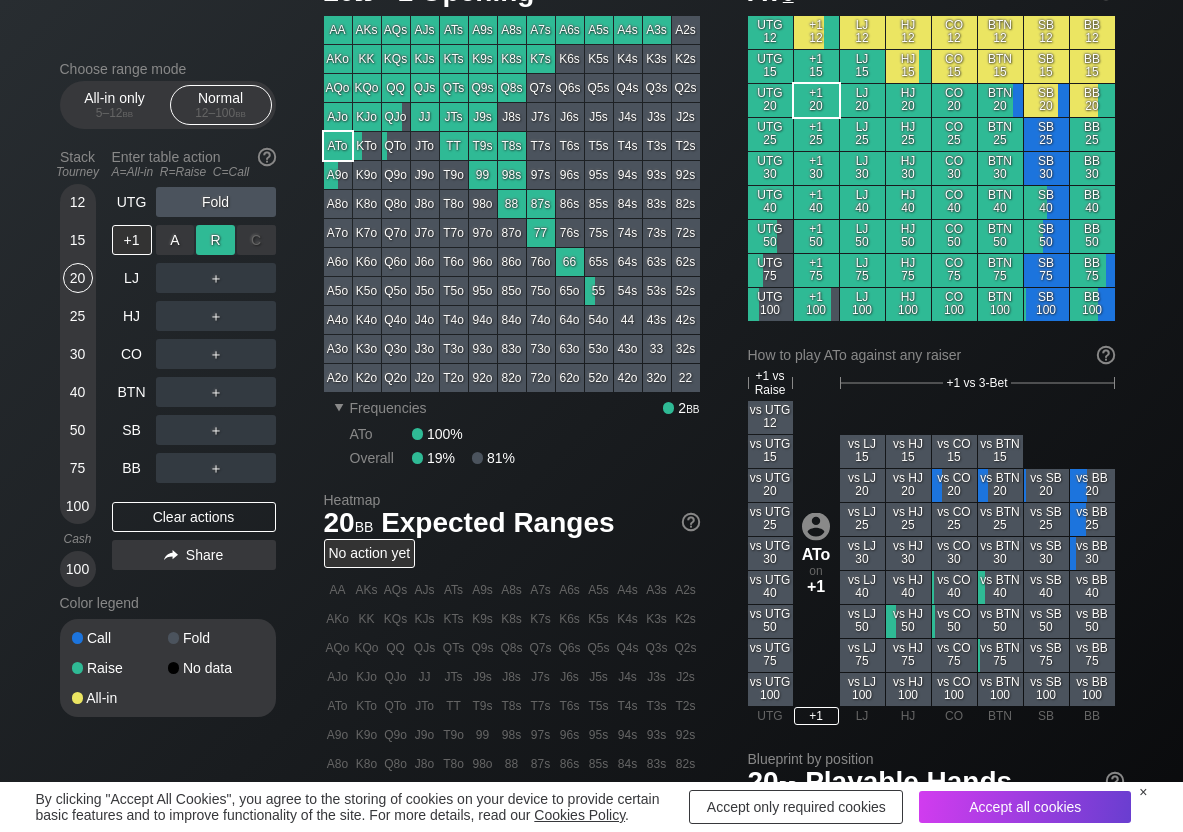 click on "R ✕" at bounding box center [215, 240] 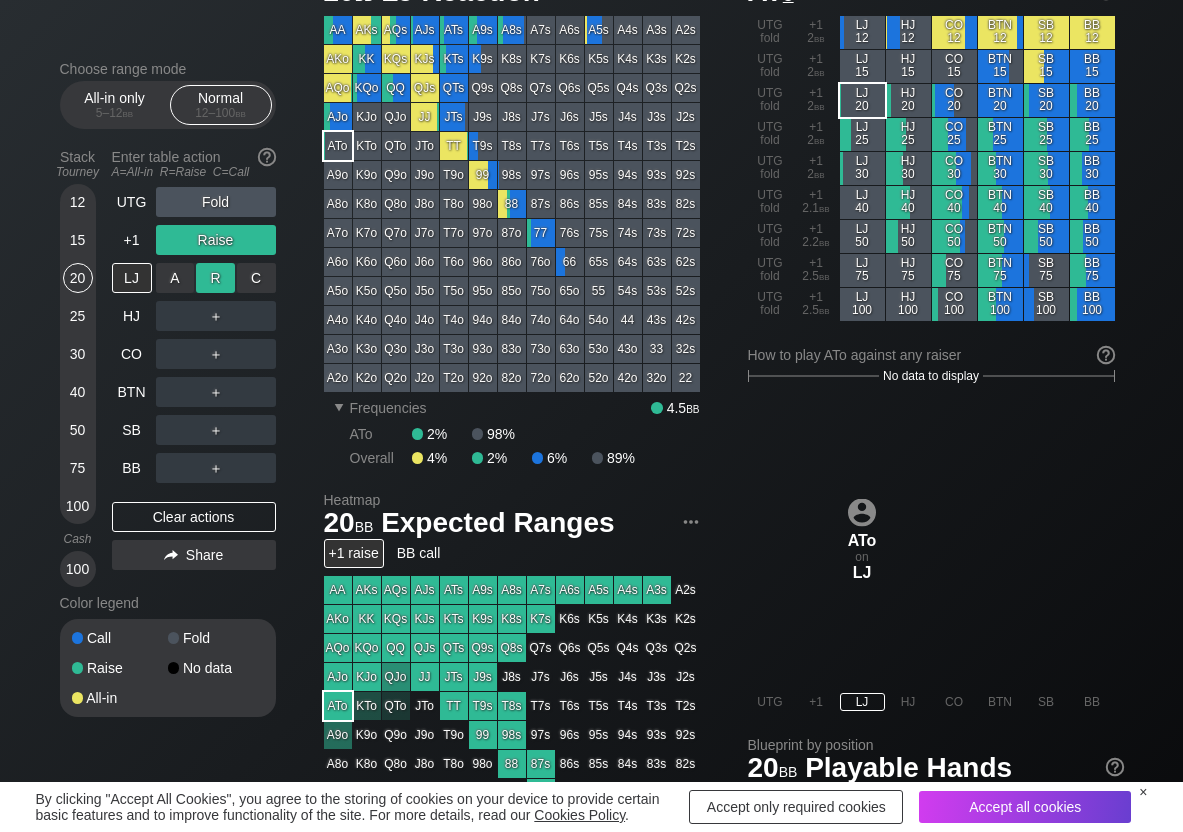 drag, startPoint x: 219, startPoint y: 261, endPoint x: 211, endPoint y: 281, distance: 21.540659 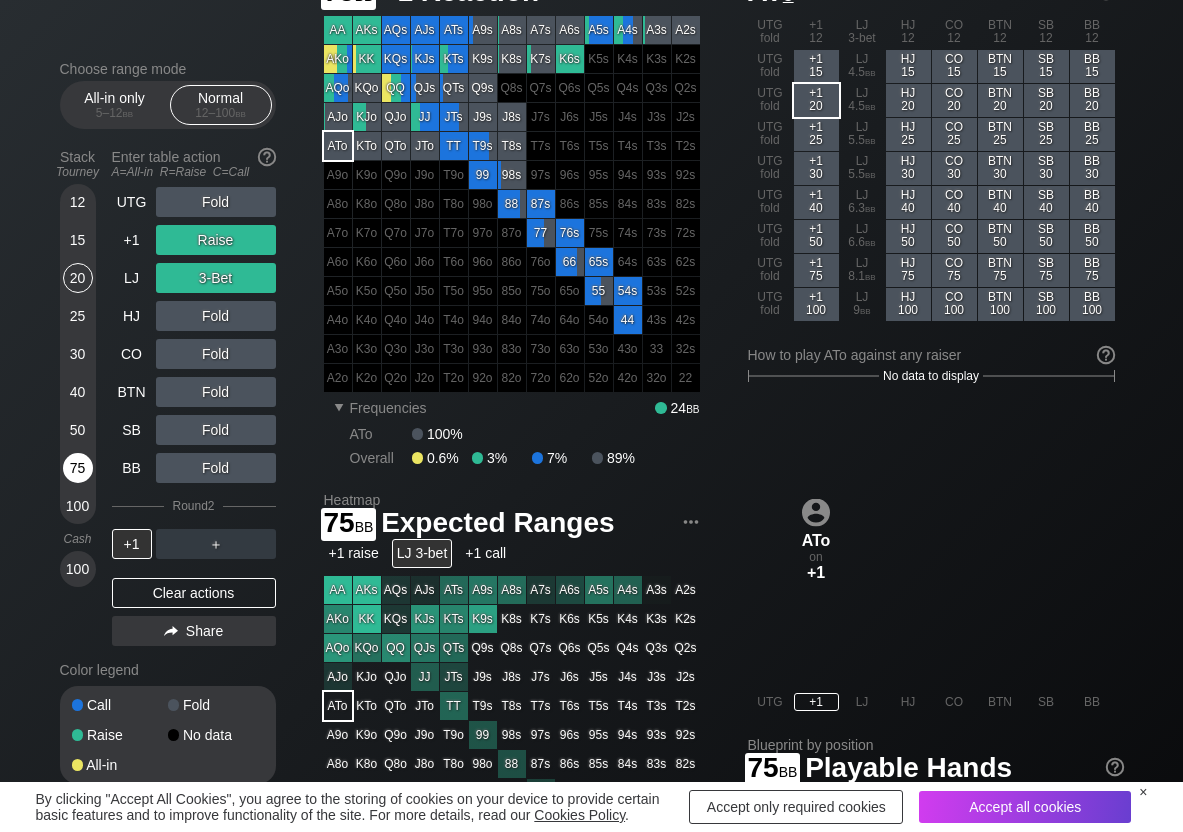 click on "75" at bounding box center [78, 468] 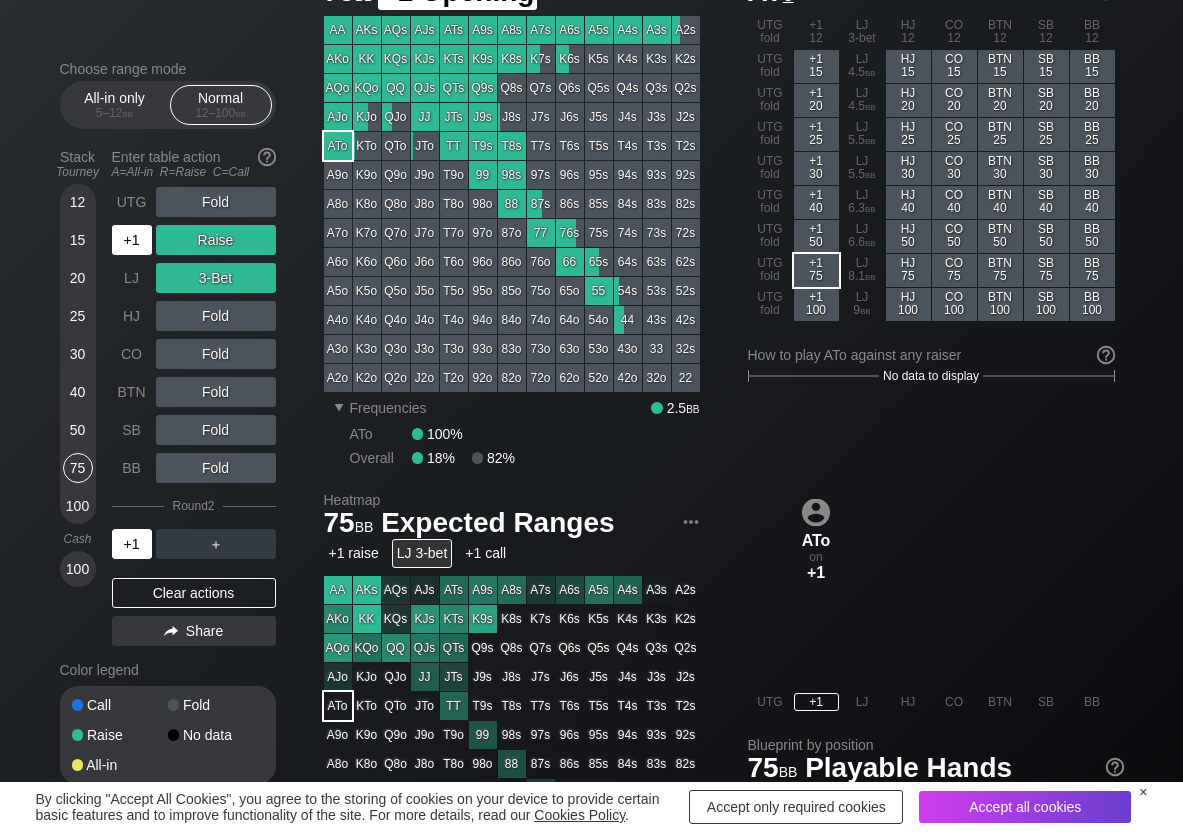 click on "+1" at bounding box center [132, 240] 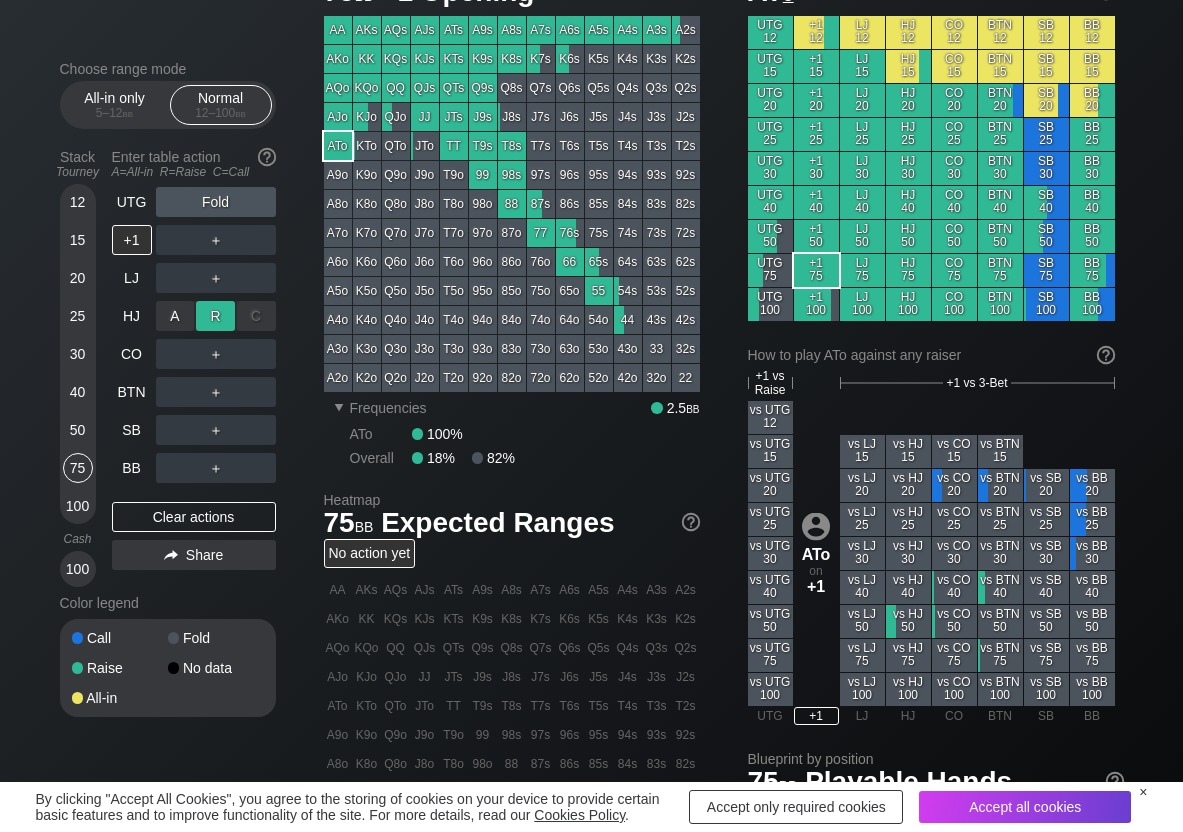click on "R ✕" at bounding box center [215, 316] 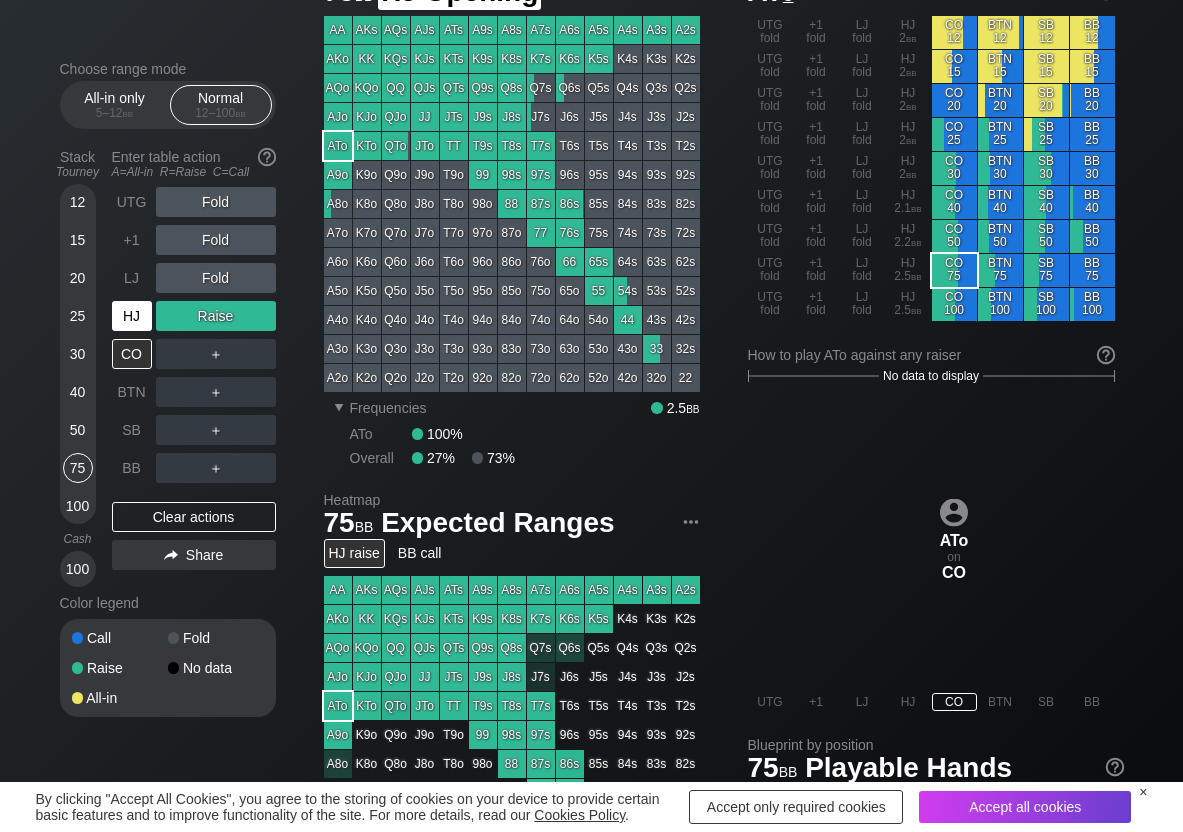 click on "HJ" at bounding box center [132, 316] 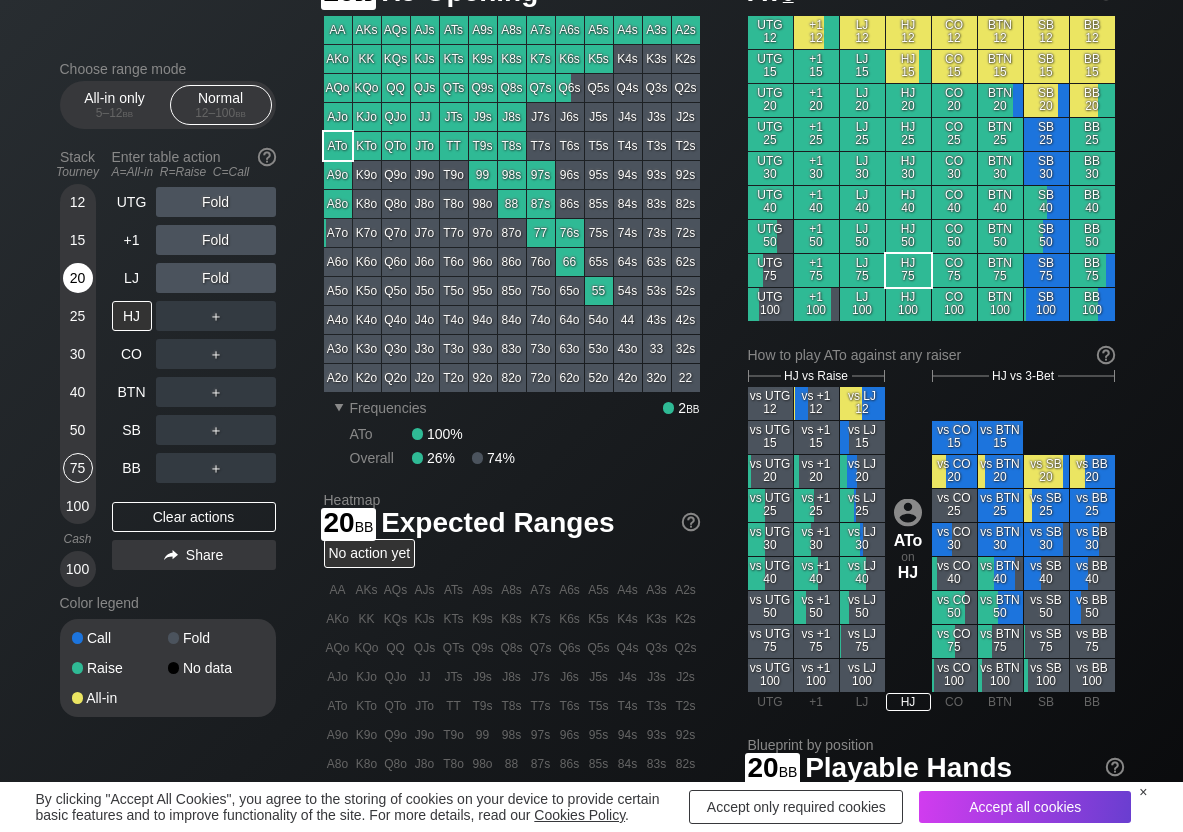click on "20" at bounding box center [78, 278] 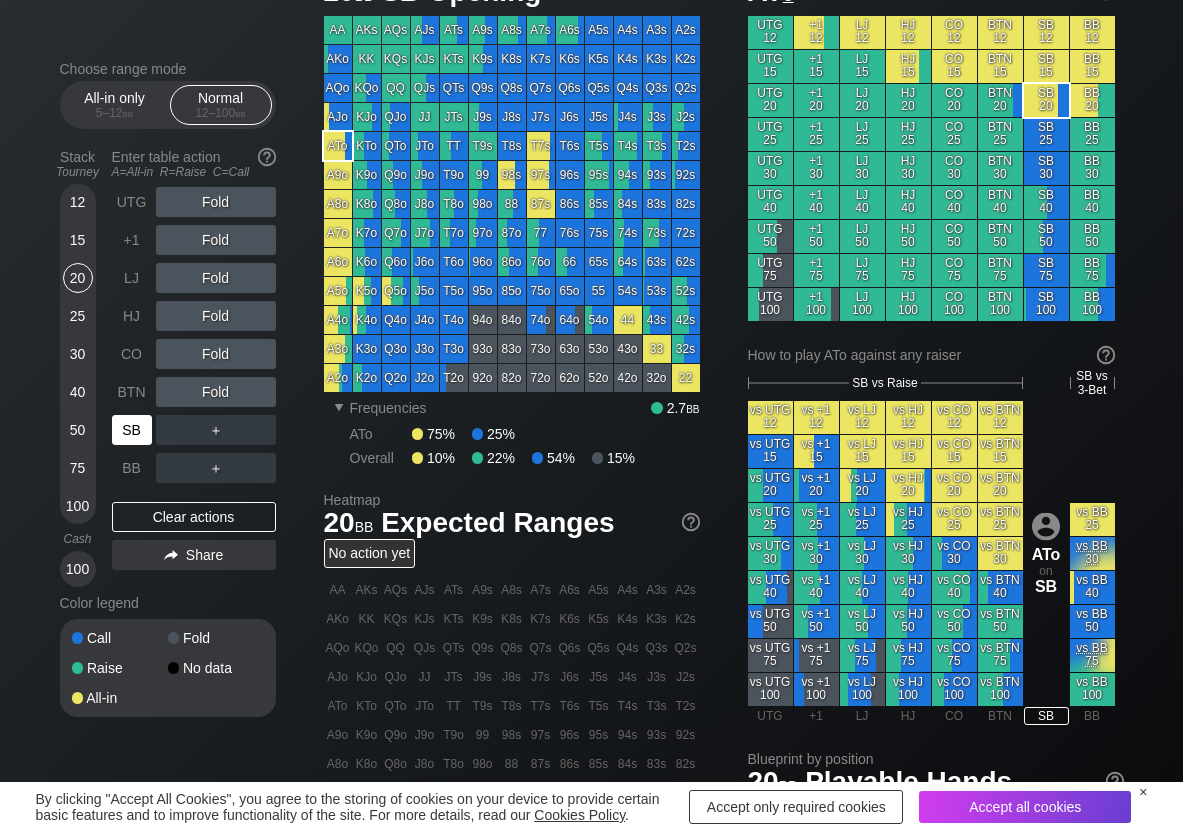click on "SB" at bounding box center (132, 430) 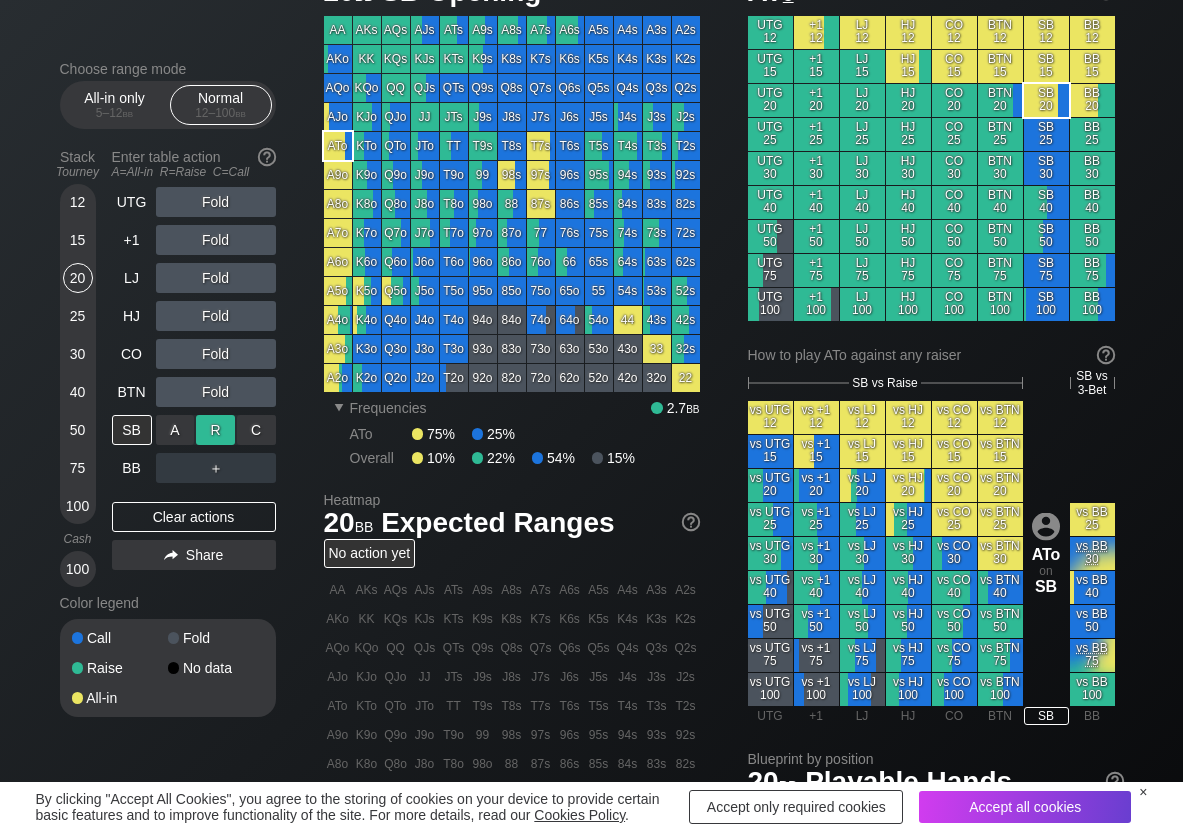 click on "R ✕" at bounding box center [215, 430] 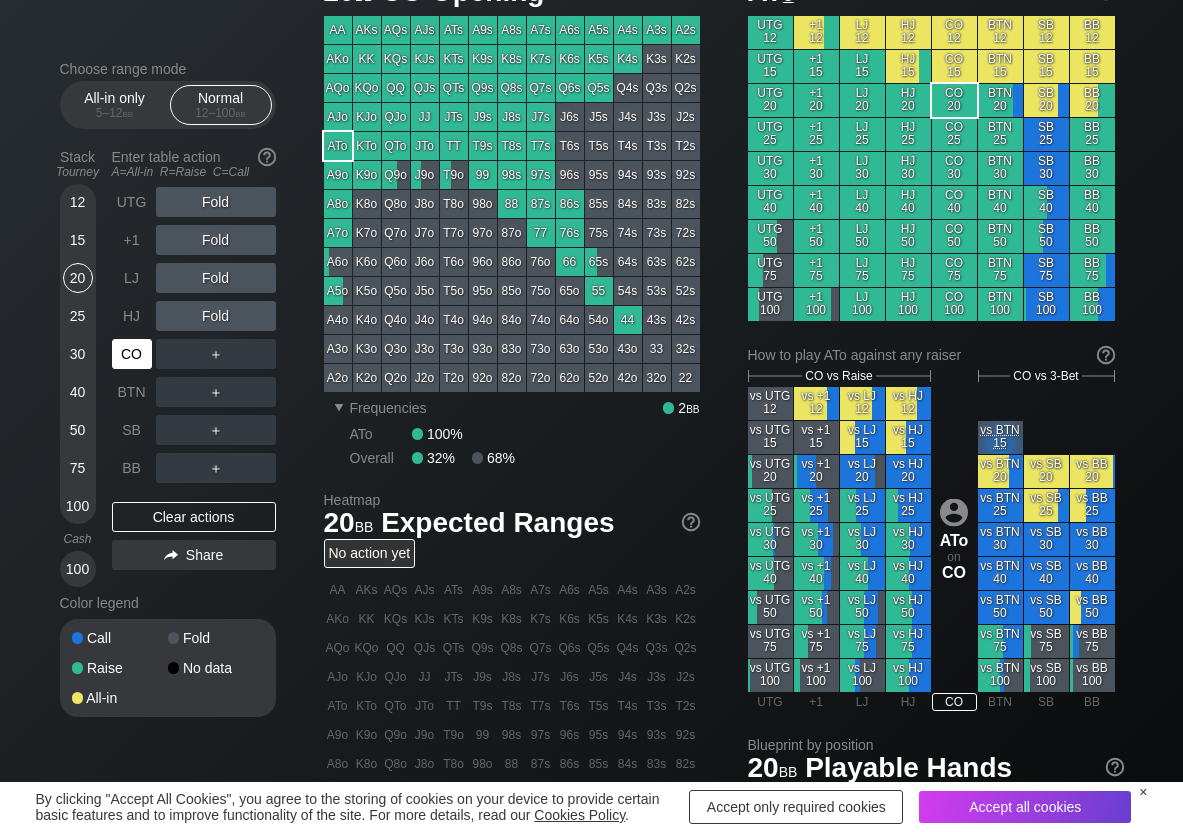 click on "CO" at bounding box center [132, 354] 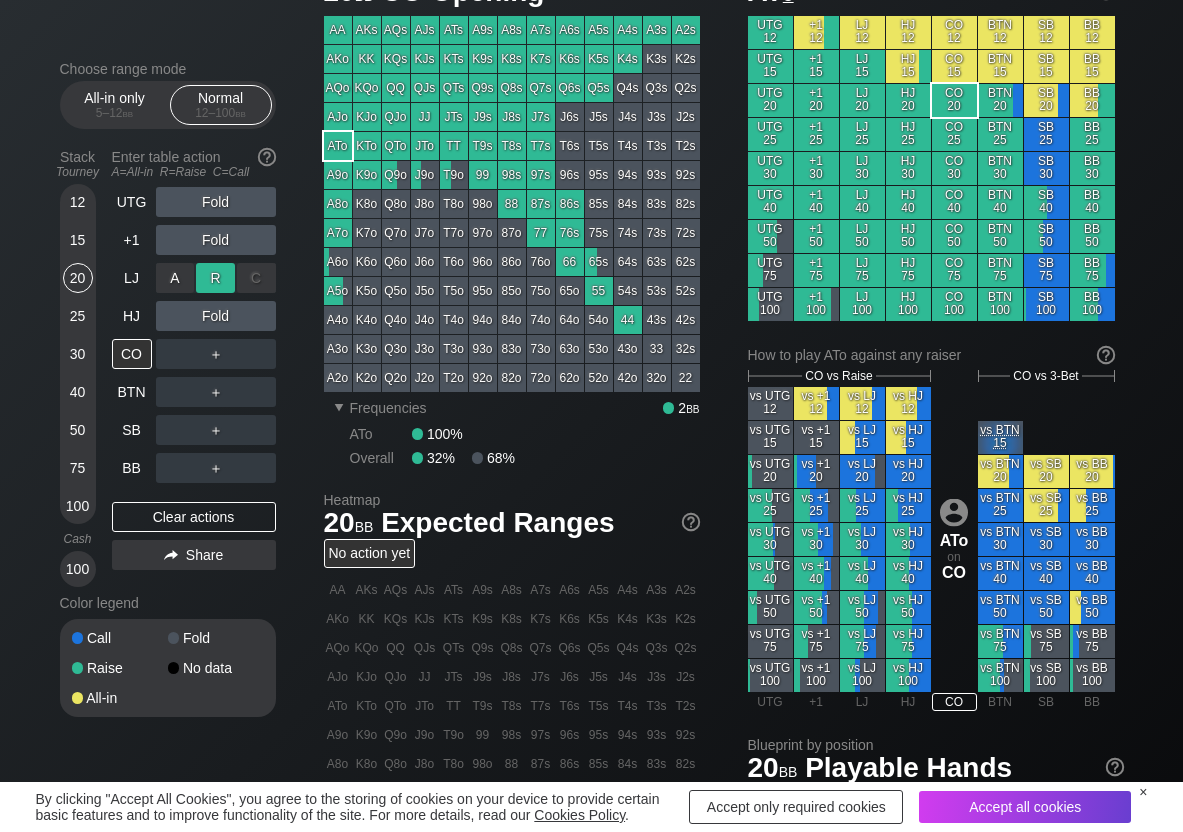 click on "R ✕" at bounding box center (215, 278) 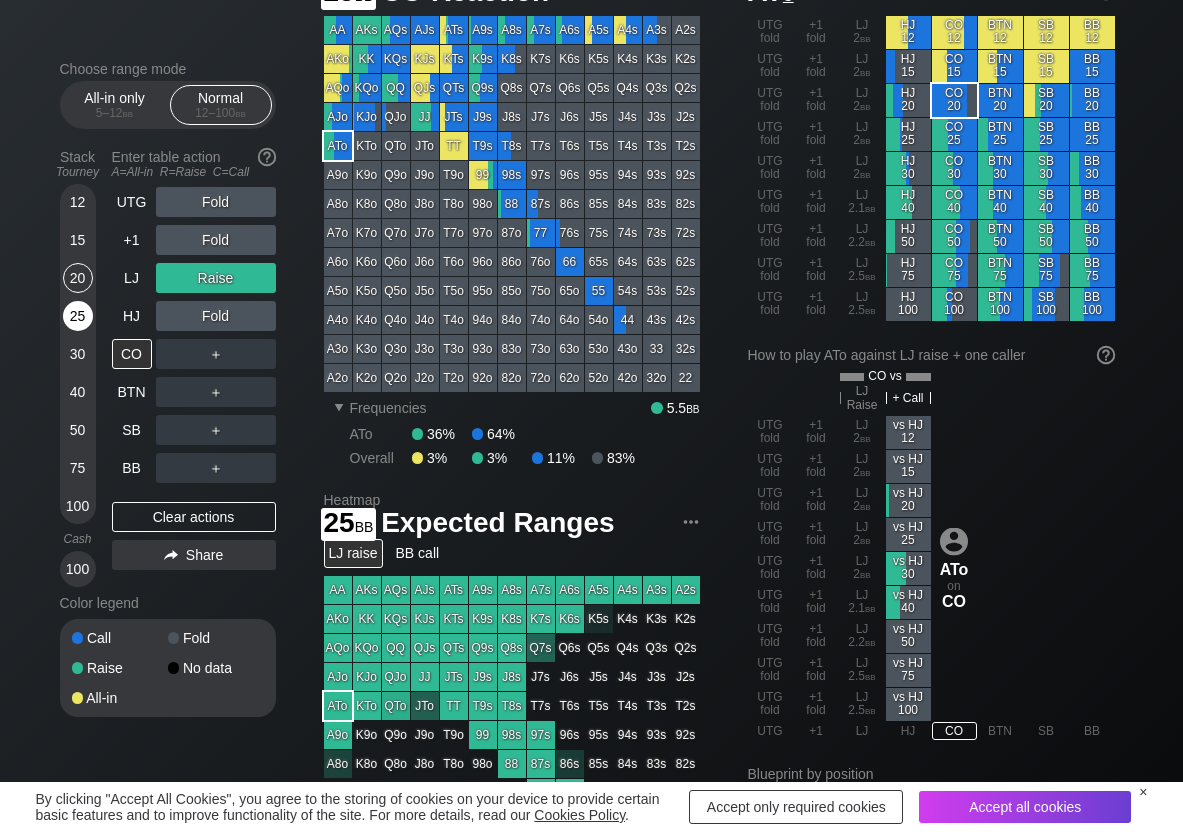 click on "25" at bounding box center (78, 316) 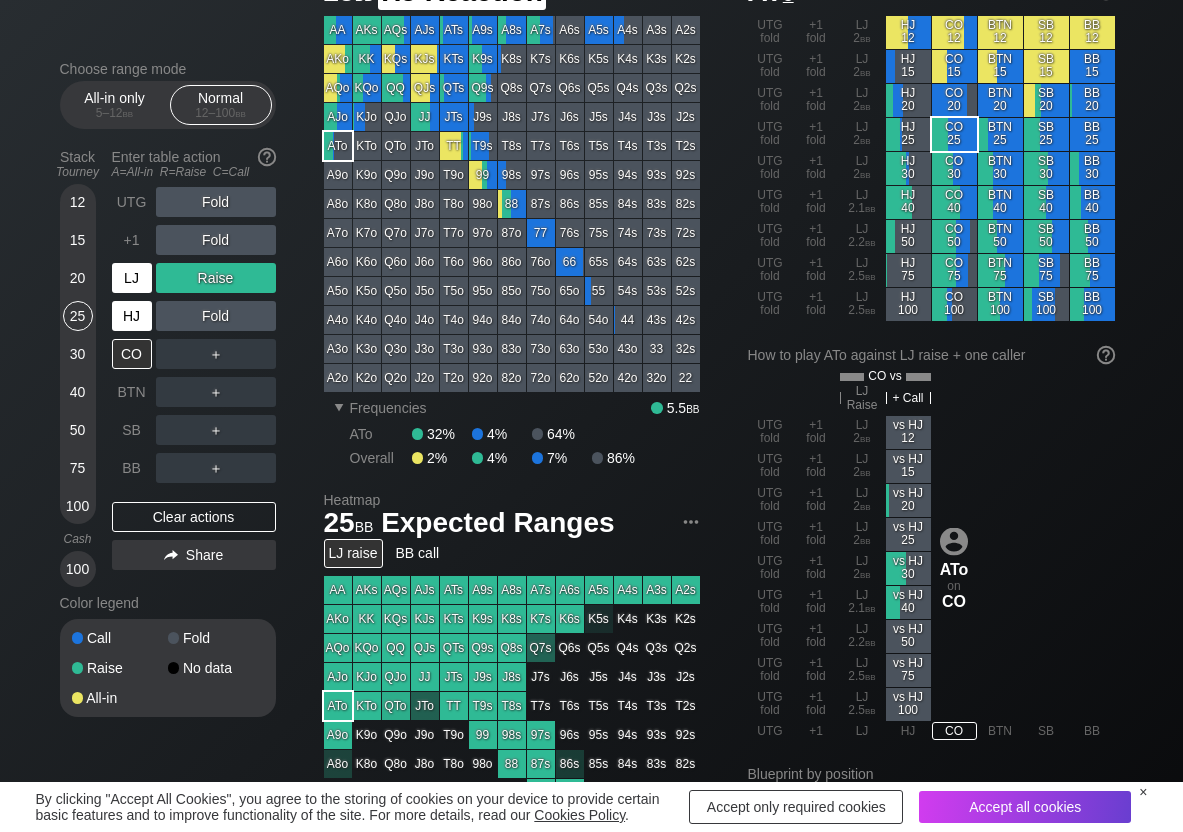 click on "LJ" at bounding box center [132, 278] 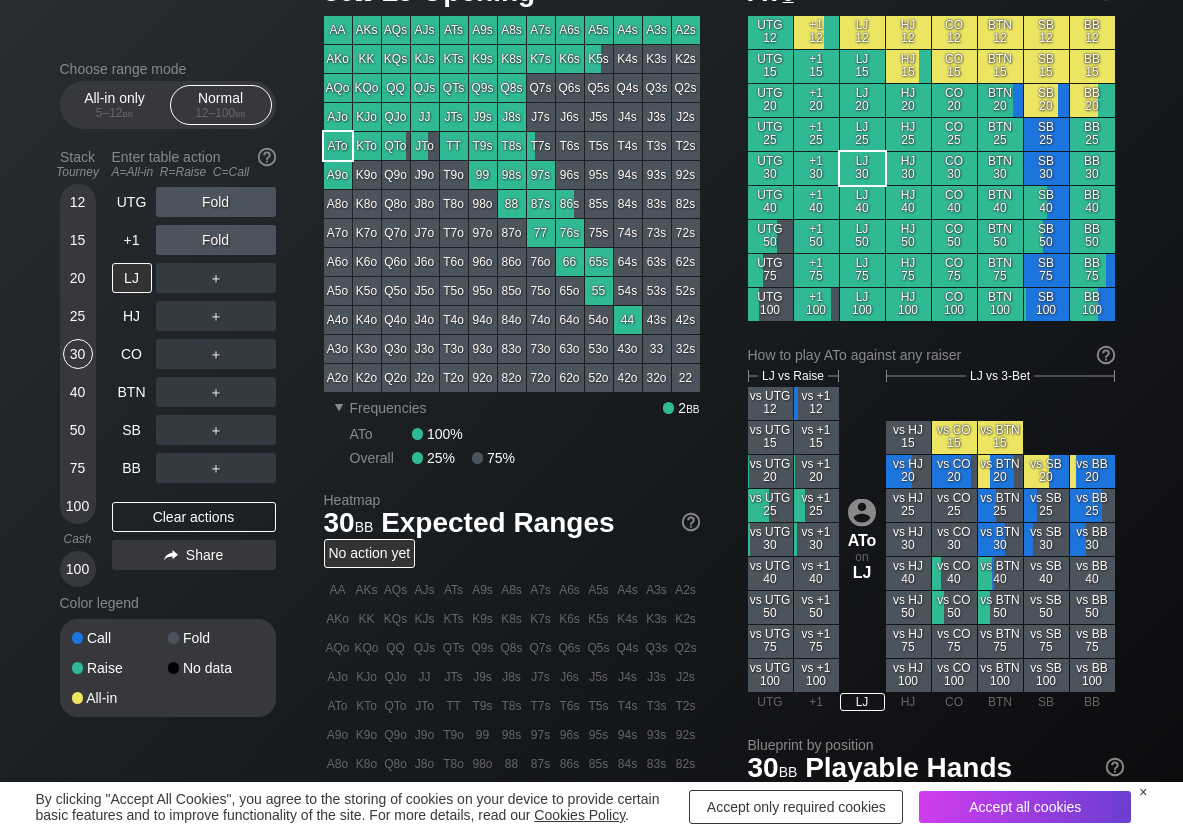 drag, startPoint x: 88, startPoint y: 346, endPoint x: 196, endPoint y: 418, distance: 129.79985 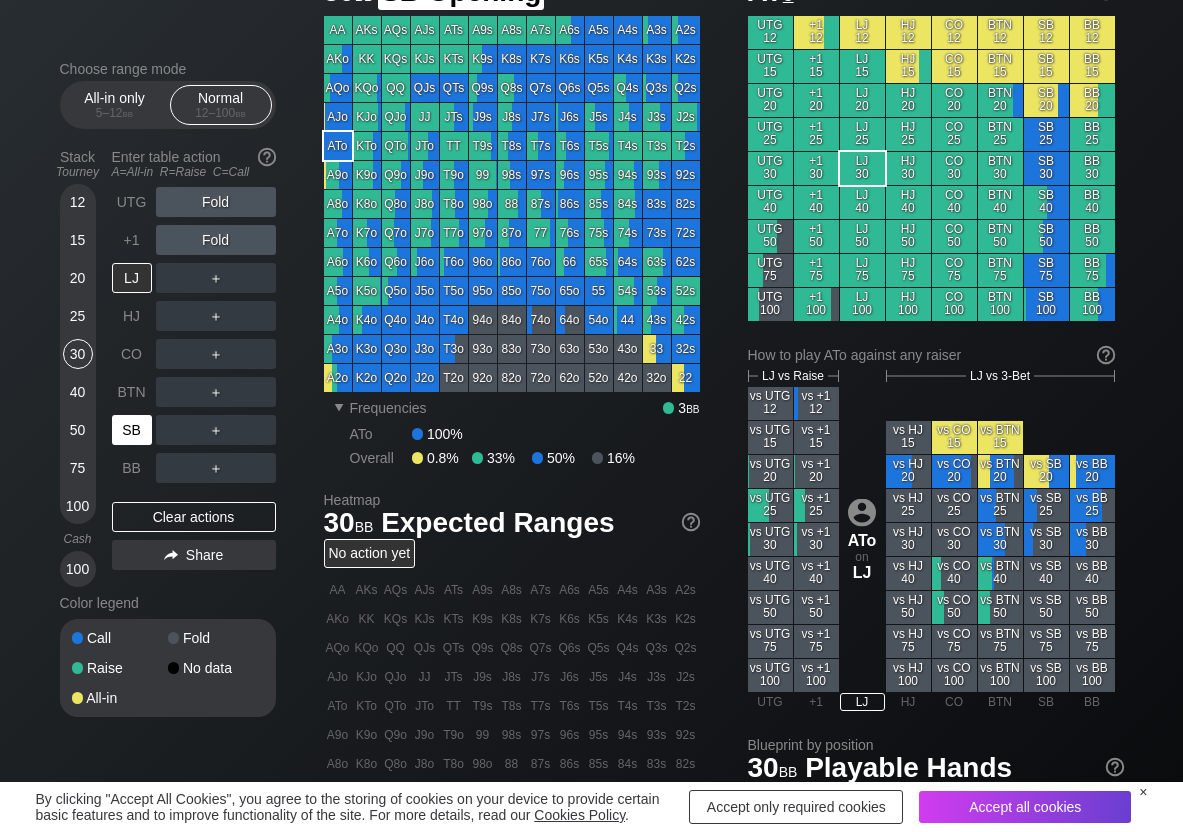 click on "SB" at bounding box center (132, 430) 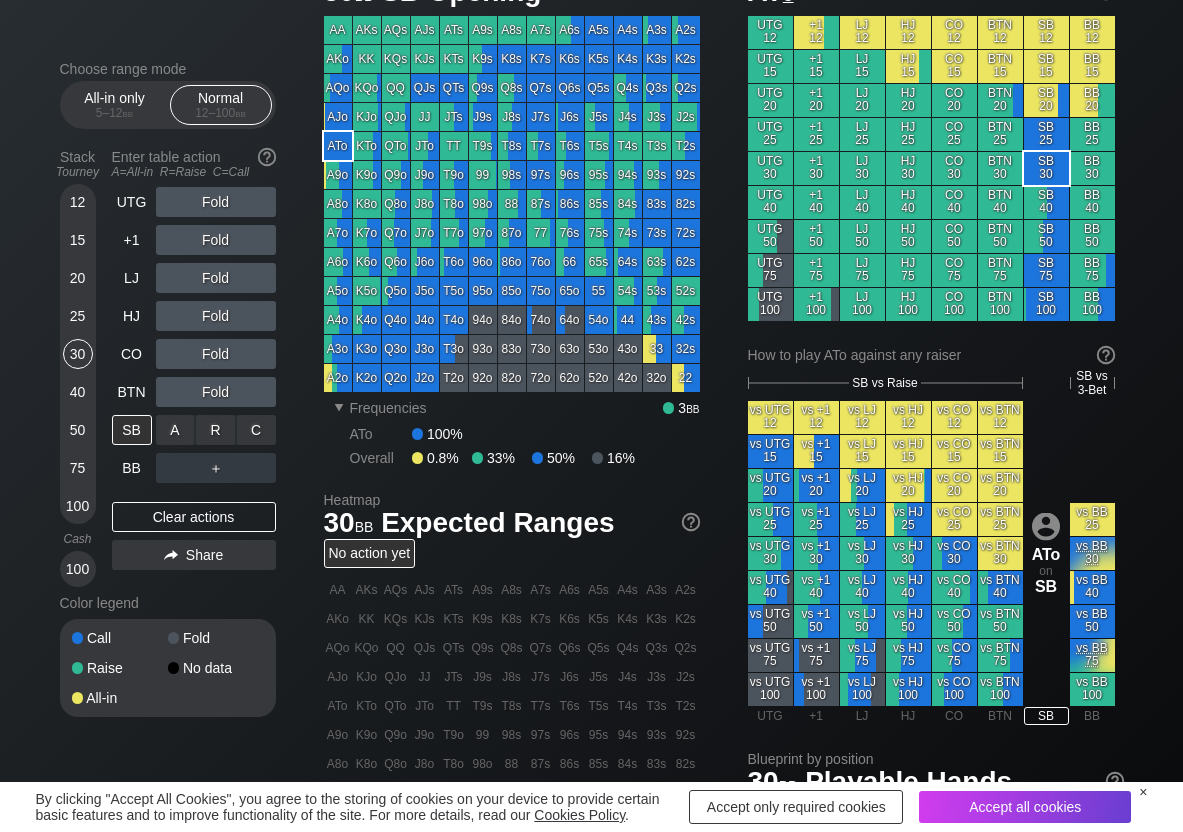 click on "C ✕" at bounding box center (256, 430) 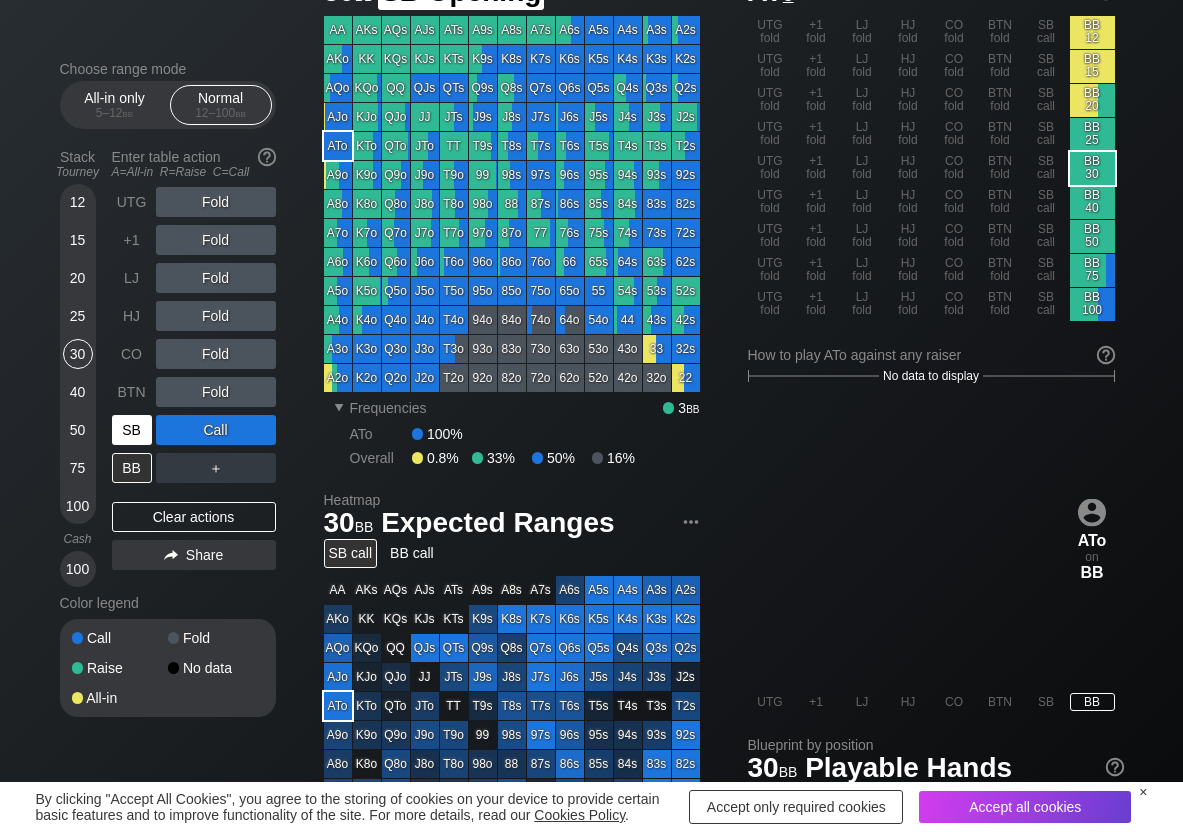 click on "SB" at bounding box center (132, 430) 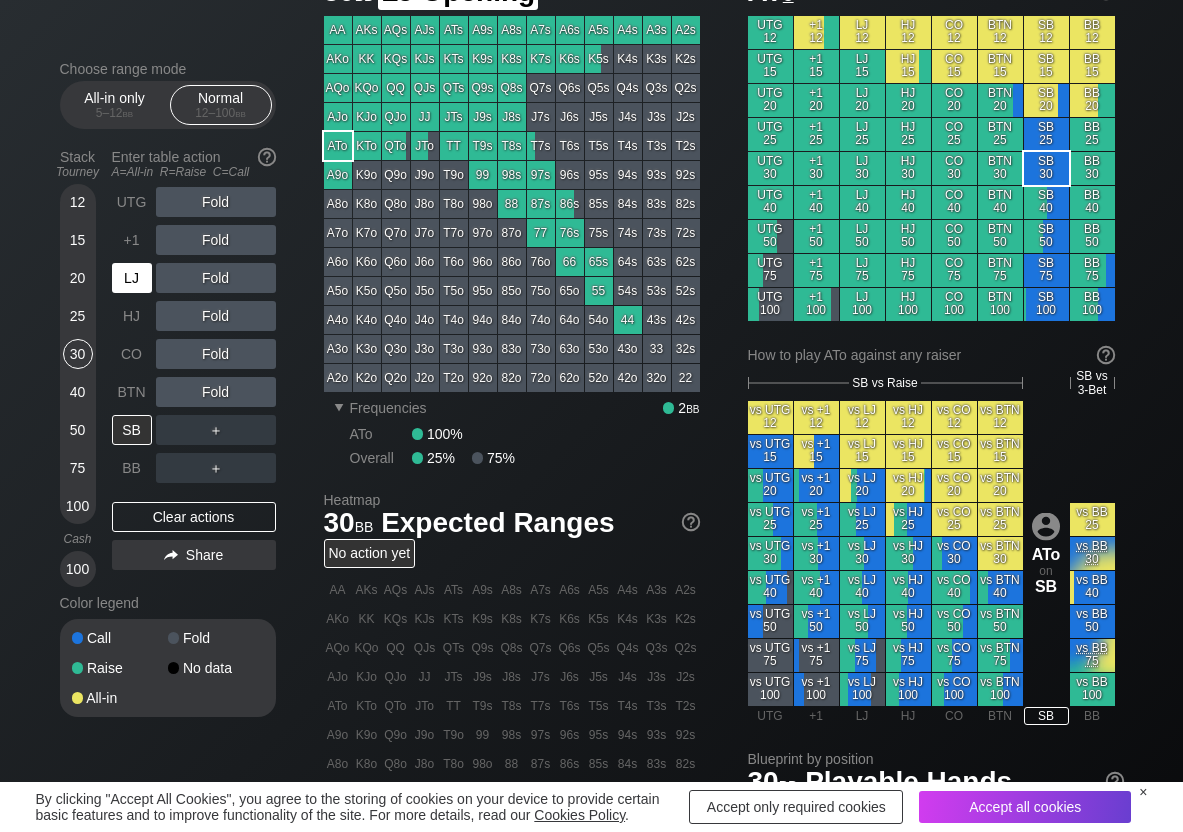 click on "LJ" at bounding box center [132, 278] 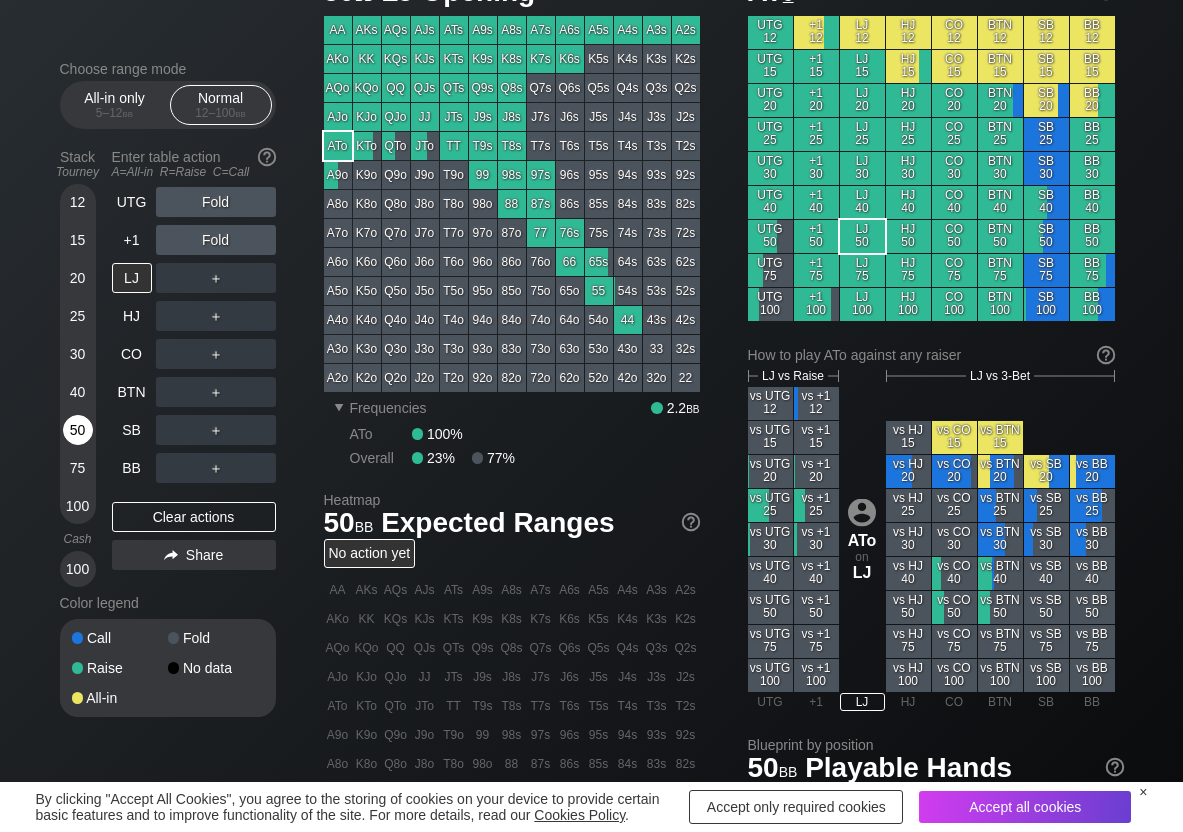 click on "50" at bounding box center [78, 430] 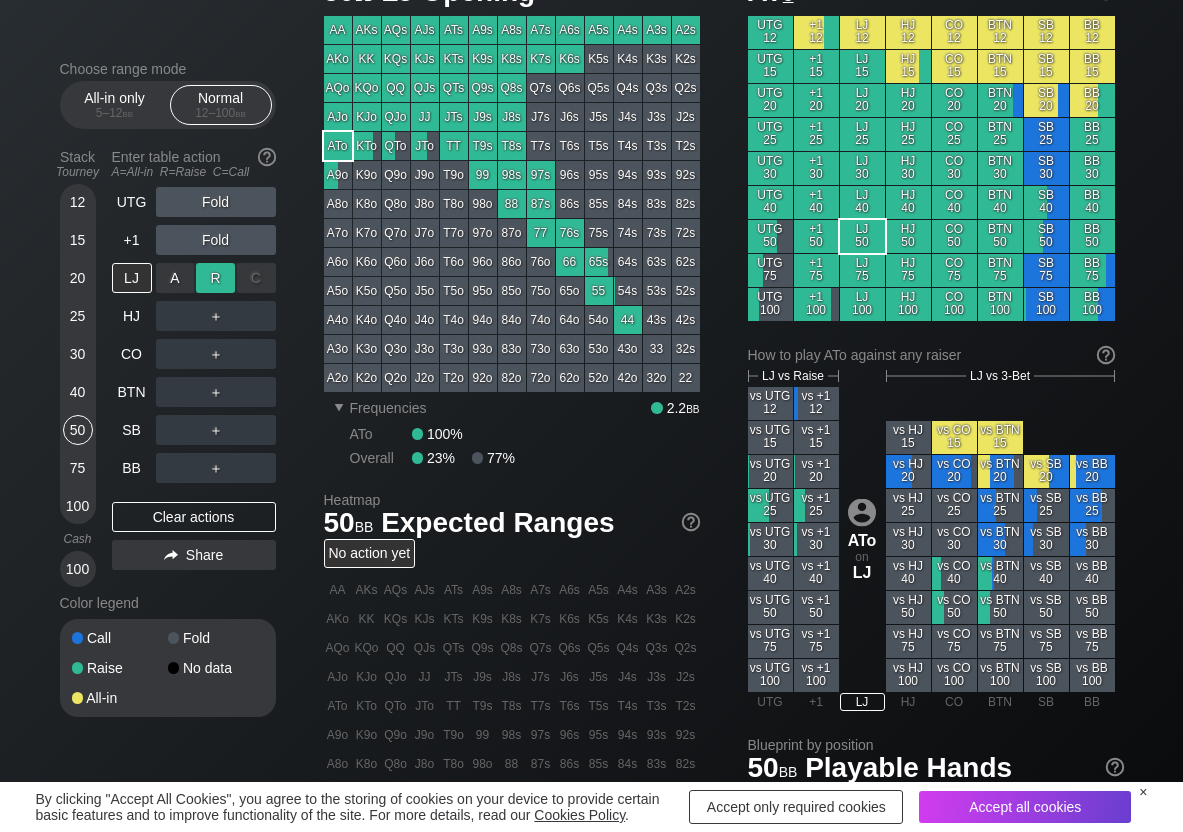 click on "R ✕" at bounding box center (215, 278) 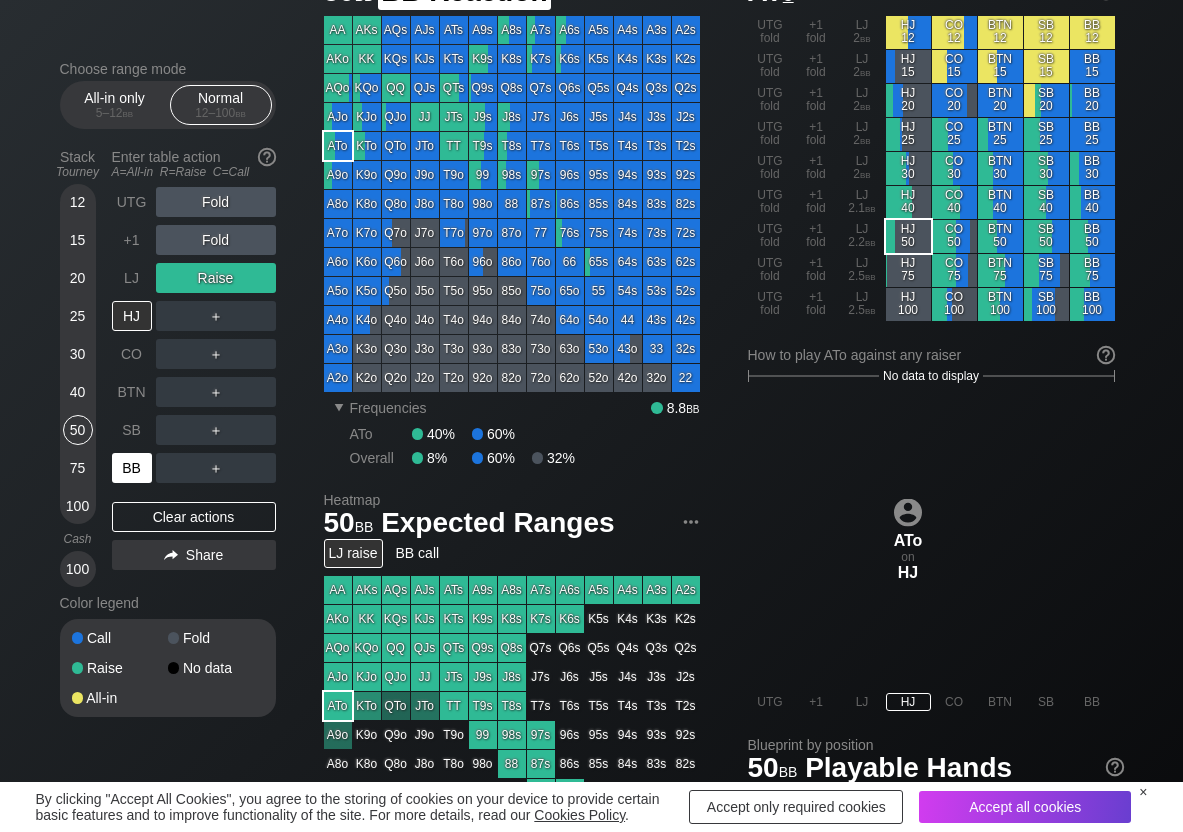 click on "BB" at bounding box center (132, 468) 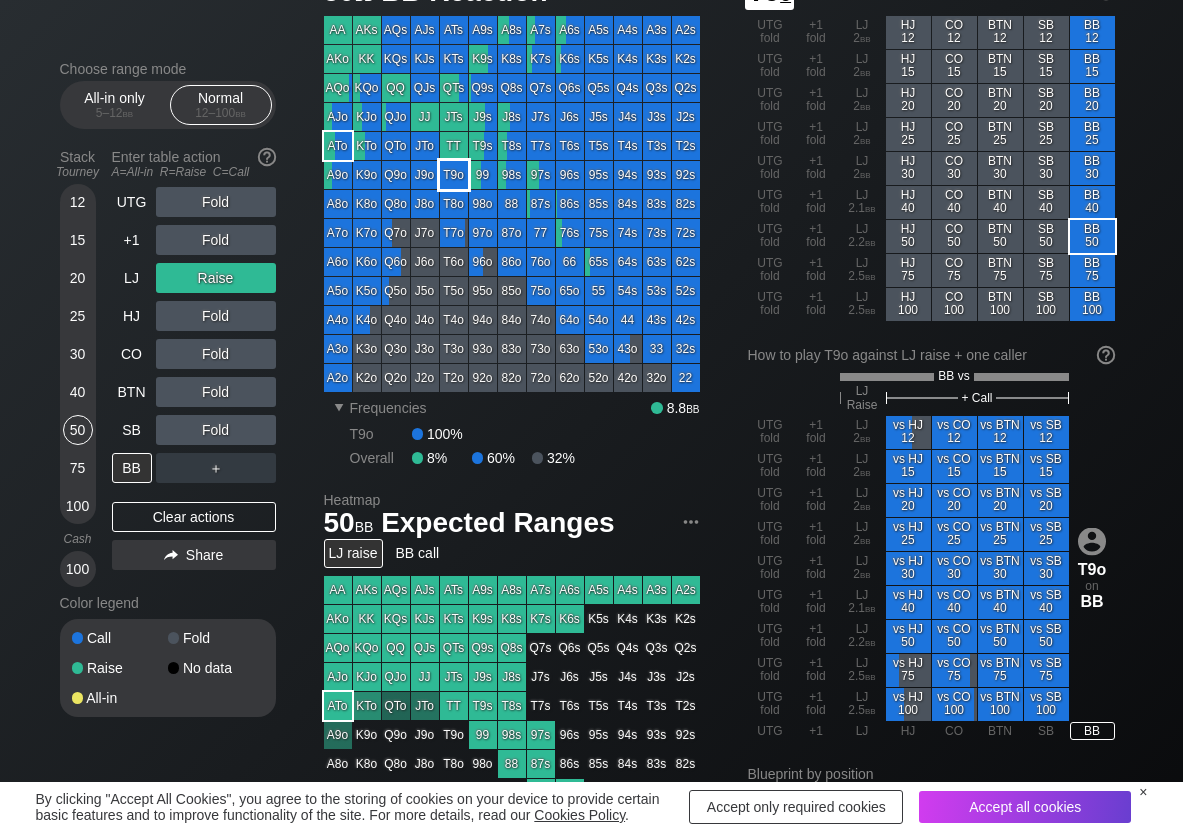 scroll, scrollTop: 0, scrollLeft: 0, axis: both 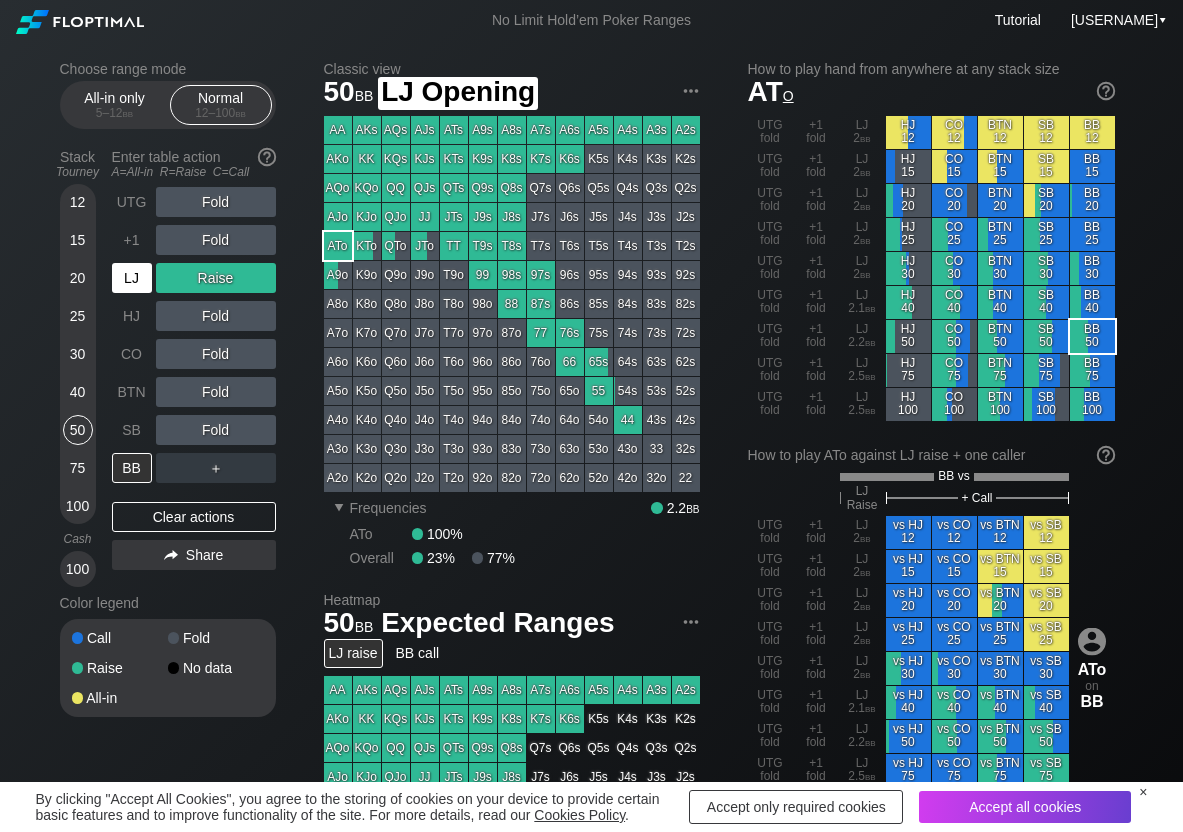 click on "LJ" at bounding box center (132, 278) 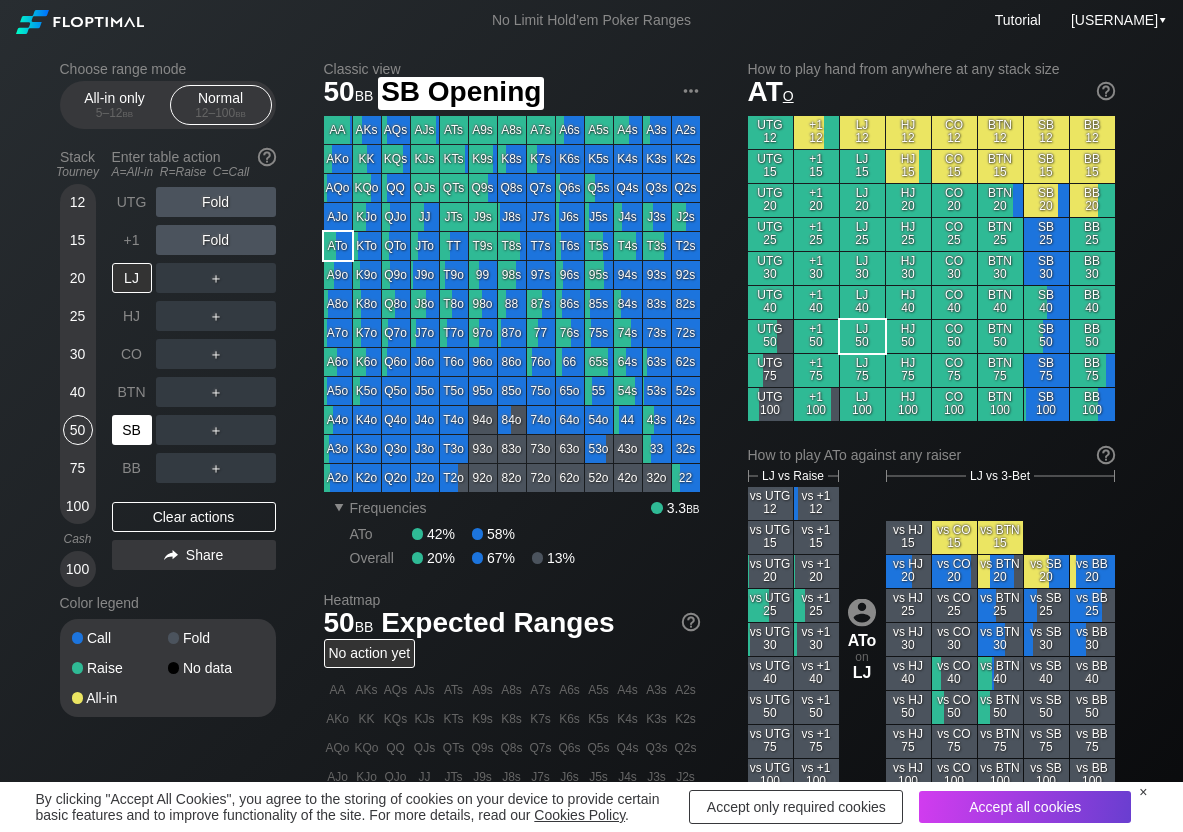 click on "SB" at bounding box center [132, 430] 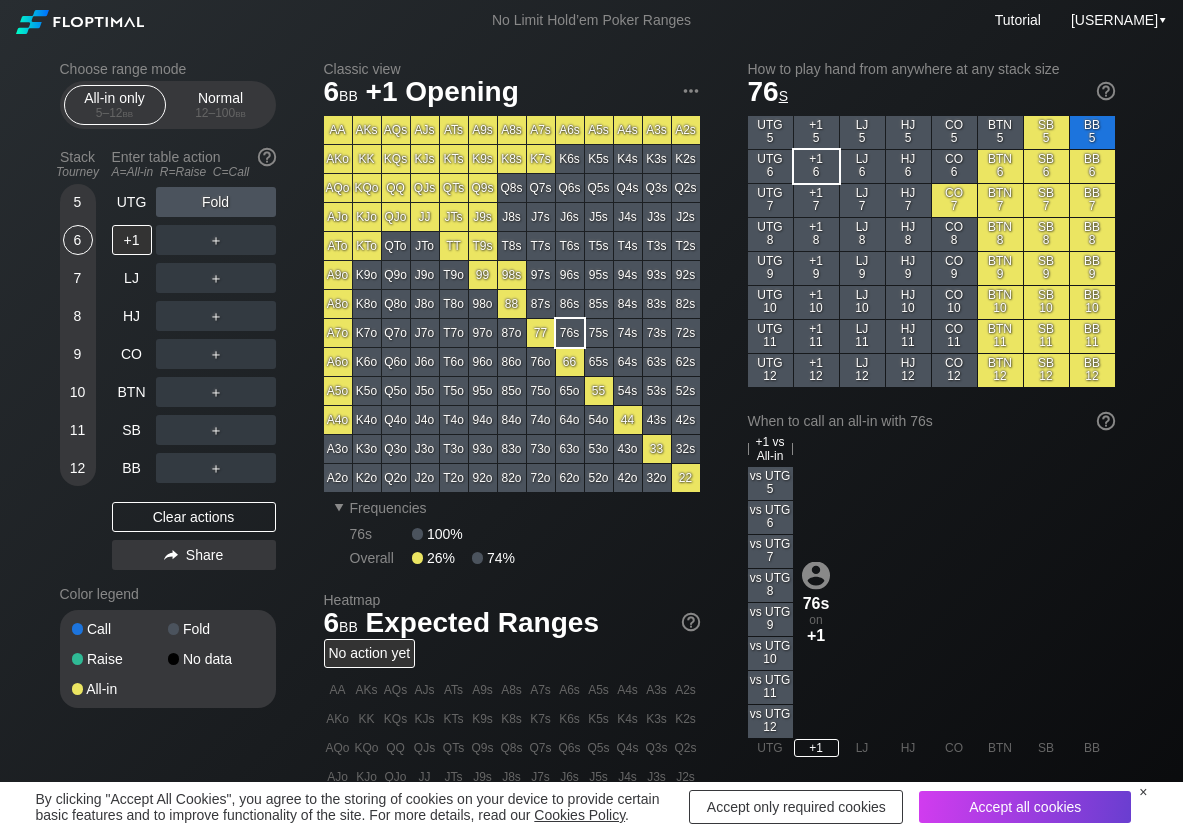 scroll, scrollTop: 0, scrollLeft: 0, axis: both 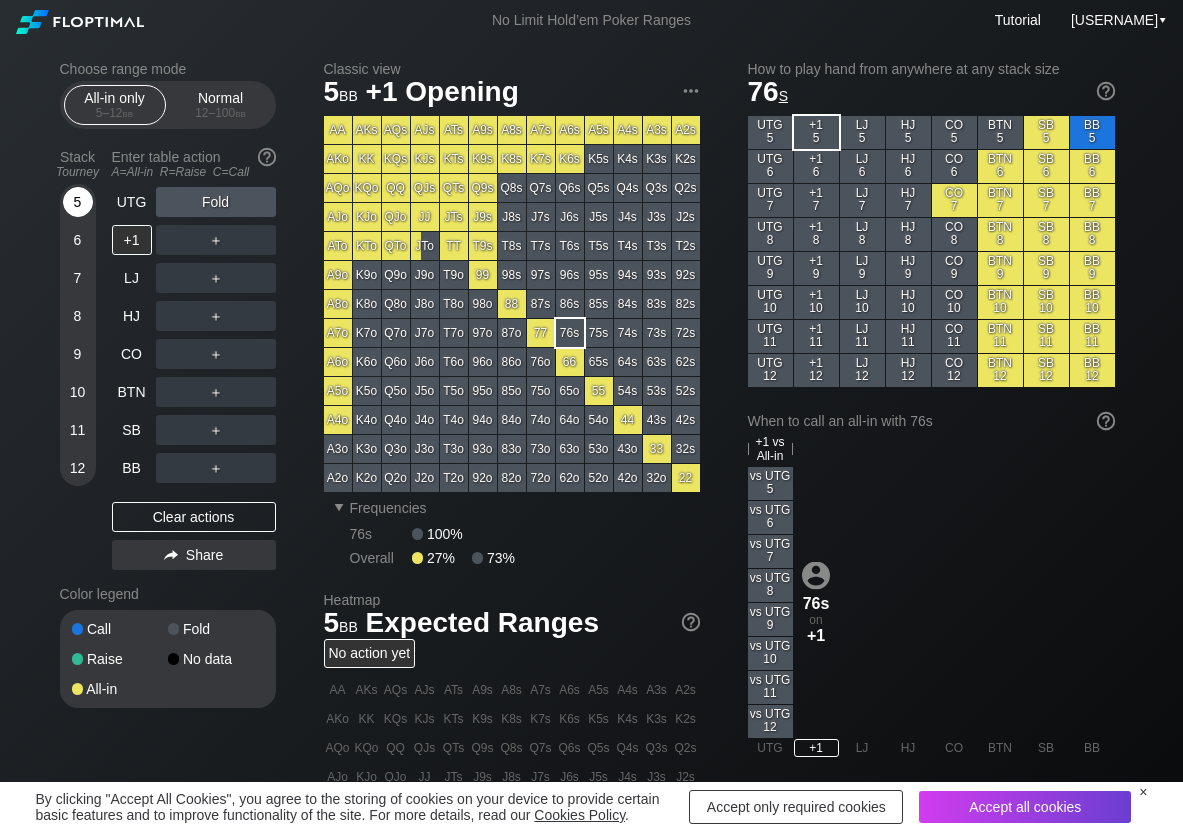 click on "5" at bounding box center (78, 202) 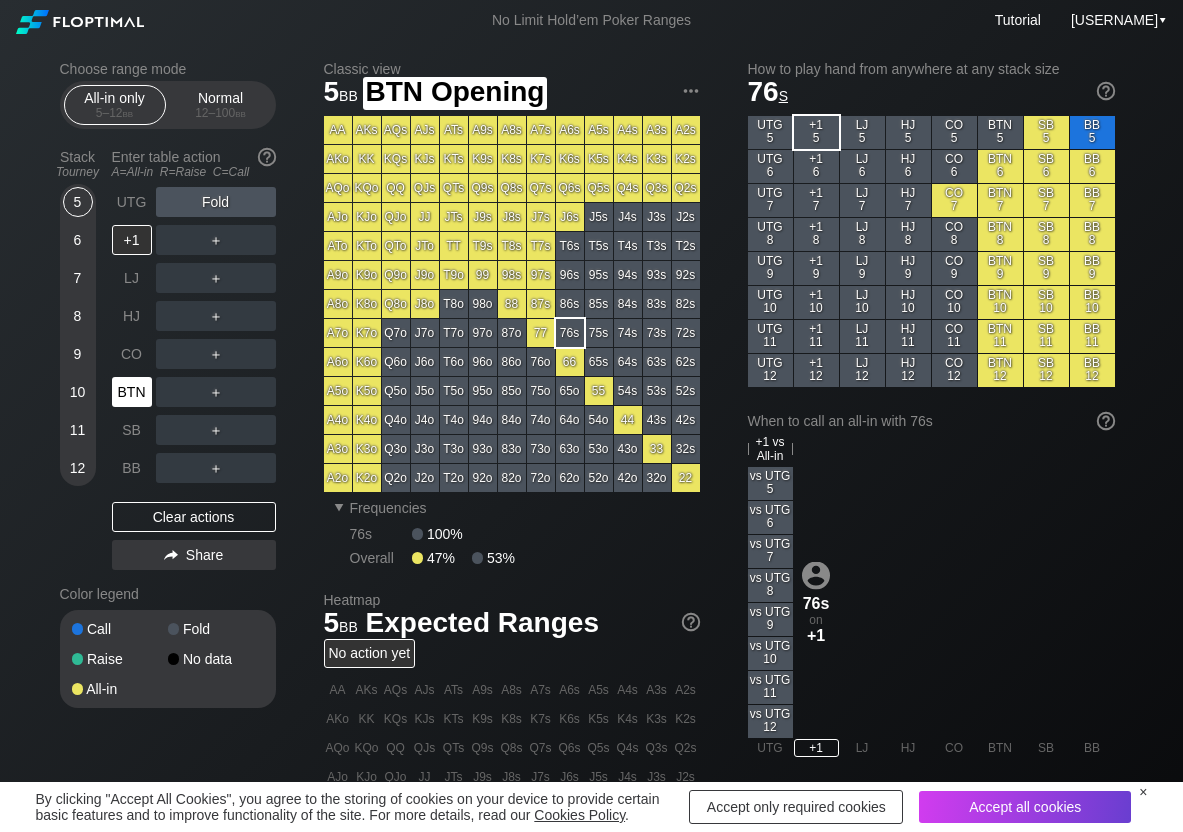 click on "BTN" at bounding box center [132, 392] 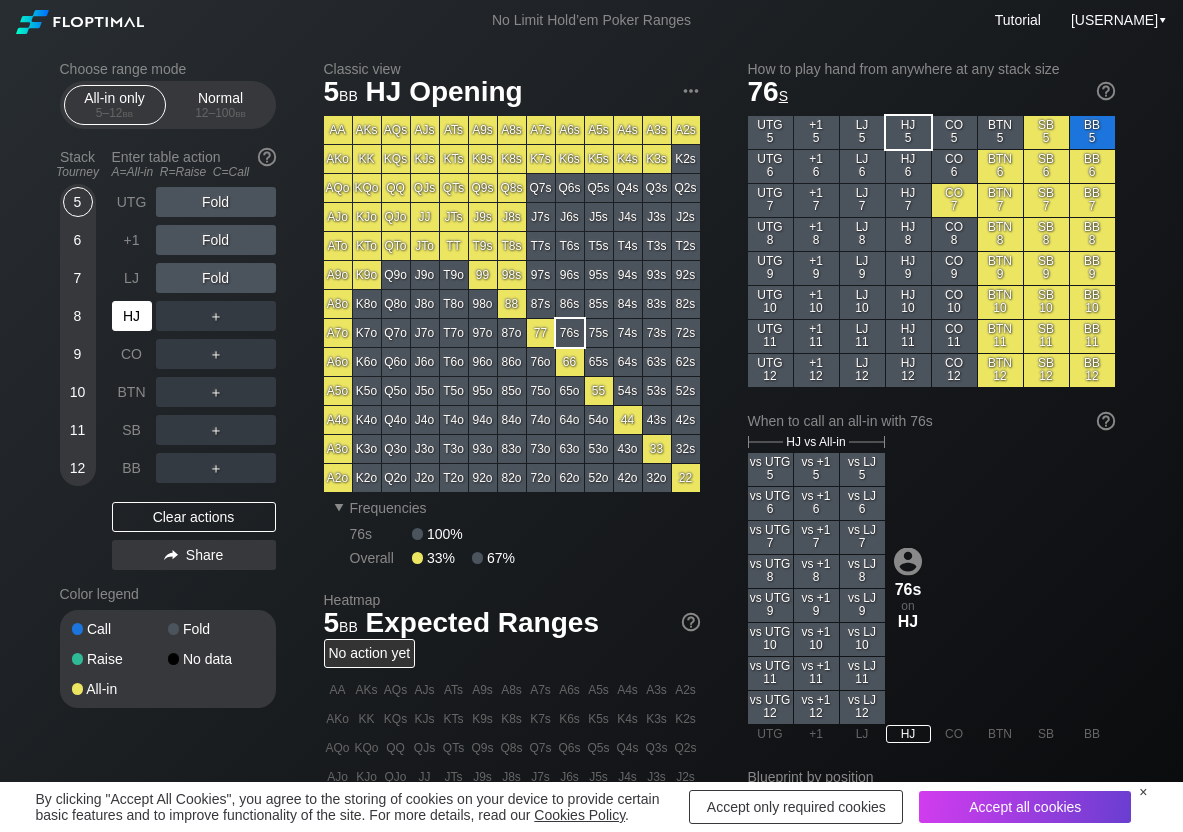 click on "HJ" at bounding box center [132, 316] 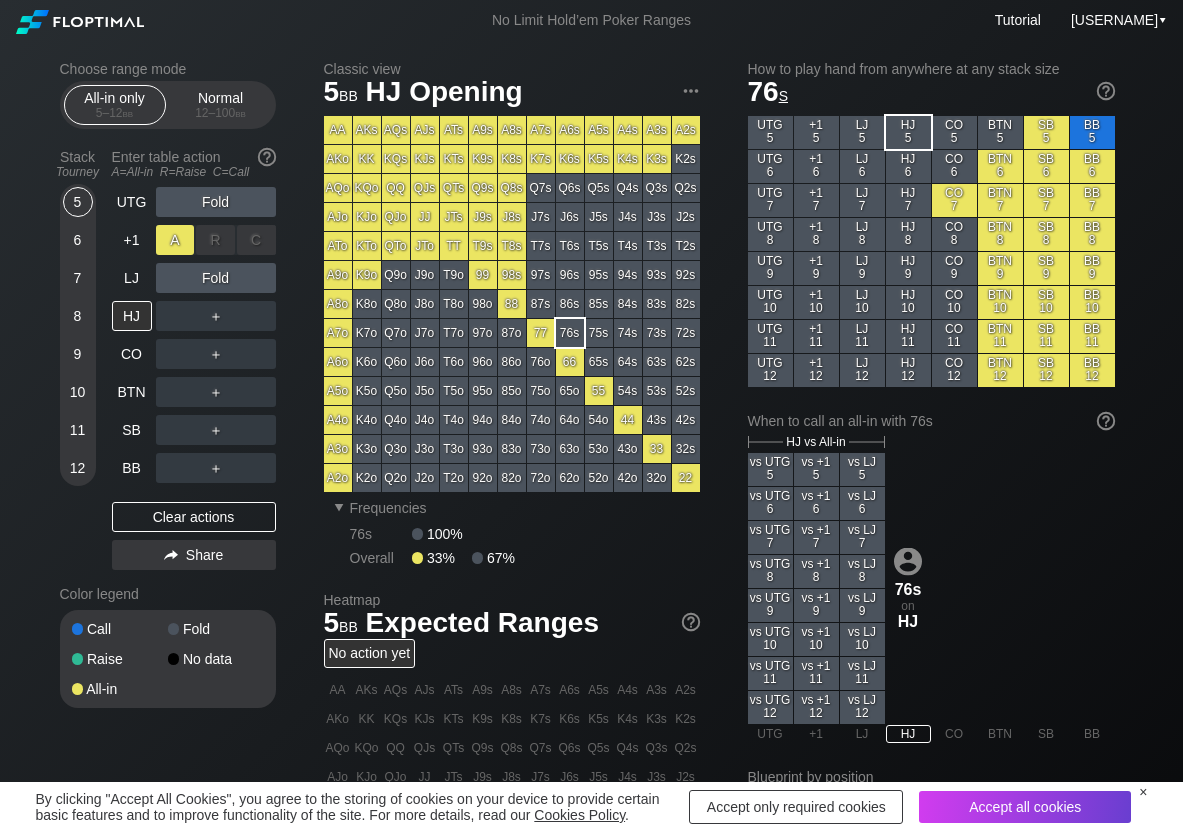 click on "A ✕" at bounding box center [175, 240] 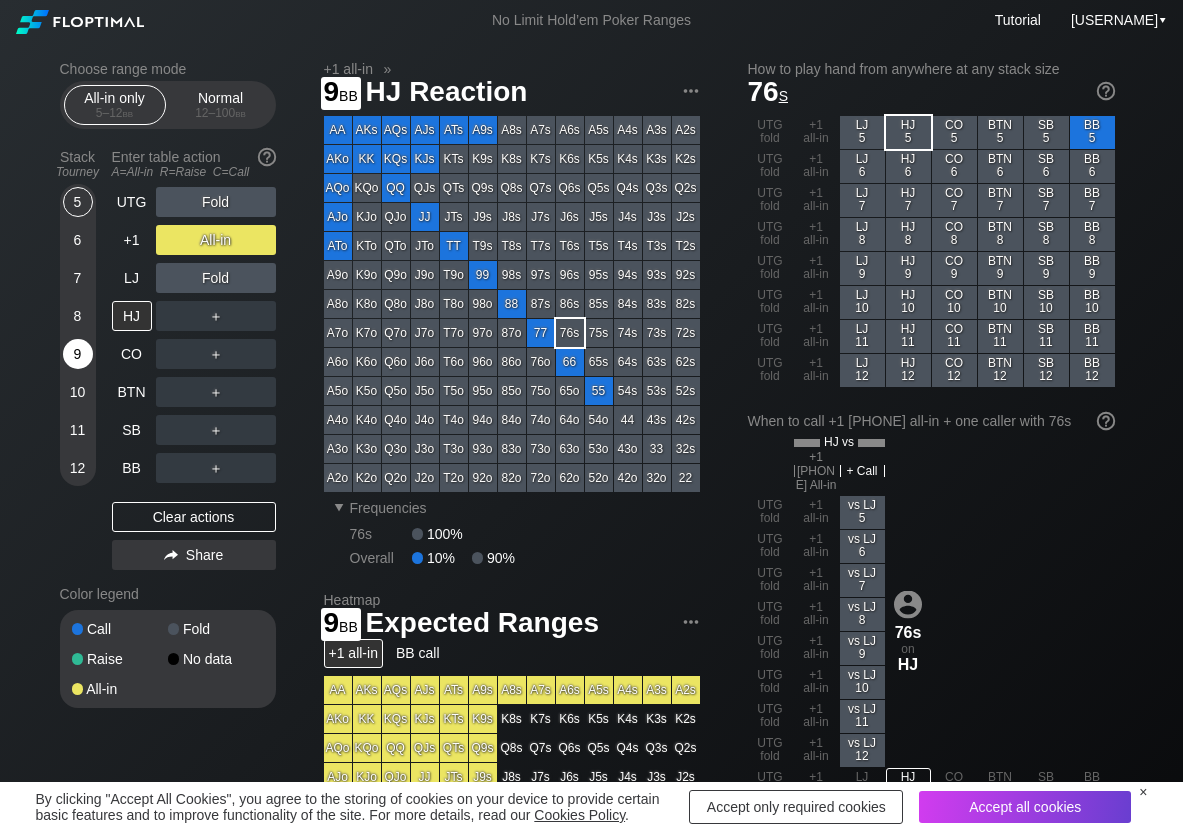 click on "9" at bounding box center [78, 354] 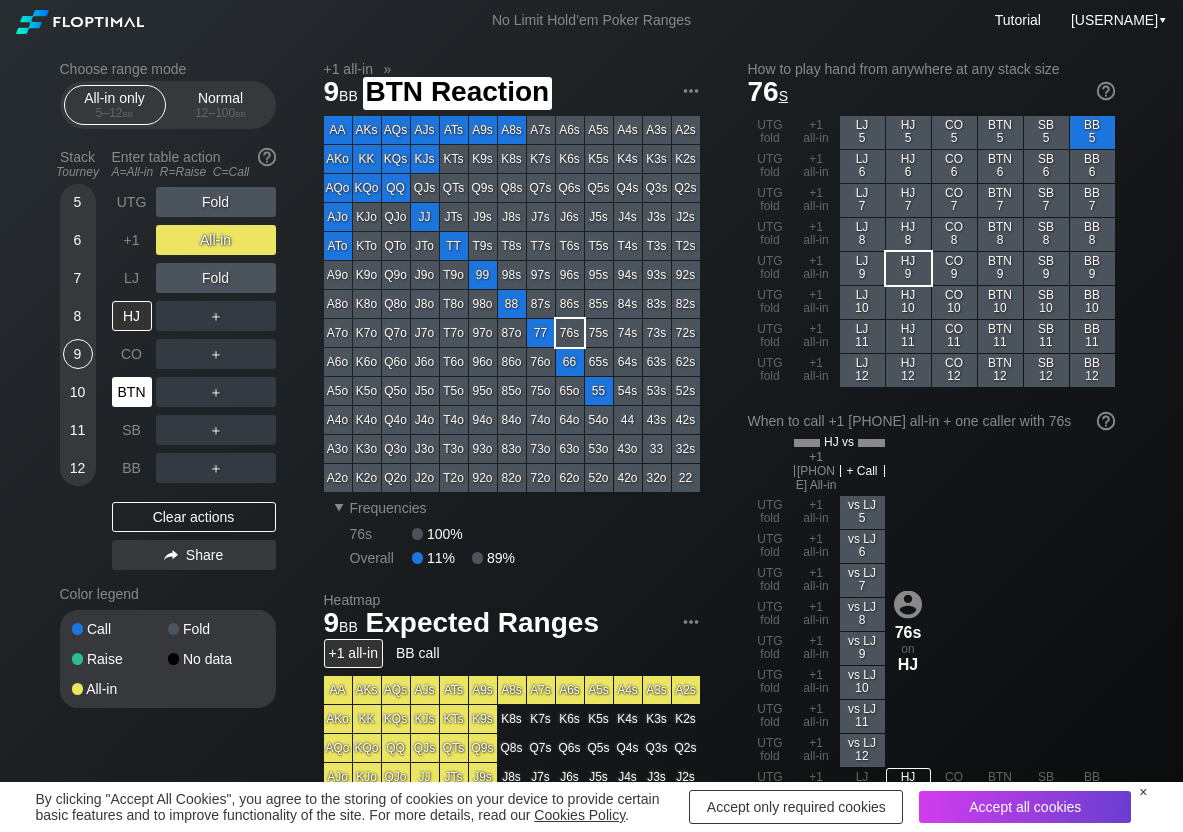 click on "BTN" at bounding box center [132, 392] 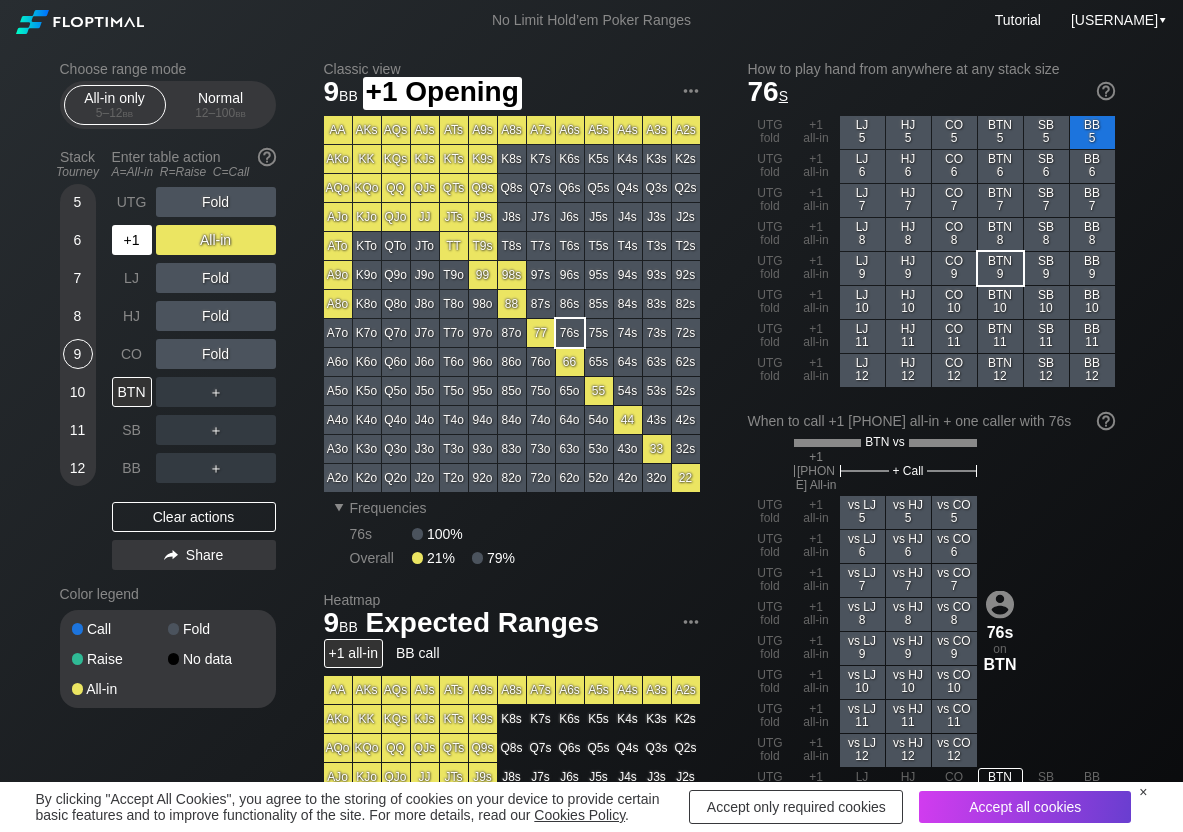 click on "+1" at bounding box center [132, 240] 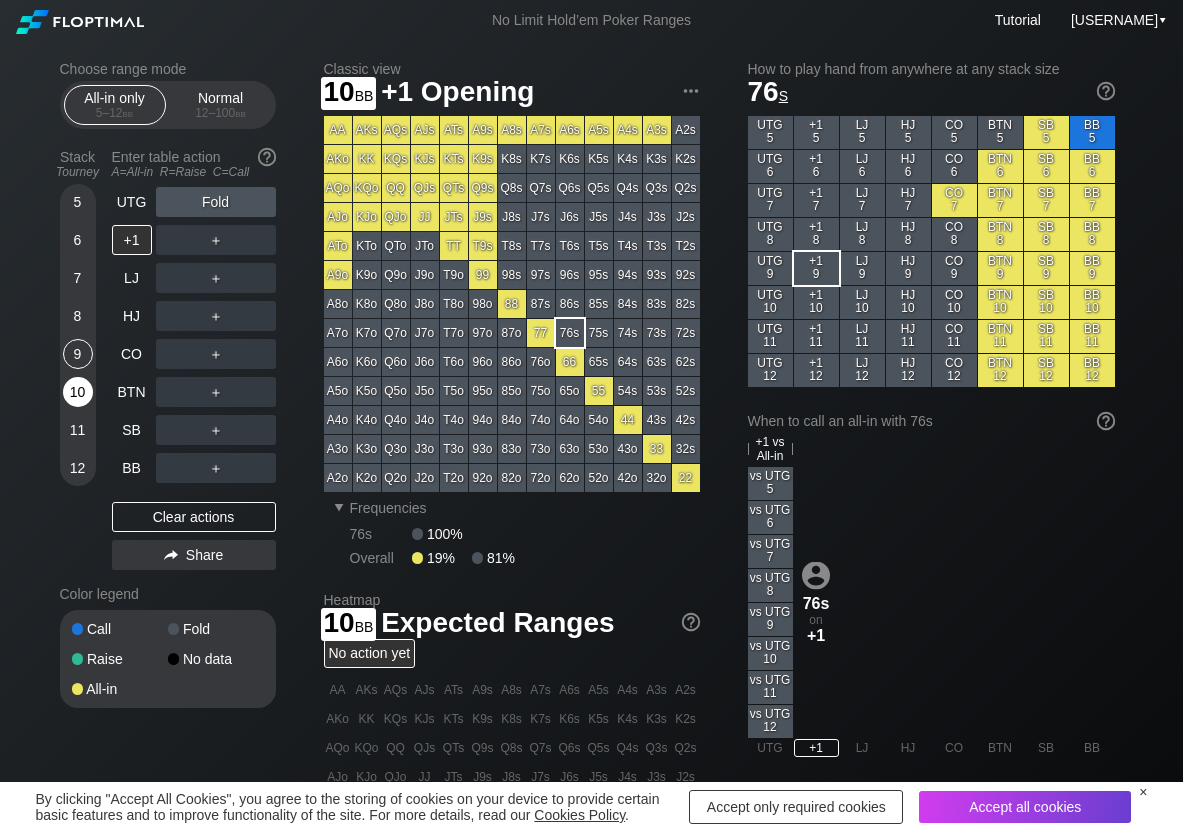 click on "10" at bounding box center [78, 392] 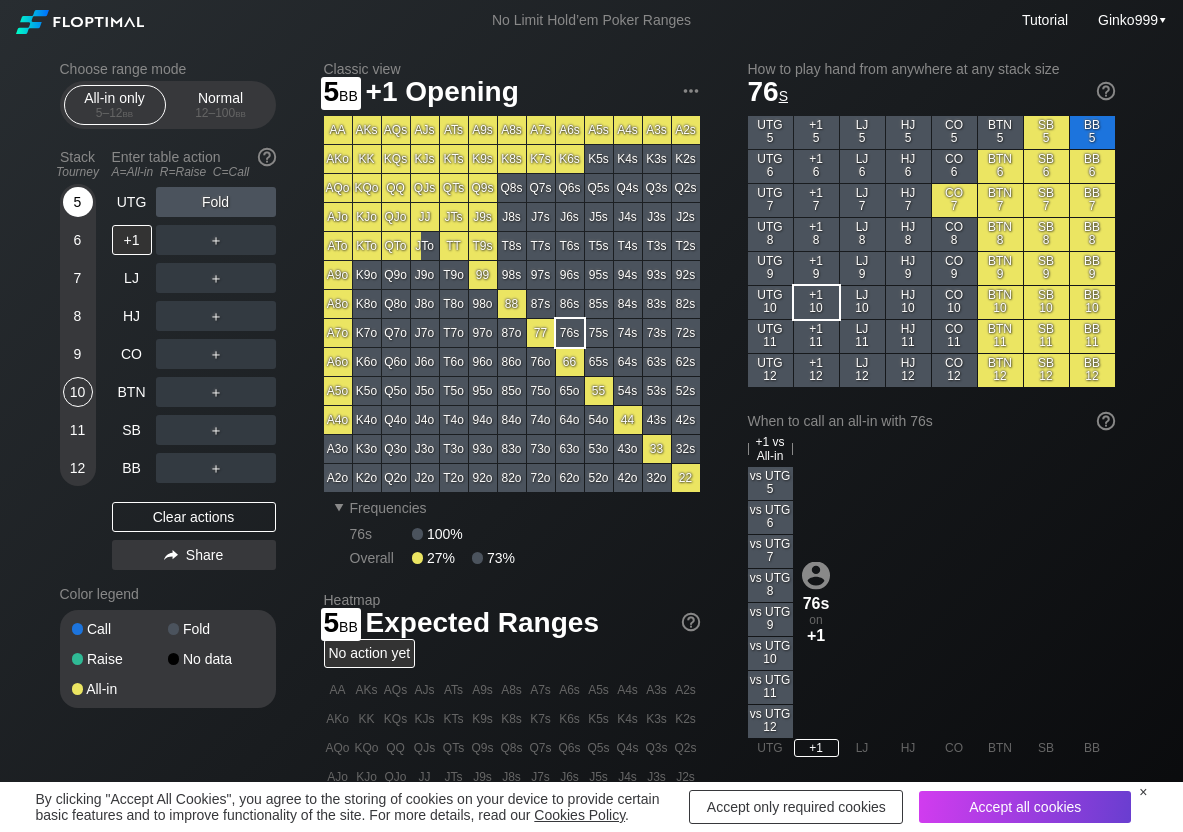 scroll, scrollTop: 0, scrollLeft: 0, axis: both 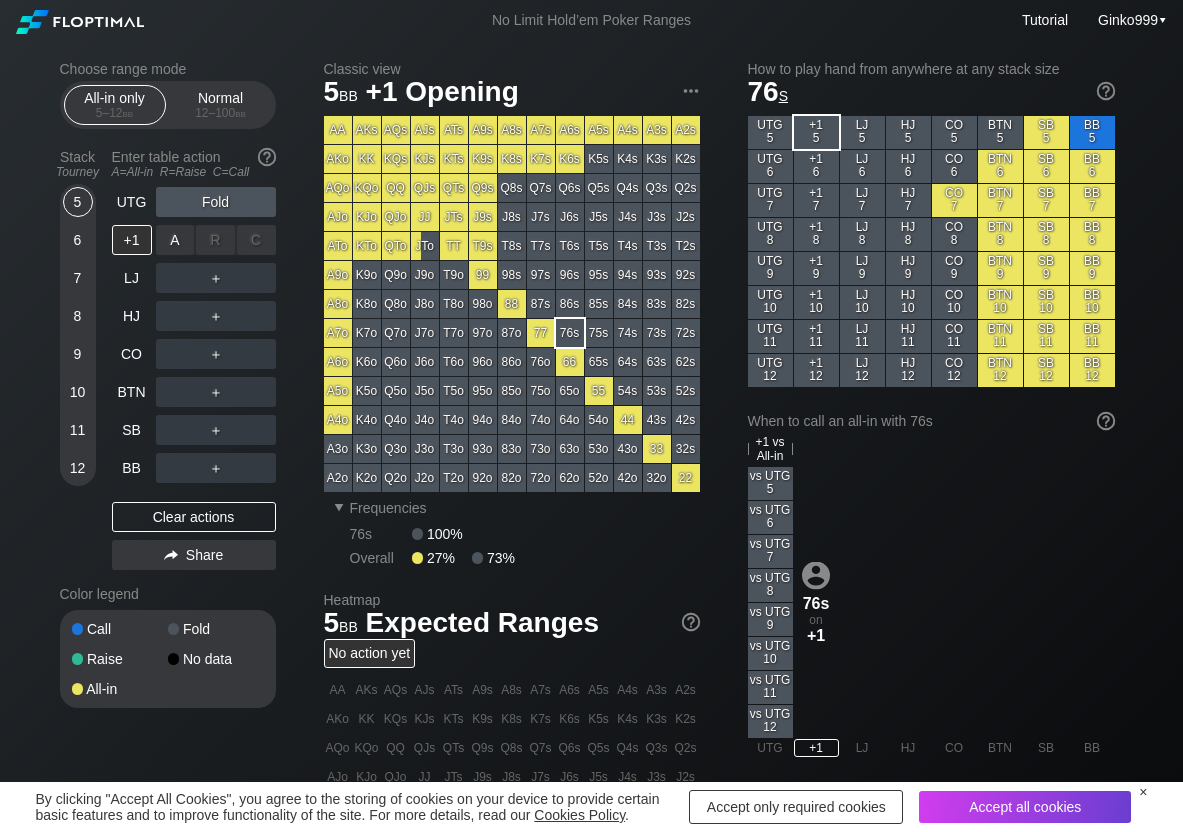 click on "A ✕" at bounding box center (175, 240) 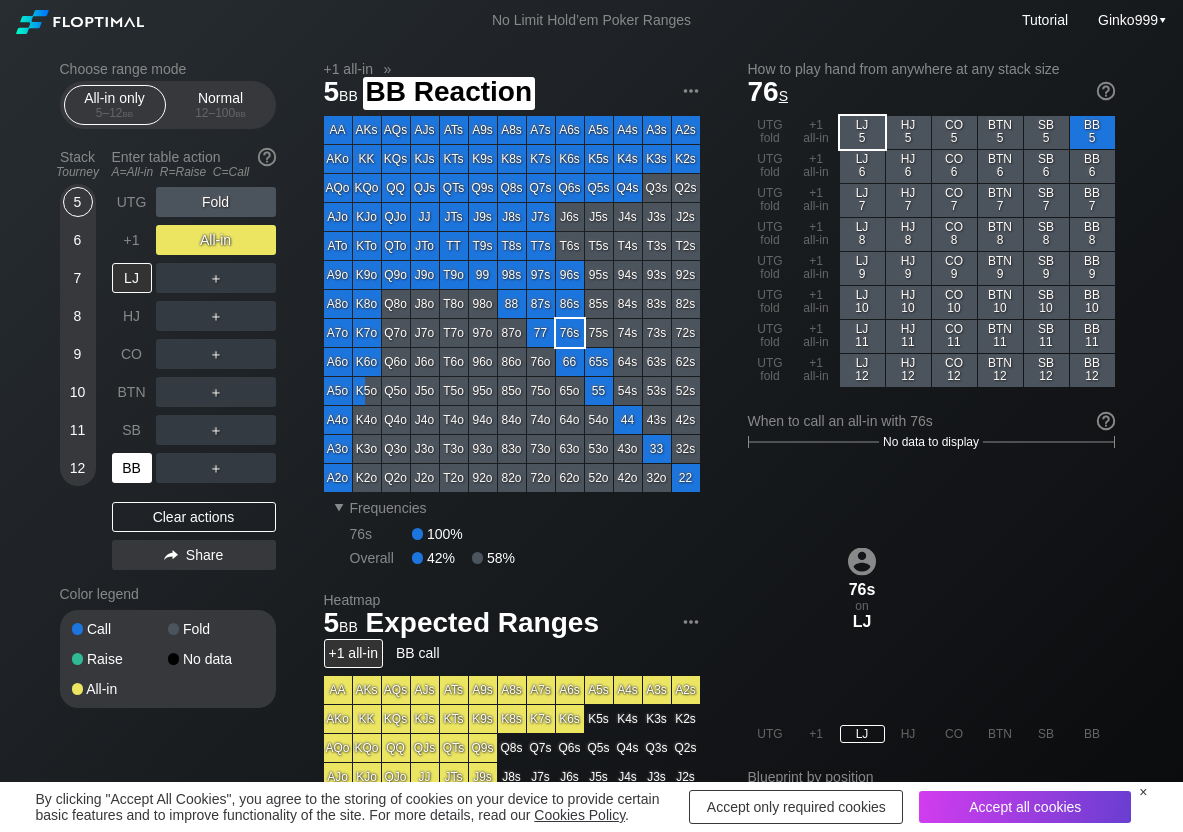 click on "BB" at bounding box center [132, 468] 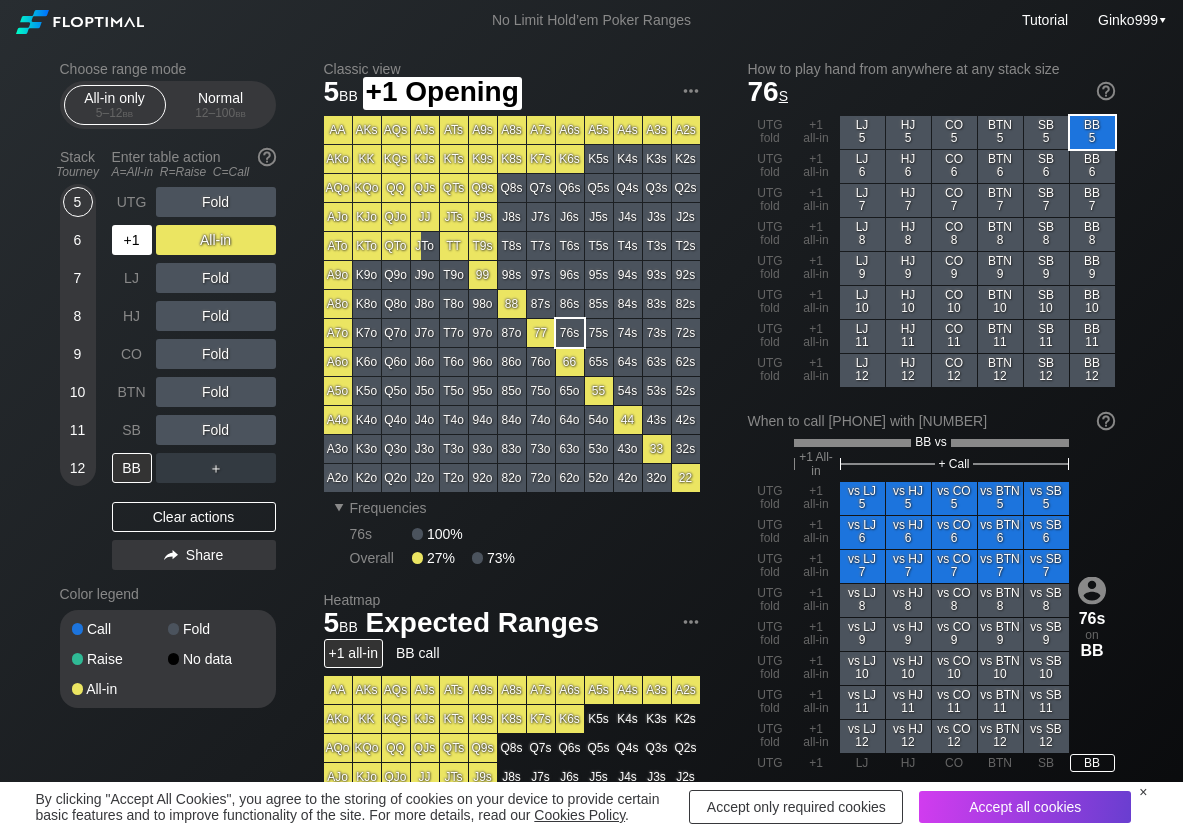 click on "+1" at bounding box center (132, 240) 